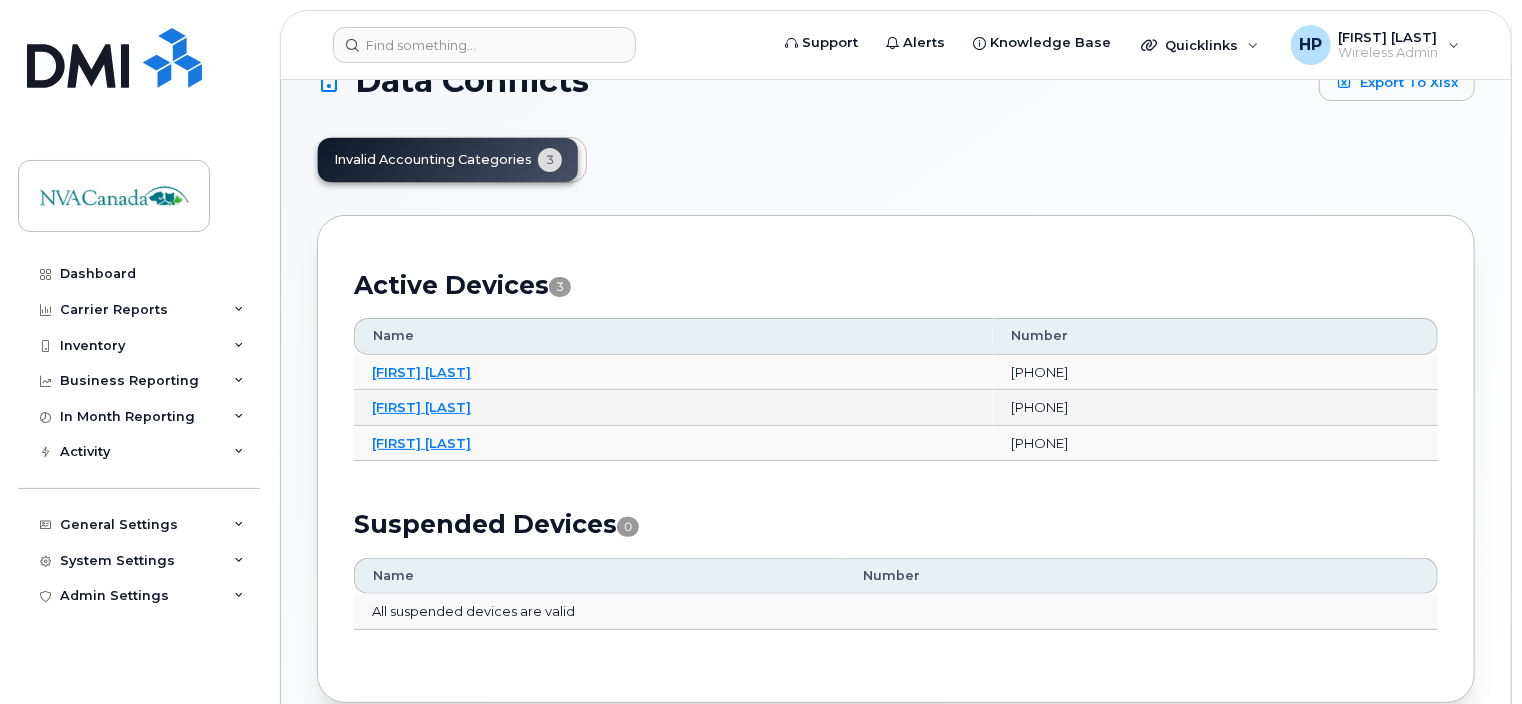 scroll, scrollTop: 54, scrollLeft: 0, axis: vertical 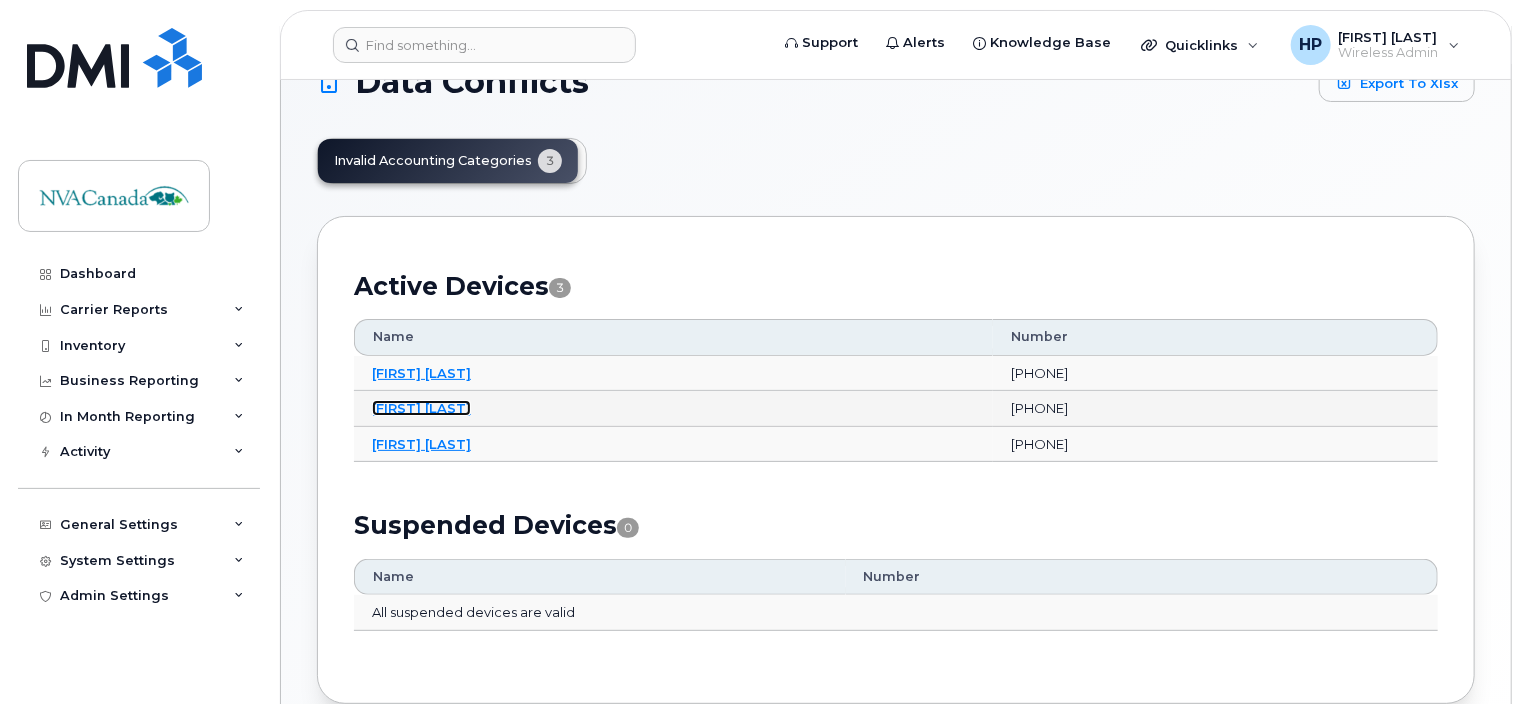 drag, startPoint x: 436, startPoint y: 406, endPoint x: 591, endPoint y: 418, distance: 155.46382 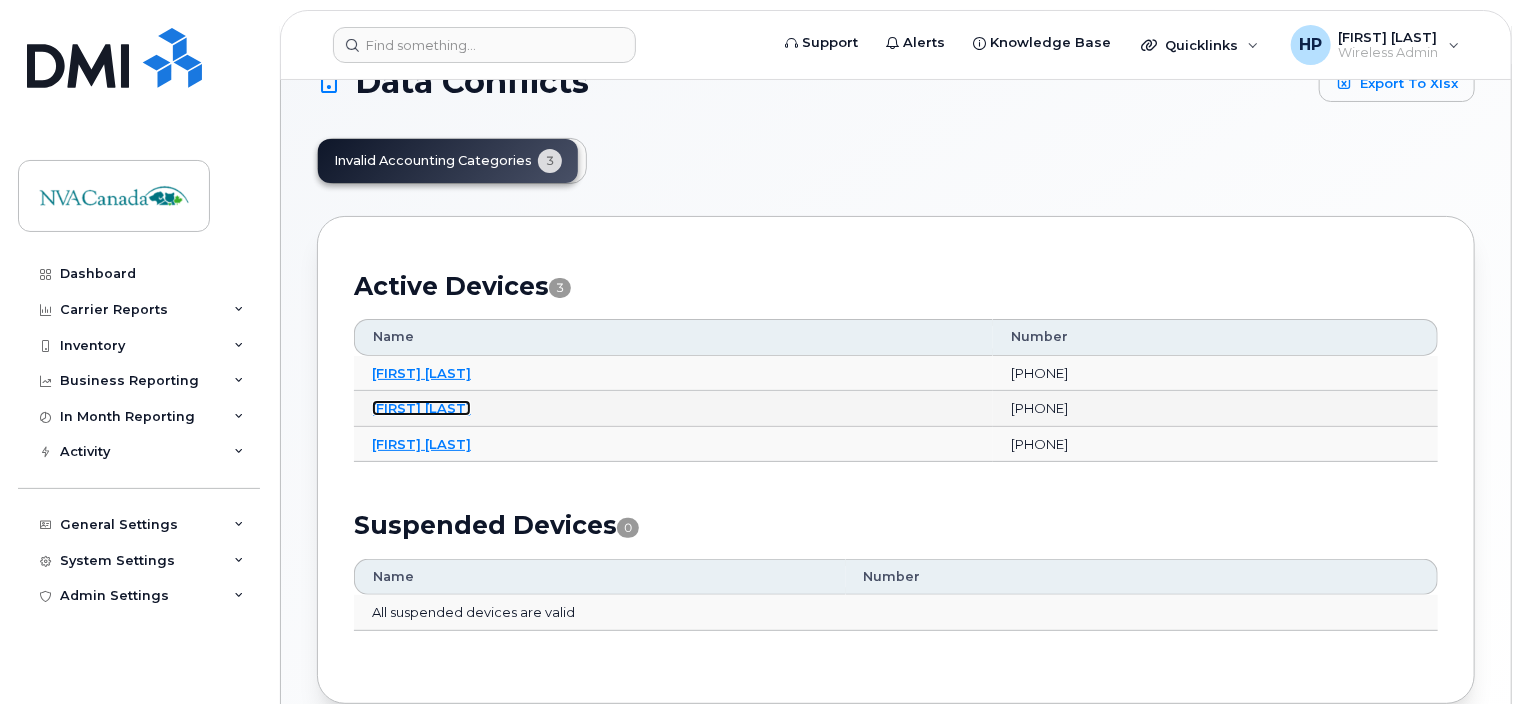 click on "Jason Mathews" at bounding box center [421, 408] 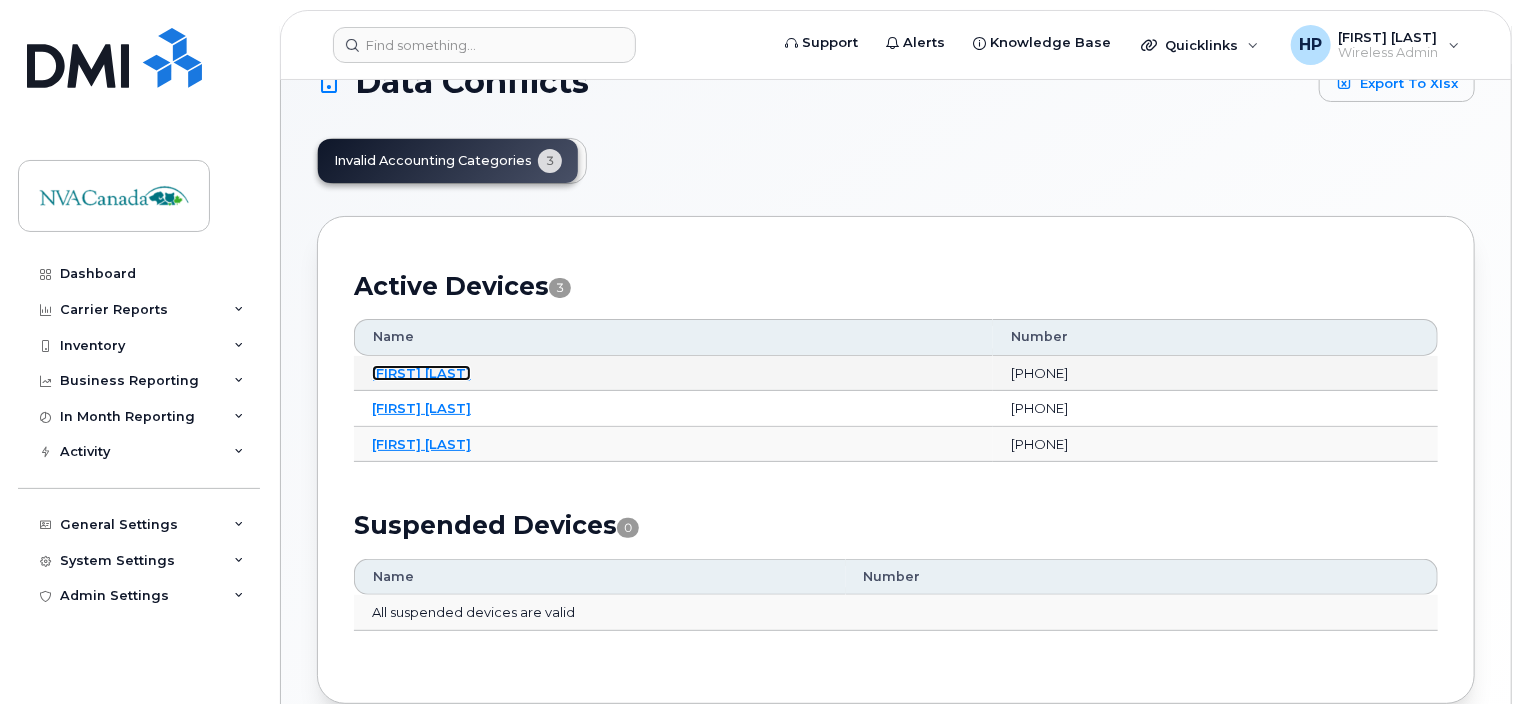 click on "[FIRST] [LAST]" at bounding box center (421, 373) 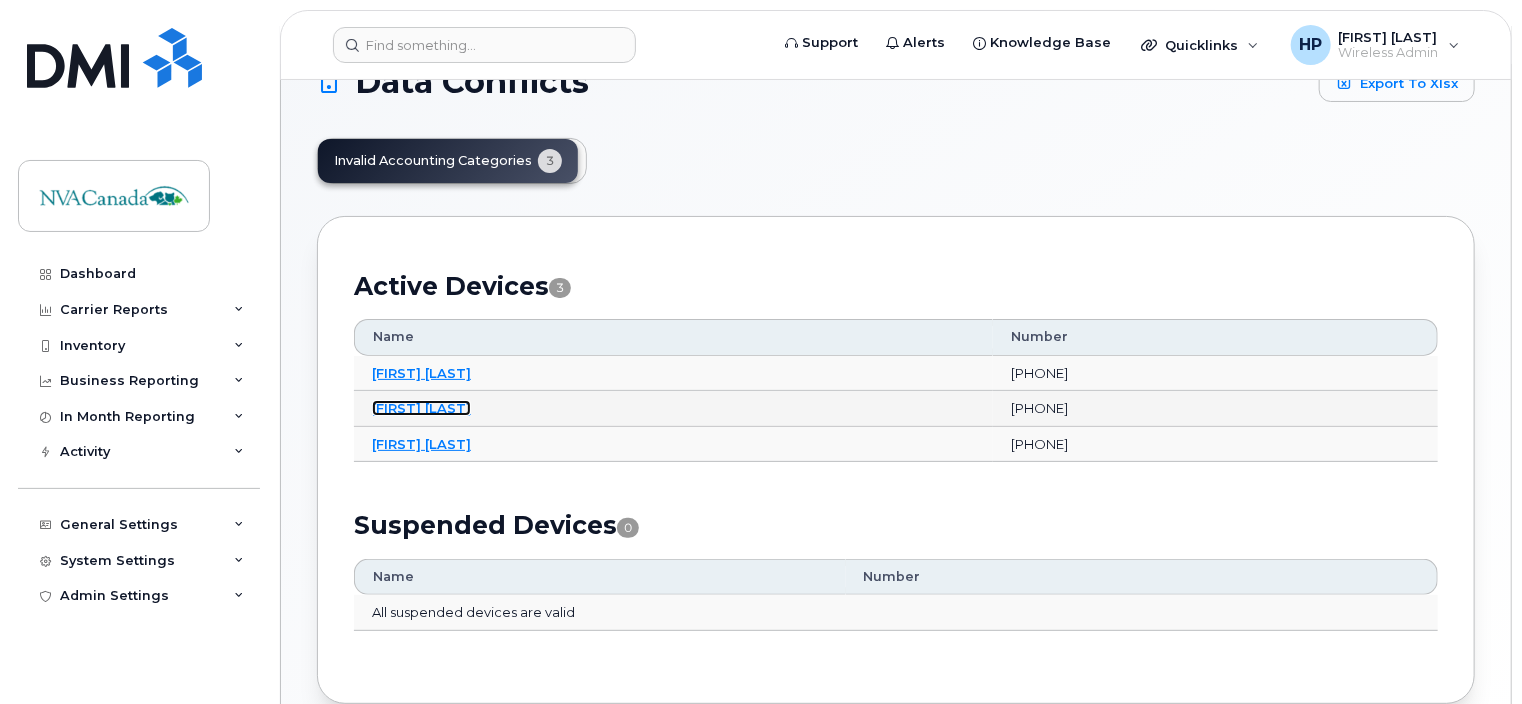 click on "Jason Mathews" at bounding box center (421, 408) 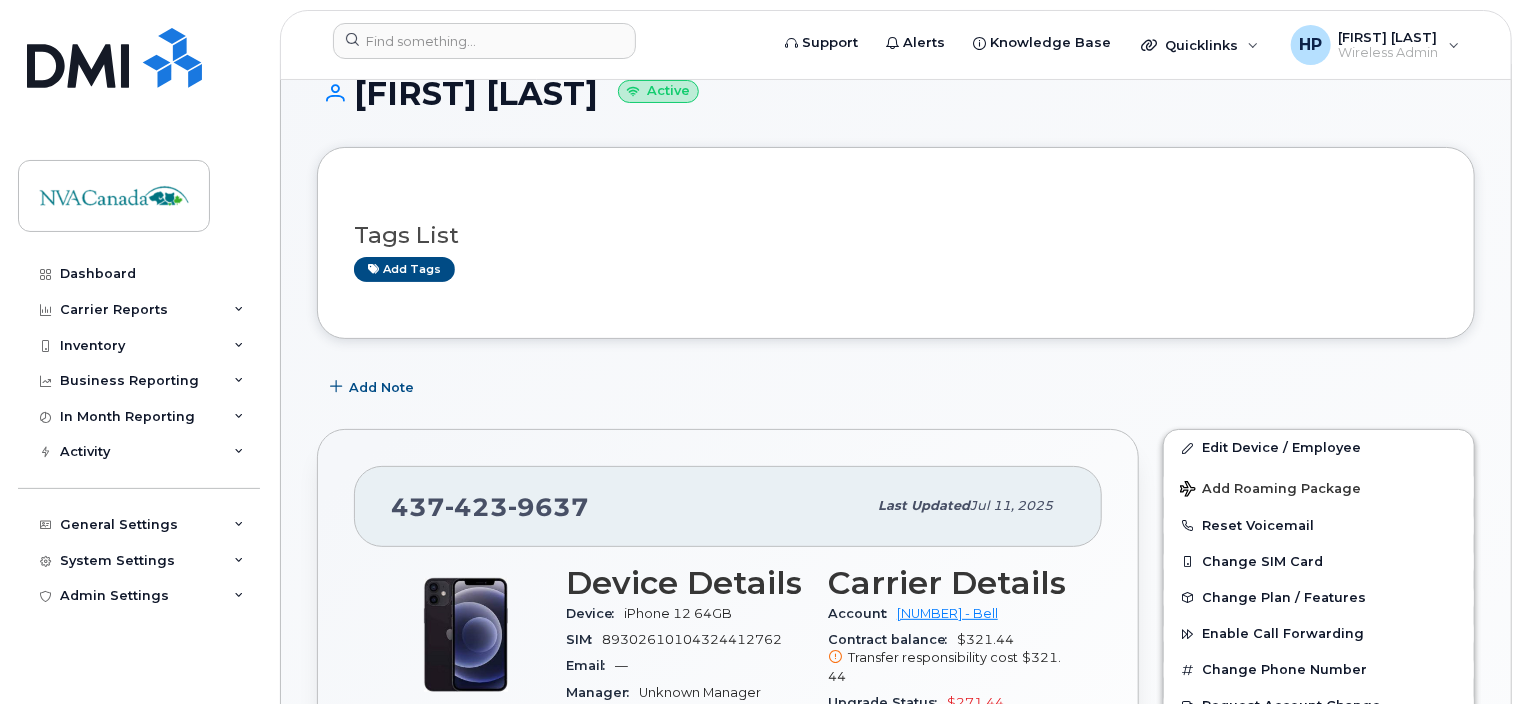 scroll, scrollTop: 40, scrollLeft: 0, axis: vertical 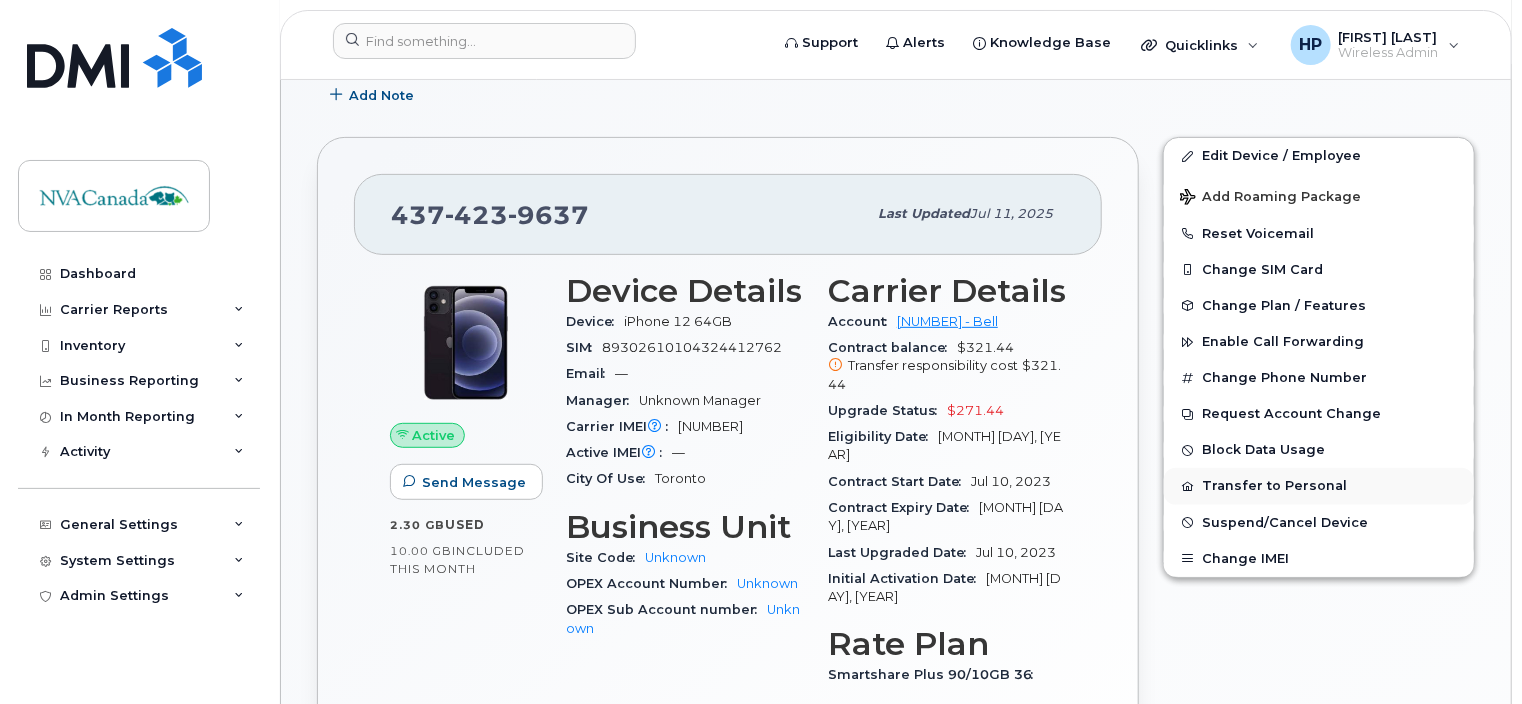 click on "Transfer to Personal" at bounding box center (1319, 486) 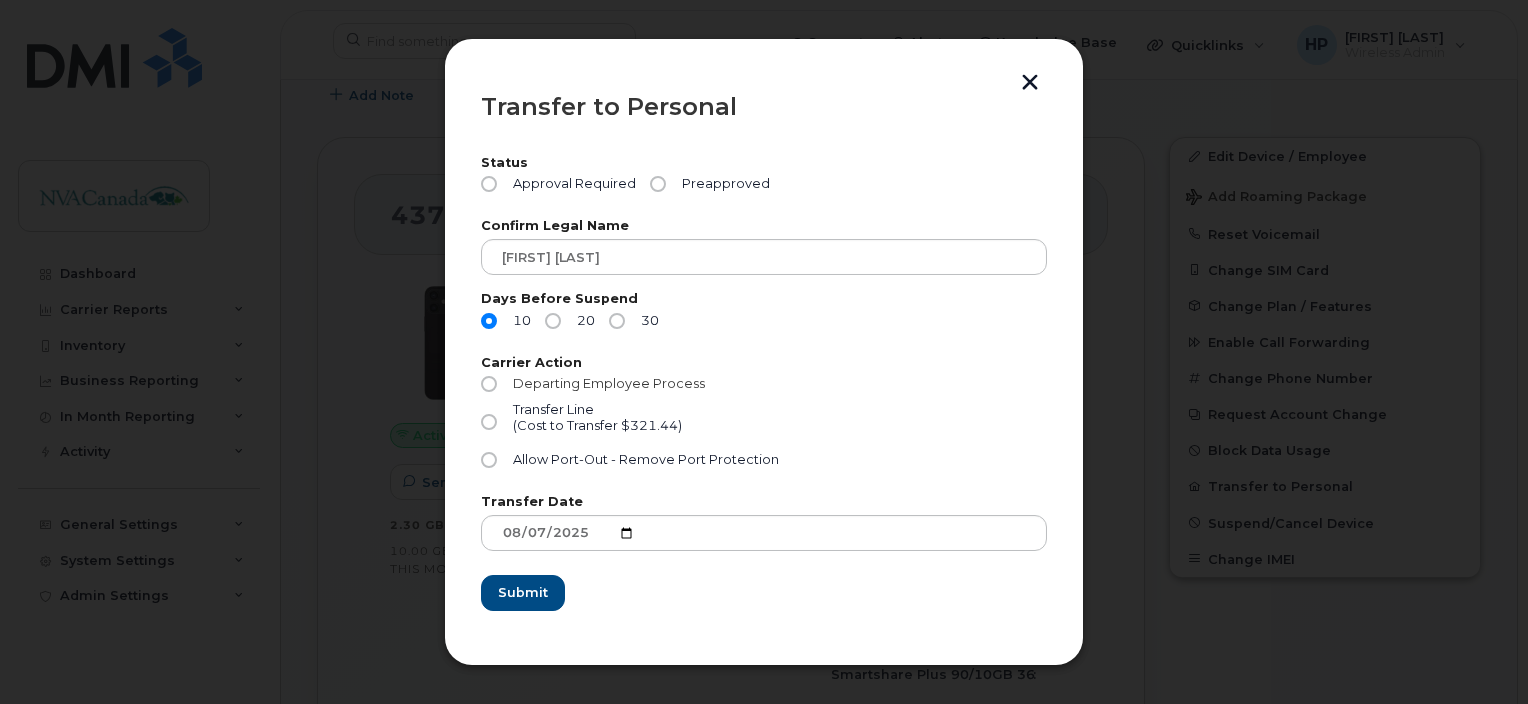 click on "Departing Employee Process" 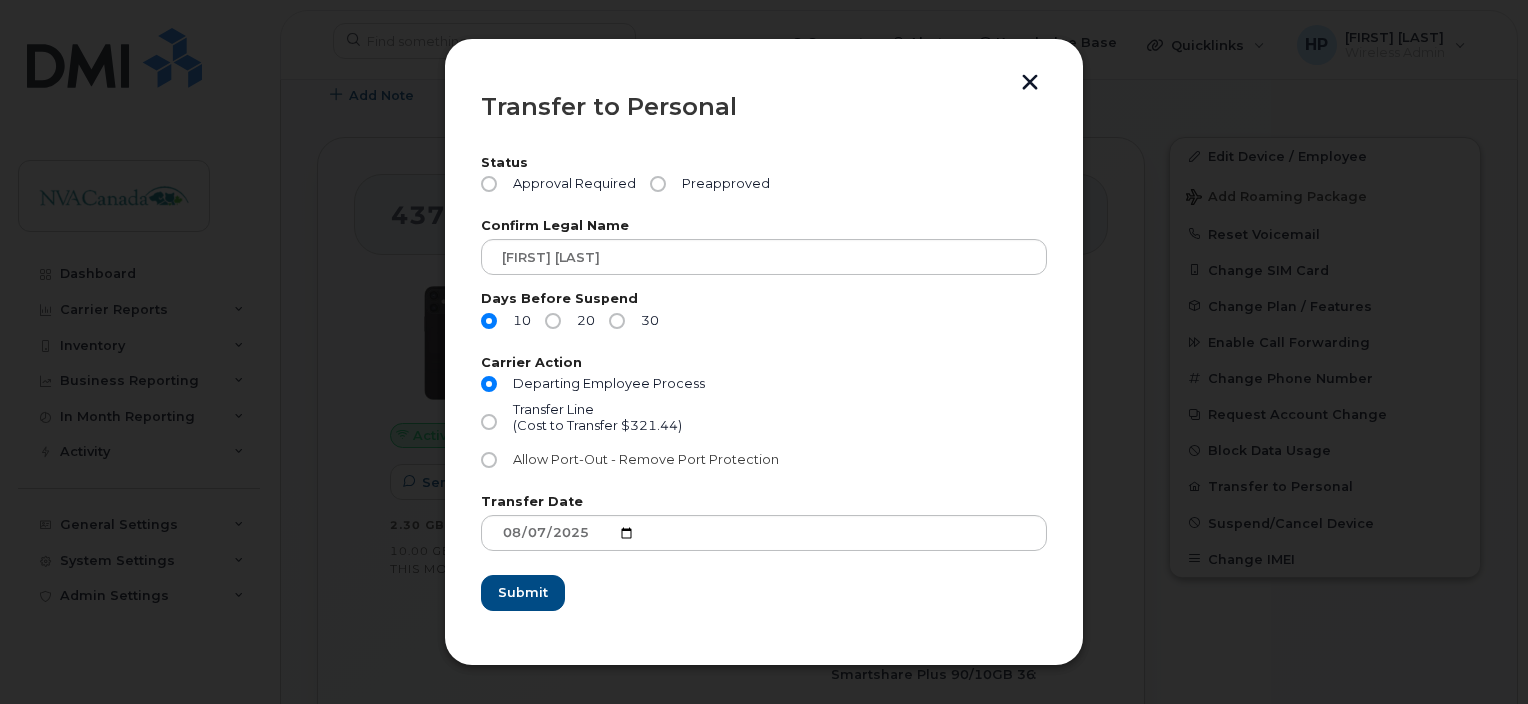 click on "Allow Port-Out - Remove Port Protection" 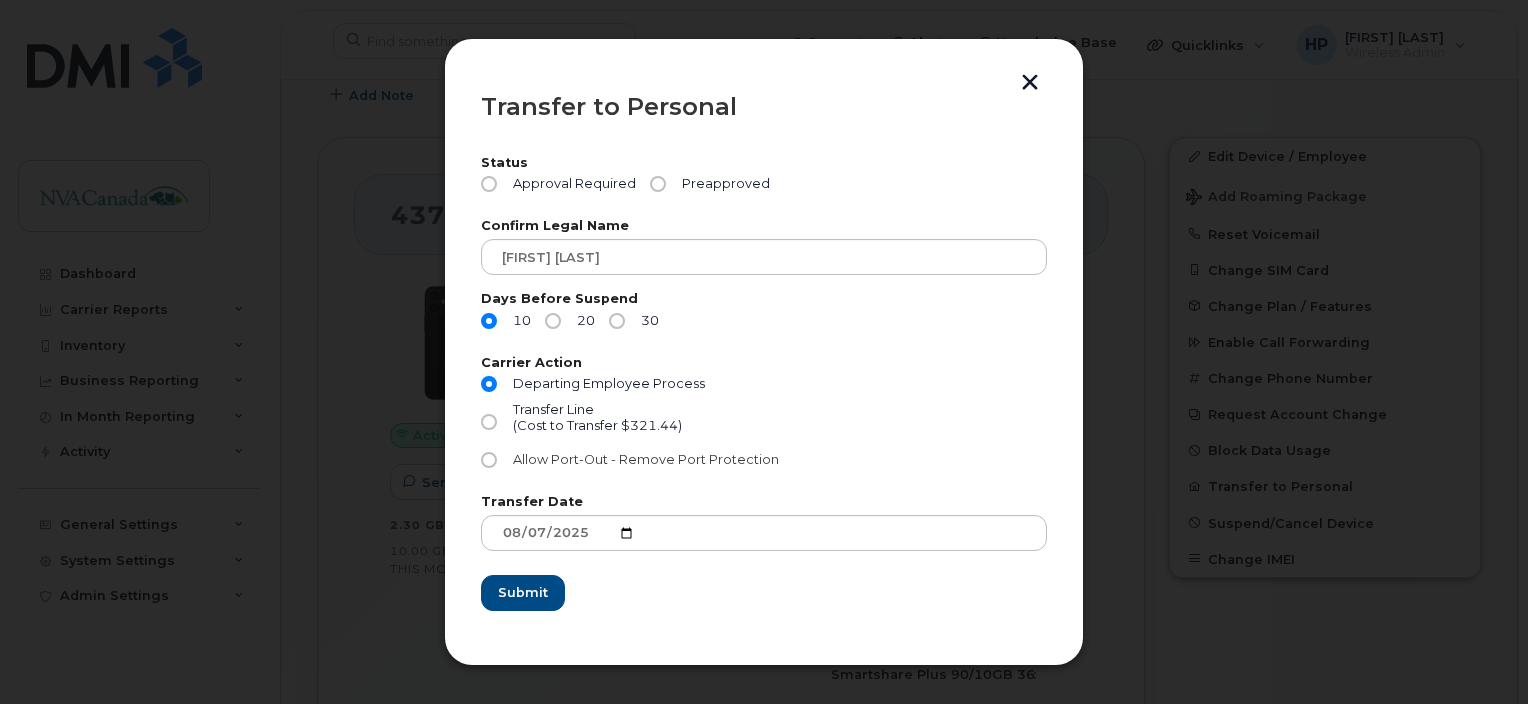 click on "Allow Port-Out - Remove Port Protection" at bounding box center [489, 460] 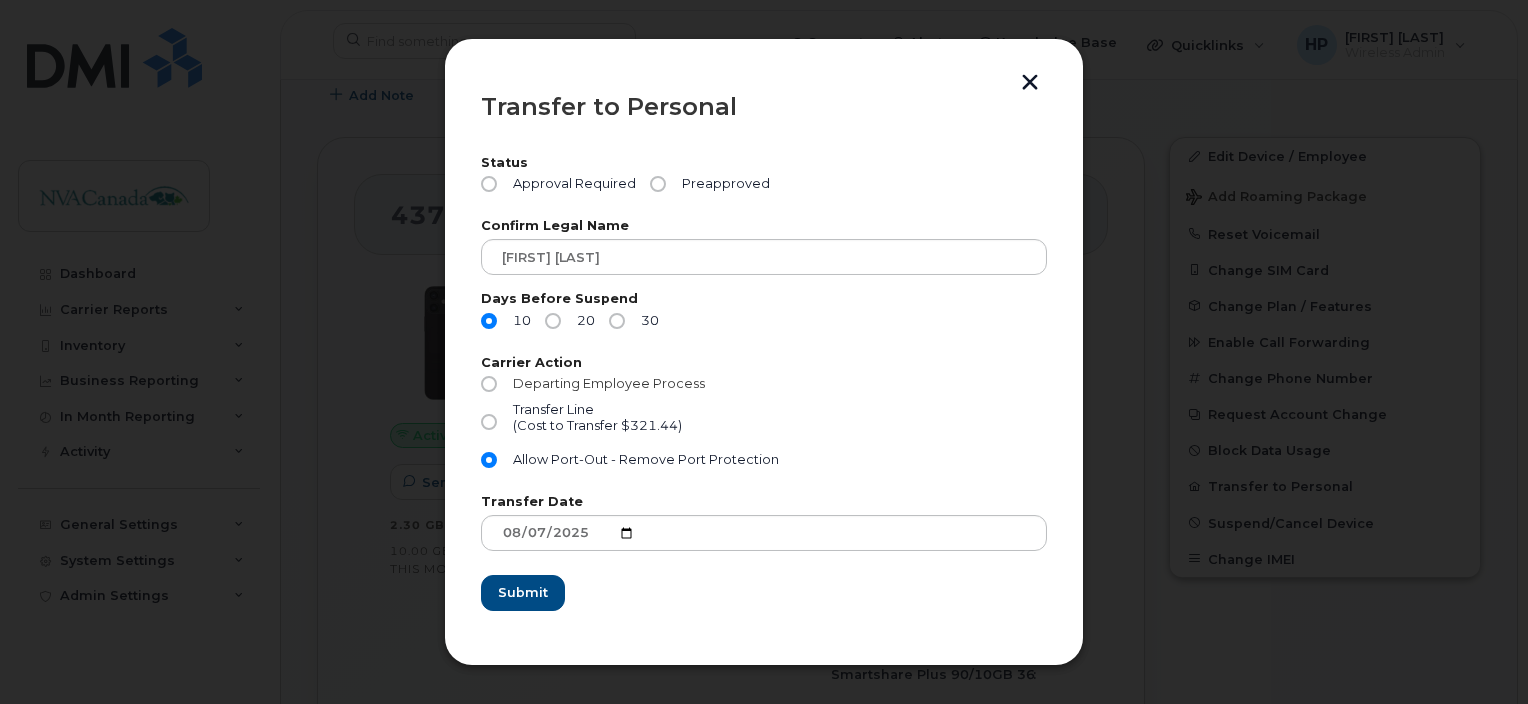 click on "Departing Employee Process" 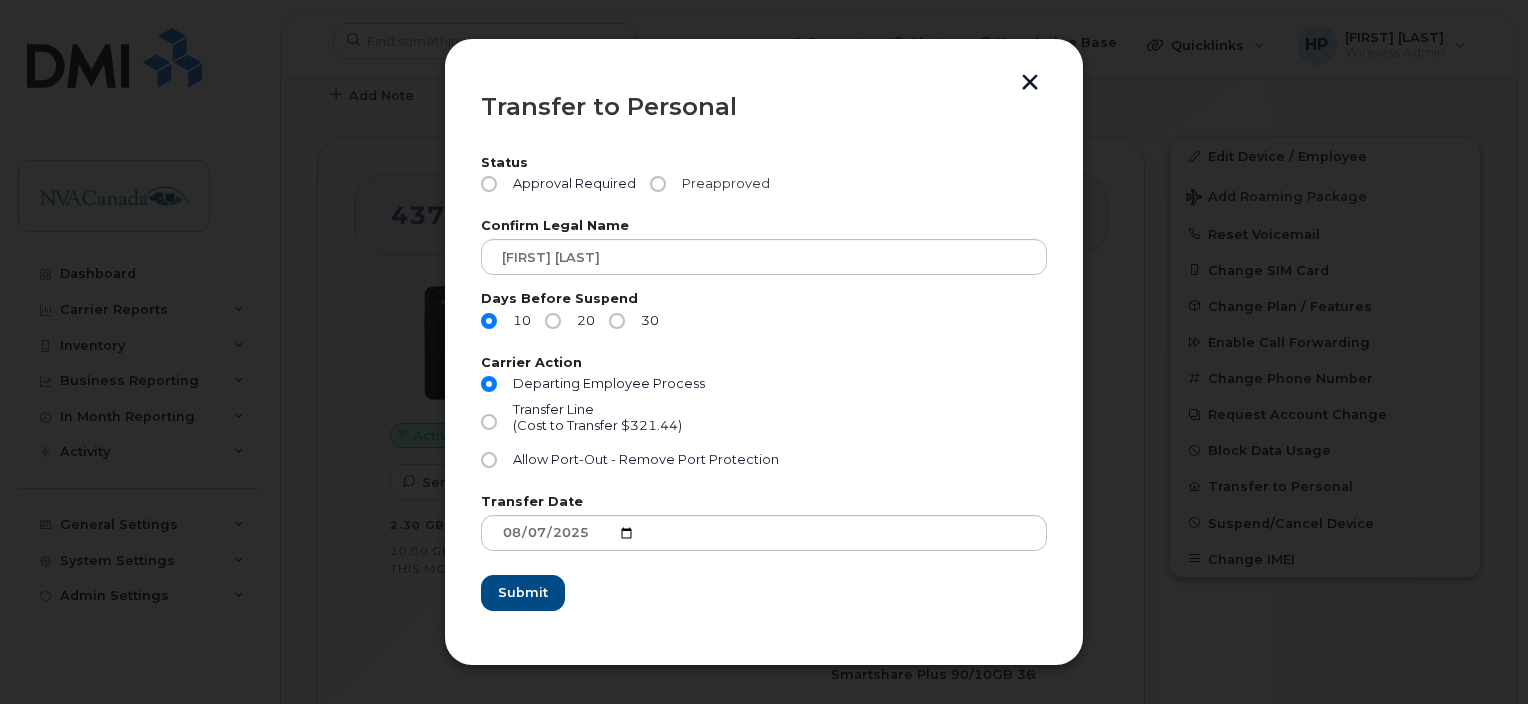 click on "Preapproved" at bounding box center (710, 184) 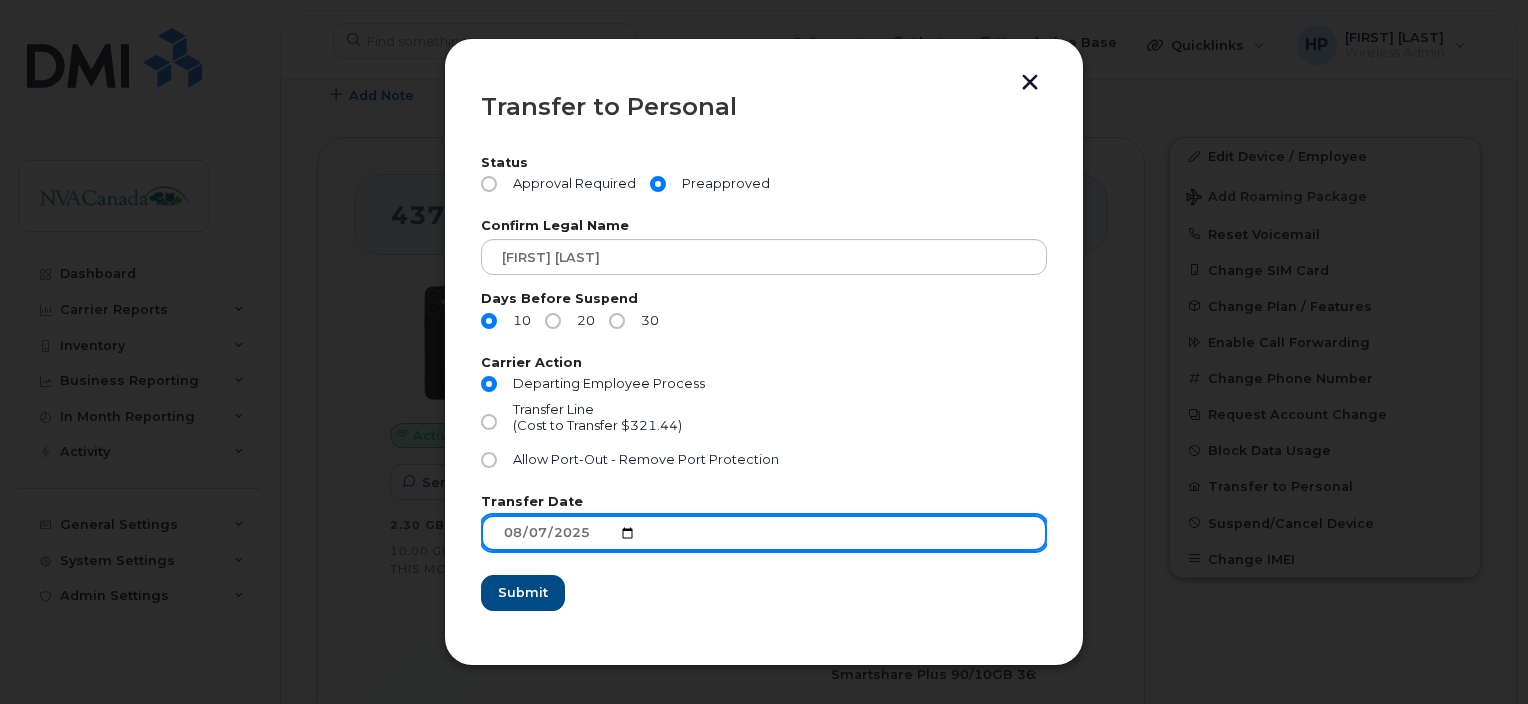 click on "2025-08-07" at bounding box center (764, 533) 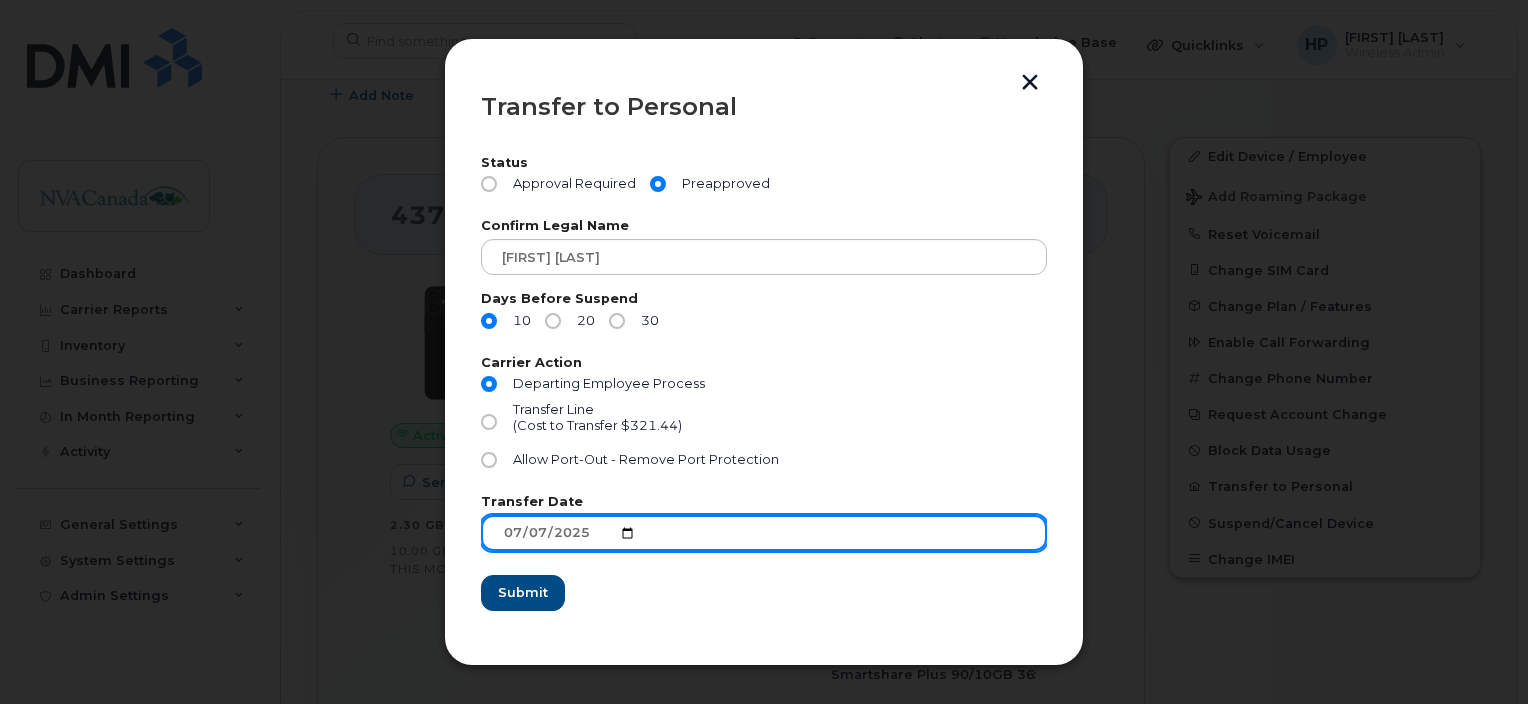 type on "2025-07-07" 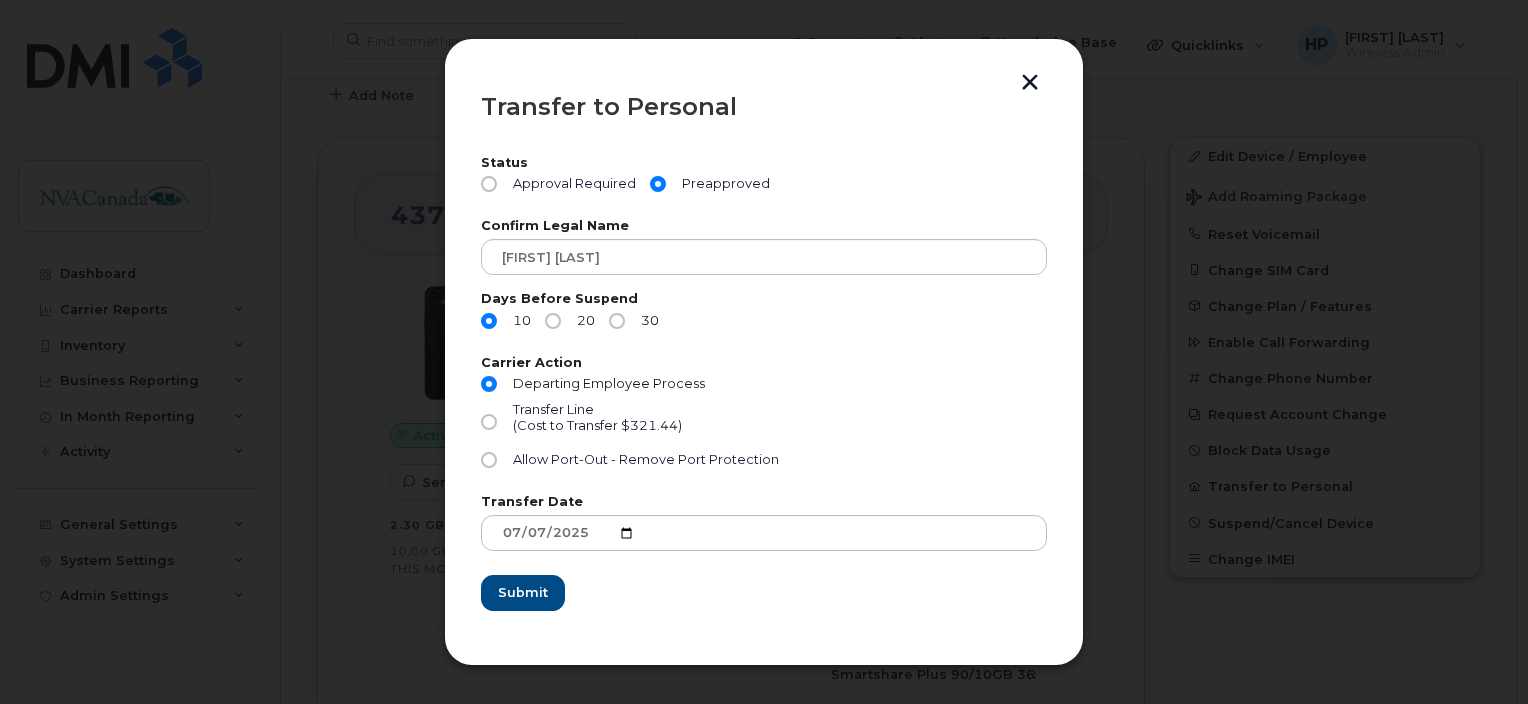 click at bounding box center (1030, 84) 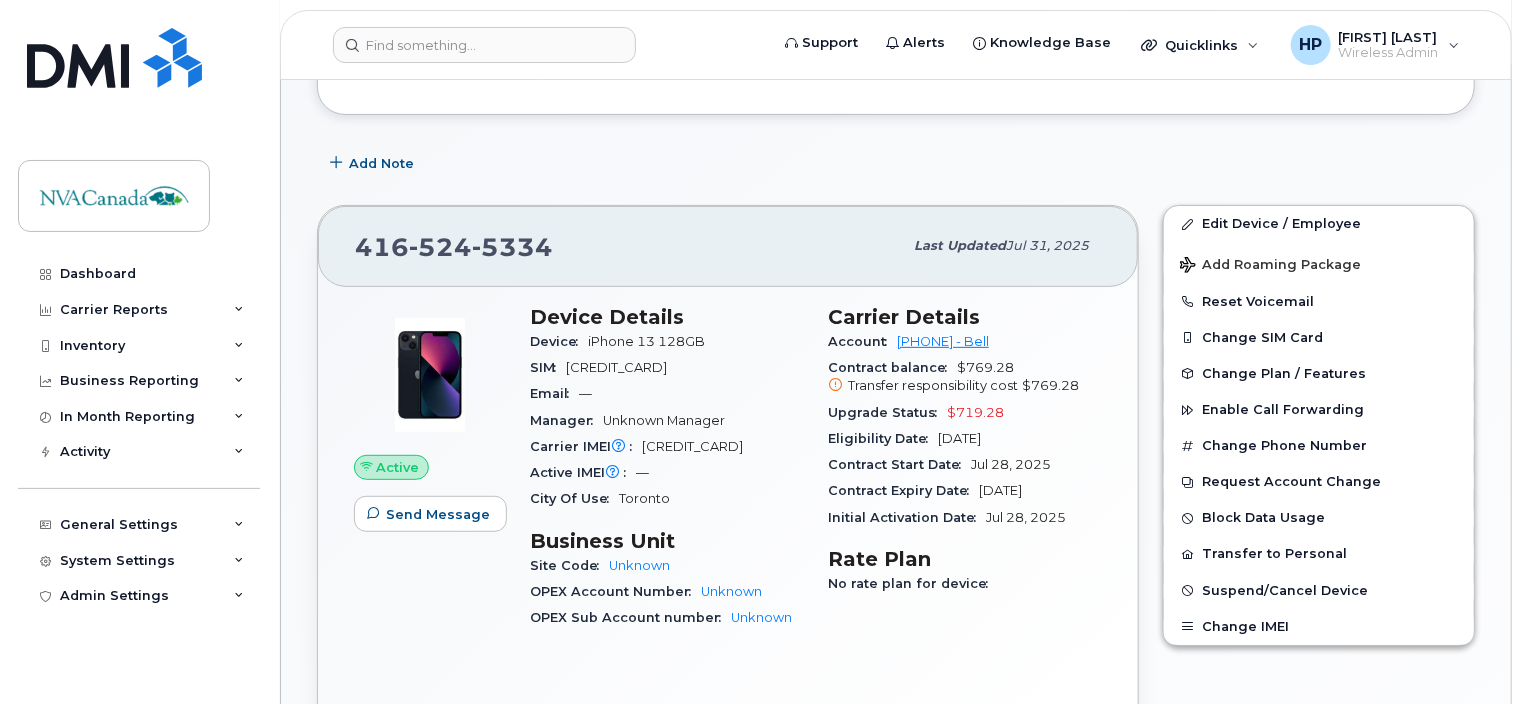 scroll, scrollTop: 270, scrollLeft: 0, axis: vertical 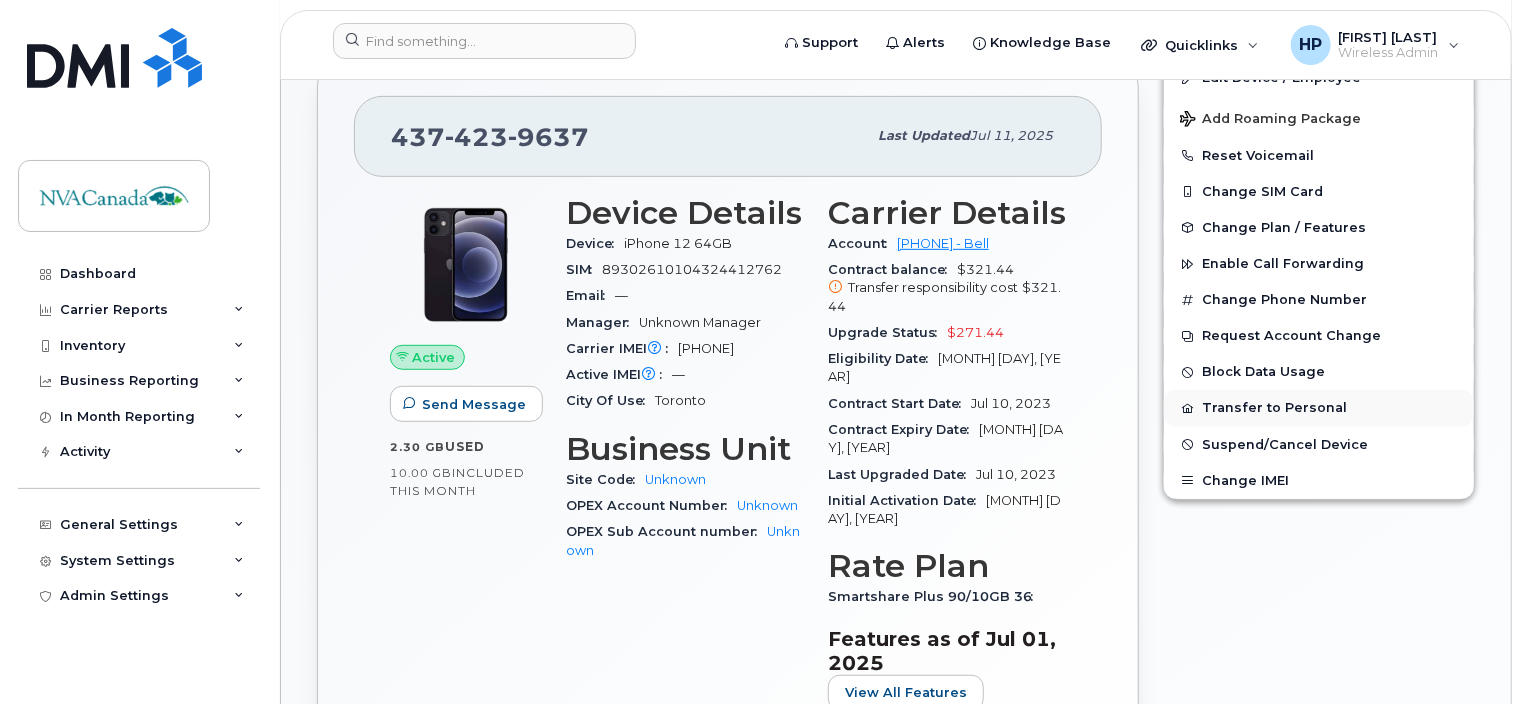 click on "Transfer to Personal" at bounding box center [1319, 408] 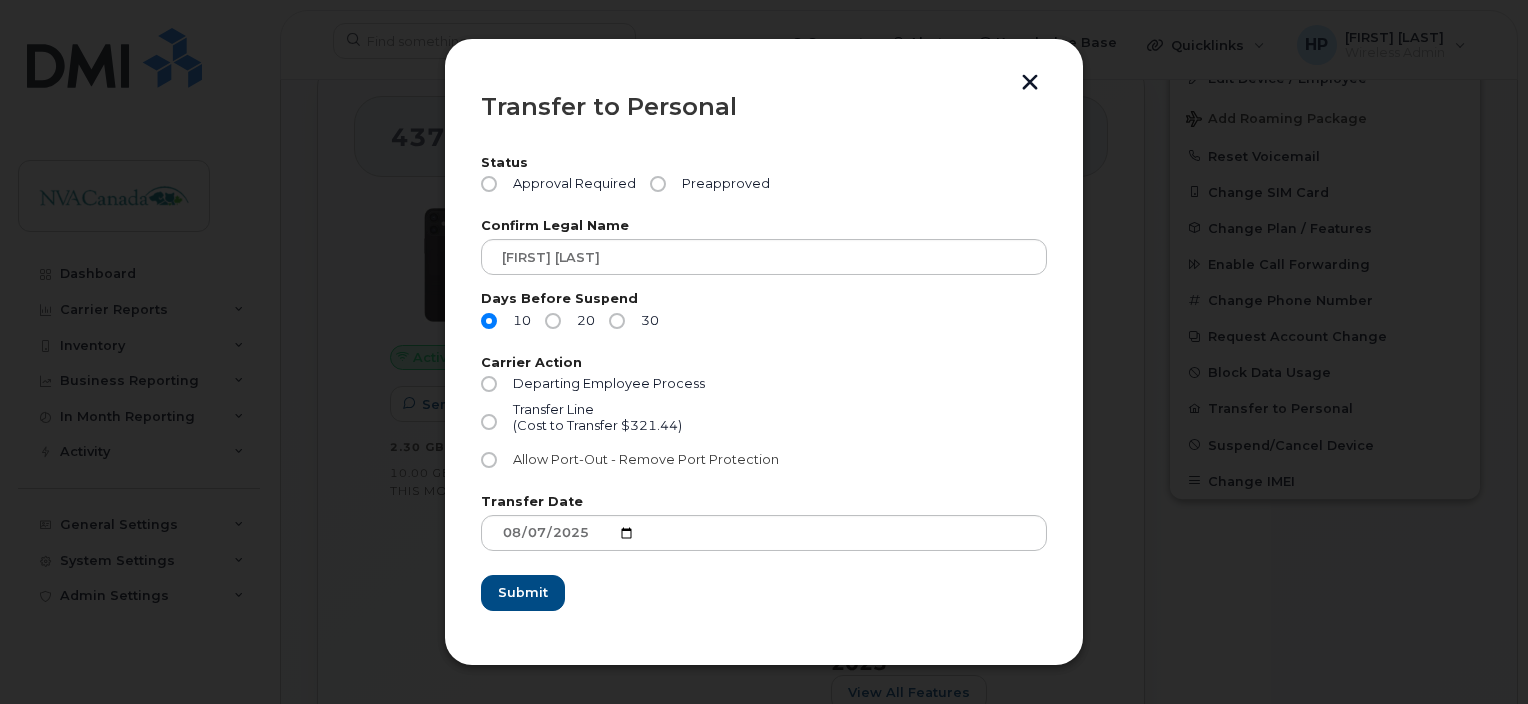 click on "Allow Port-Out - Remove Port Protection" at bounding box center [489, 460] 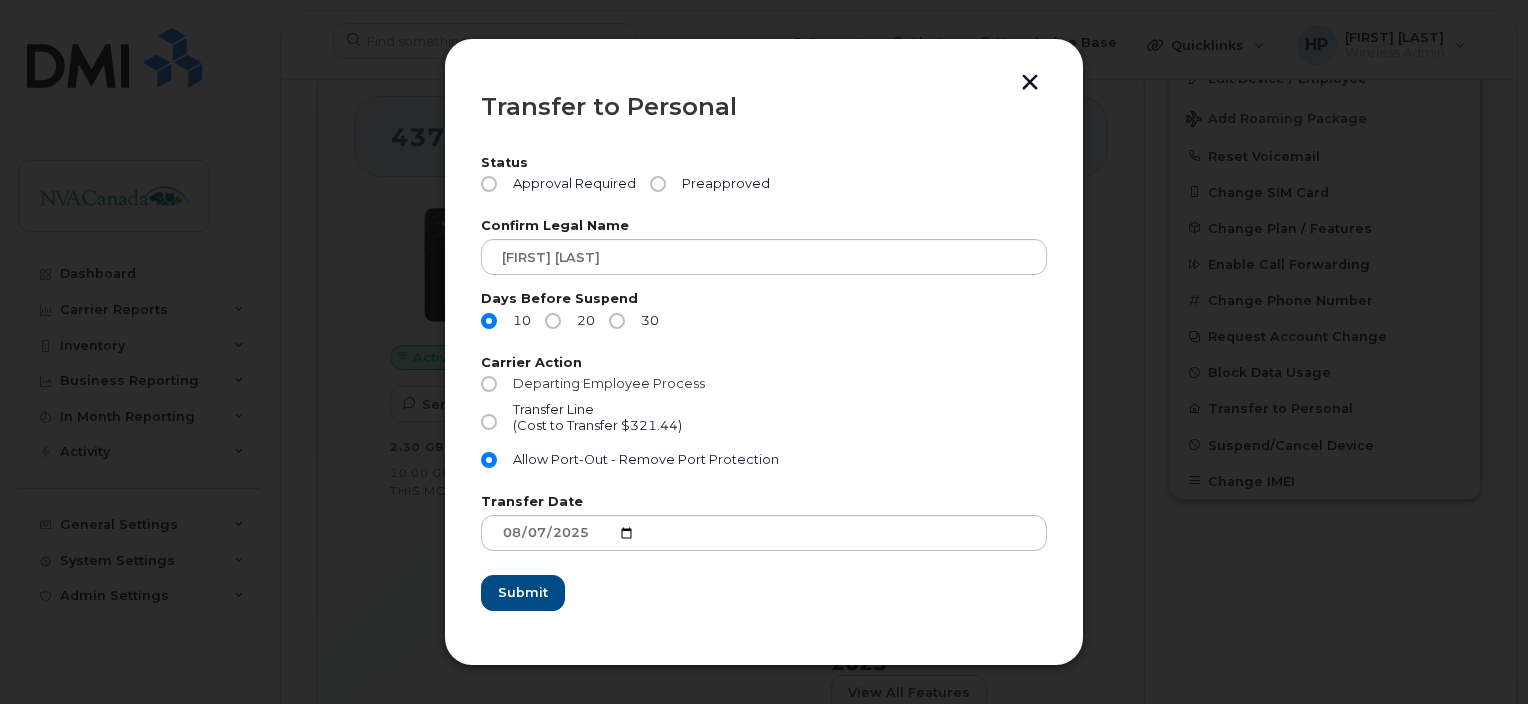 click on "Departing Employee Process" at bounding box center (489, 384) 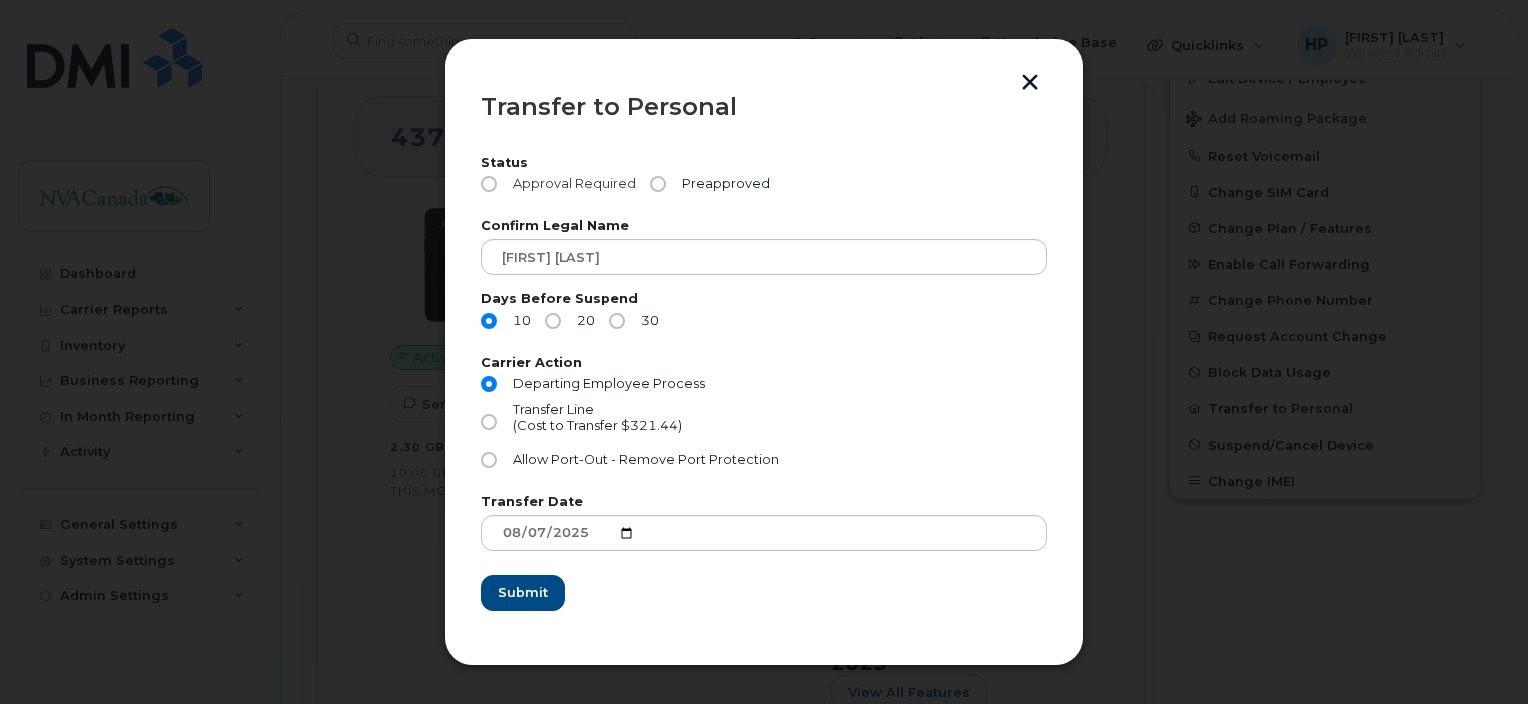 click on "Approval Required" at bounding box center [570, 184] 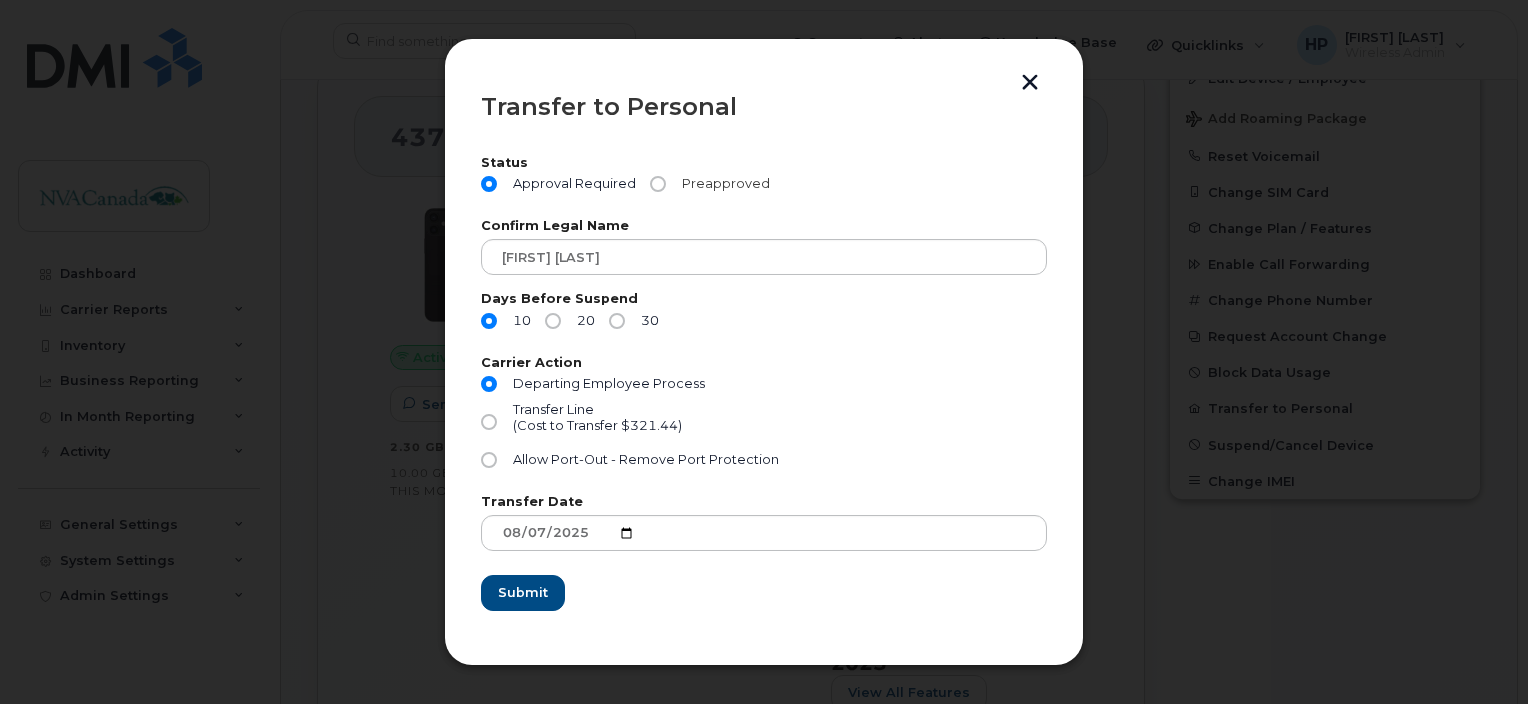 click on "Preapproved" at bounding box center (722, 184) 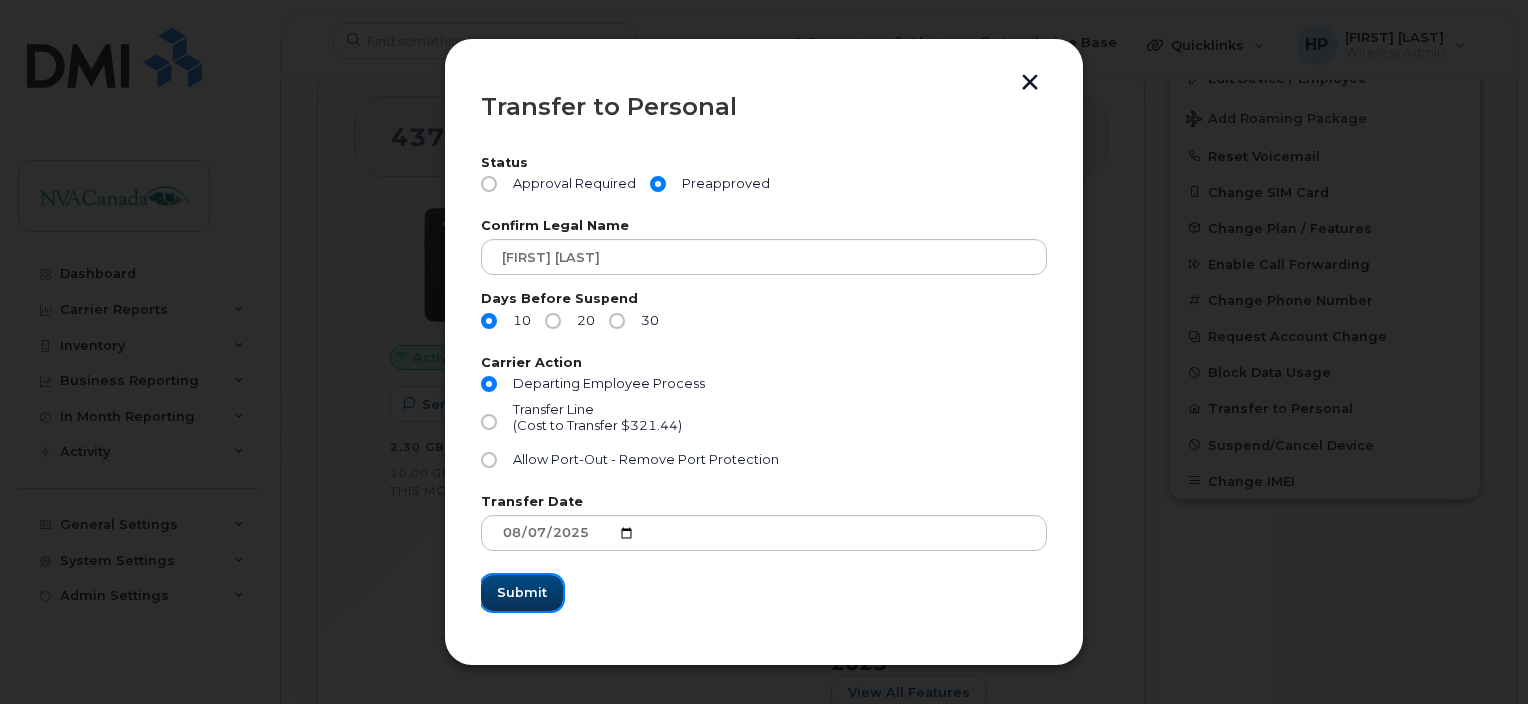 click on "Submit" at bounding box center [522, 592] 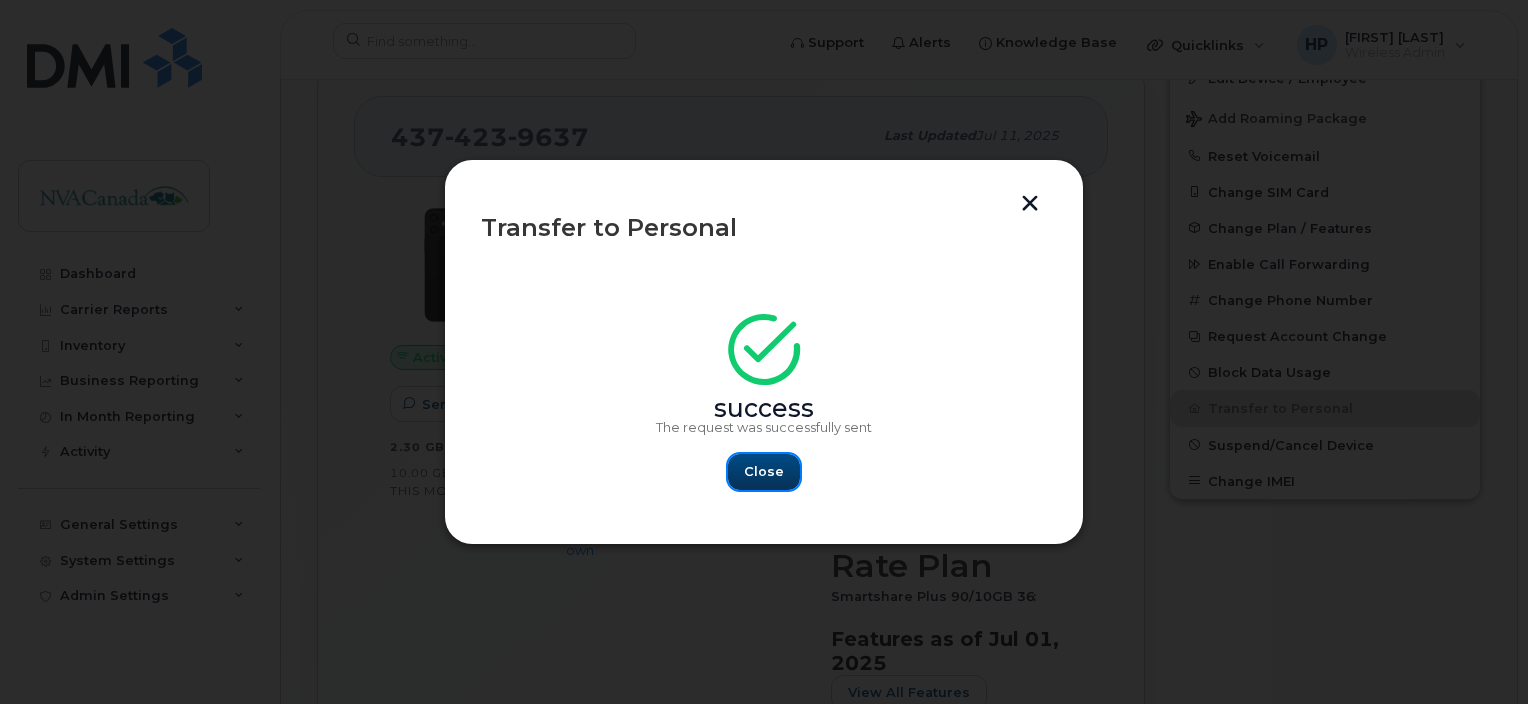 click on "Close" at bounding box center (764, 472) 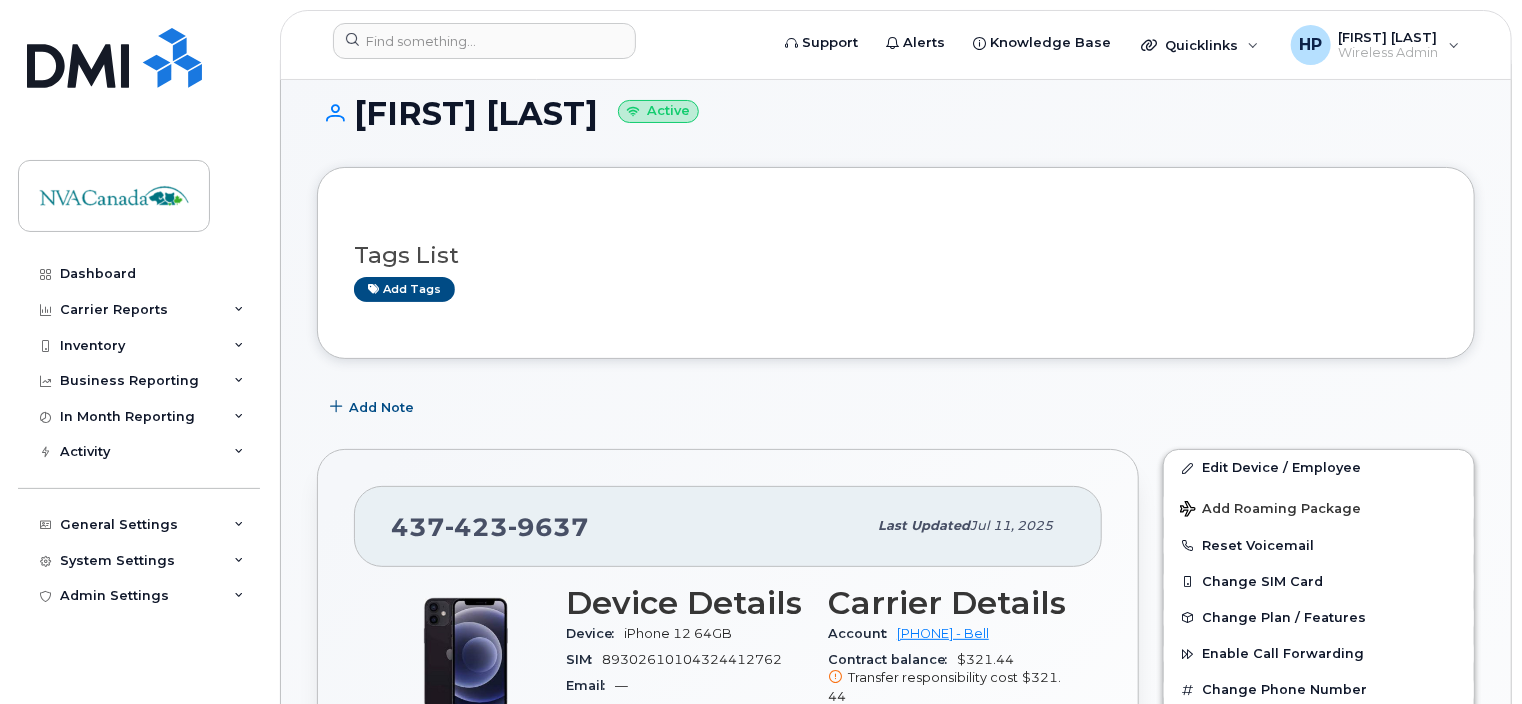 scroll, scrollTop: 20, scrollLeft: 0, axis: vertical 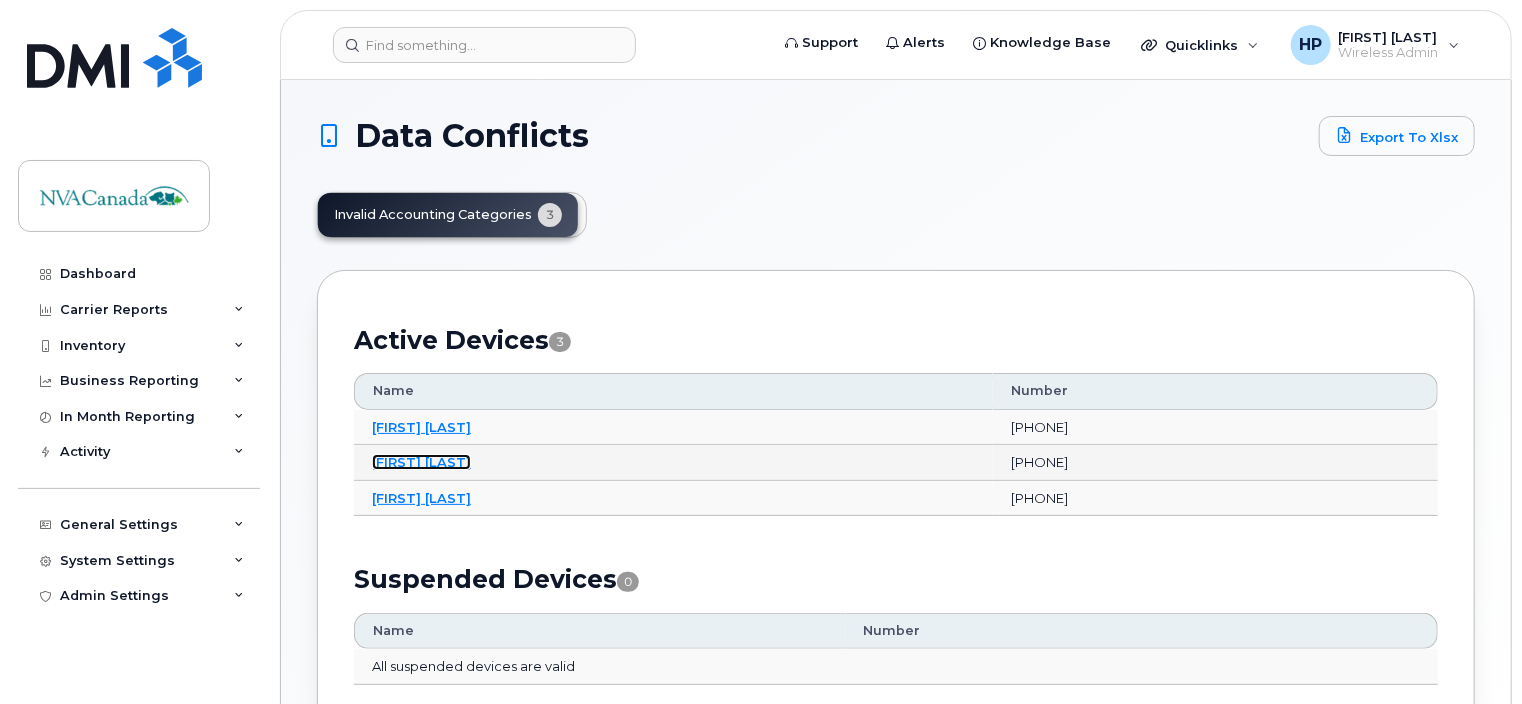 click on "[FIRST] [LAST]" at bounding box center (421, 462) 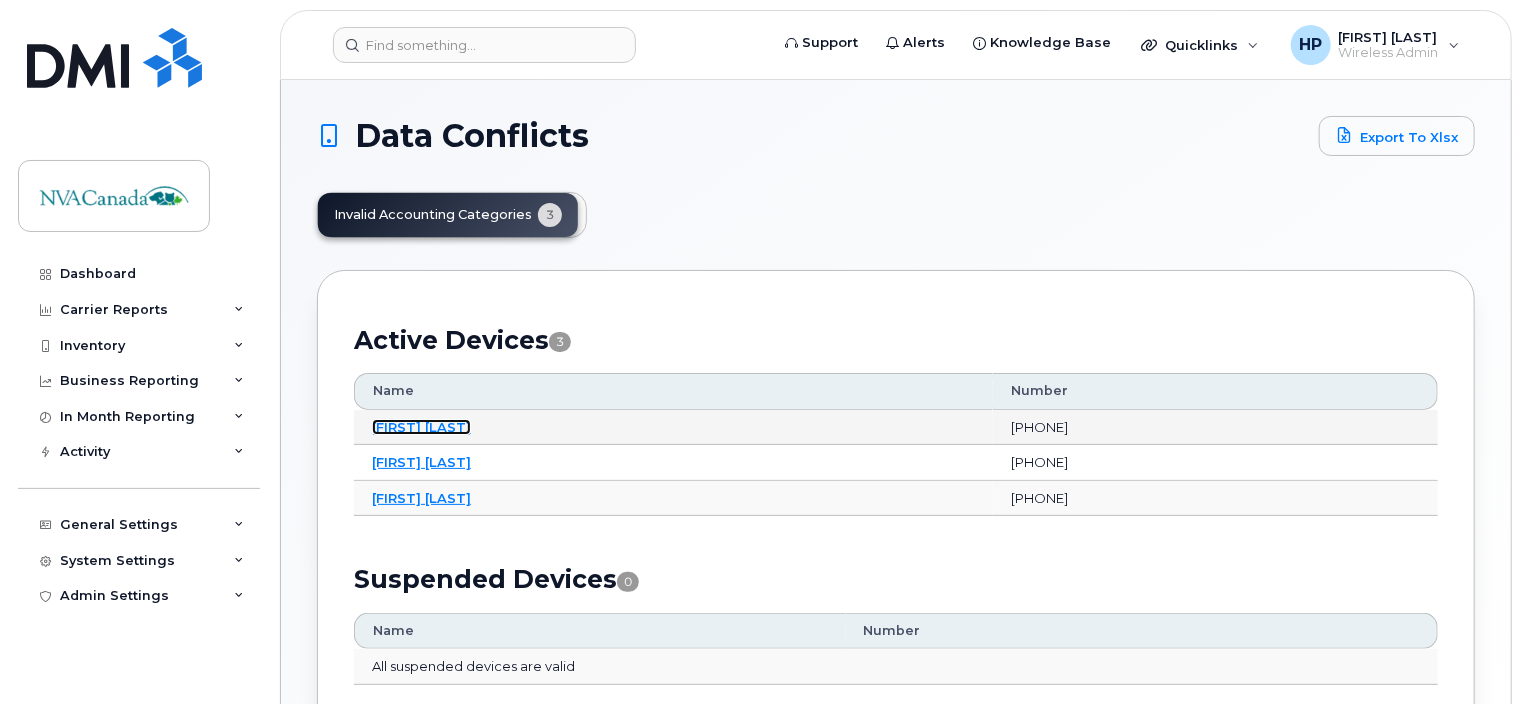 click on "Allison Smith" at bounding box center (421, 427) 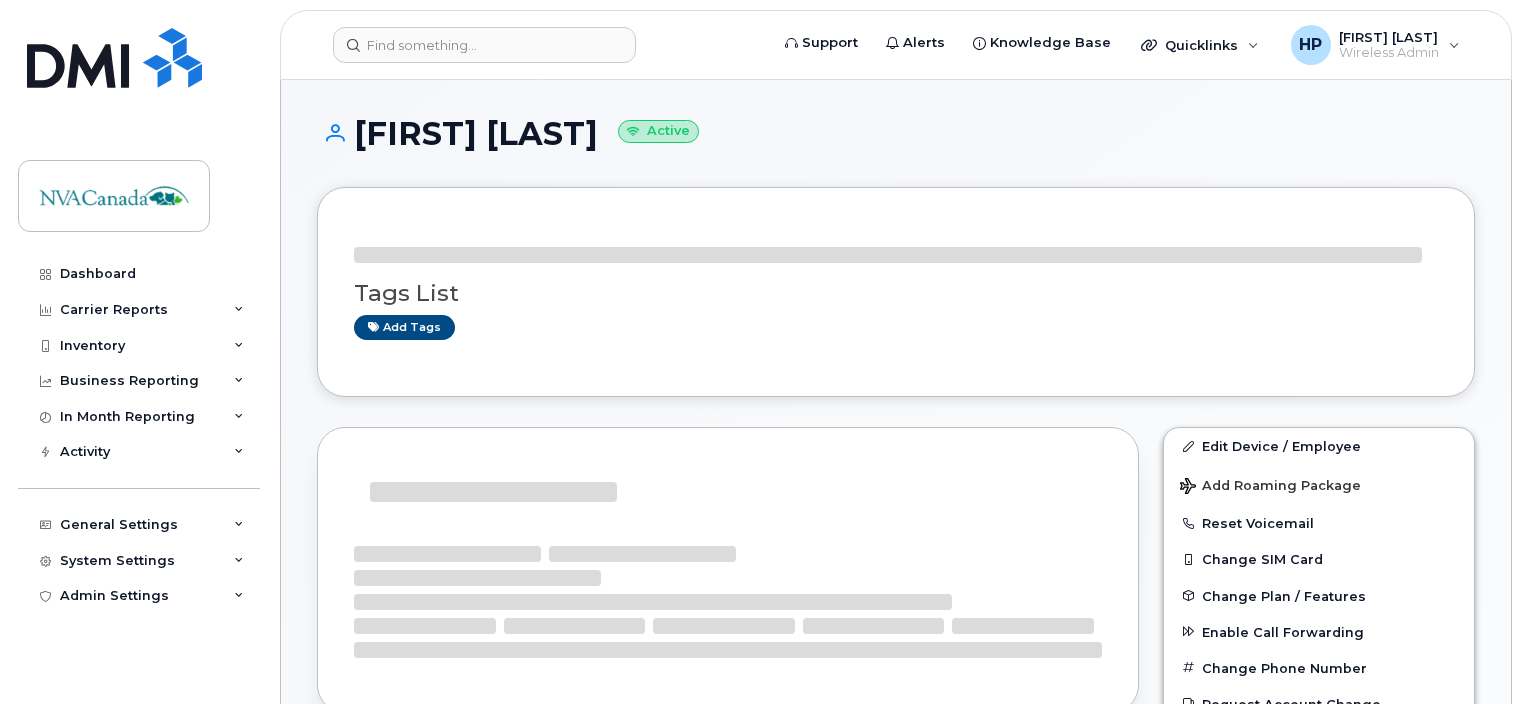 scroll, scrollTop: 0, scrollLeft: 0, axis: both 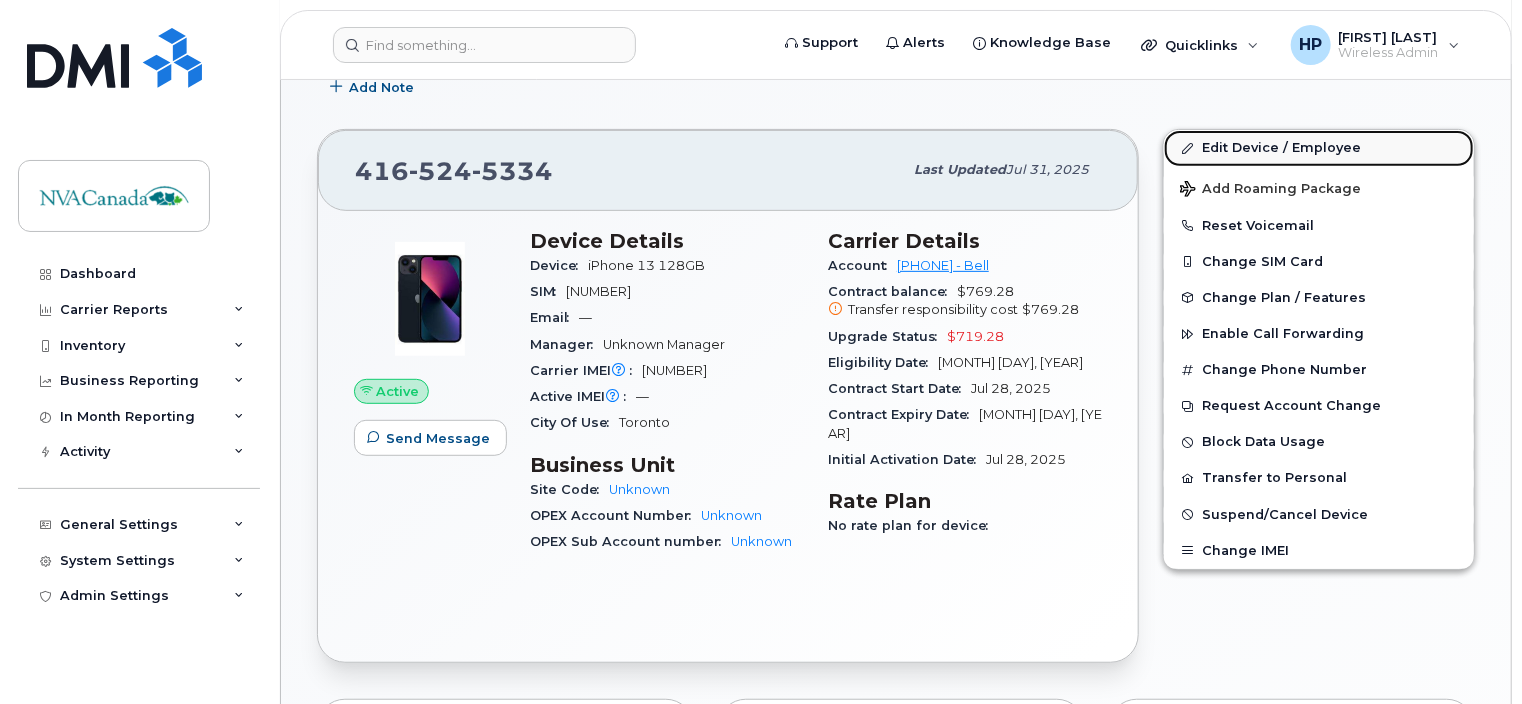 click on "Edit Device / Employee" at bounding box center (1319, 148) 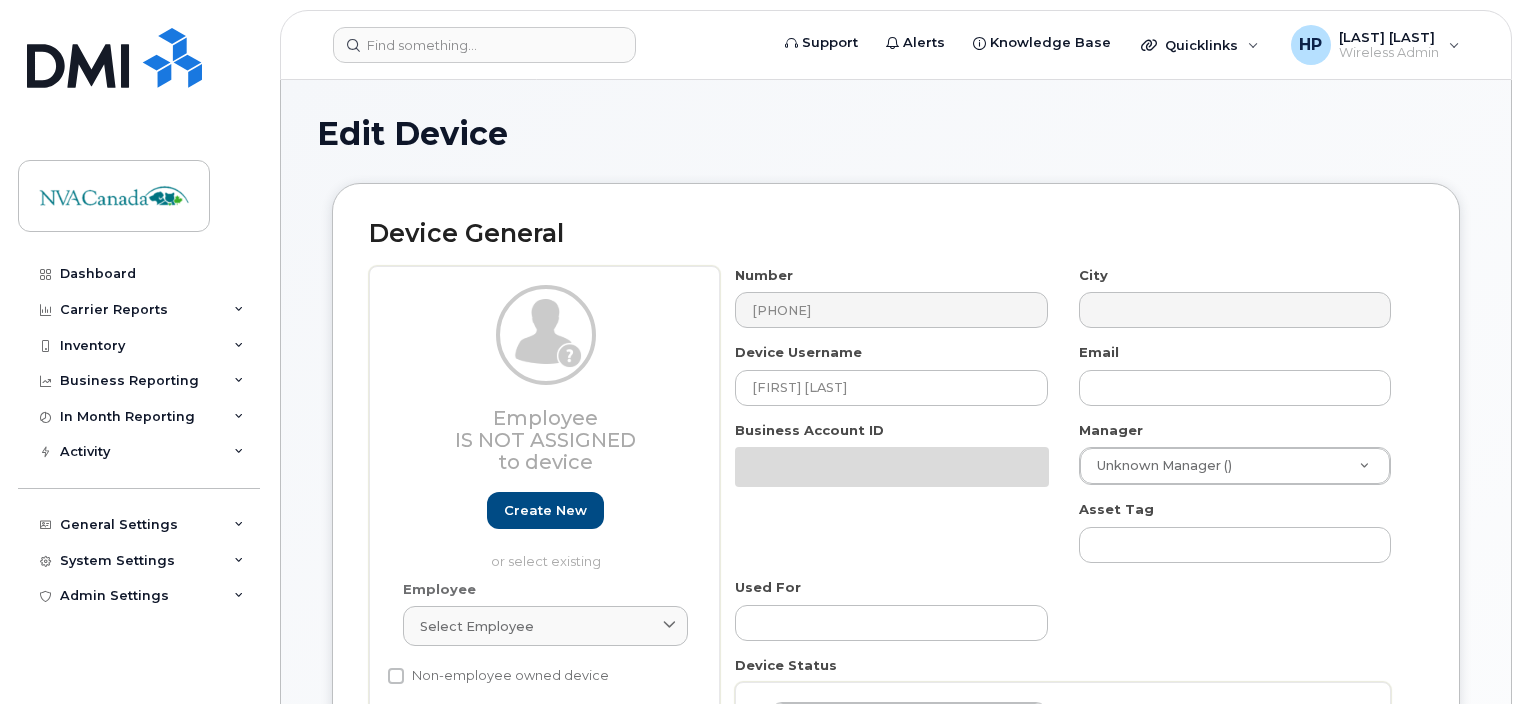 select on "34922019" 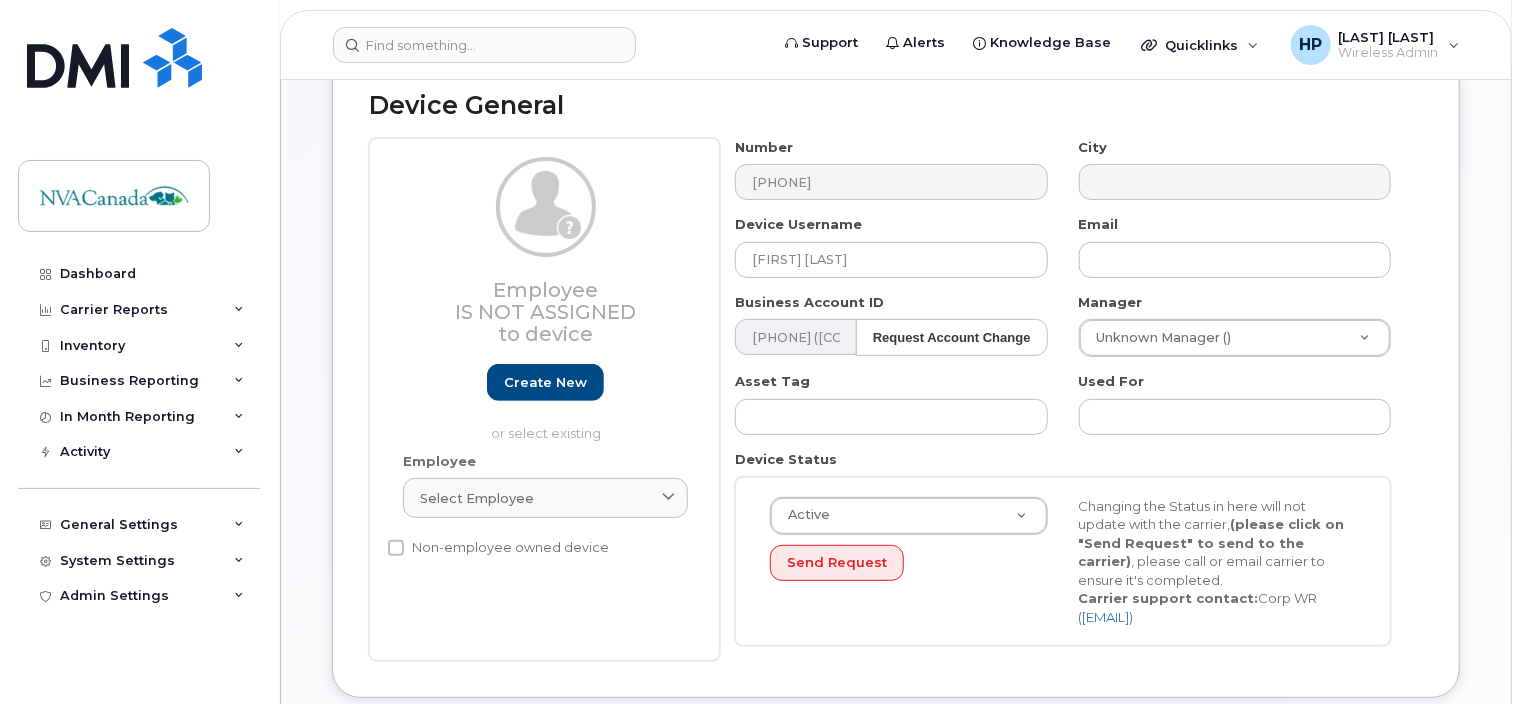 scroll, scrollTop: 126, scrollLeft: 0, axis: vertical 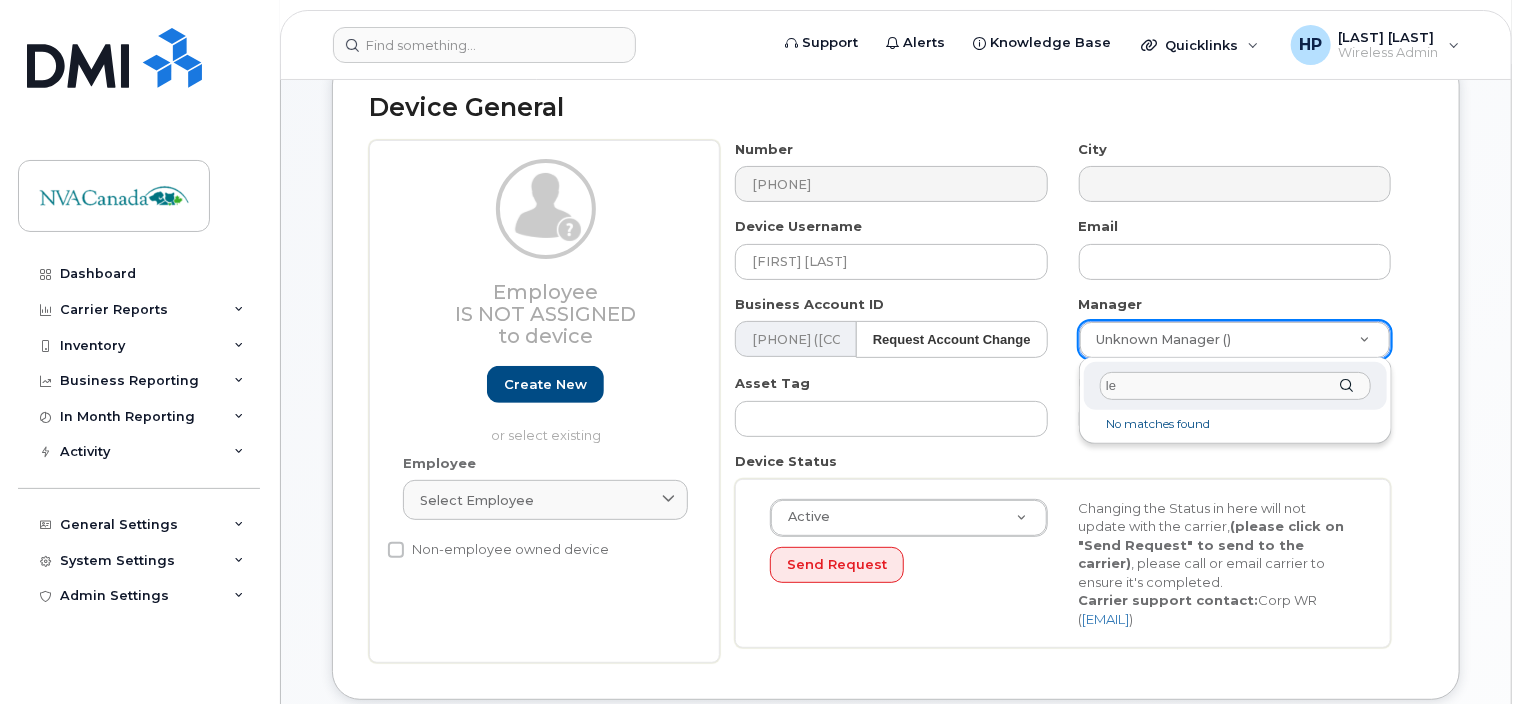 type on "l" 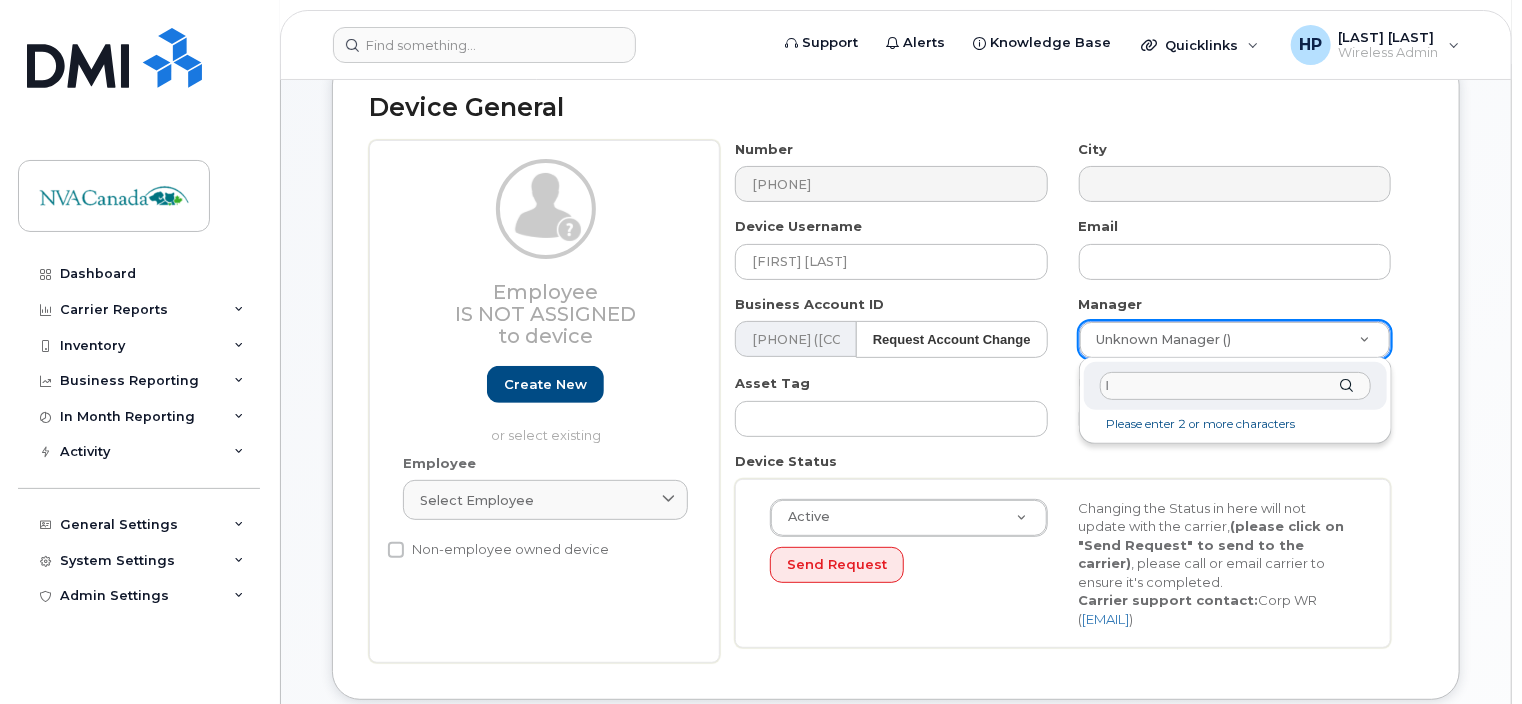 type 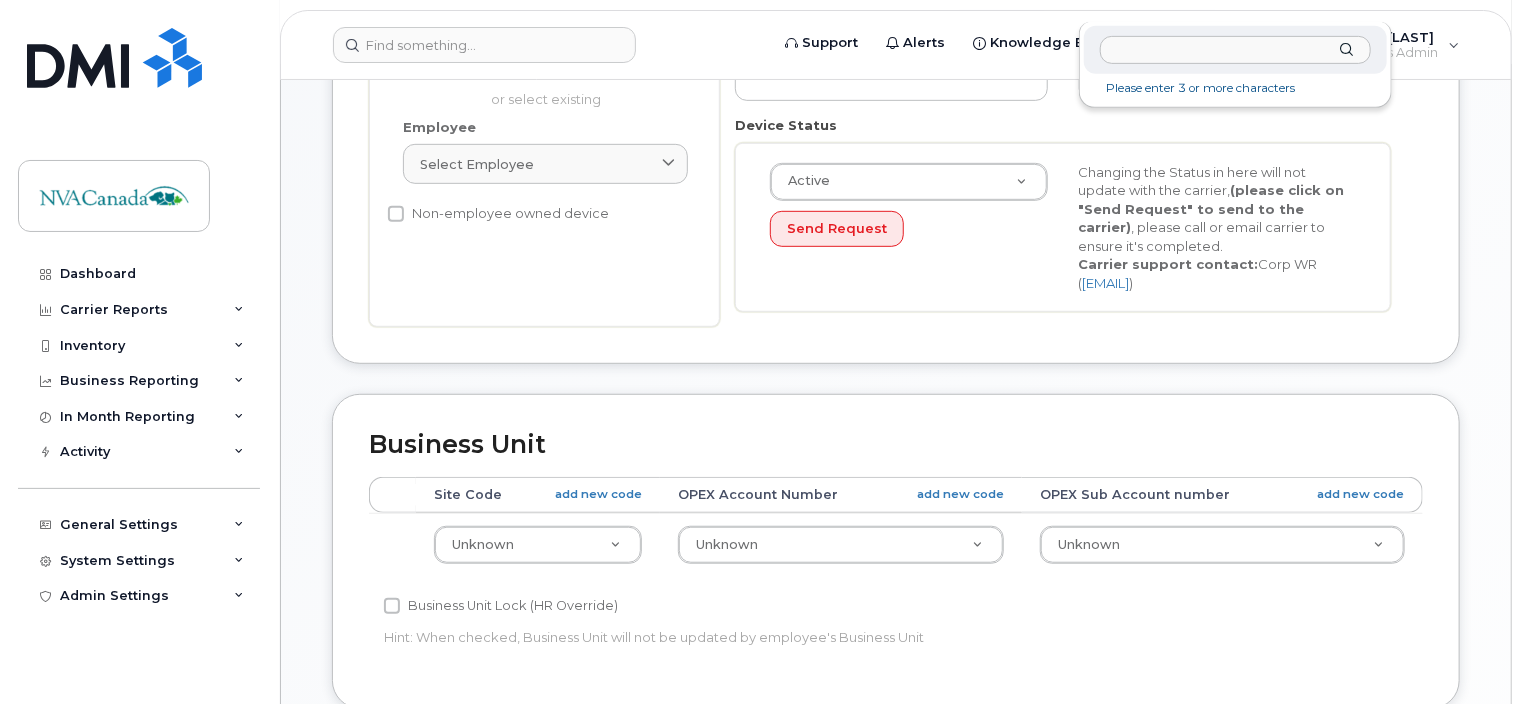 scroll, scrollTop: 560, scrollLeft: 0, axis: vertical 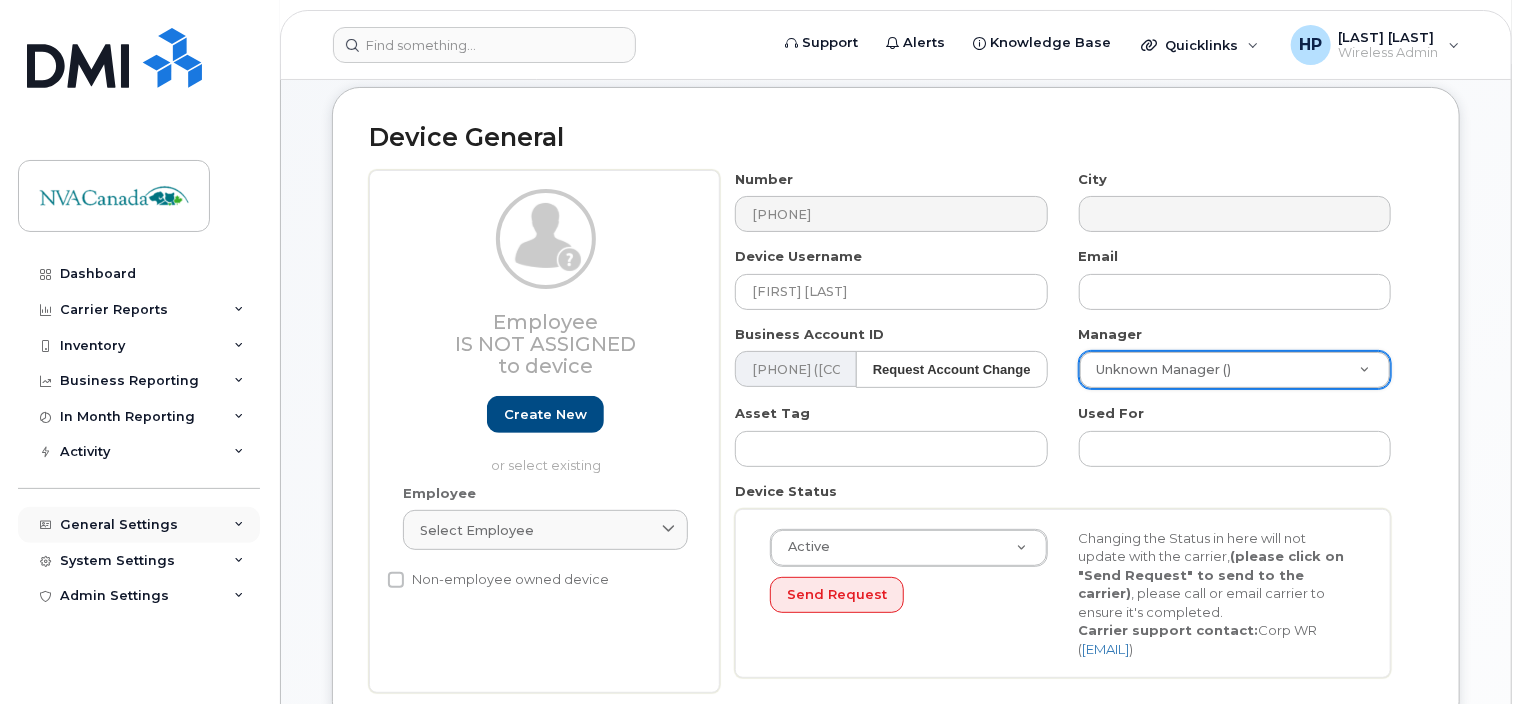 click on "General Settings" at bounding box center (139, 525) 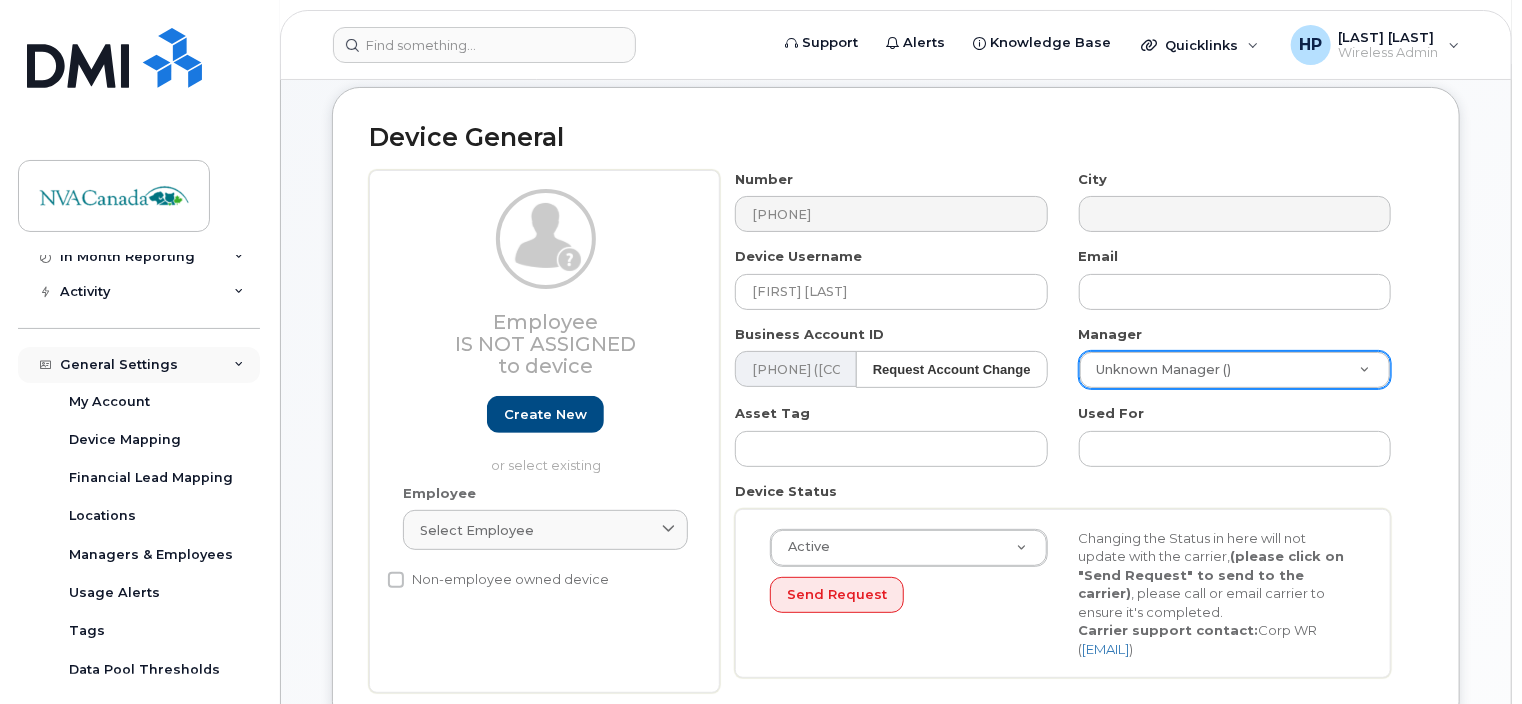 scroll, scrollTop: 163, scrollLeft: 0, axis: vertical 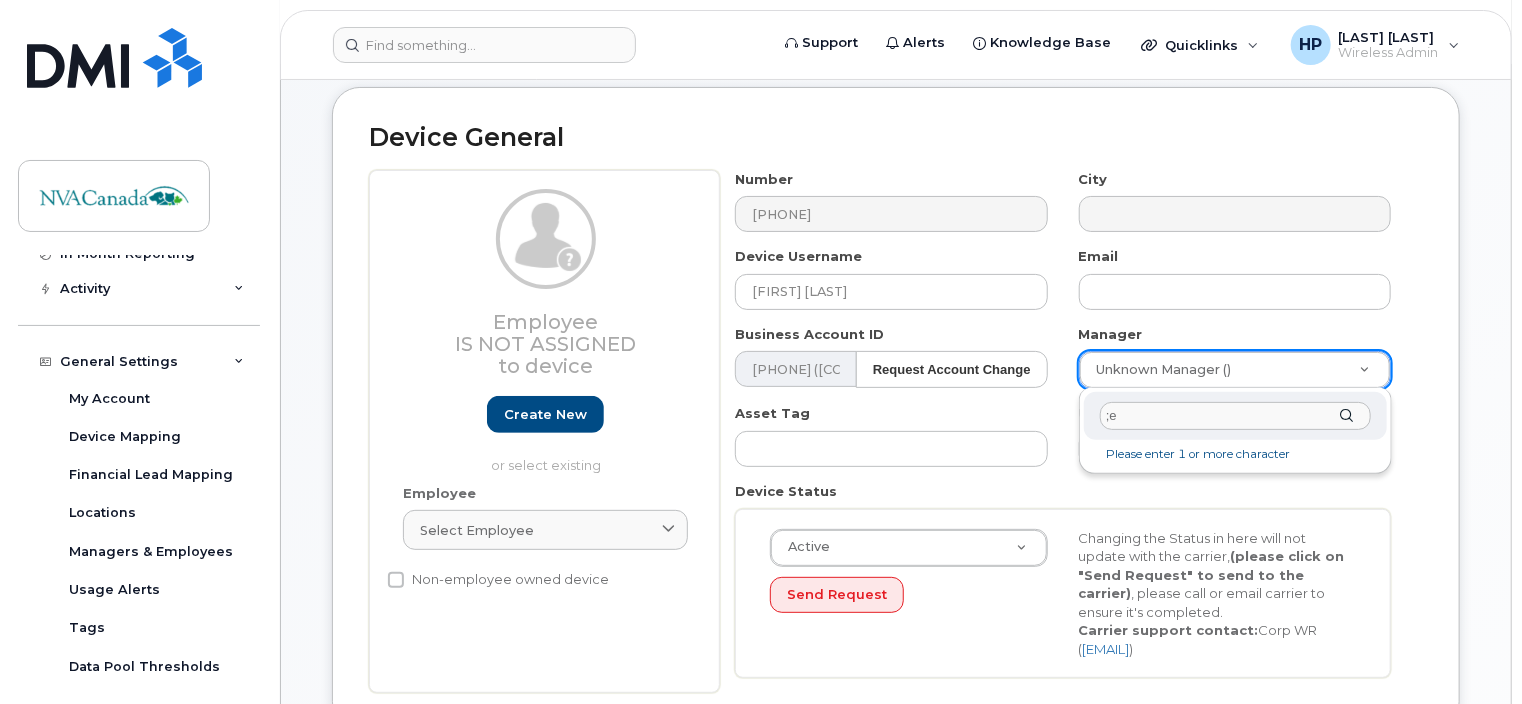 type on ";" 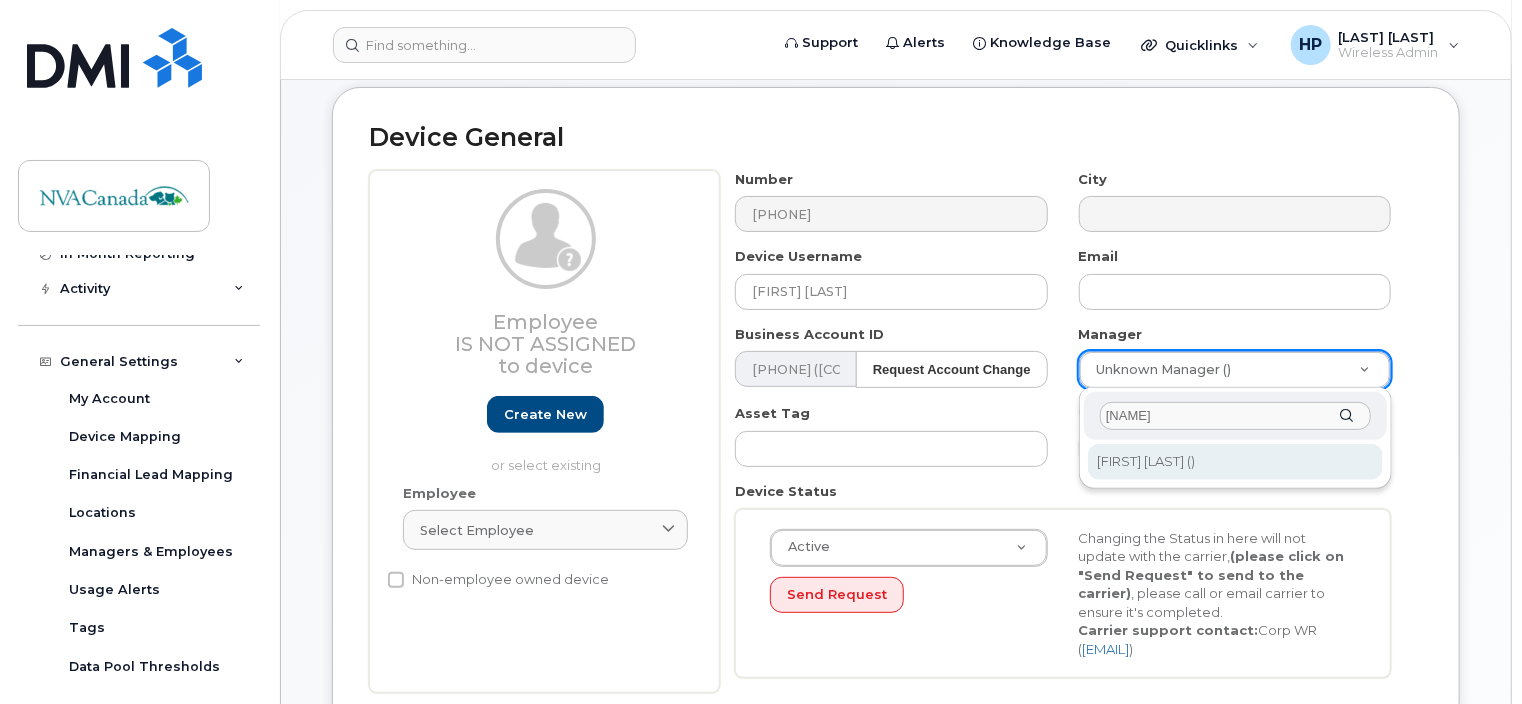 type on "leah" 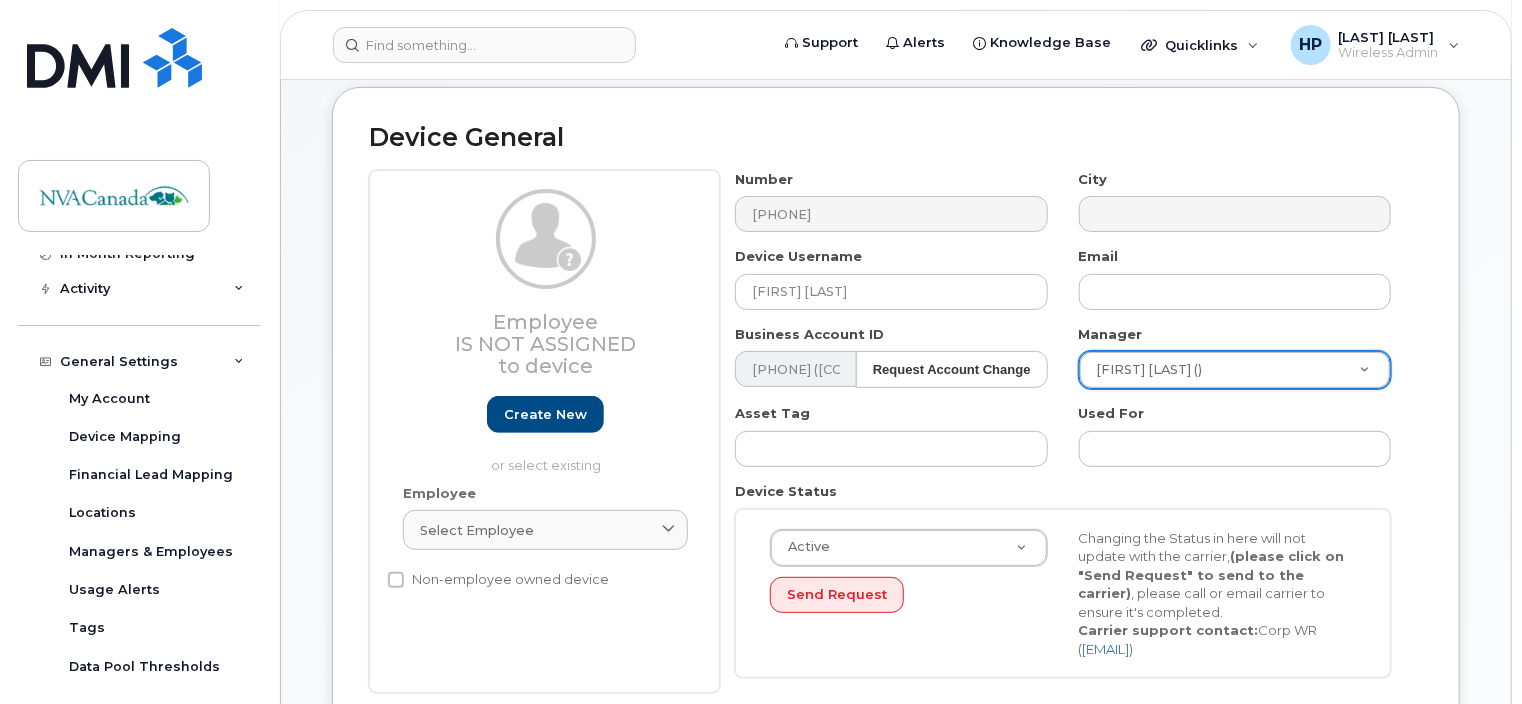 type on "2991508" 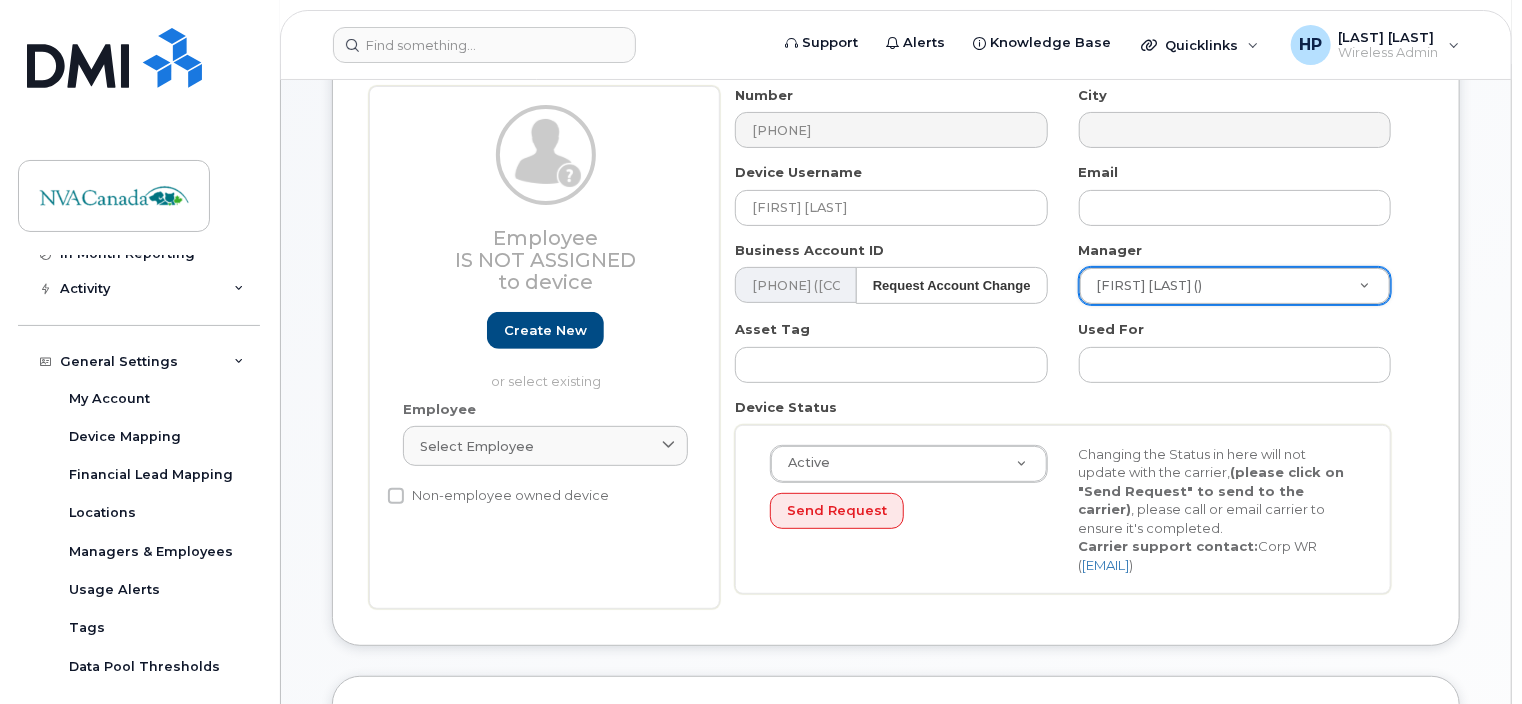 scroll, scrollTop: 184, scrollLeft: 0, axis: vertical 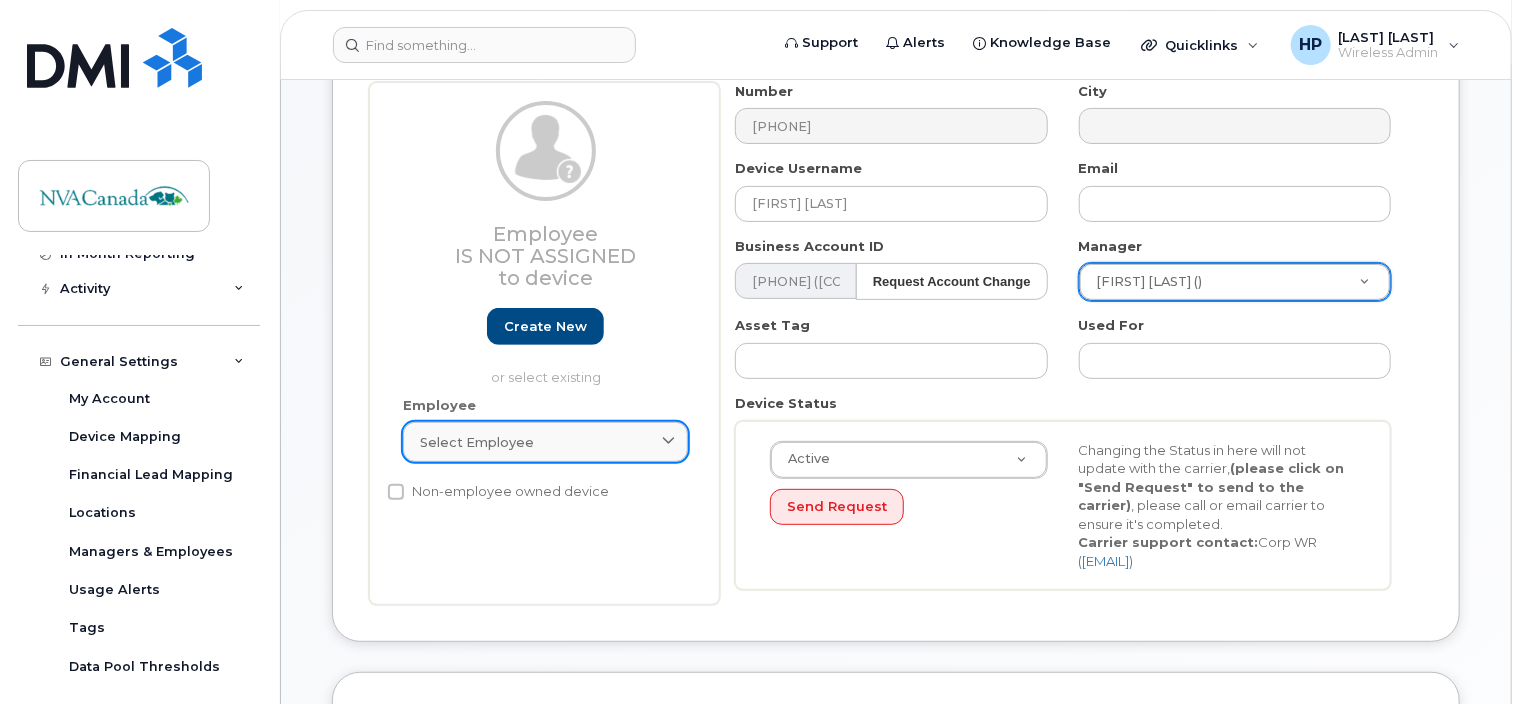 click on "Select employee" at bounding box center [545, 442] 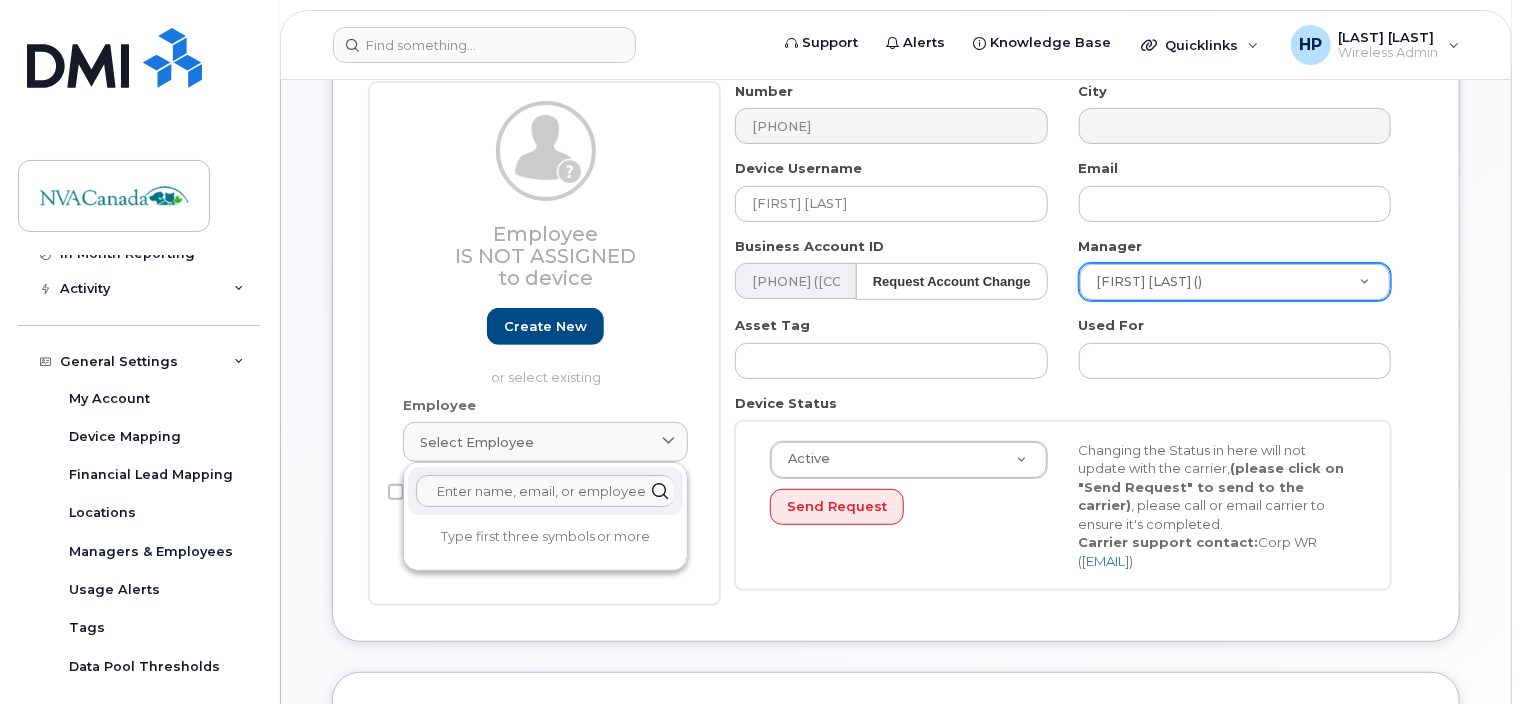 click on "Active                                     Active
Suspended
Cancelled
Send Request
Changing the Status in here will not update with the carrier,   (please click on "Send Request" to send to the carrier)  , please call or email carrier to ensure it's completed.
Carrier support contact:
Corp WR
( ccc@prestonmobility.com )" at bounding box center [1063, 506] 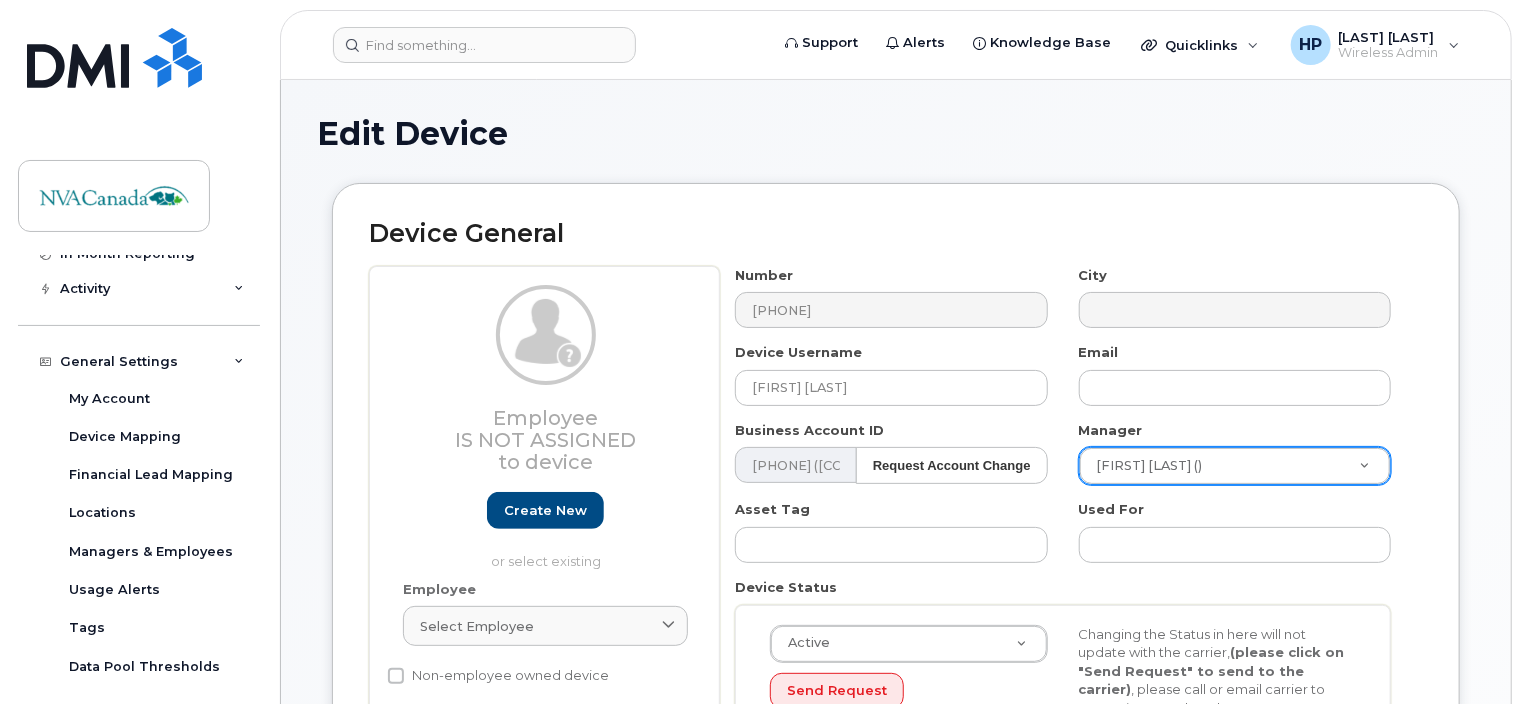 scroll, scrollTop: 150, scrollLeft: 0, axis: vertical 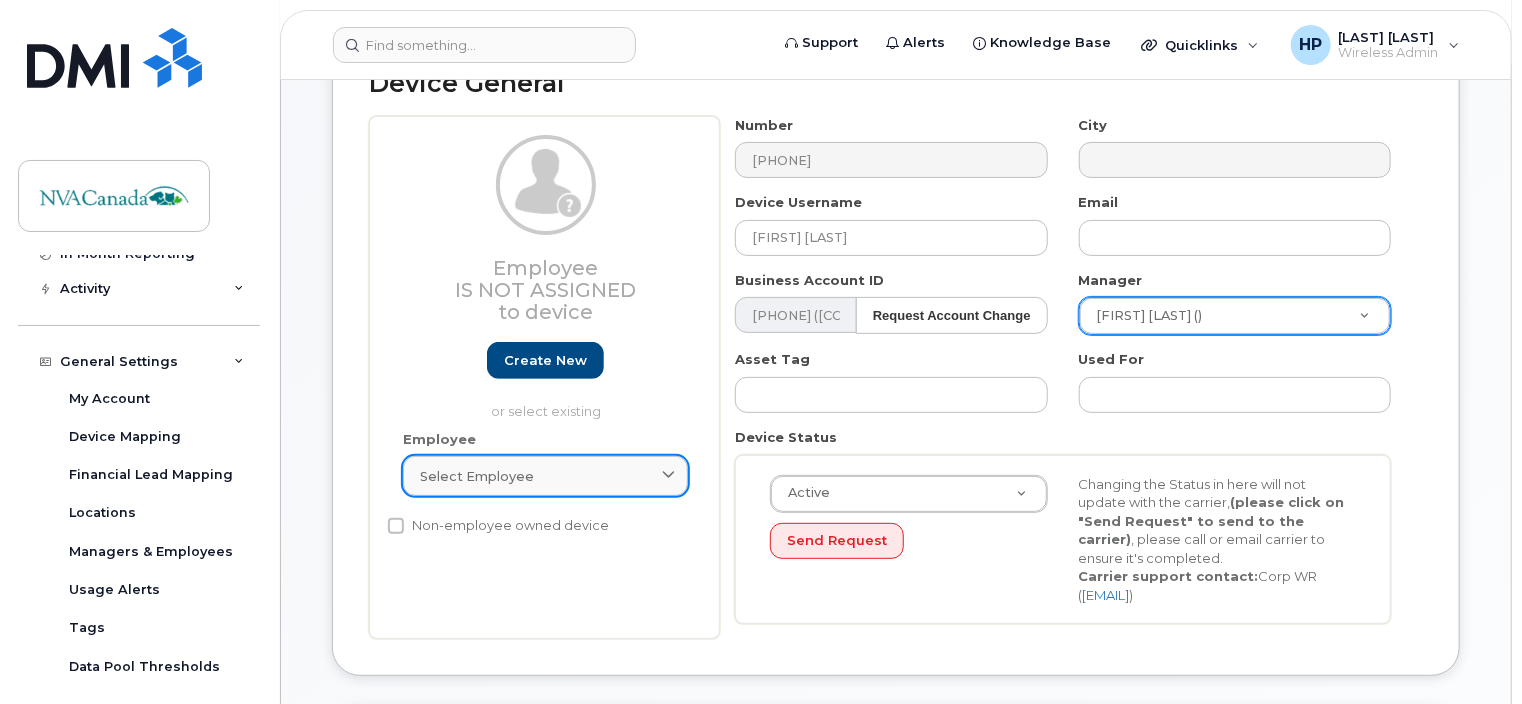 click on "Select employee" at bounding box center (545, 476) 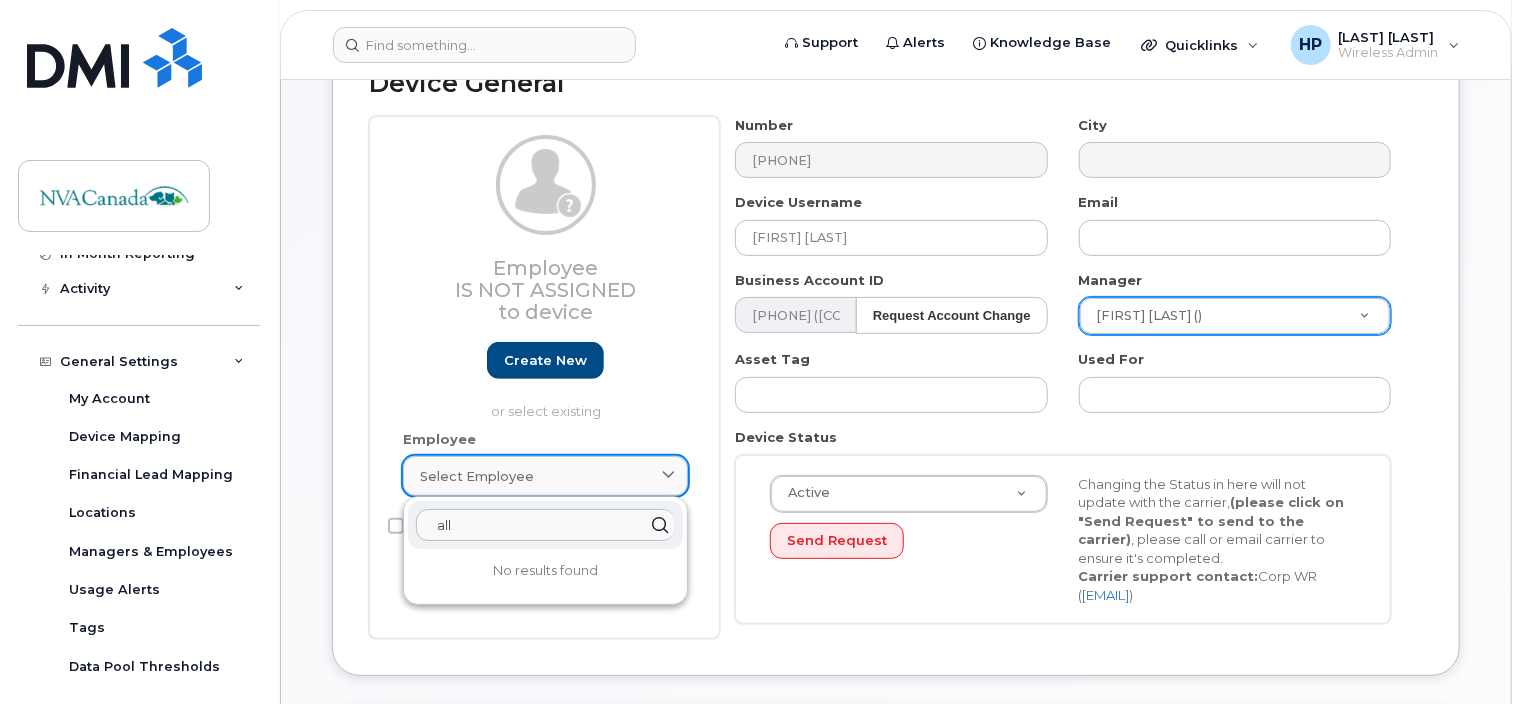 type on "al" 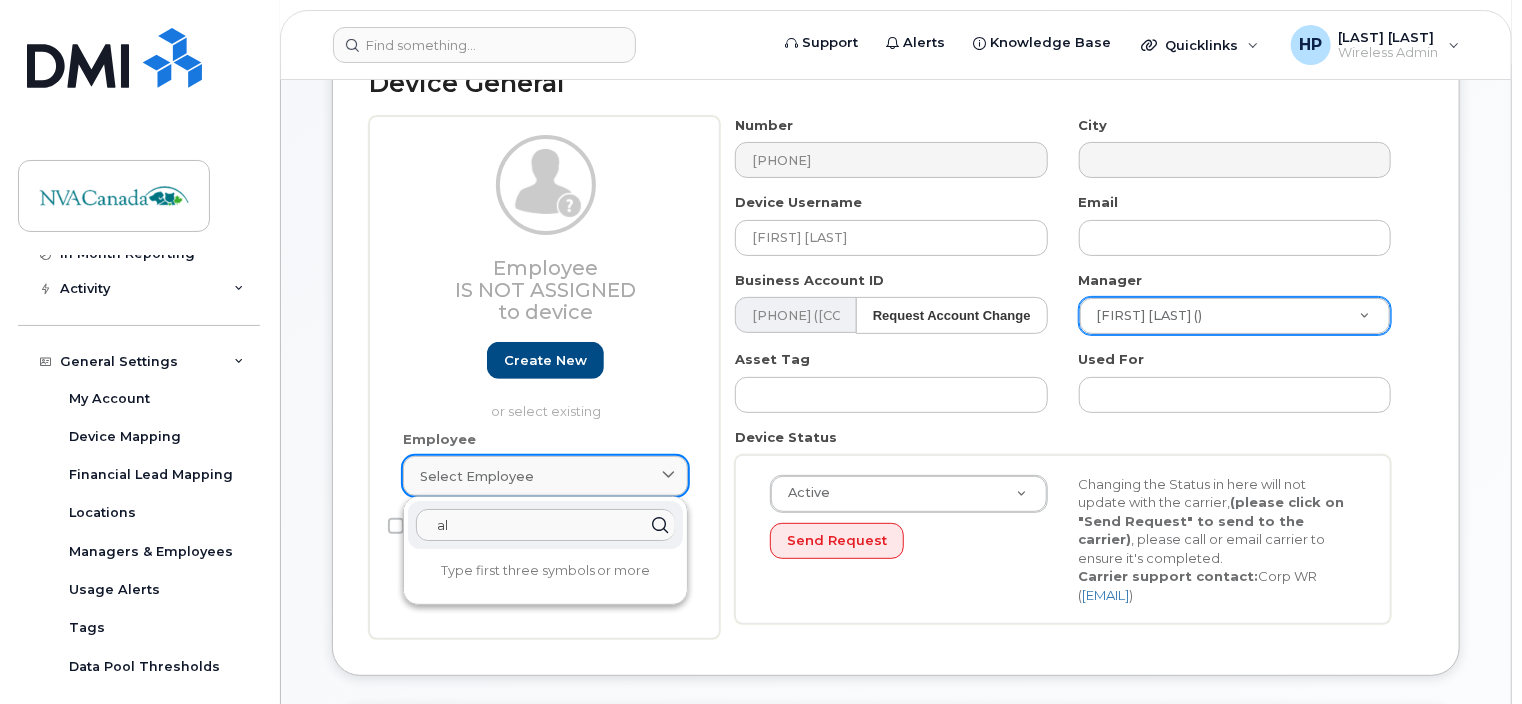 type 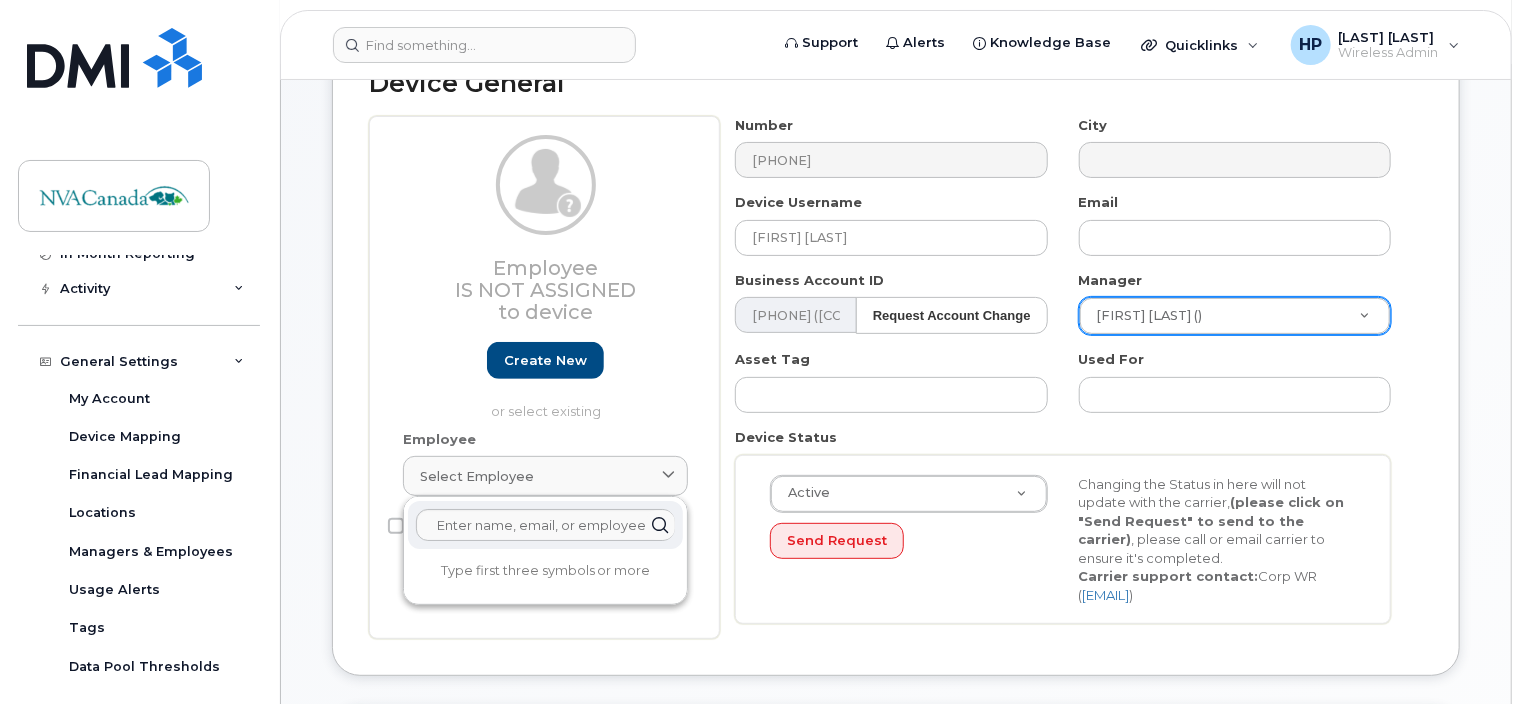 click on "Active                                     Active
Suspended
Cancelled
Send Request
Changing the Status in here will not update with the carrier,   (please click on "Send Request" to send to the carrier)  , please call or email carrier to ensure it's completed.
Carrier support contact:
Corp WR
( ccc@prestonmobility.com )" at bounding box center [1063, 540] 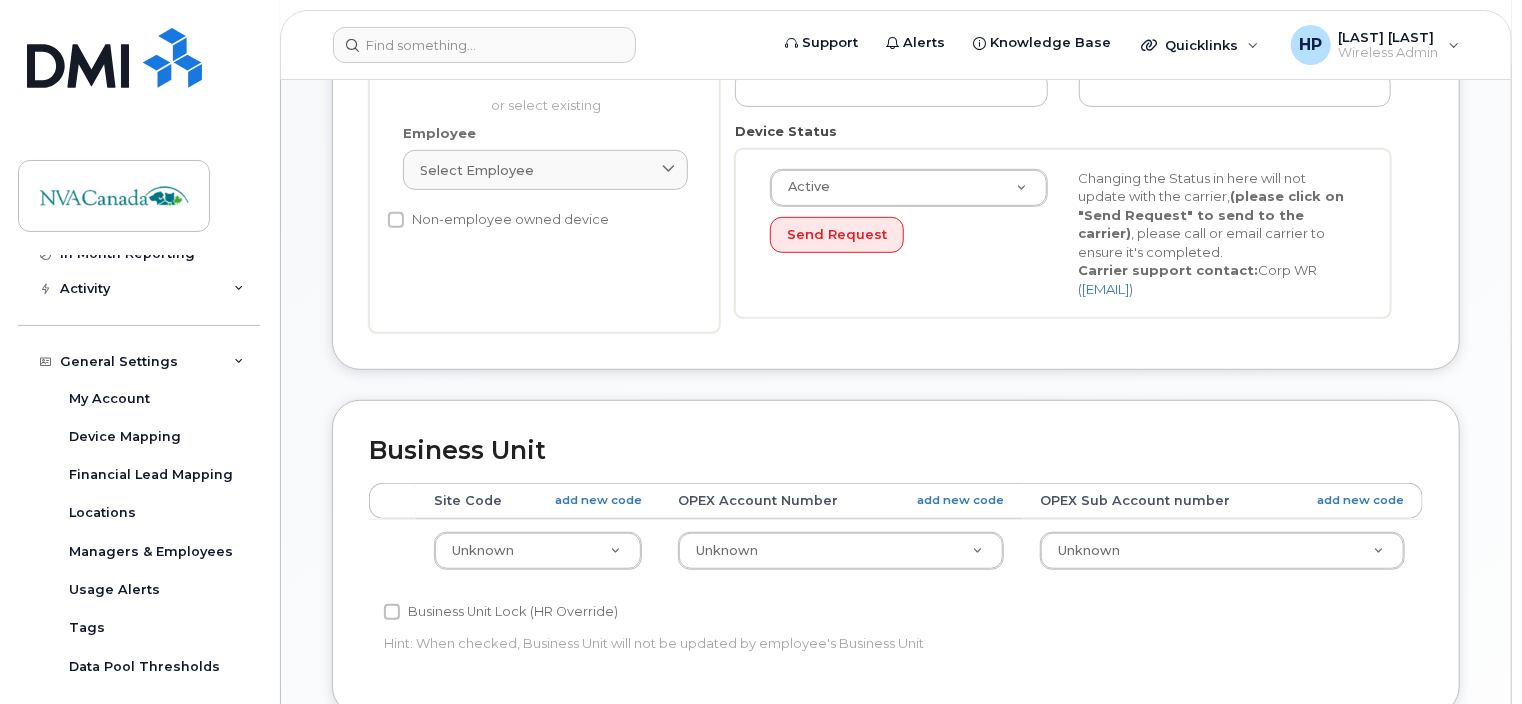 scroll, scrollTop: 459, scrollLeft: 0, axis: vertical 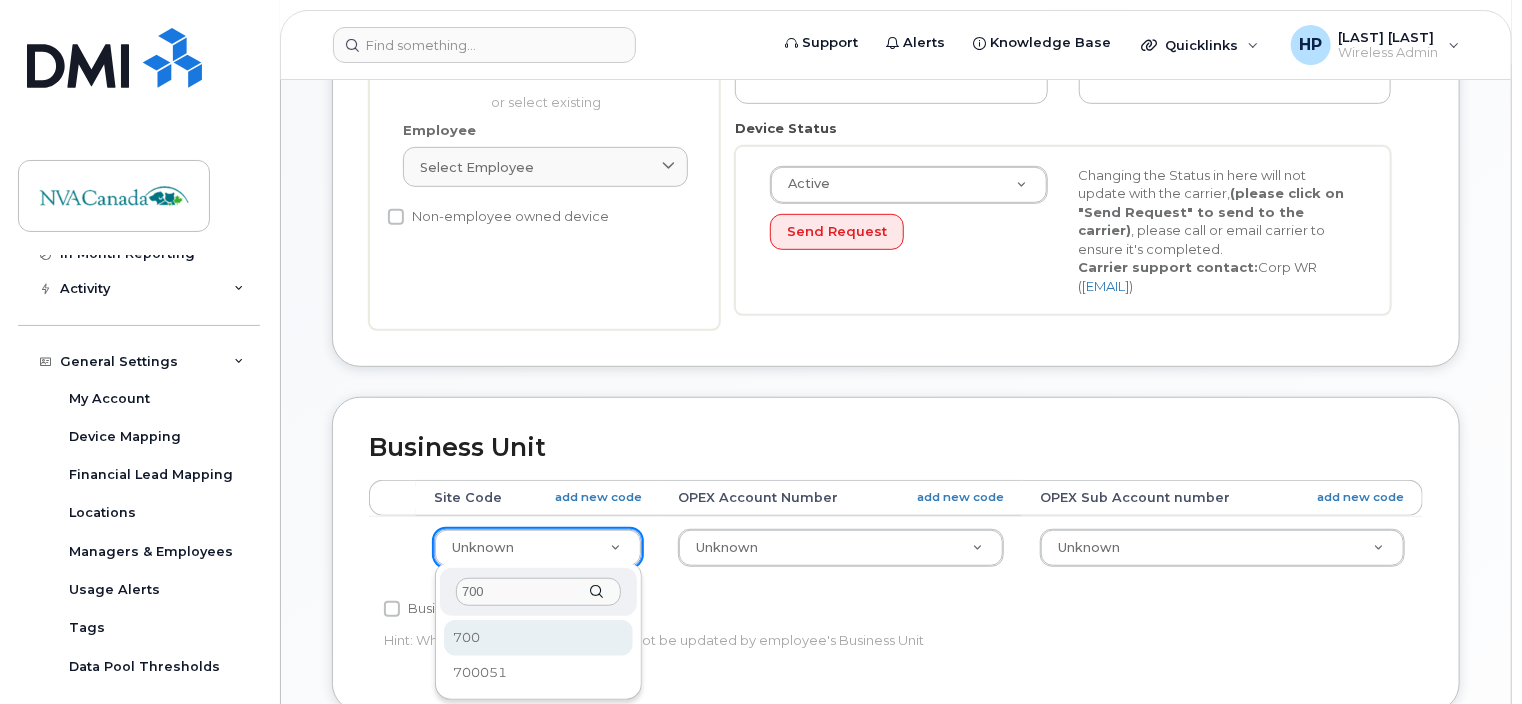 type on "700" 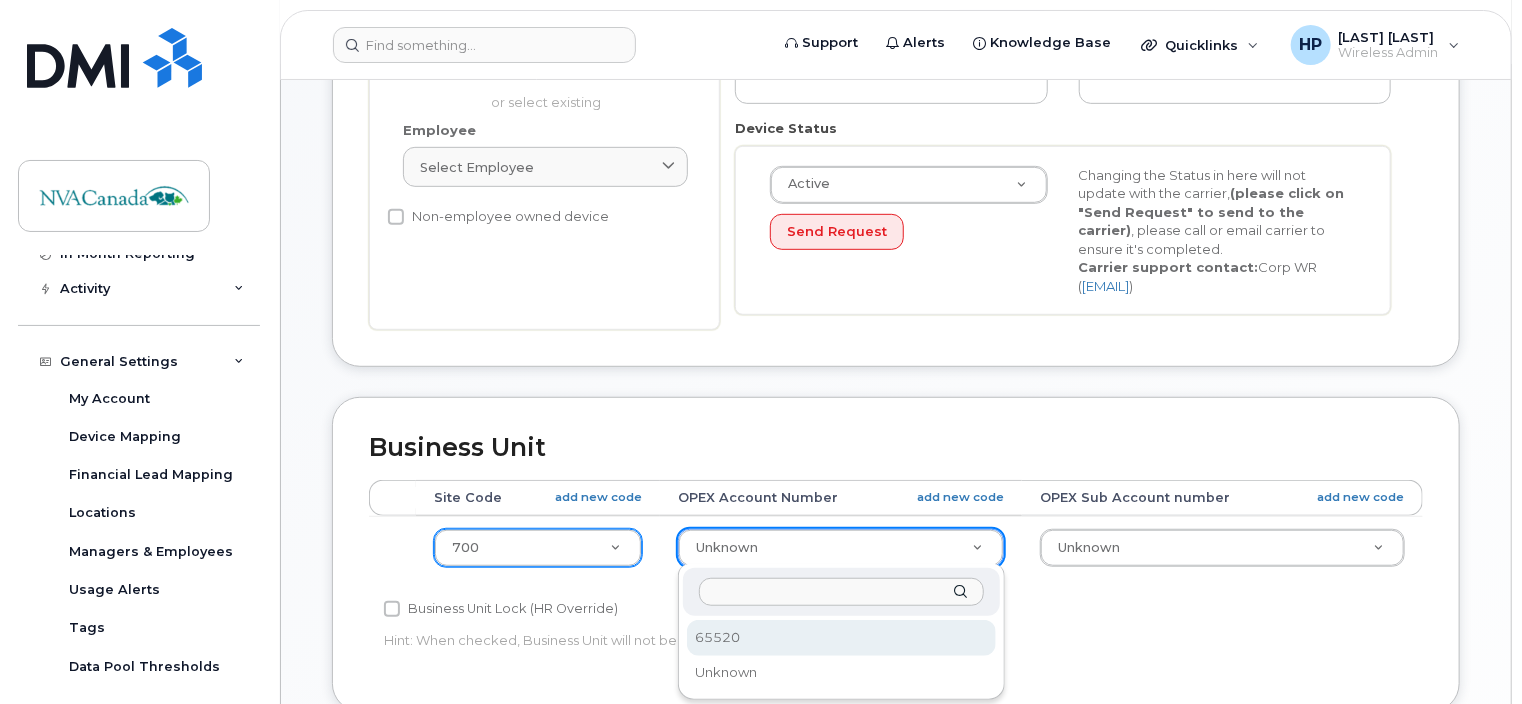 select on "34922085" 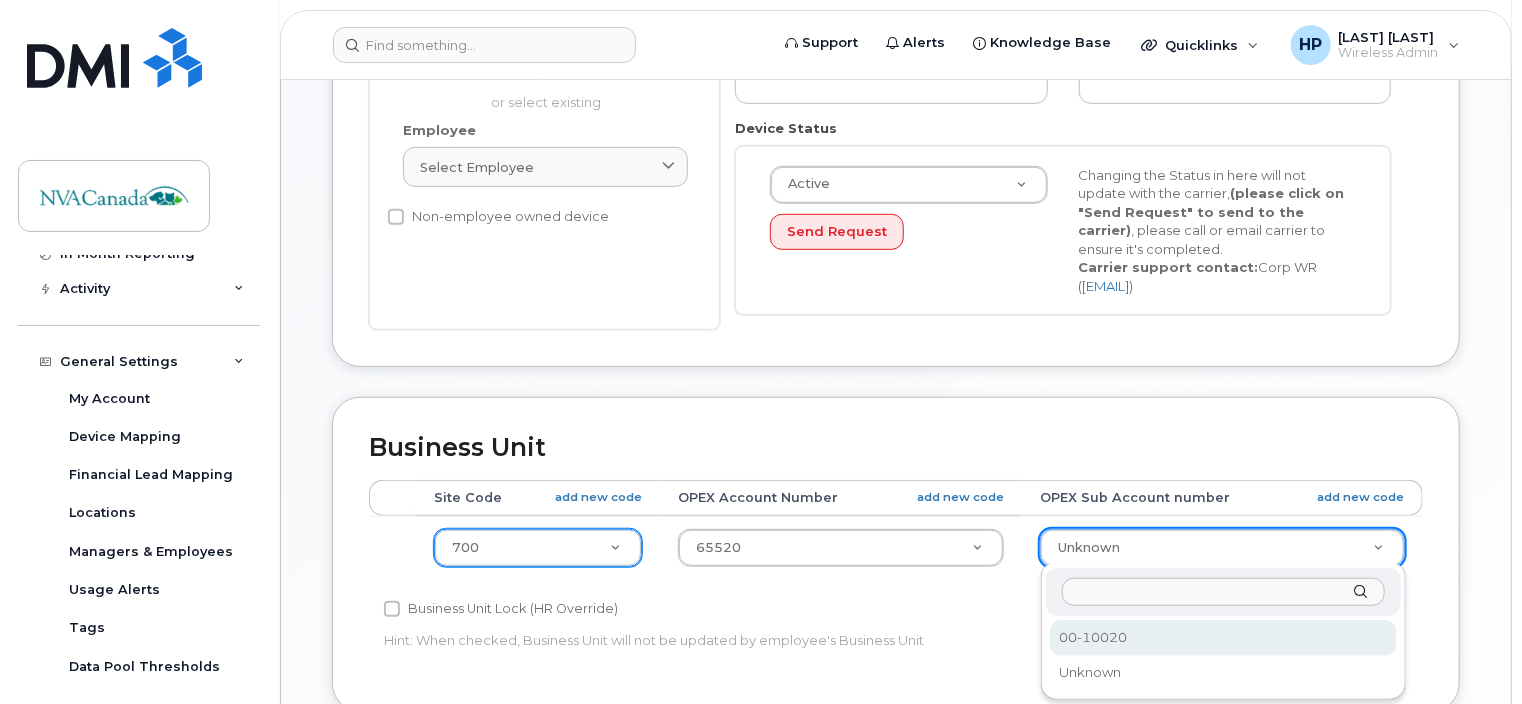 select on "34922086" 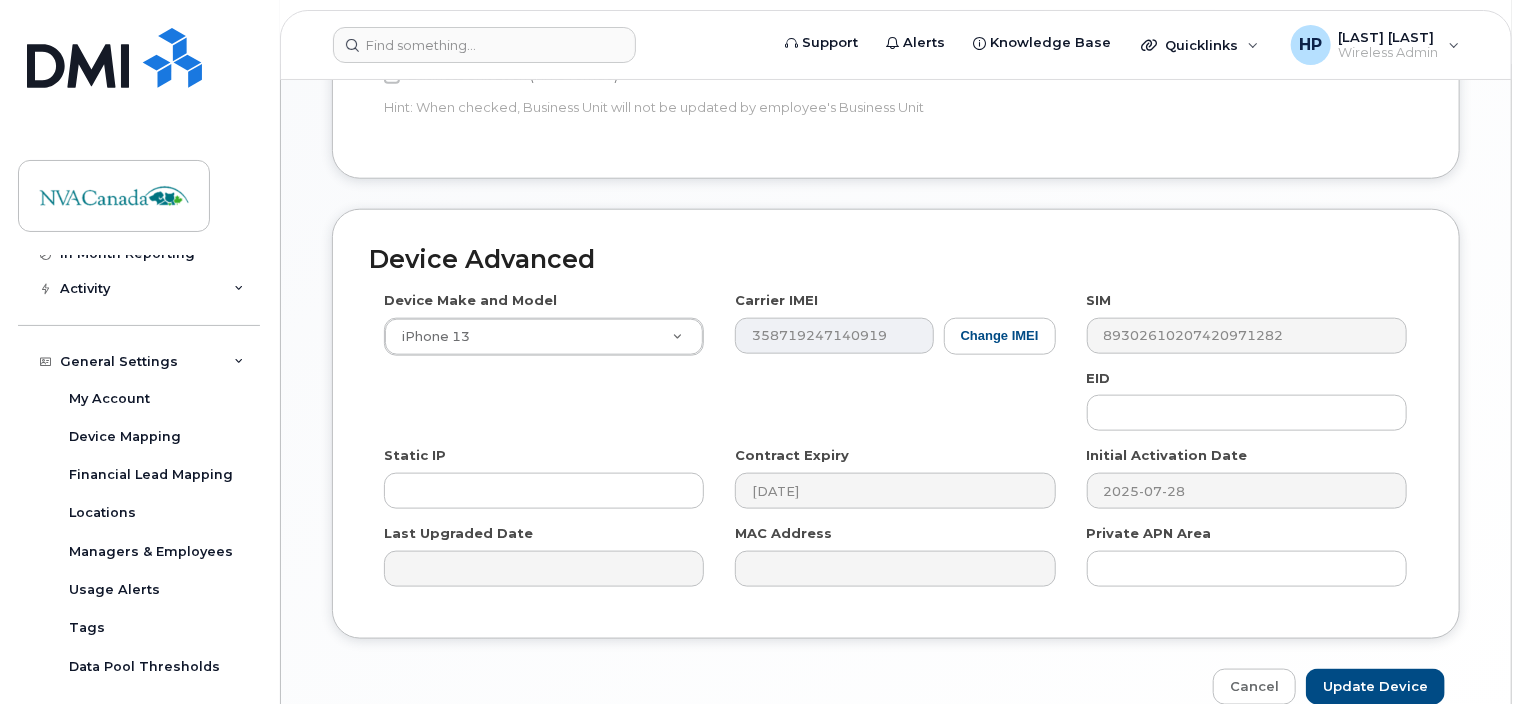 scroll, scrollTop: 1089, scrollLeft: 0, axis: vertical 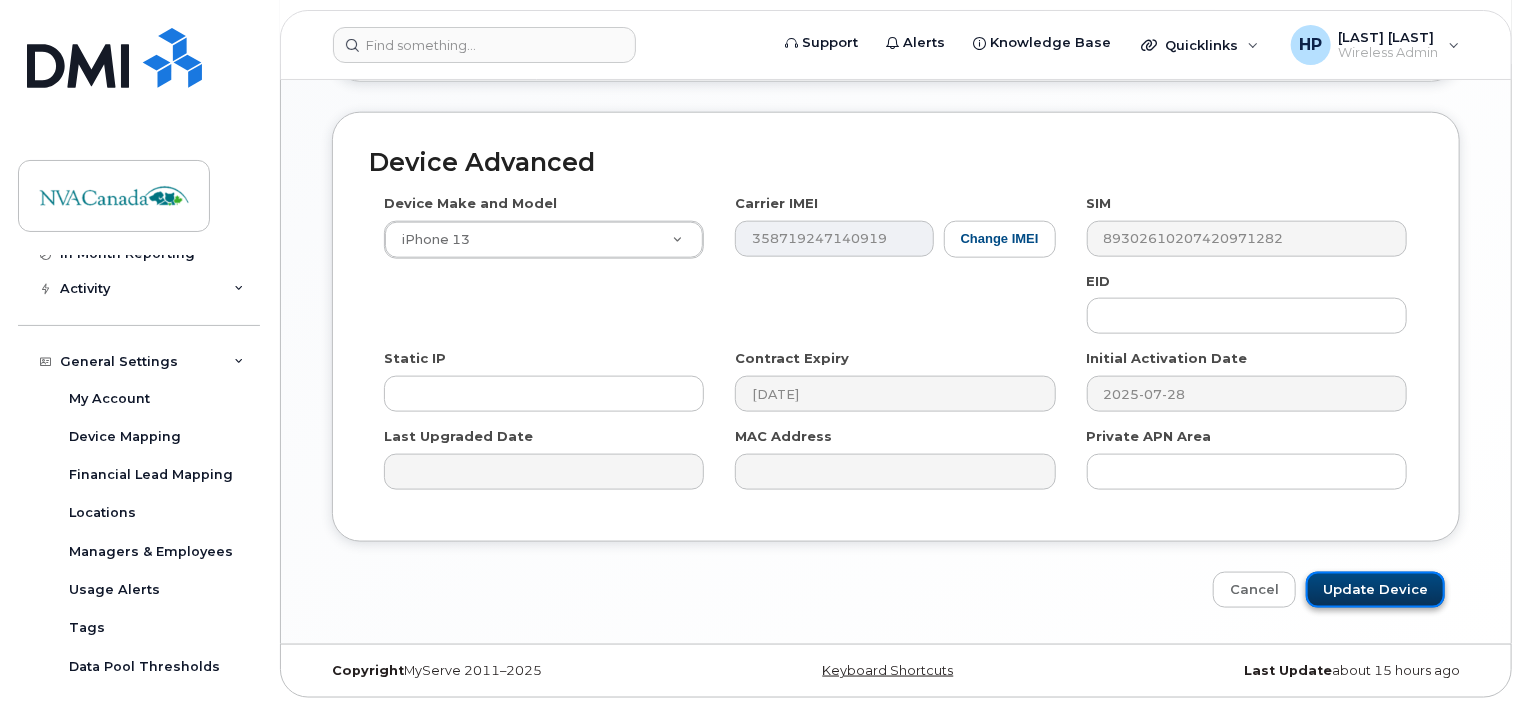 click on "Update Device" at bounding box center [1375, 590] 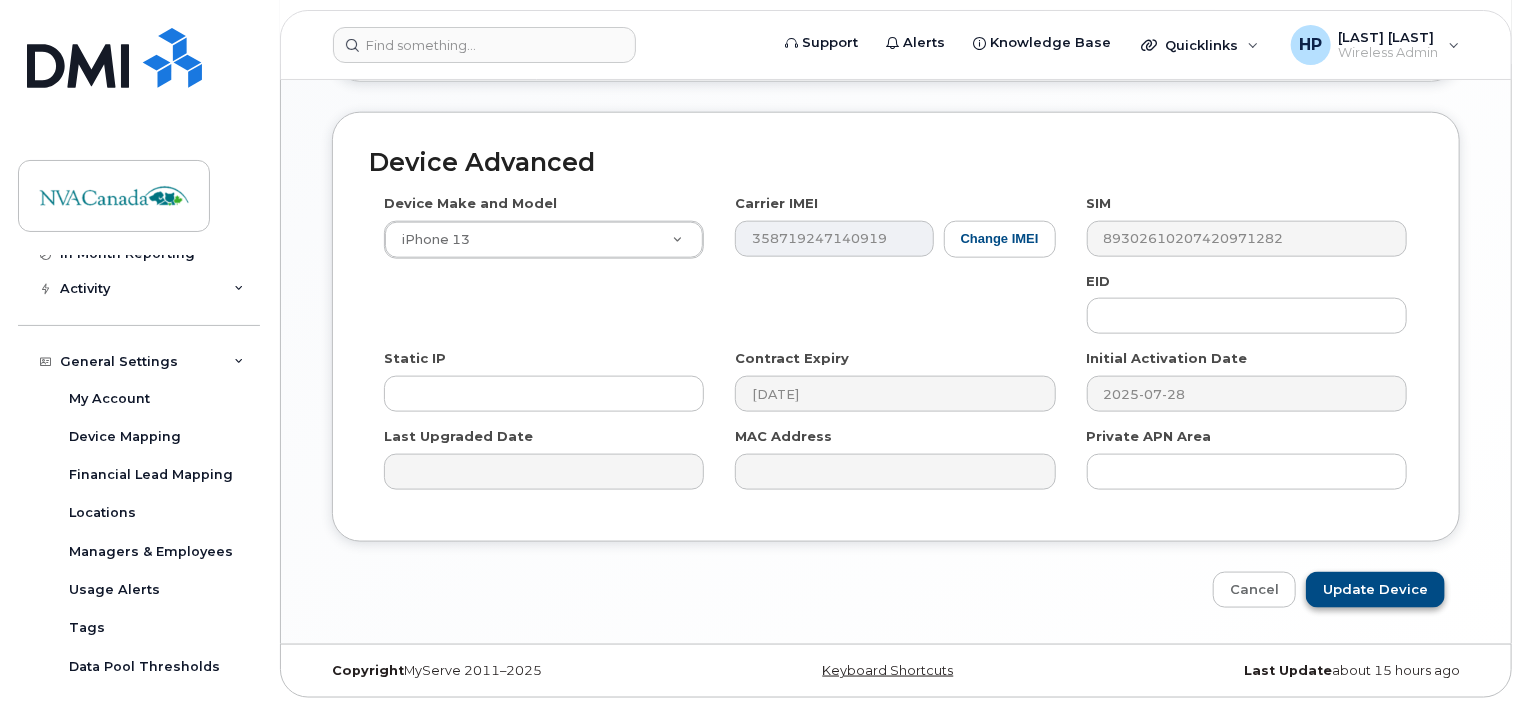 type on "Saving..." 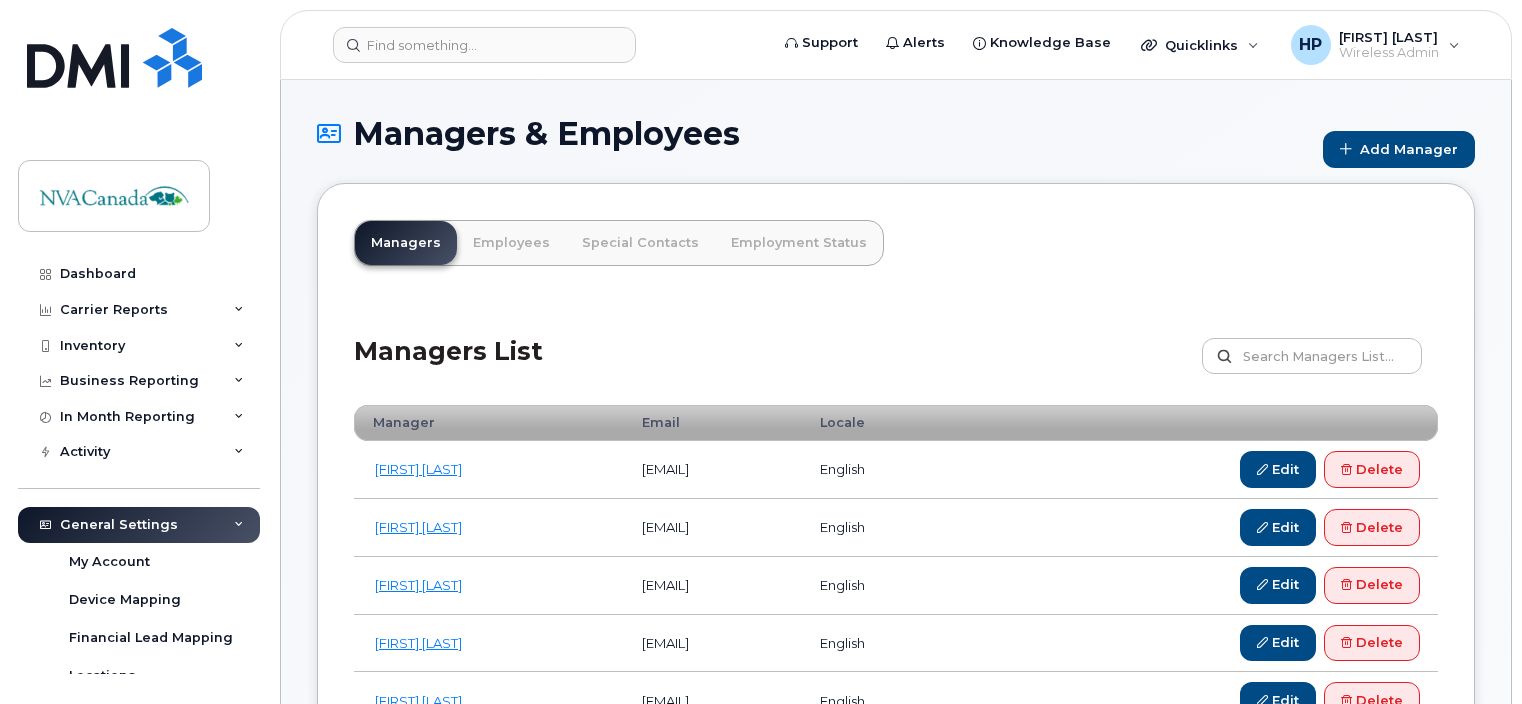 scroll, scrollTop: 0, scrollLeft: 0, axis: both 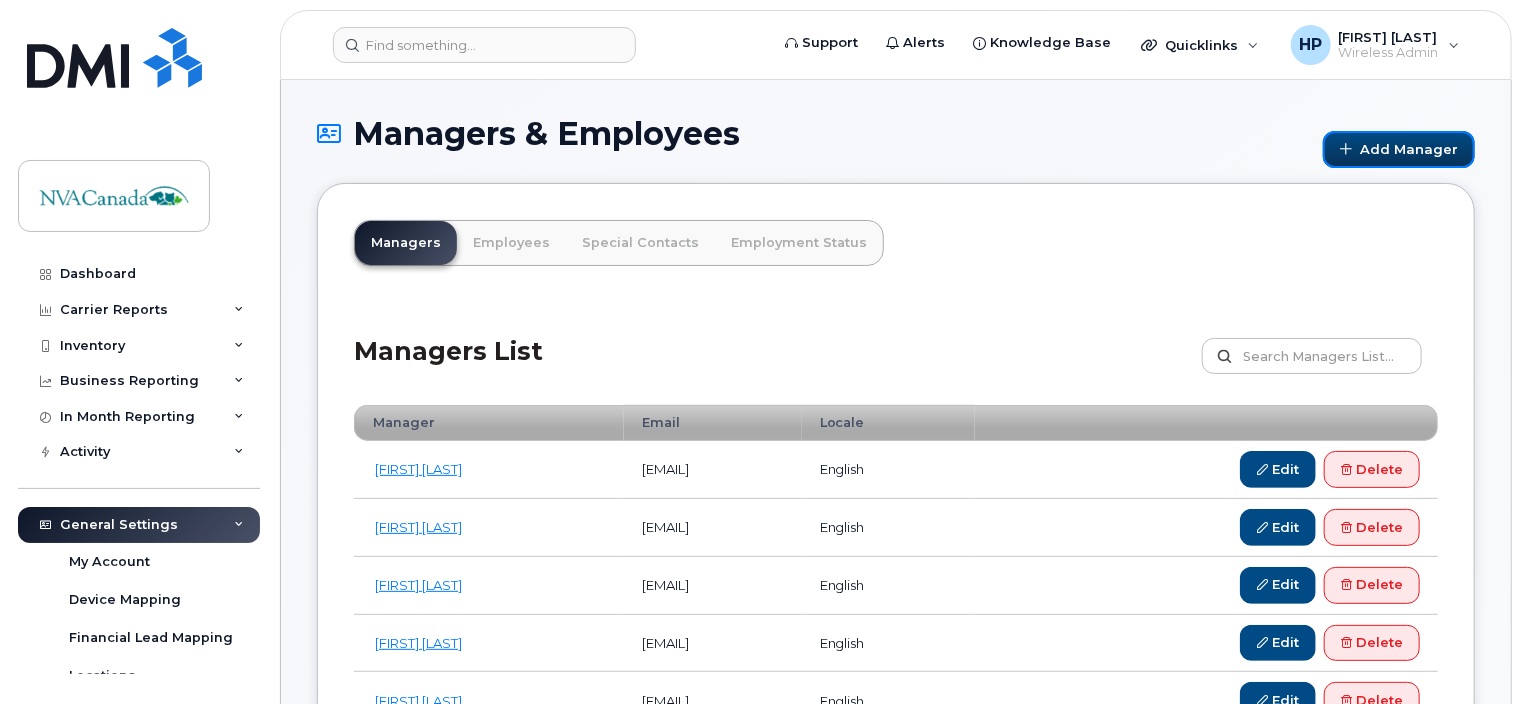click on "Add Manager" at bounding box center [1399, 149] 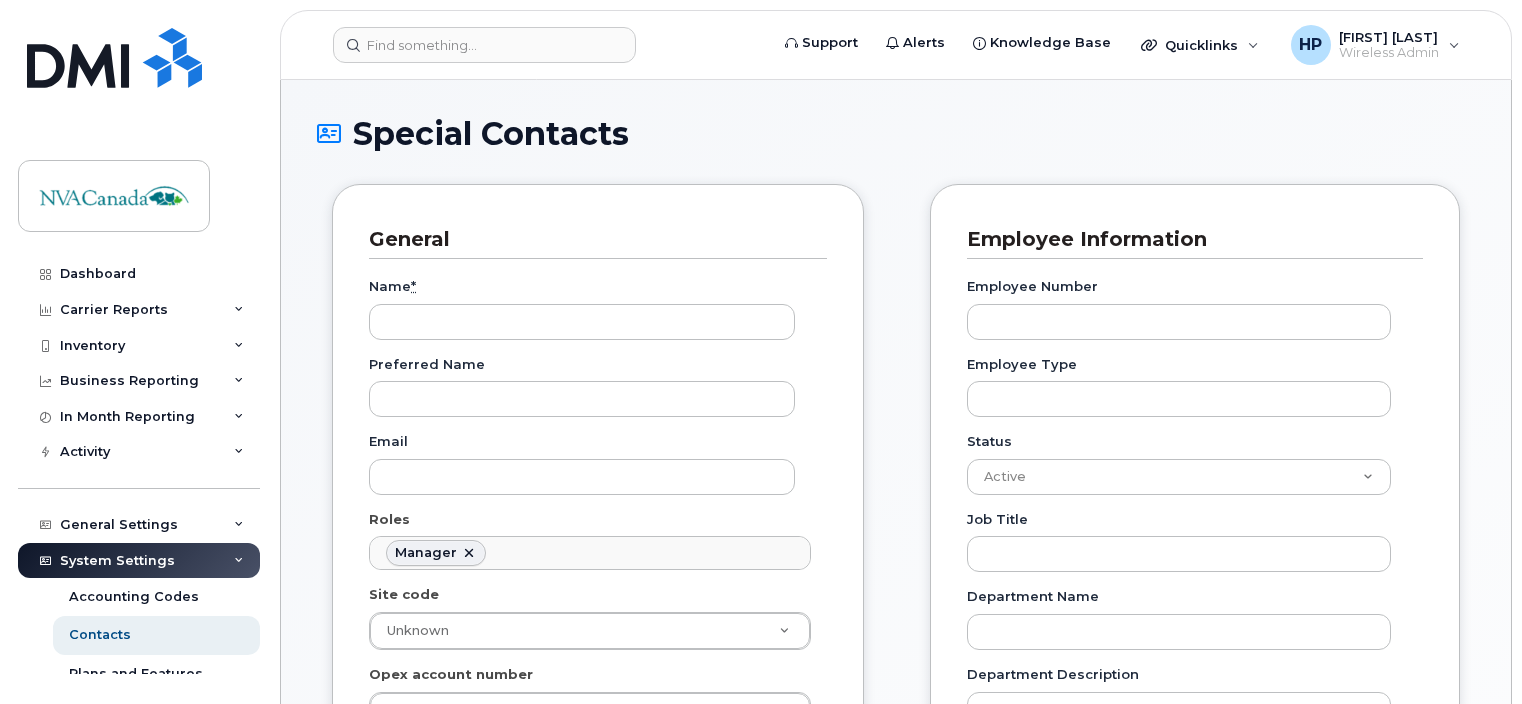 scroll, scrollTop: 0, scrollLeft: 0, axis: both 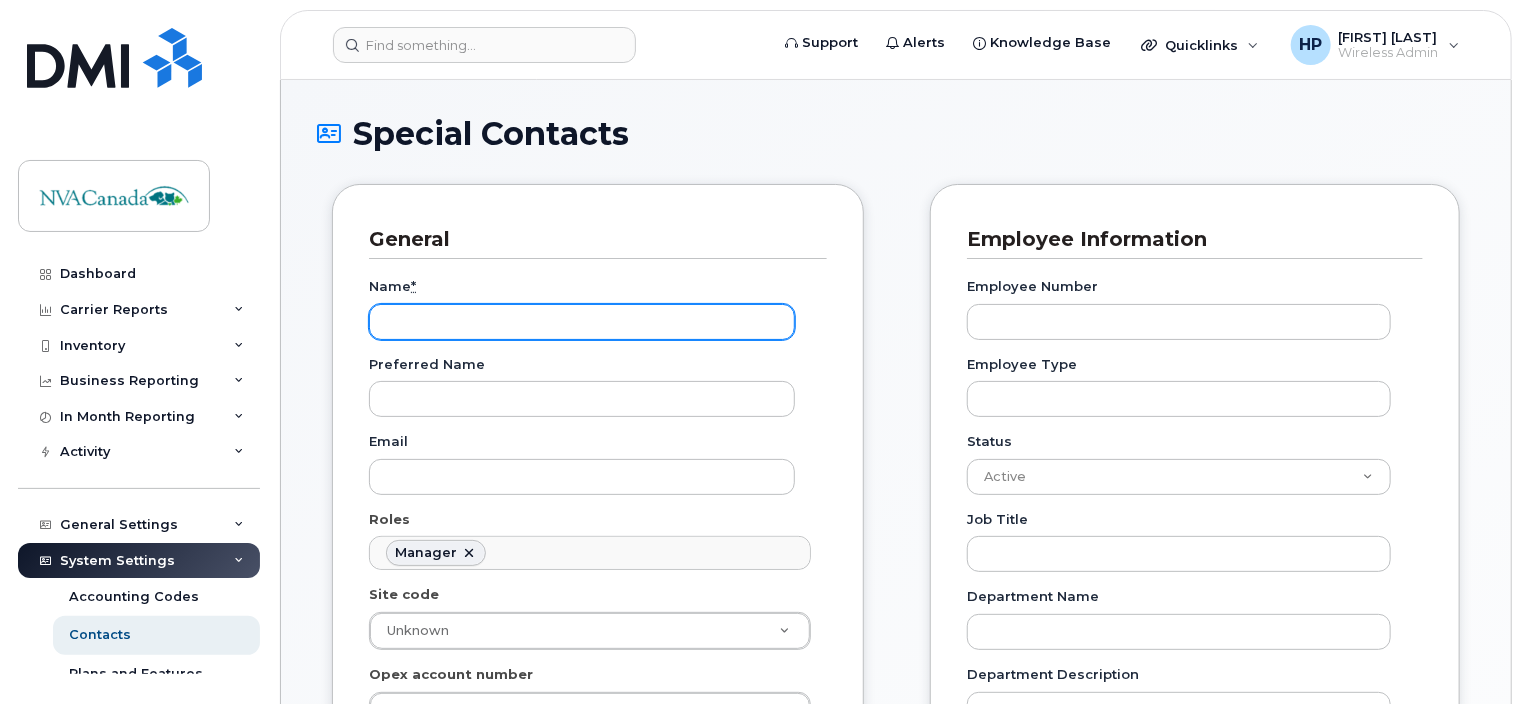 click on "Name *" at bounding box center (582, 322) 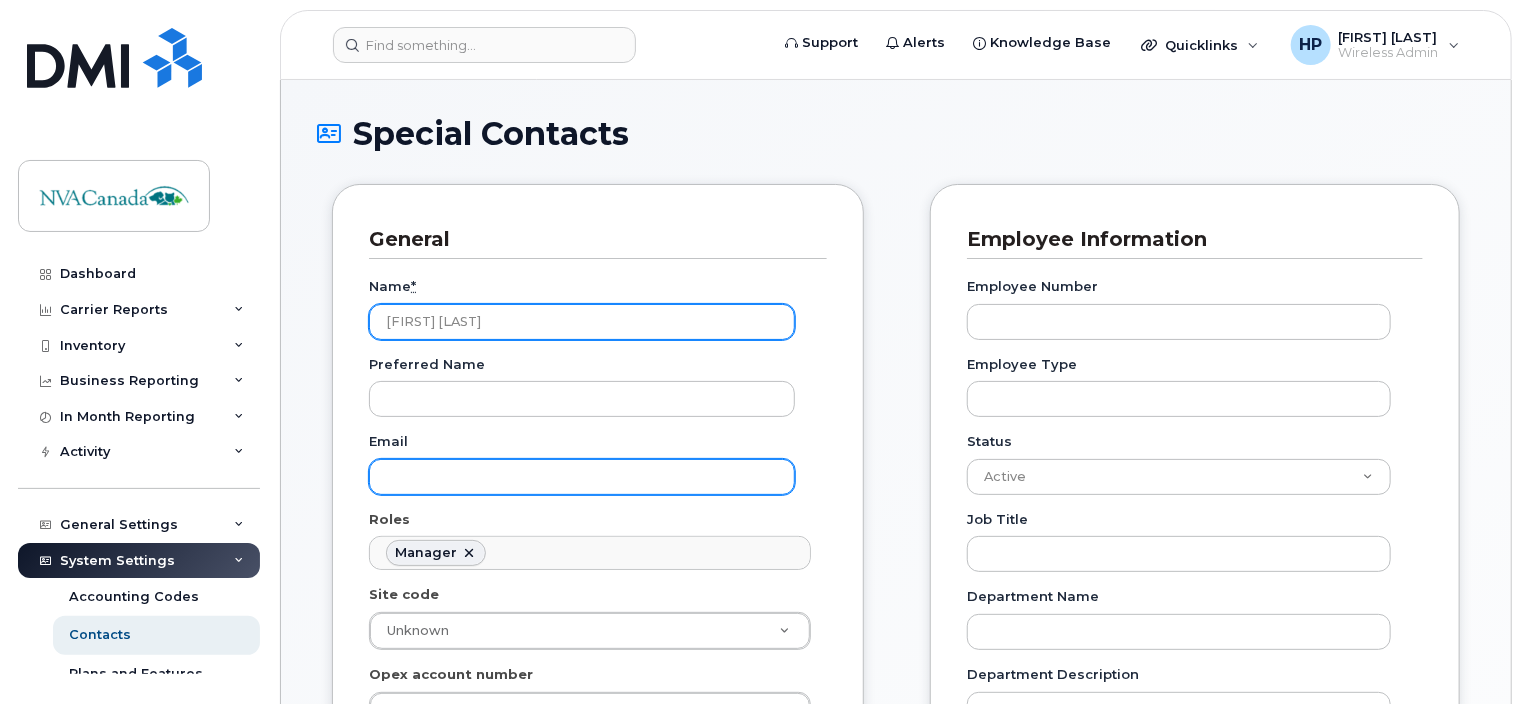 type on "[FIRST] [LAST]" 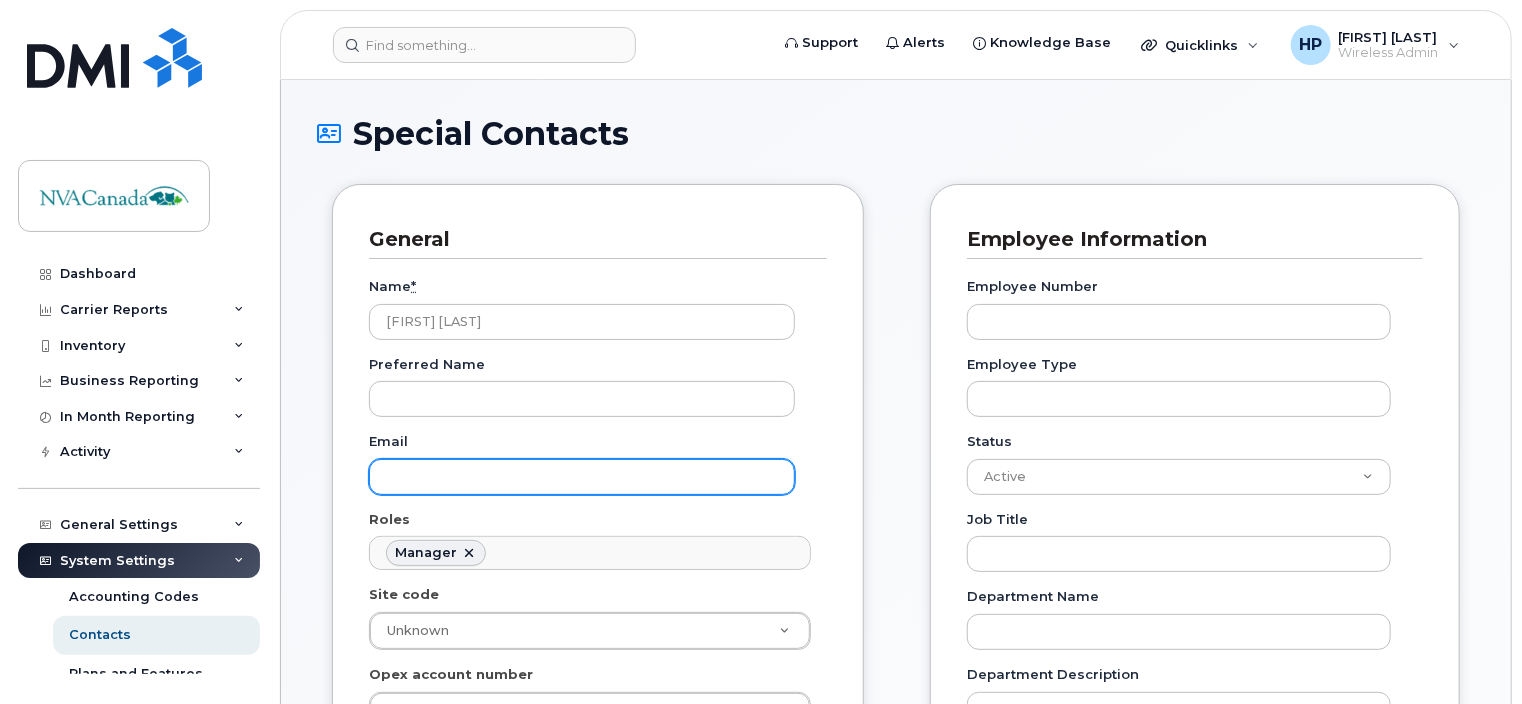 click on "Email" at bounding box center [582, 477] 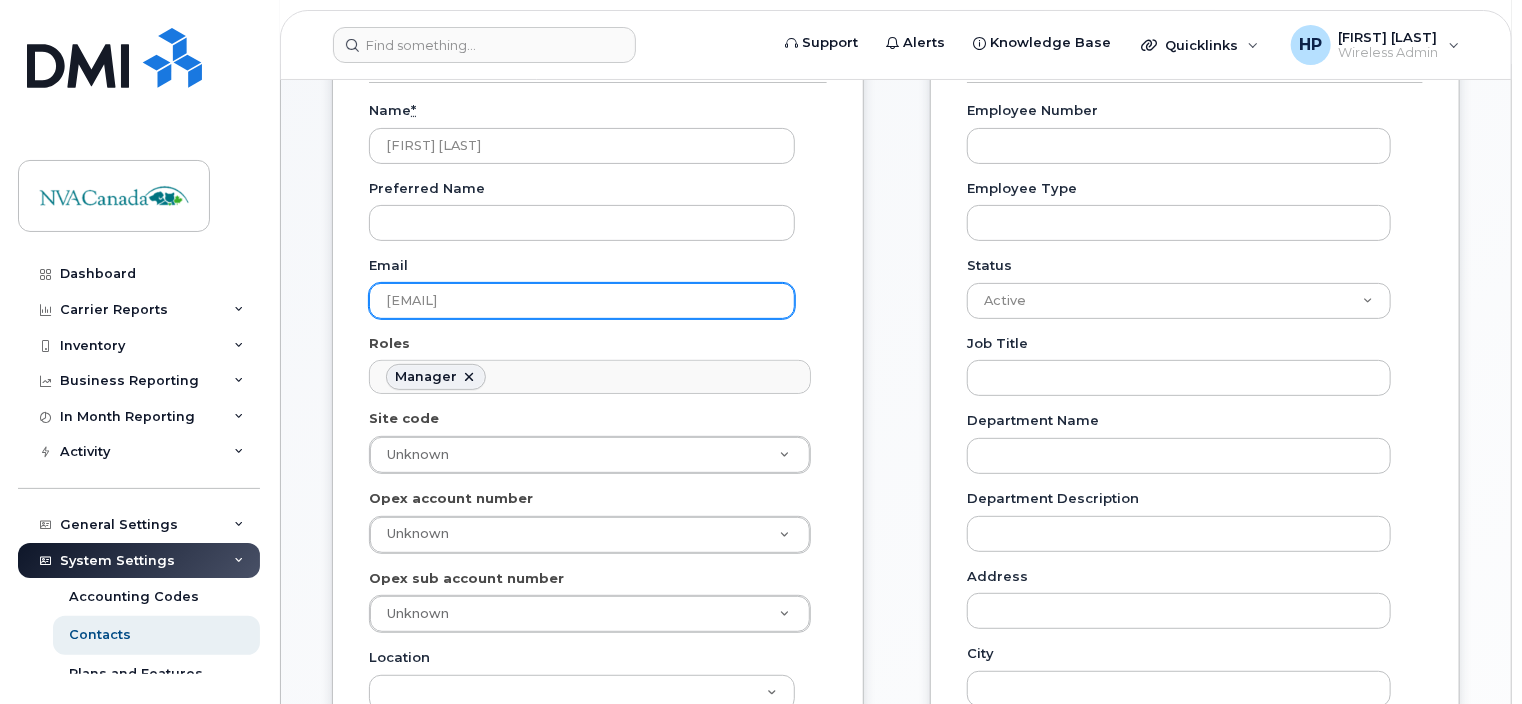 scroll, scrollTop: 216, scrollLeft: 0, axis: vertical 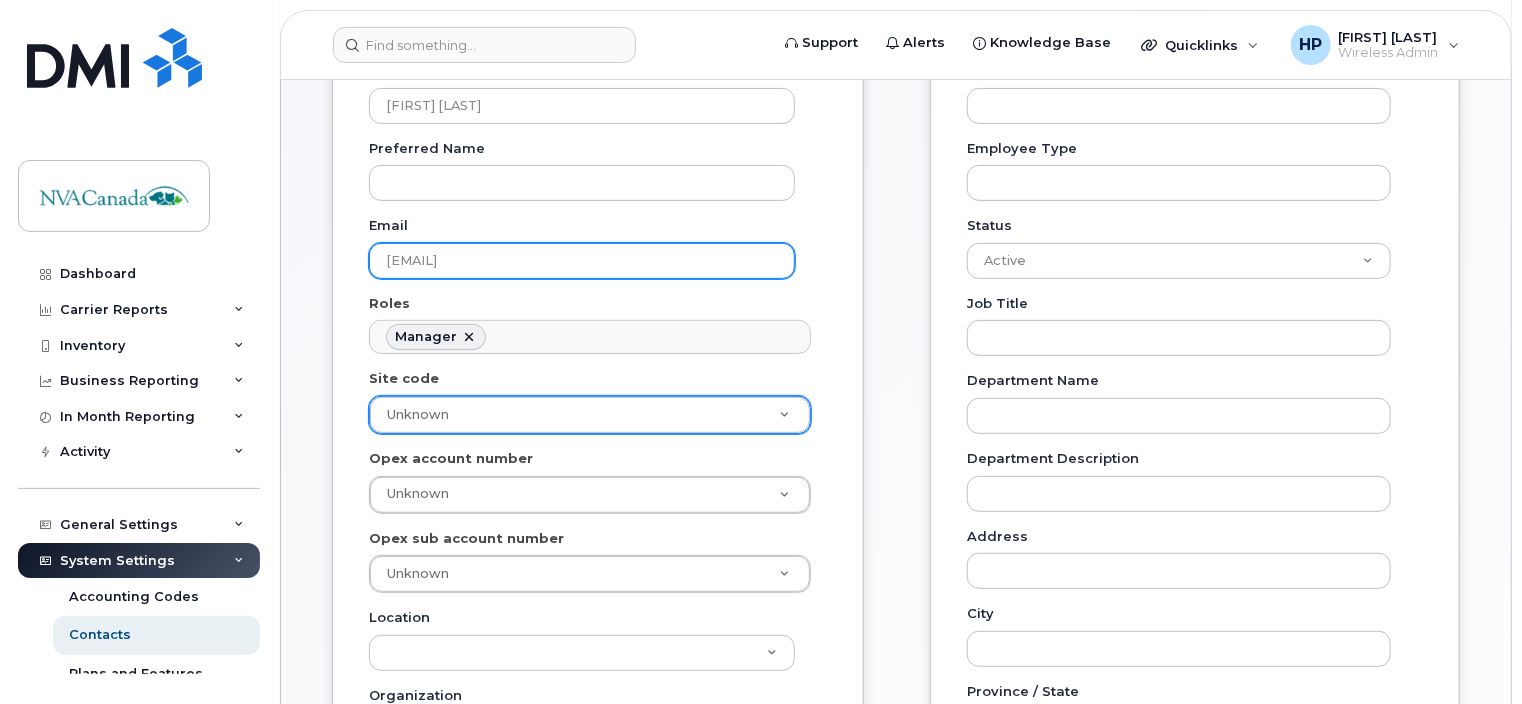type on "[EMAIL]" 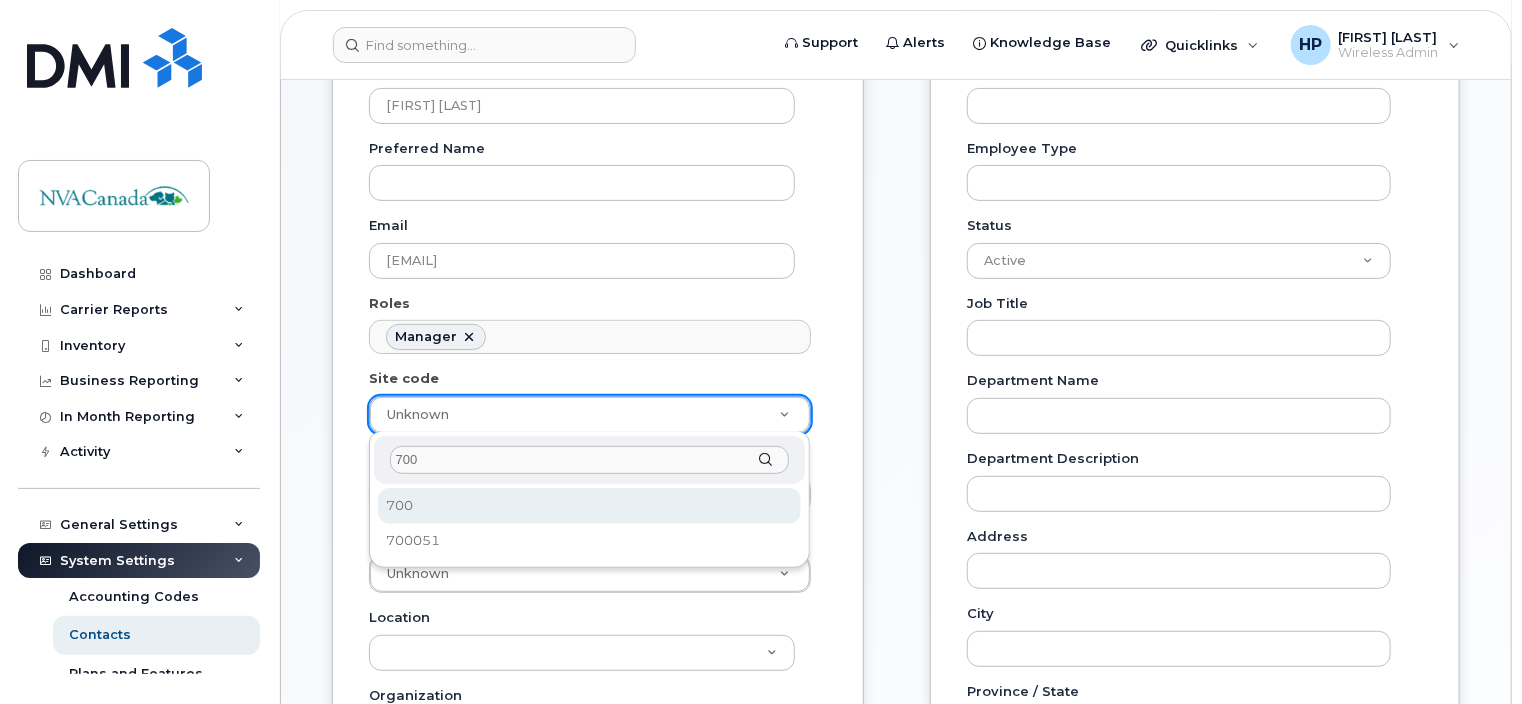 type on "700" 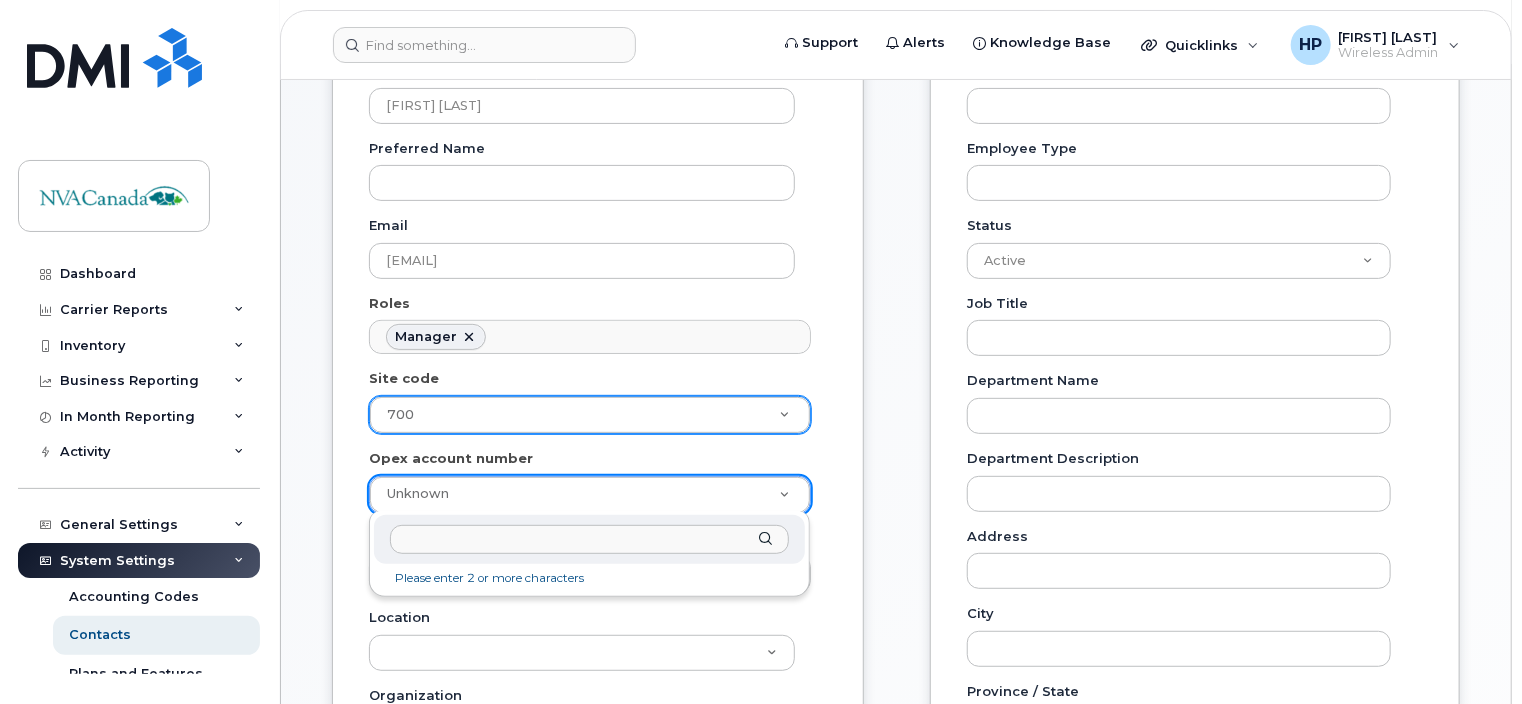 click on "Please enter 2 or more characters" at bounding box center (590, 578) 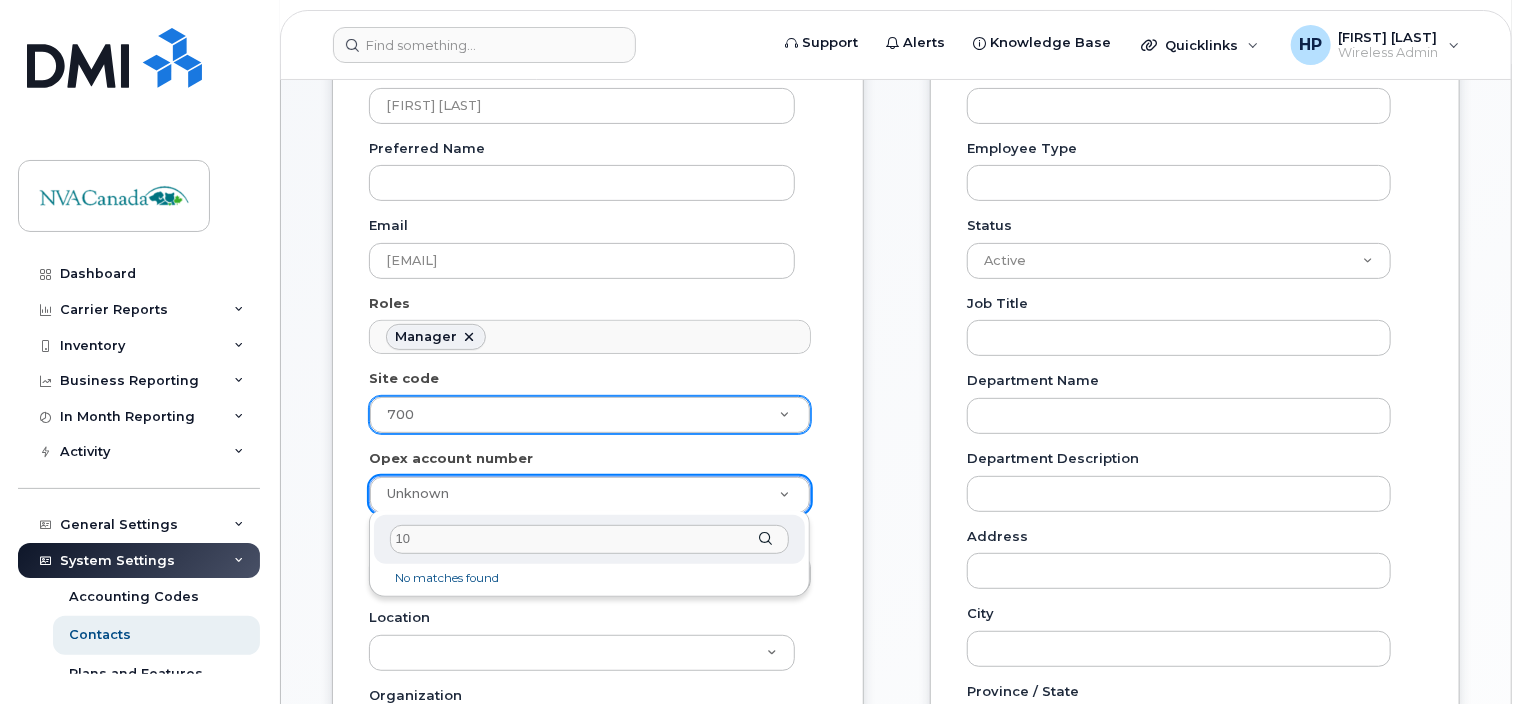 type on "1" 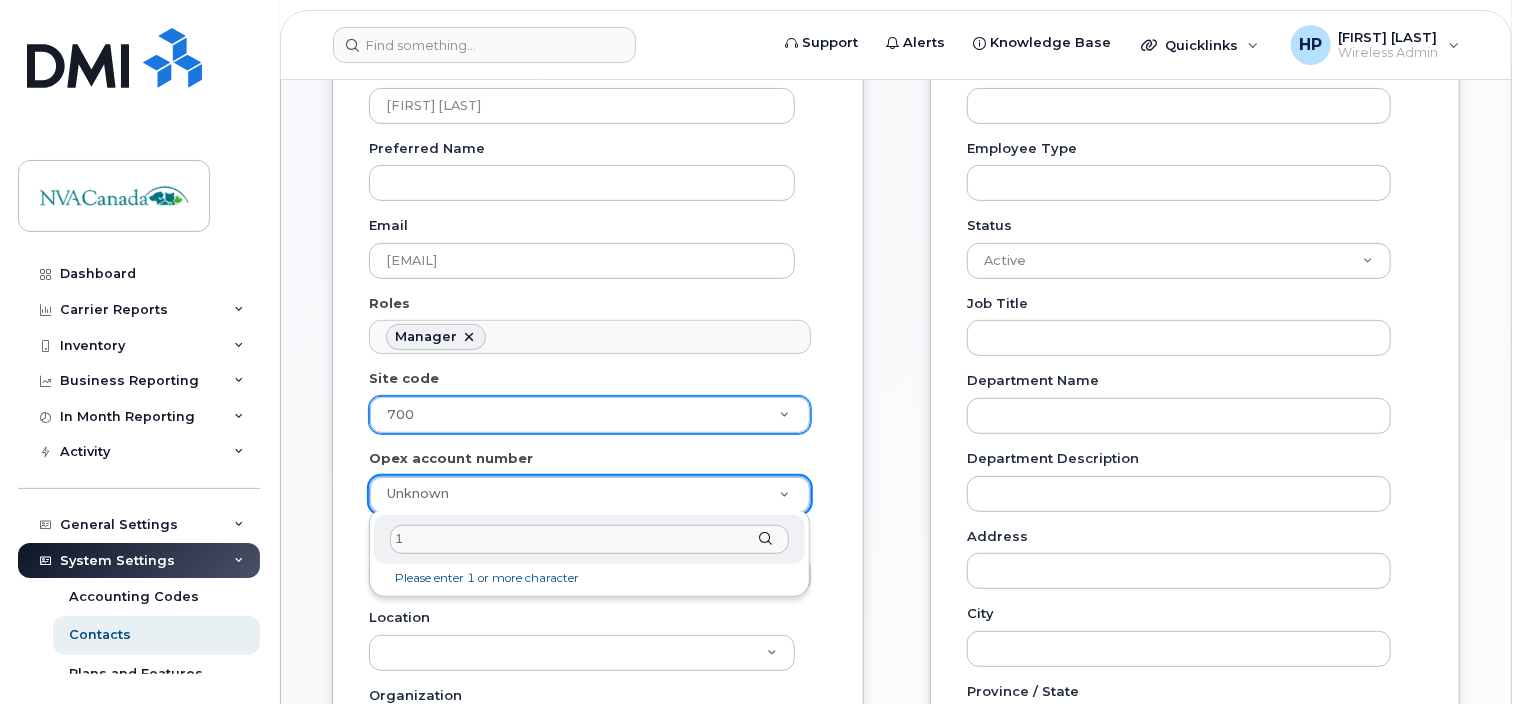 type 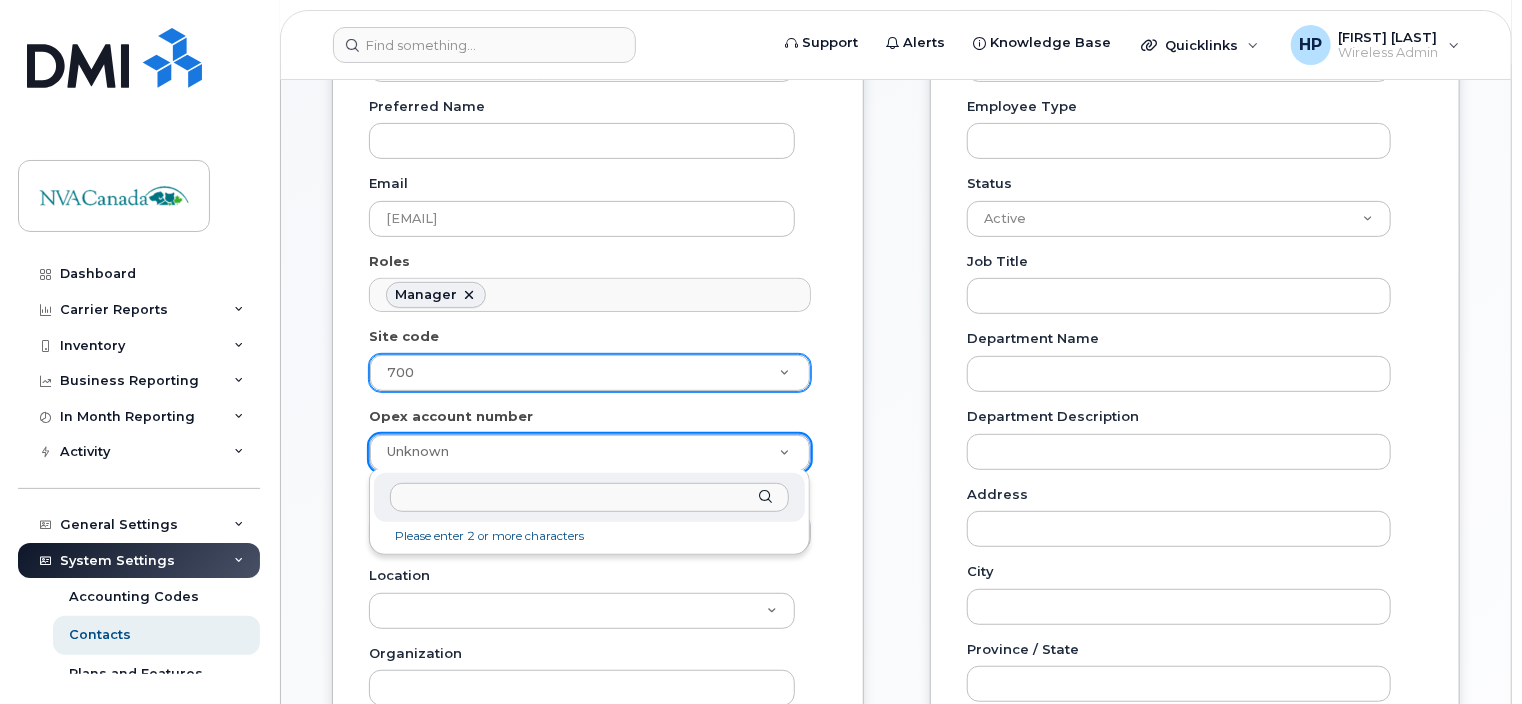scroll, scrollTop: 263, scrollLeft: 0, axis: vertical 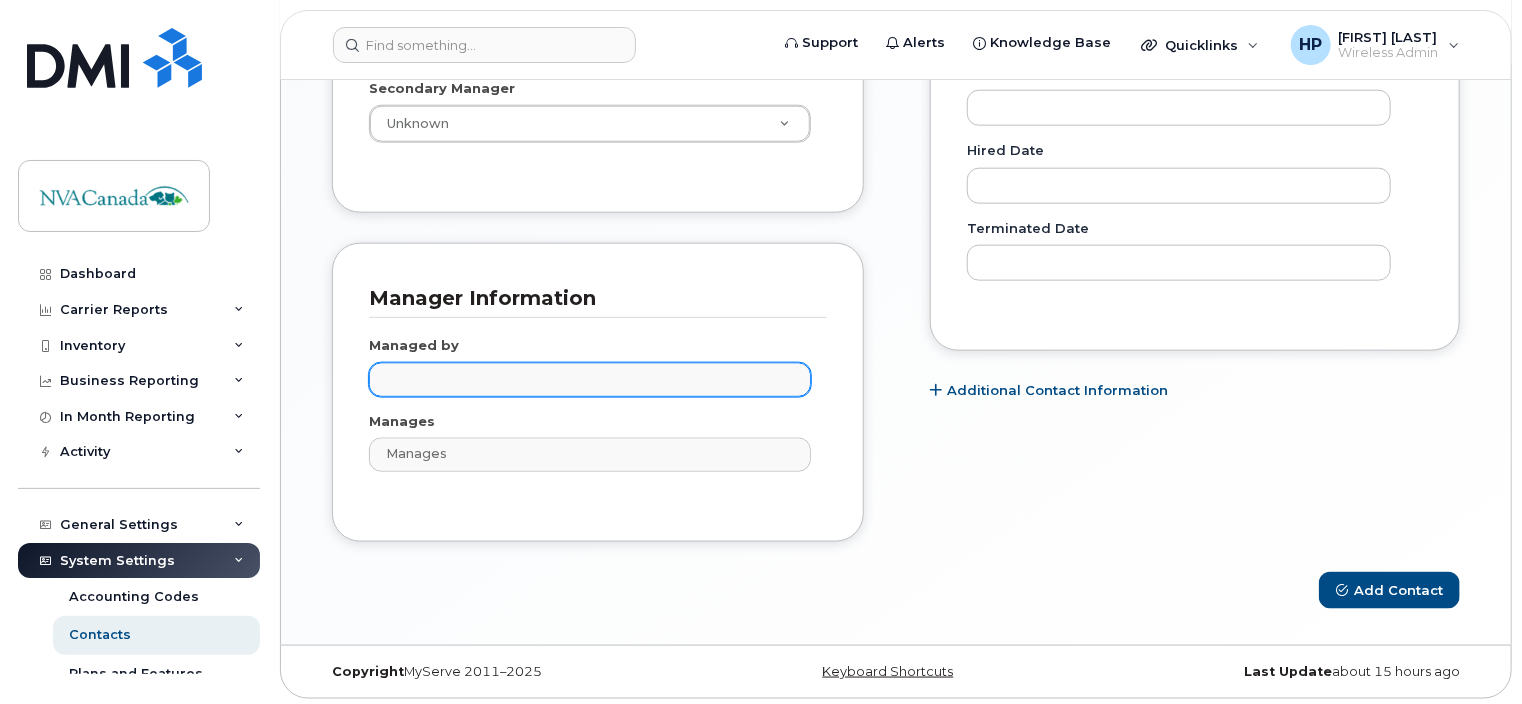 click at bounding box center [593, 379] 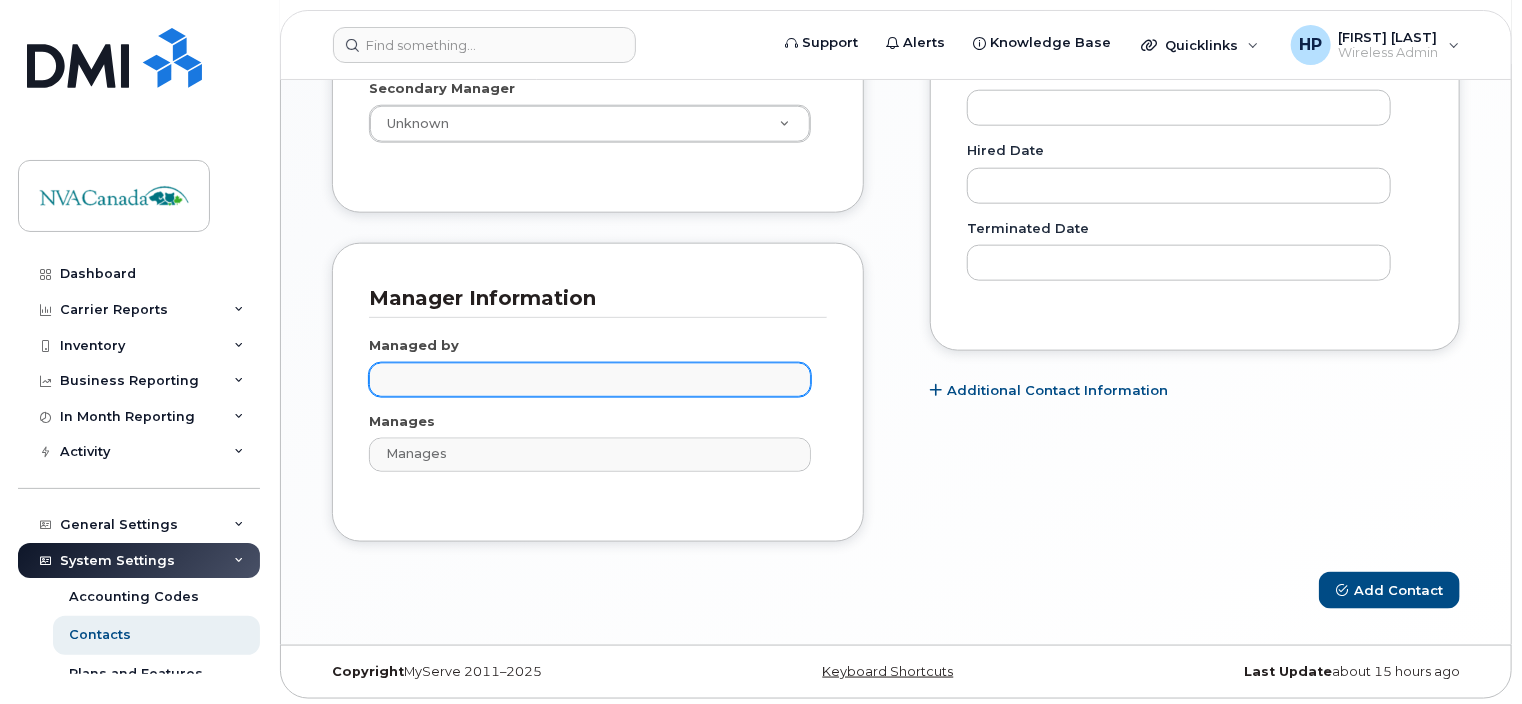 type on "Managed by" 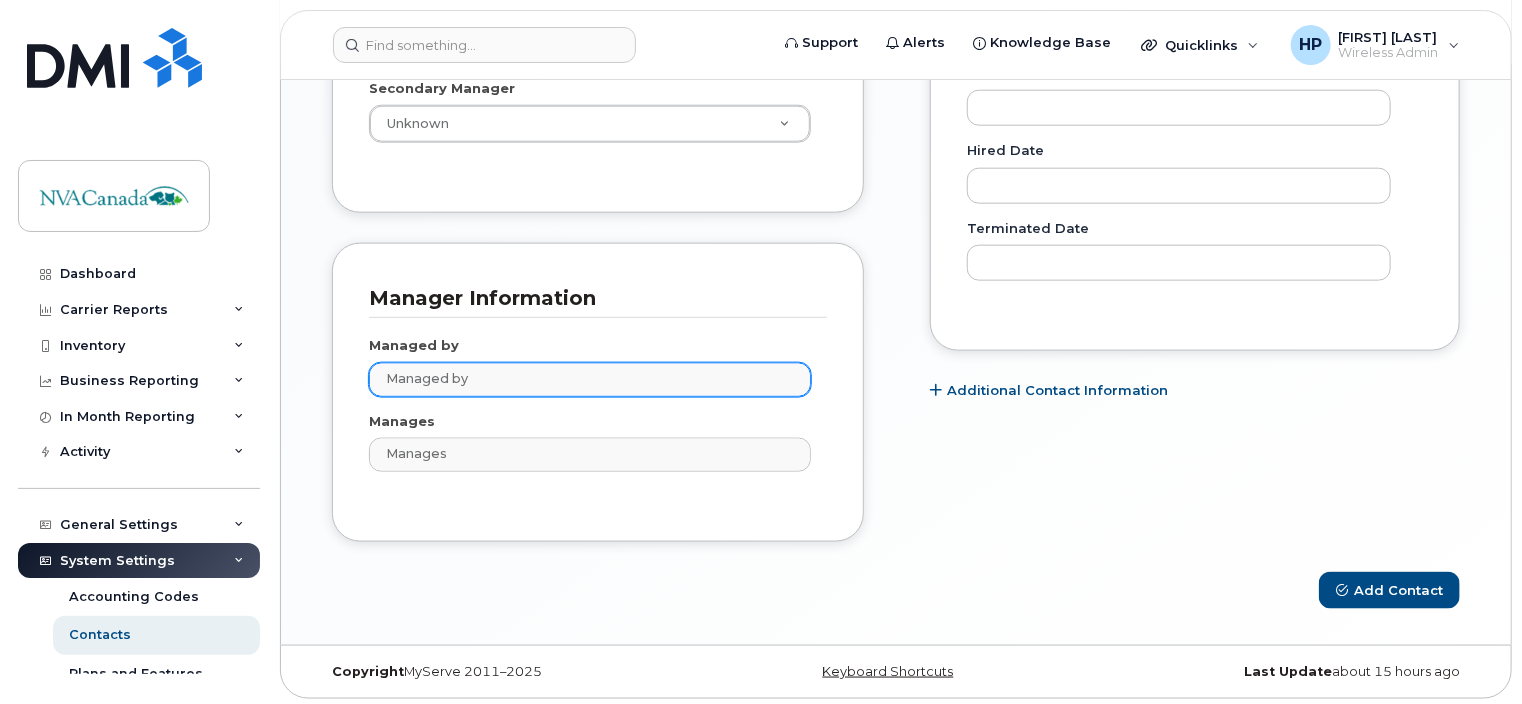 click on "Managed by" at bounding box center (590, 380) 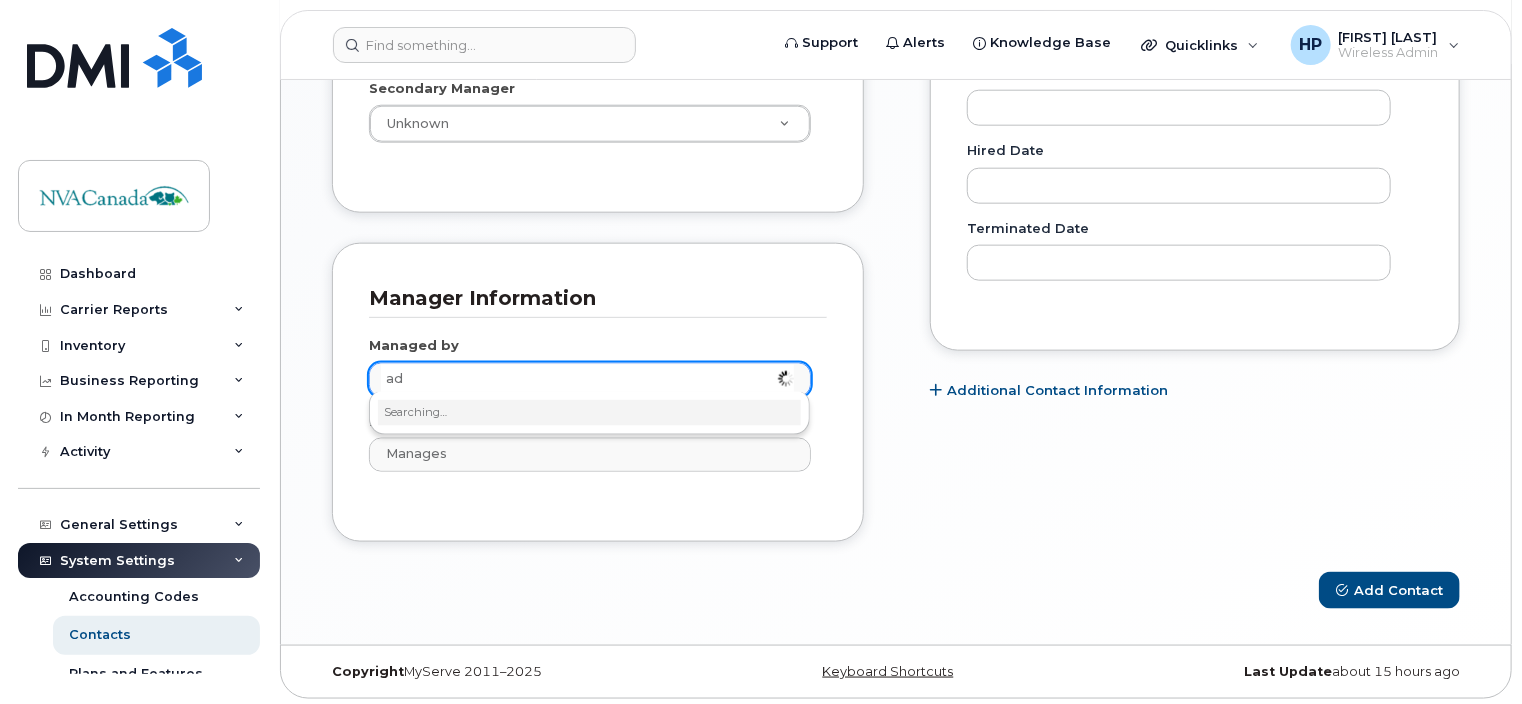 type on "a" 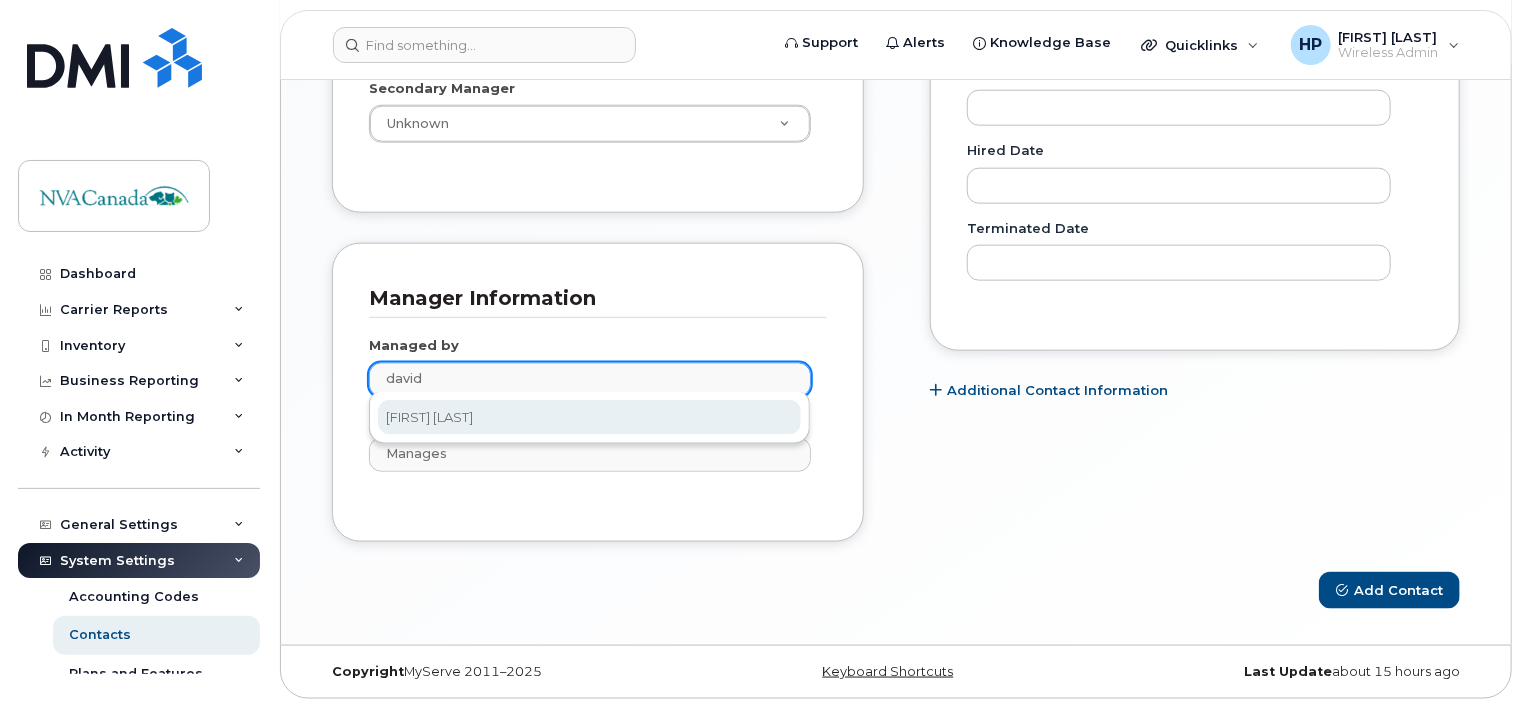 type on "david" 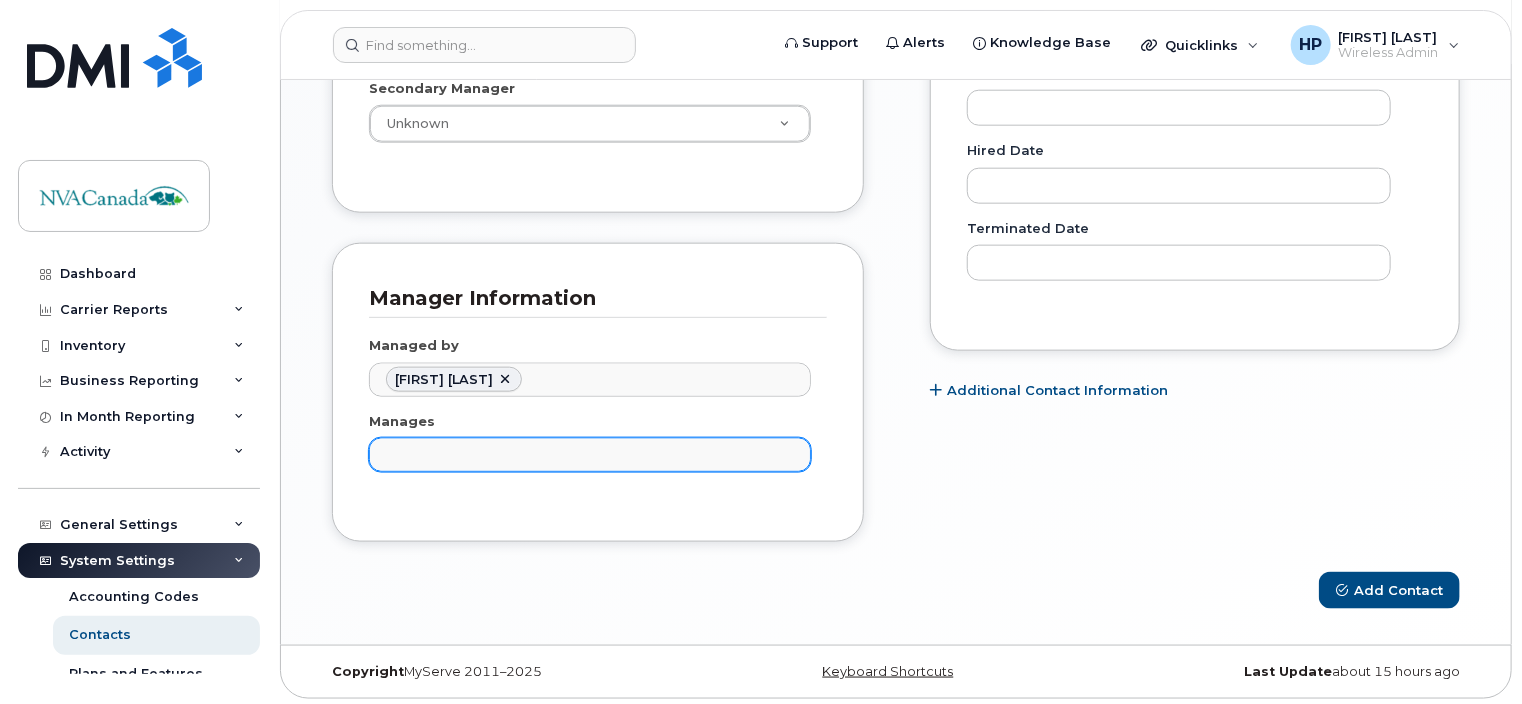 click at bounding box center [593, 454] 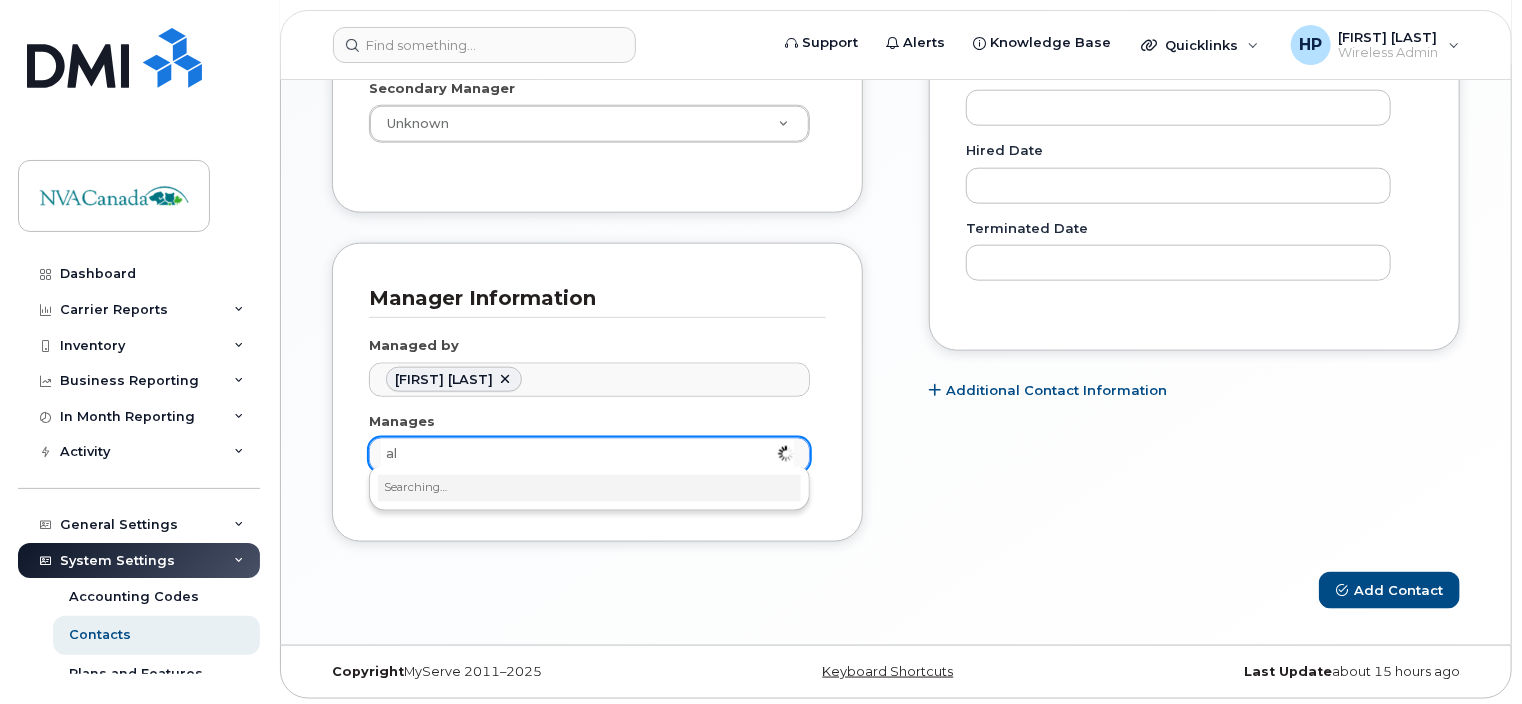 type on "a" 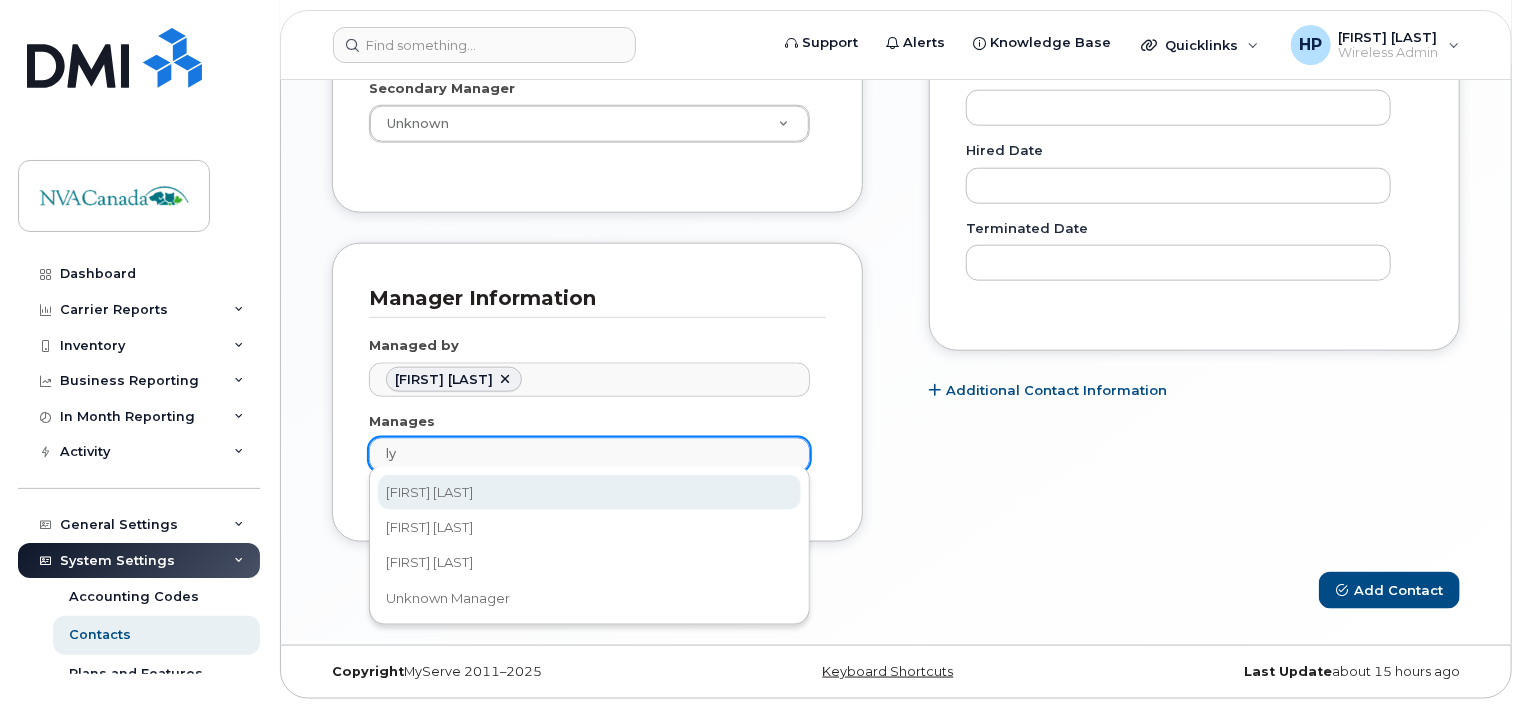 type on "l" 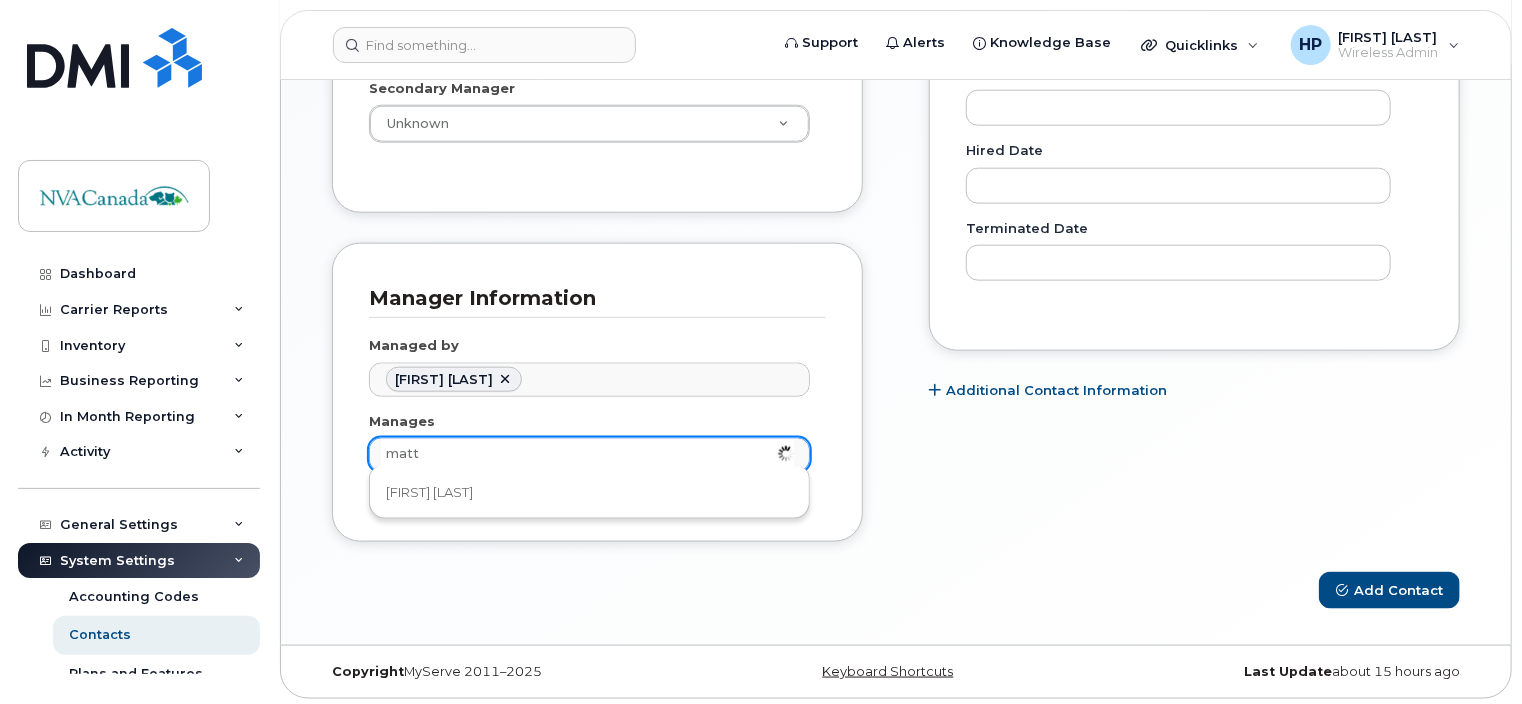 type on "matth" 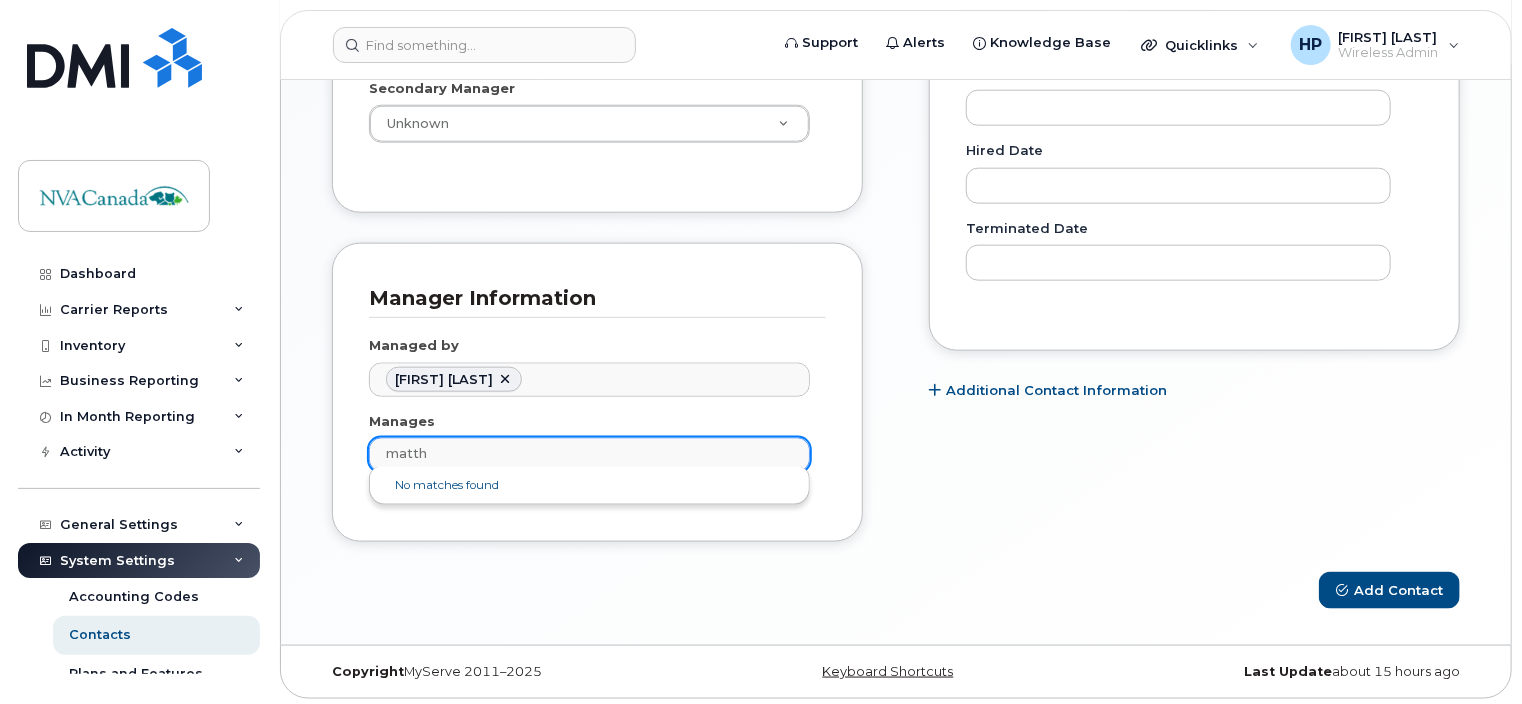 type 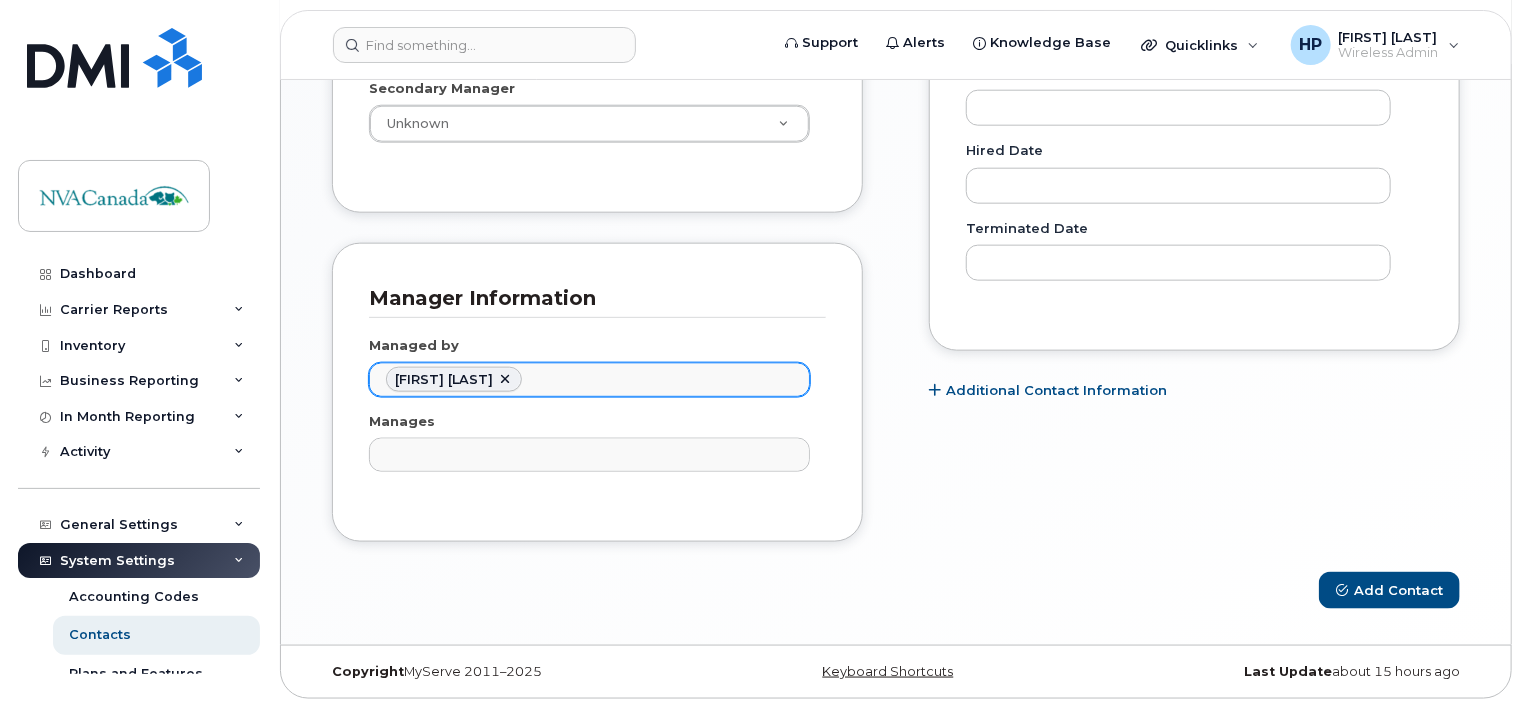 click at bounding box center [505, 380] 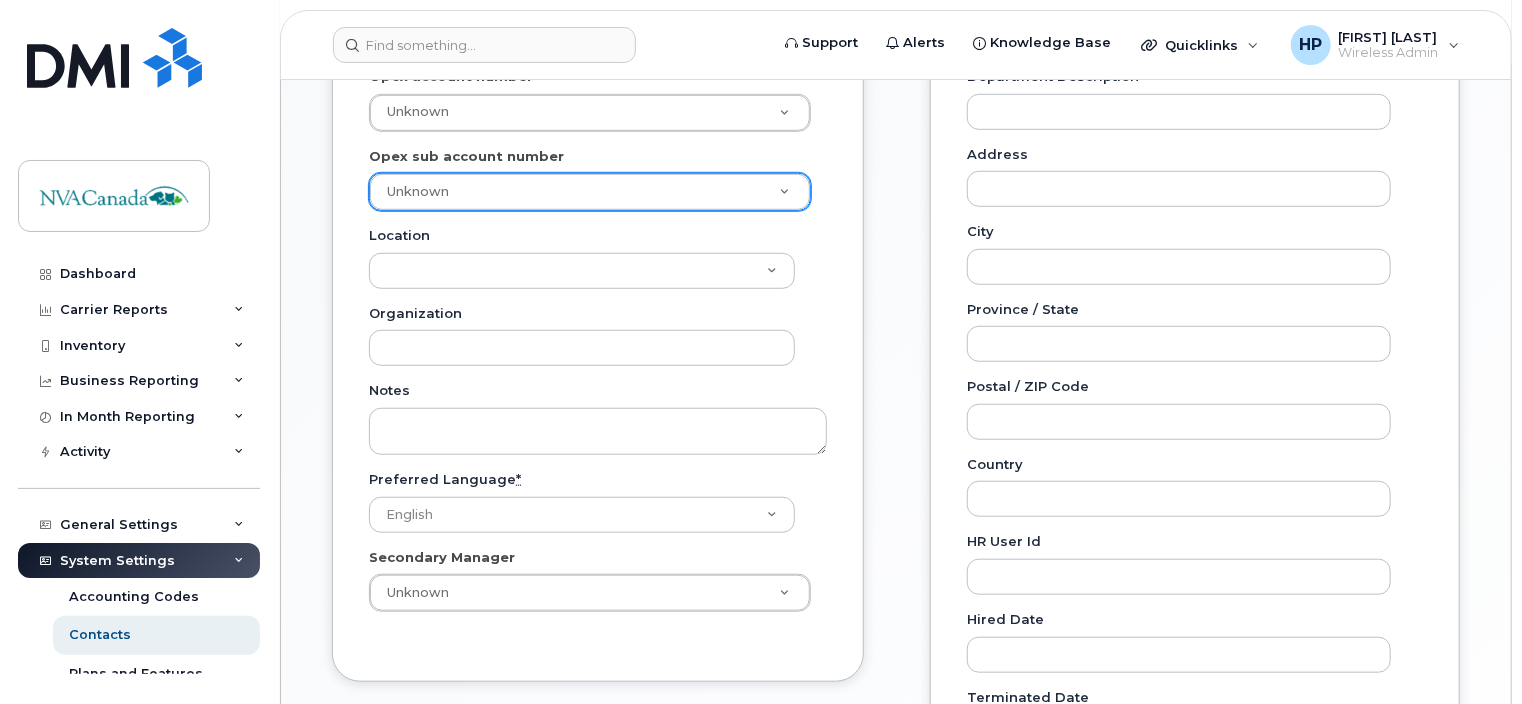 scroll, scrollTop: 1067, scrollLeft: 0, axis: vertical 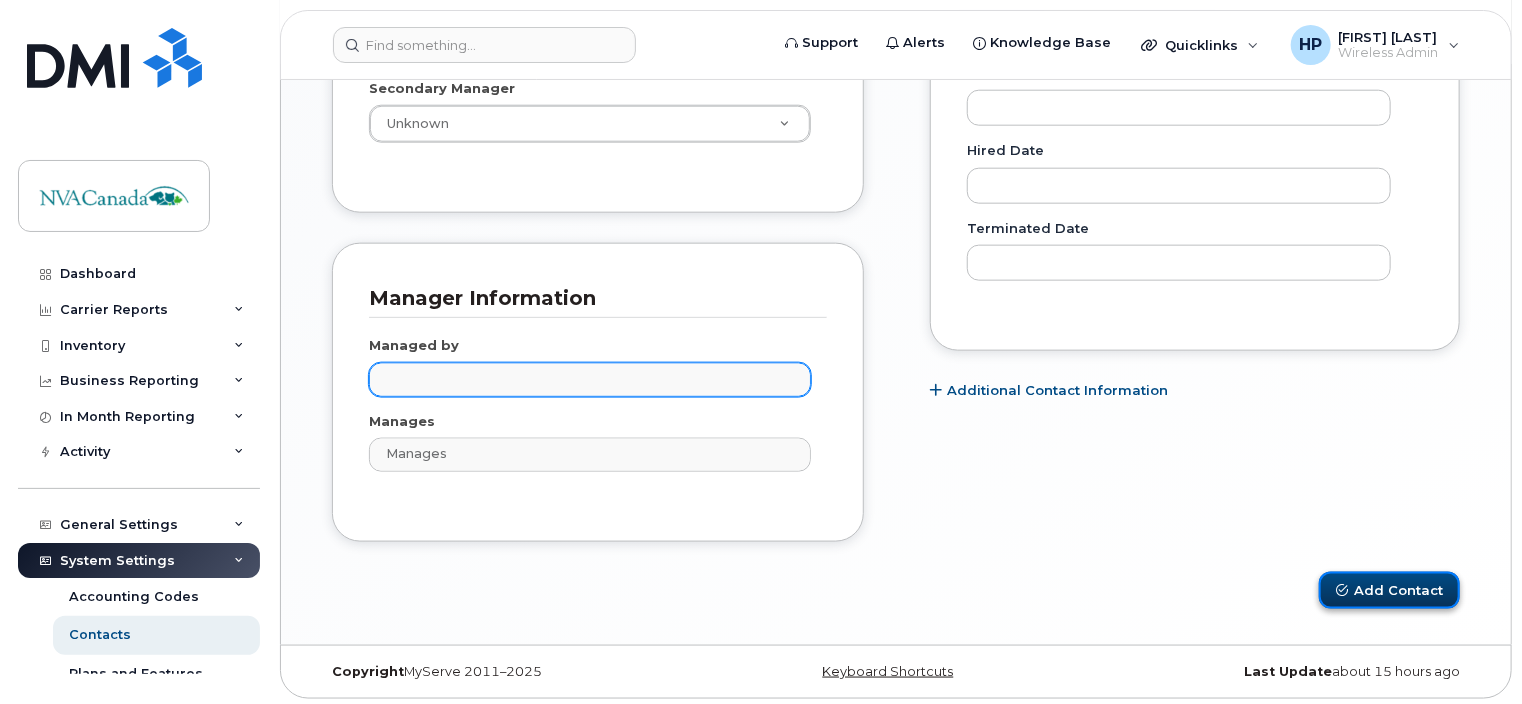 type on "Managed by" 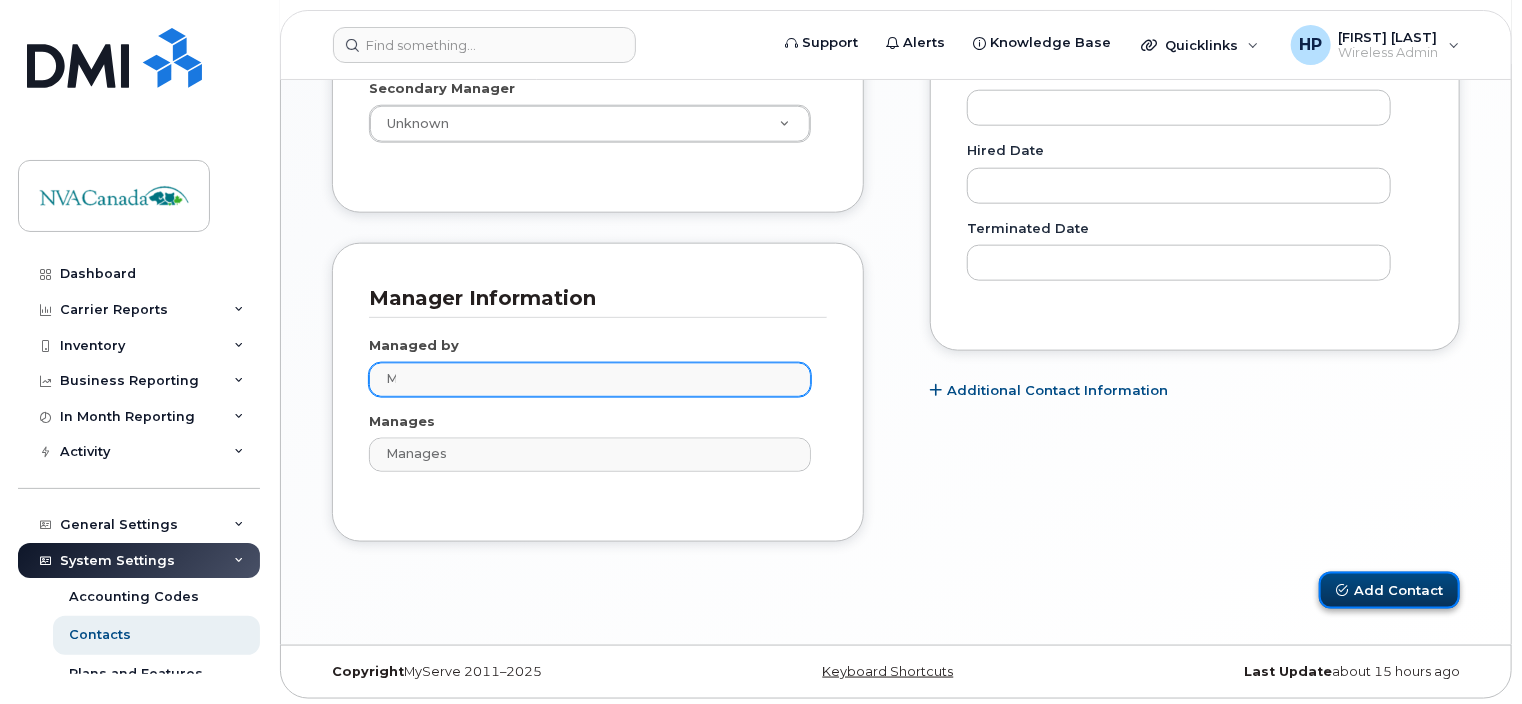 click on "Add Contact" at bounding box center [1389, 590] 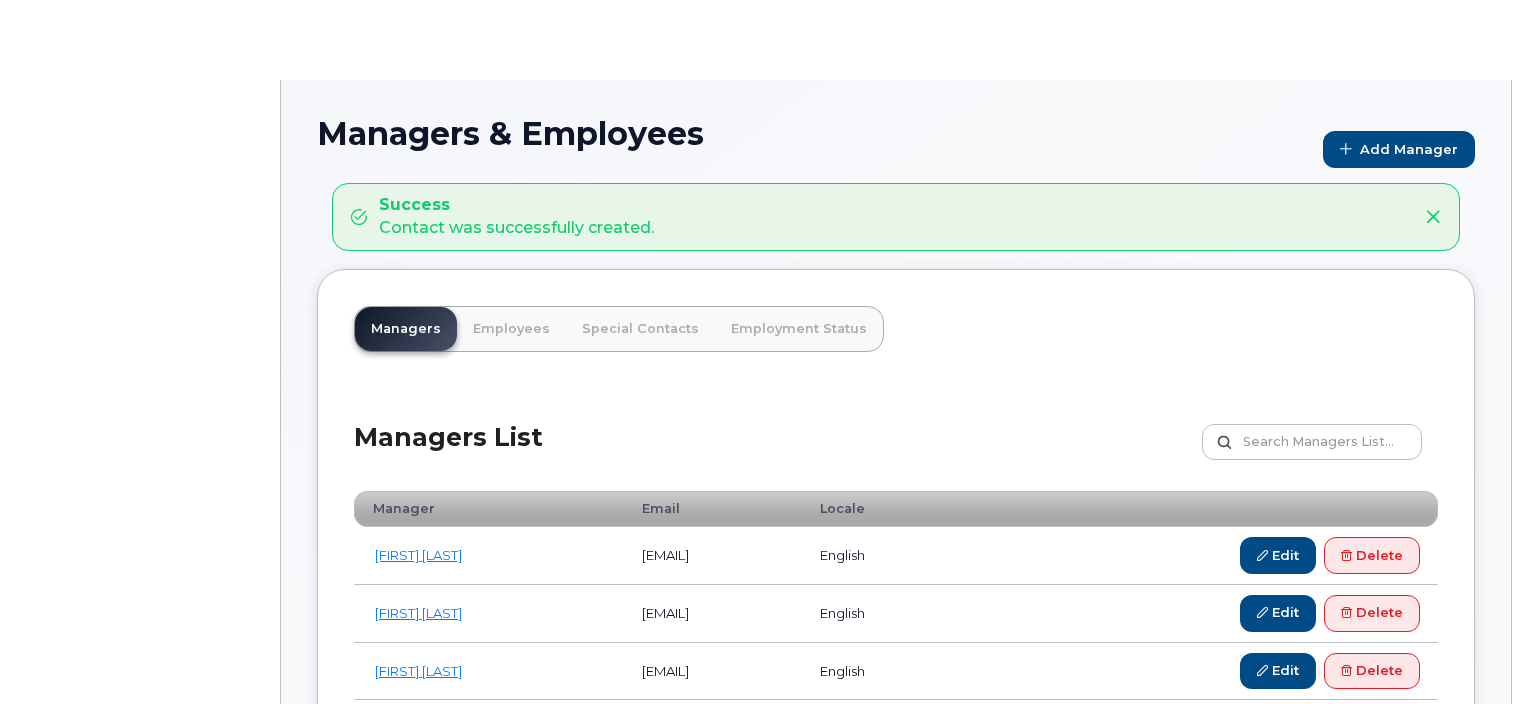 scroll, scrollTop: 0, scrollLeft: 0, axis: both 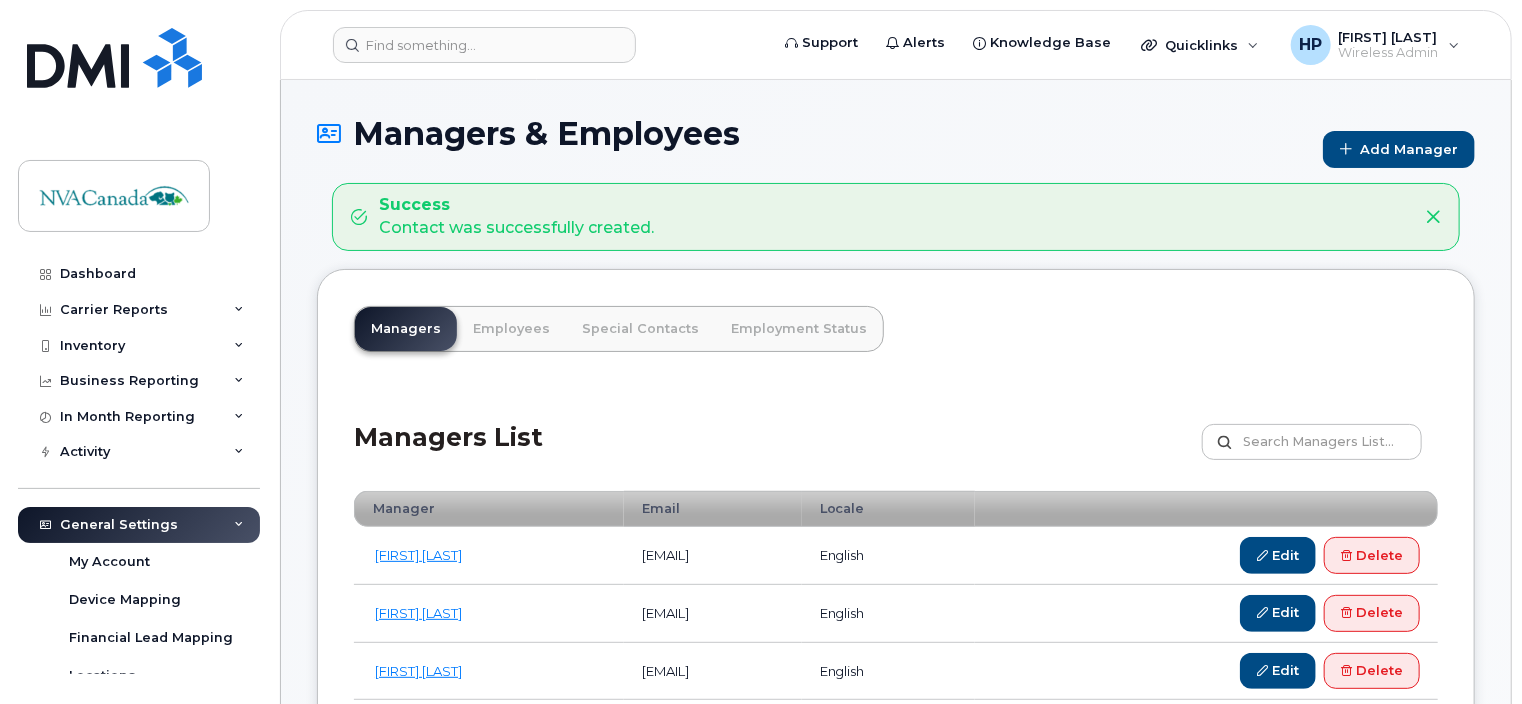 click on "Managers & Employees
Add Manager" at bounding box center (896, 149) 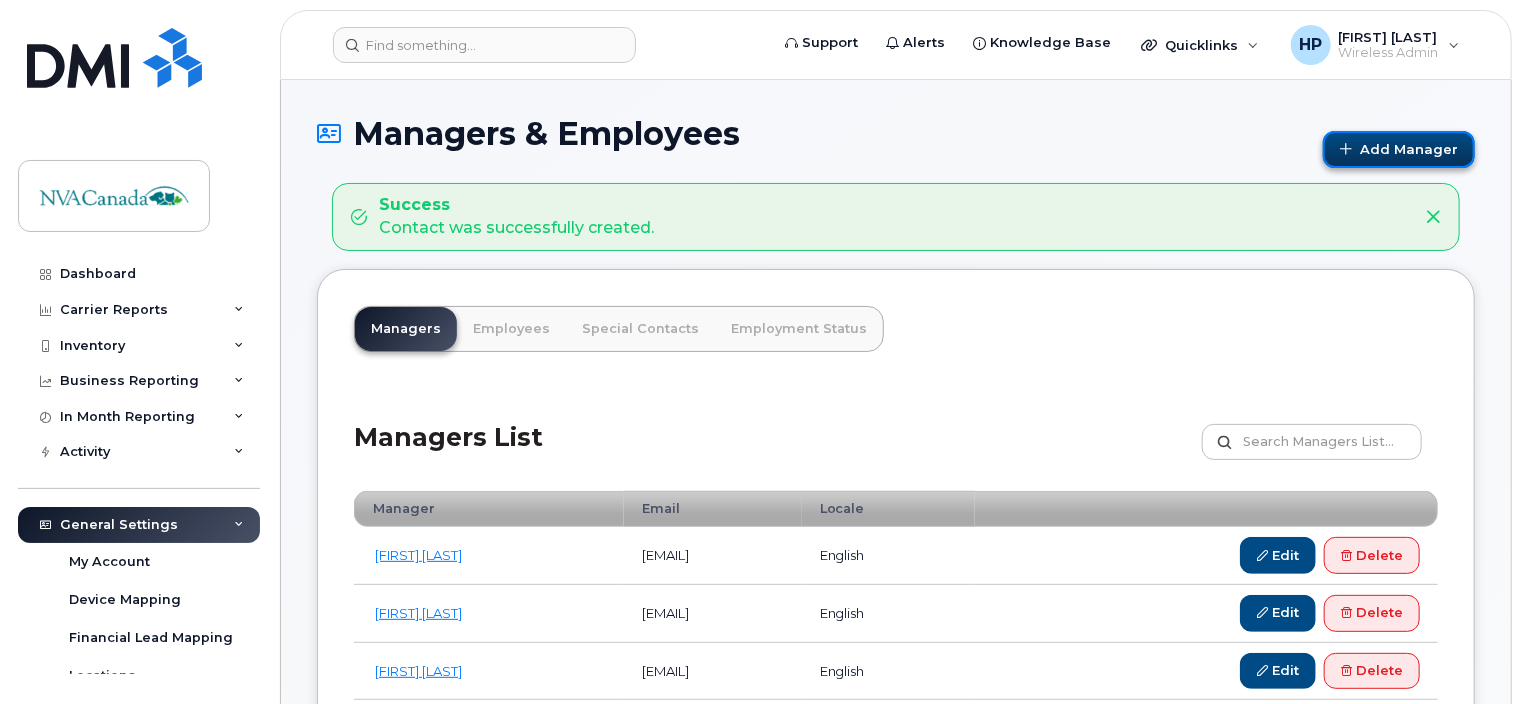 click on "Add Manager" at bounding box center [1399, 149] 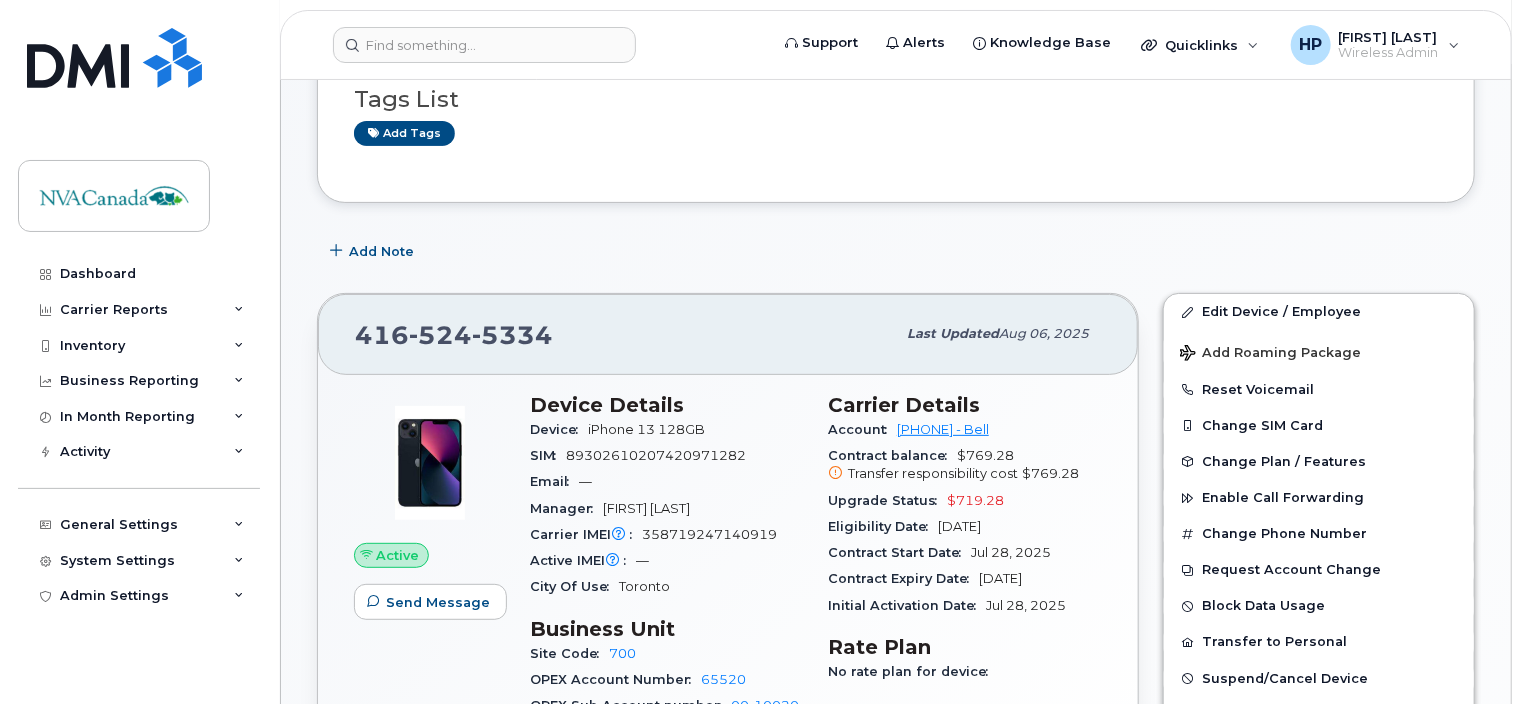 scroll, scrollTop: 0, scrollLeft: 0, axis: both 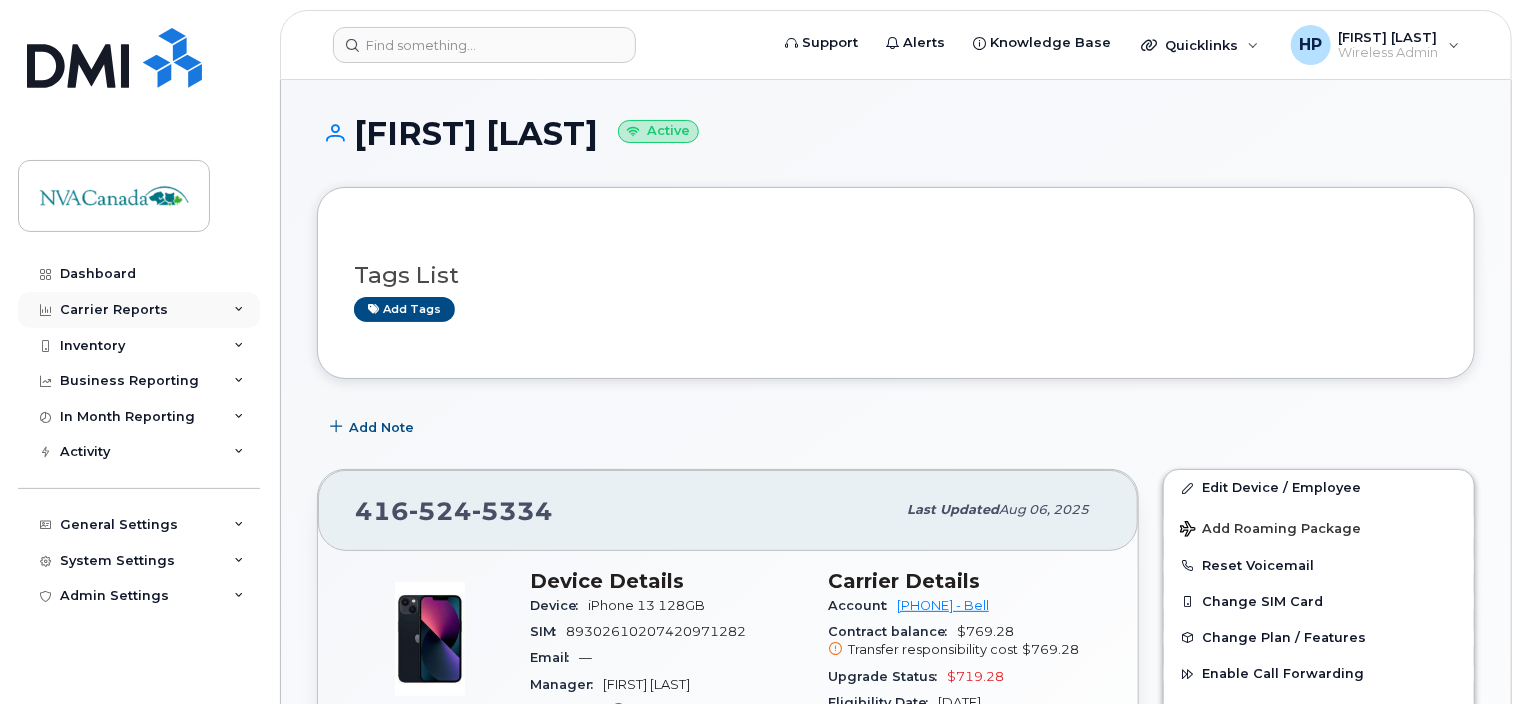 click on "Carrier Reports" at bounding box center (139, 310) 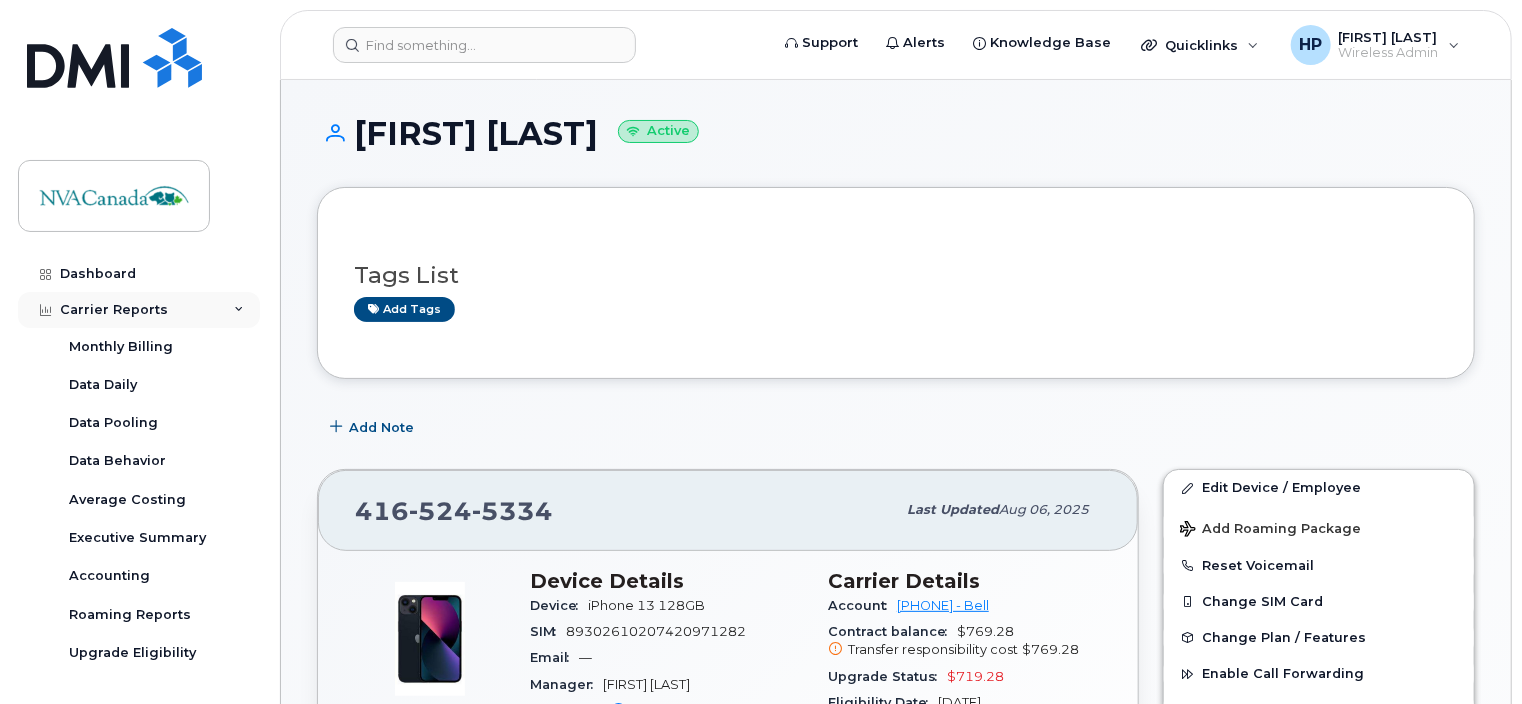 click on "Carrier Reports" at bounding box center [114, 310] 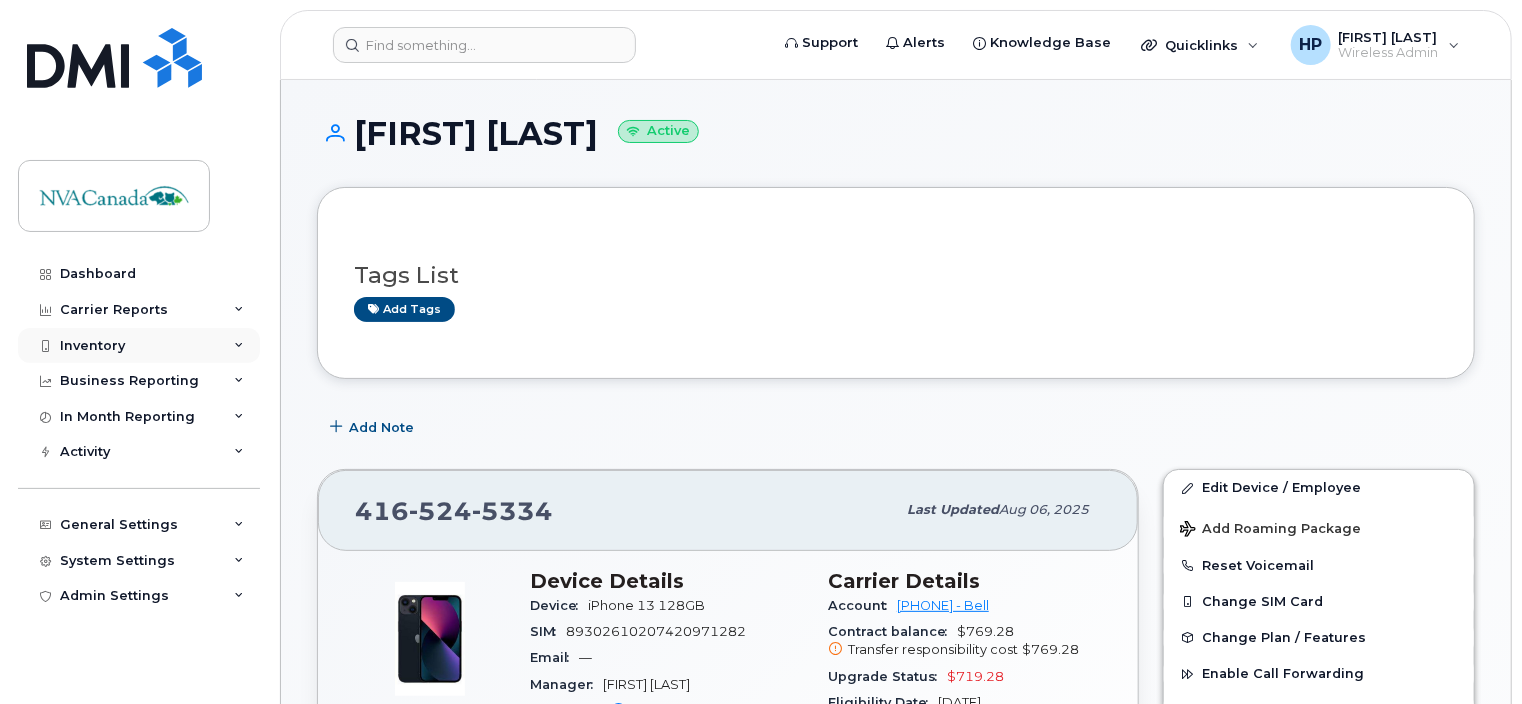click on "Inventory" at bounding box center (139, 346) 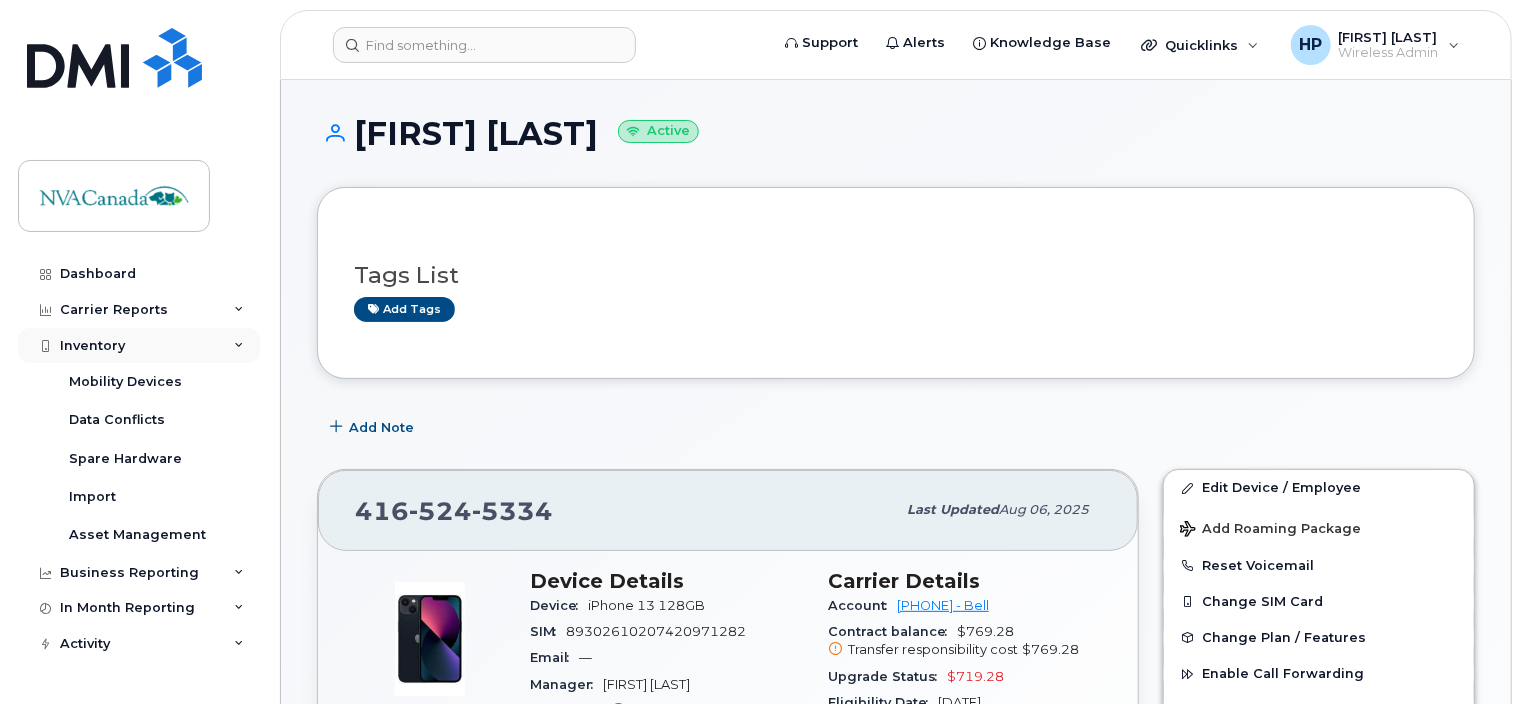 click on "Inventory" at bounding box center (139, 346) 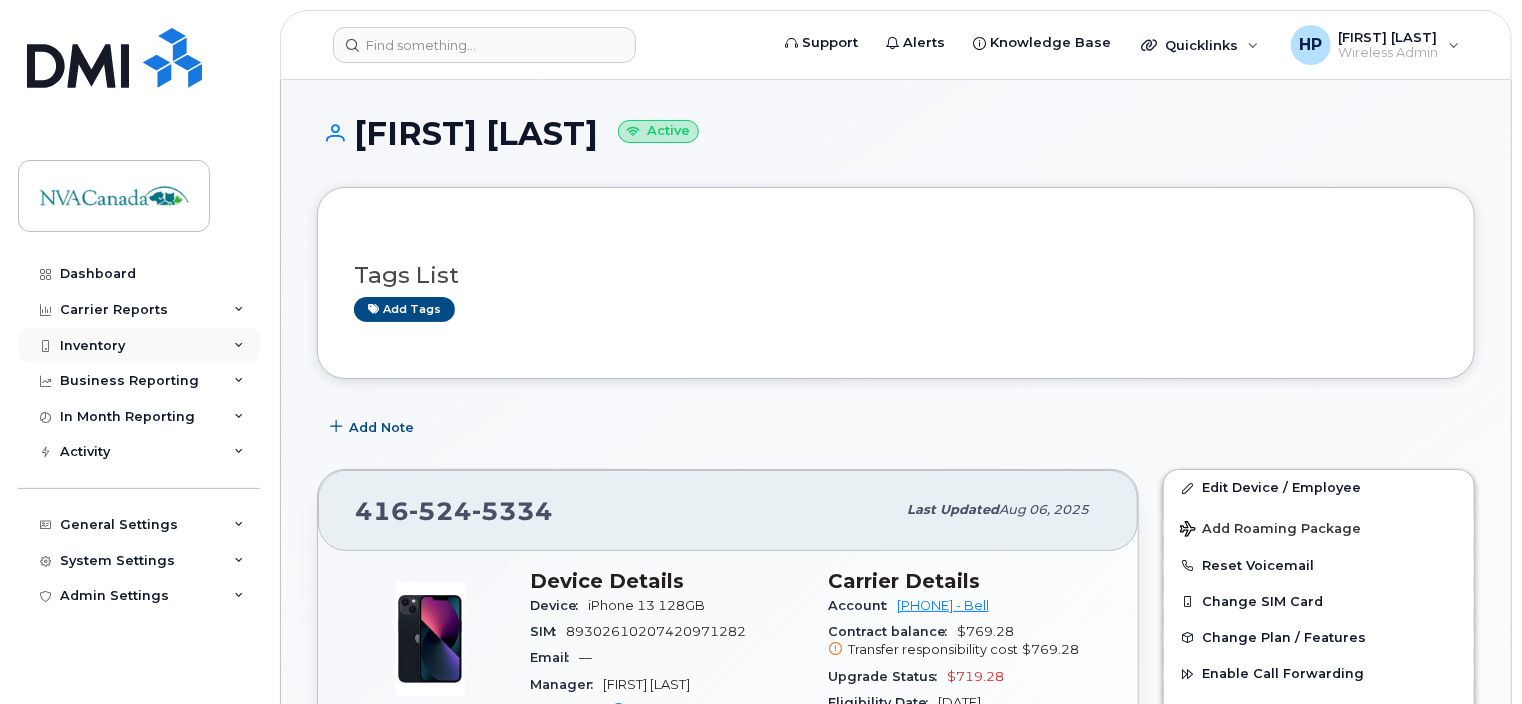 click on "Inventory" at bounding box center (139, 346) 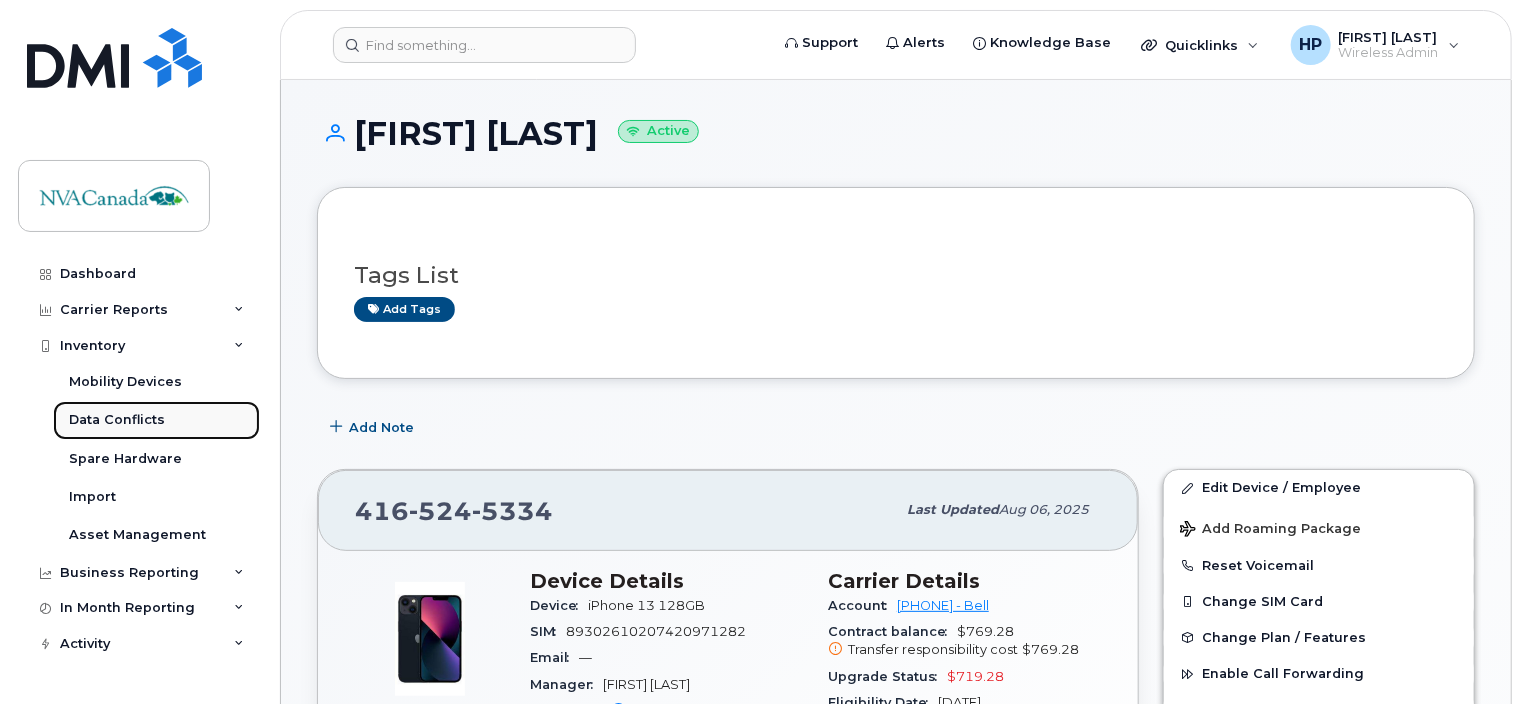 click on "Data Conflicts" at bounding box center (117, 420) 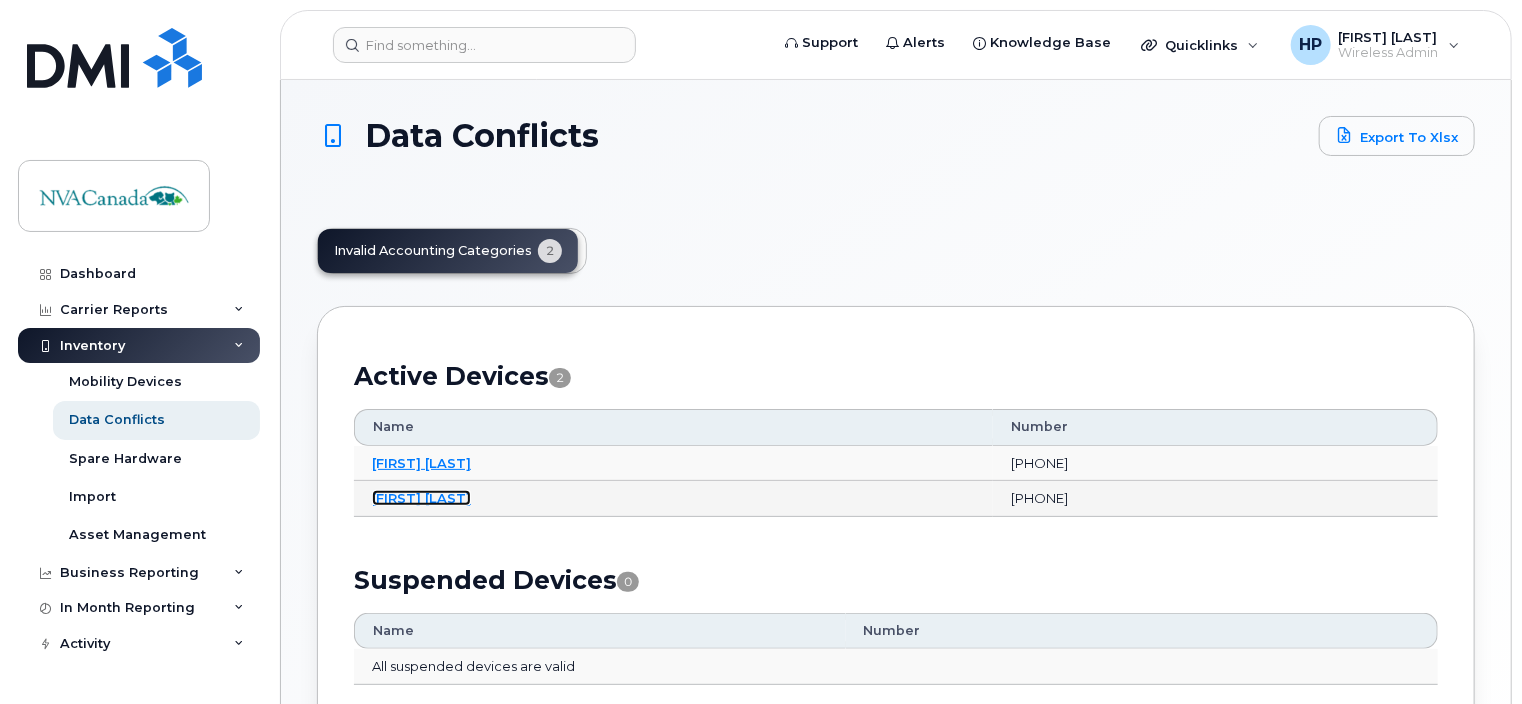 click on "[FIRST] [LAST]" at bounding box center [421, 498] 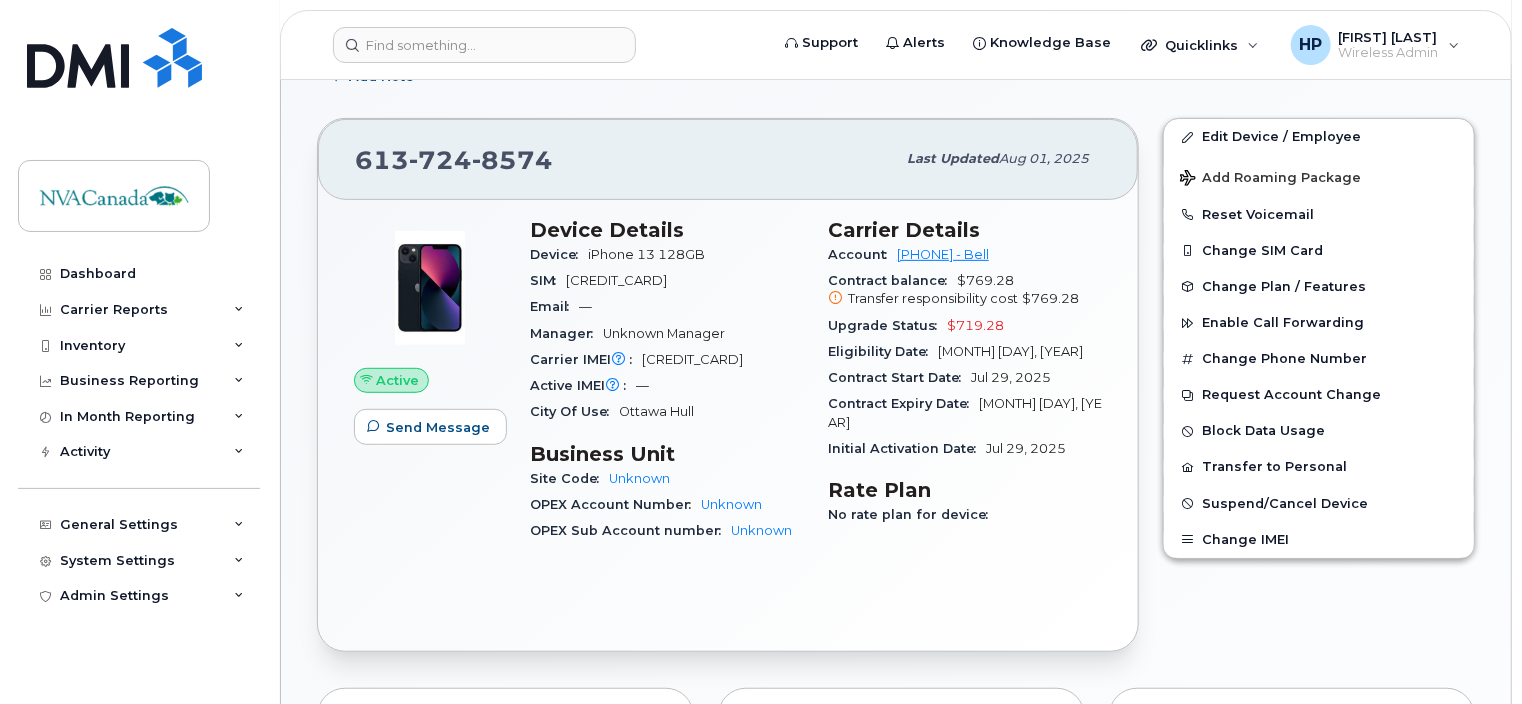 scroll, scrollTop: 352, scrollLeft: 0, axis: vertical 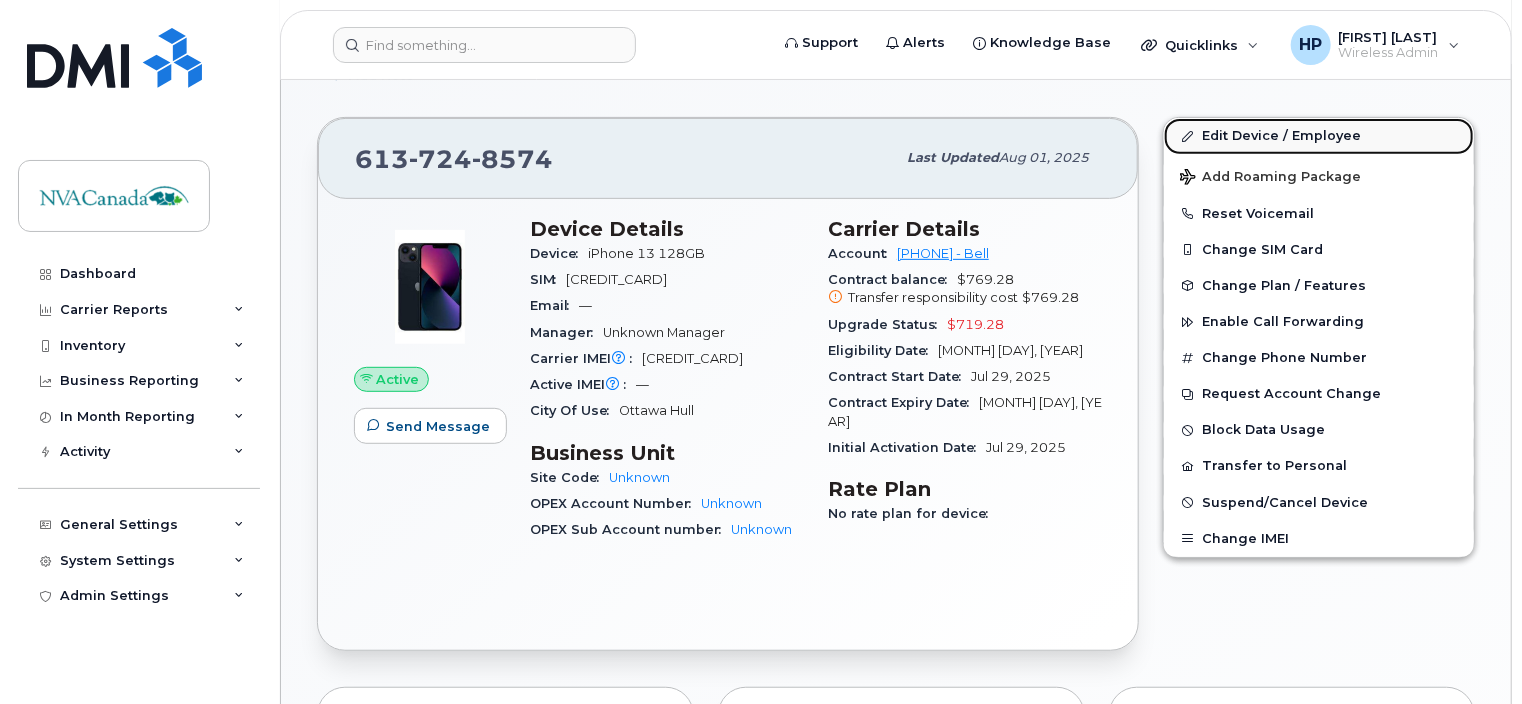 click on "Edit Device / Employee" at bounding box center [1319, 136] 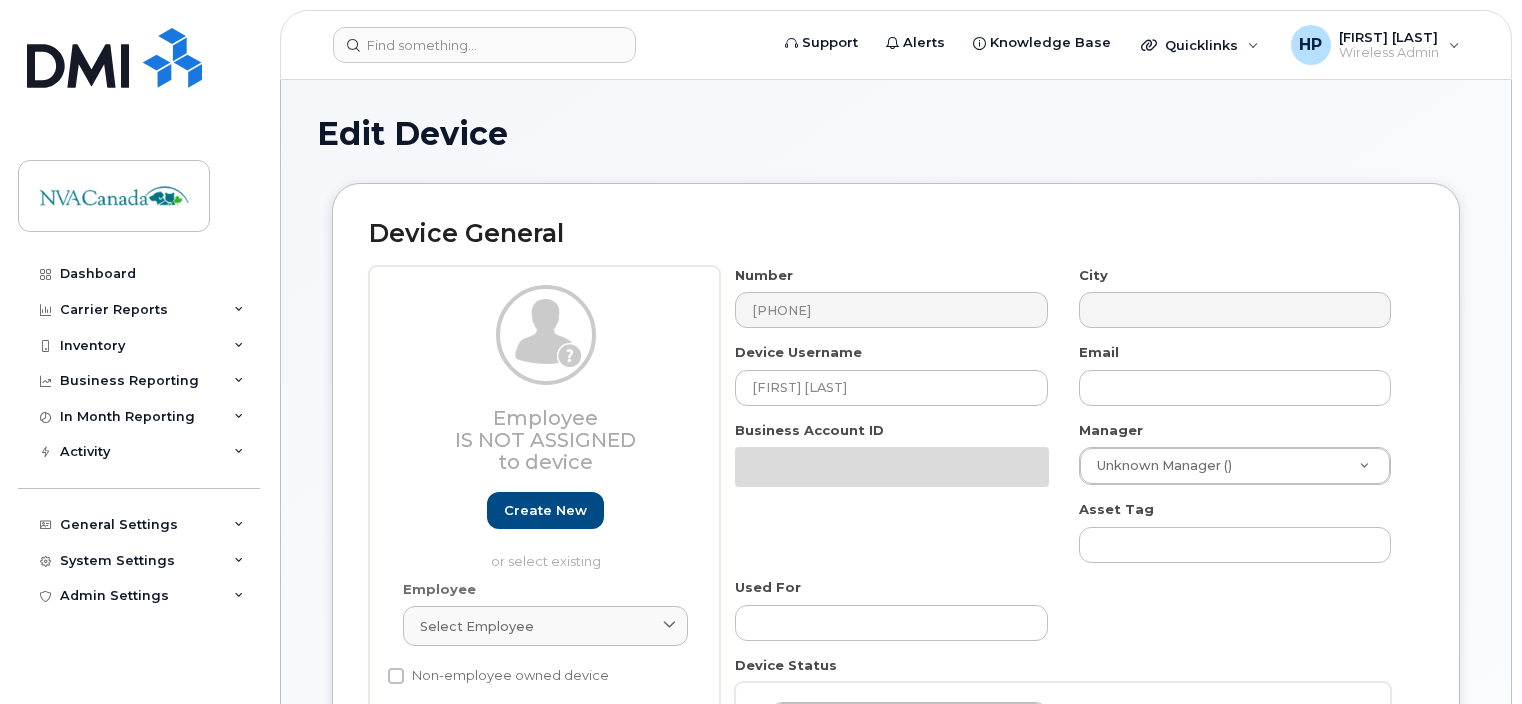 select on "34922019" 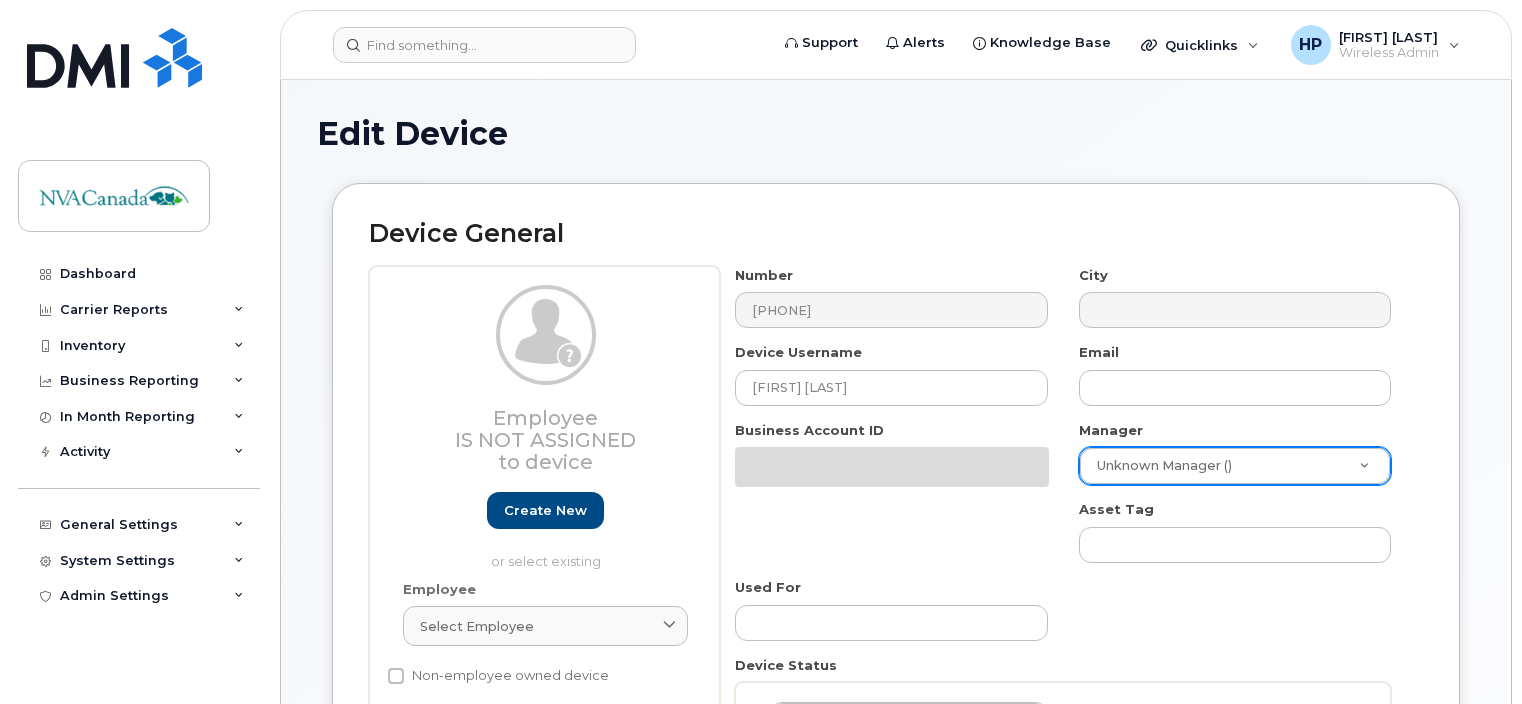 scroll, scrollTop: 0, scrollLeft: 0, axis: both 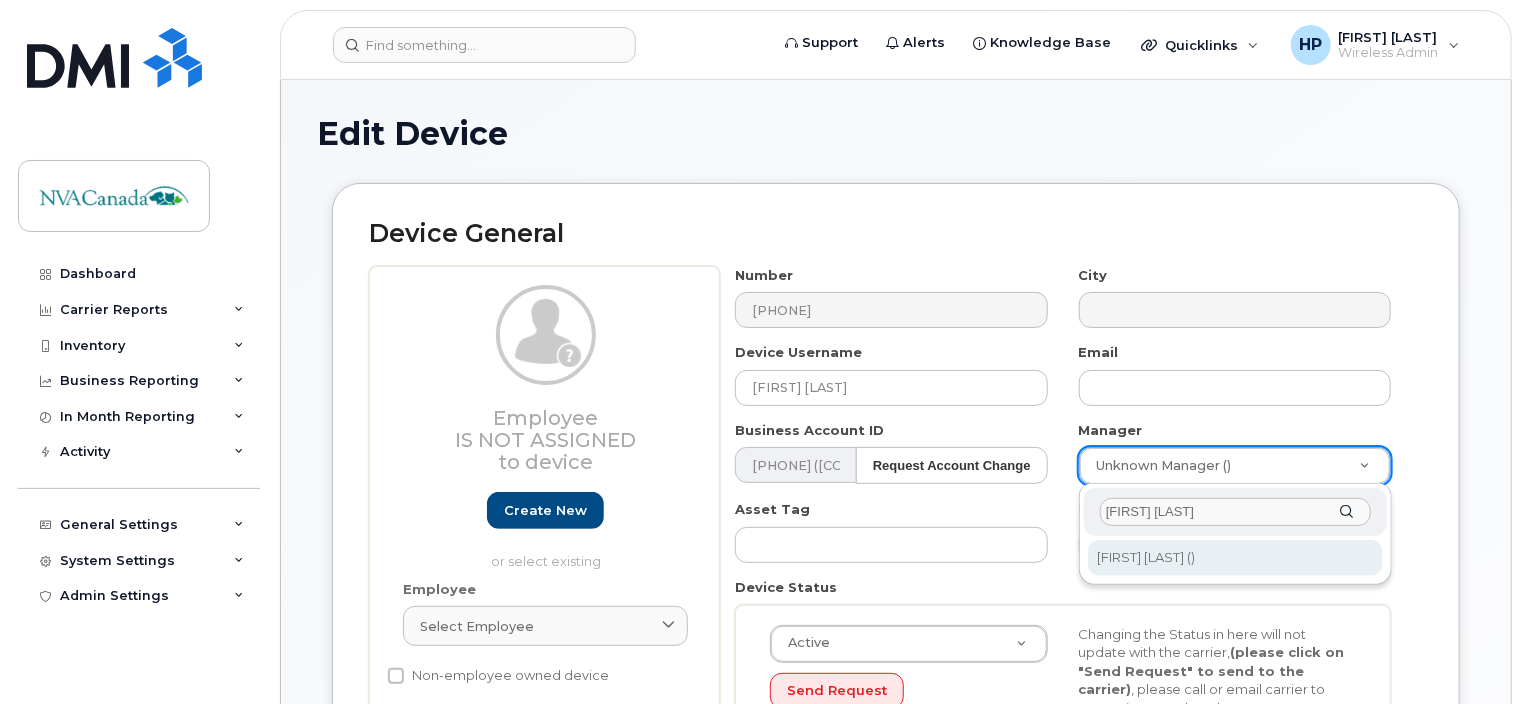 type on "leah m" 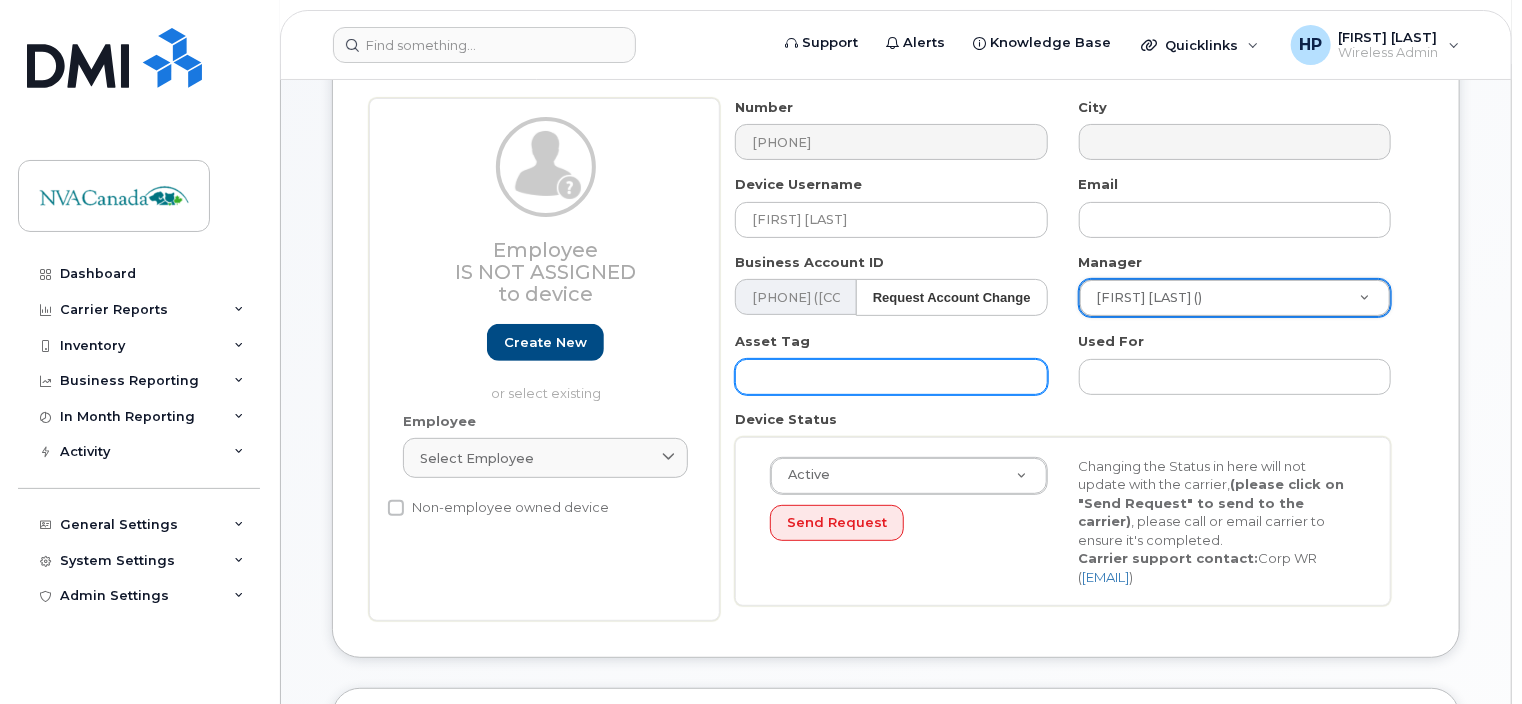 scroll, scrollTop: 596, scrollLeft: 0, axis: vertical 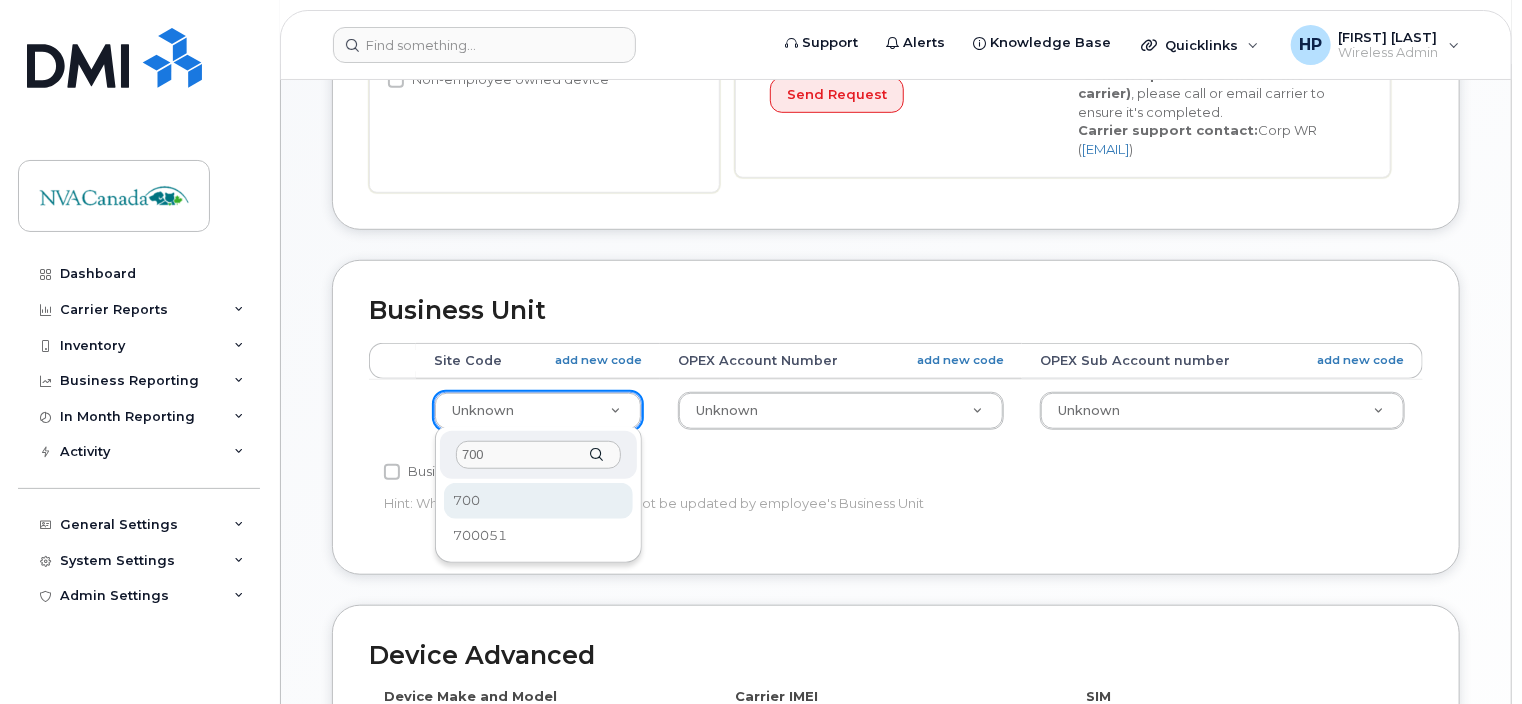 type on "700" 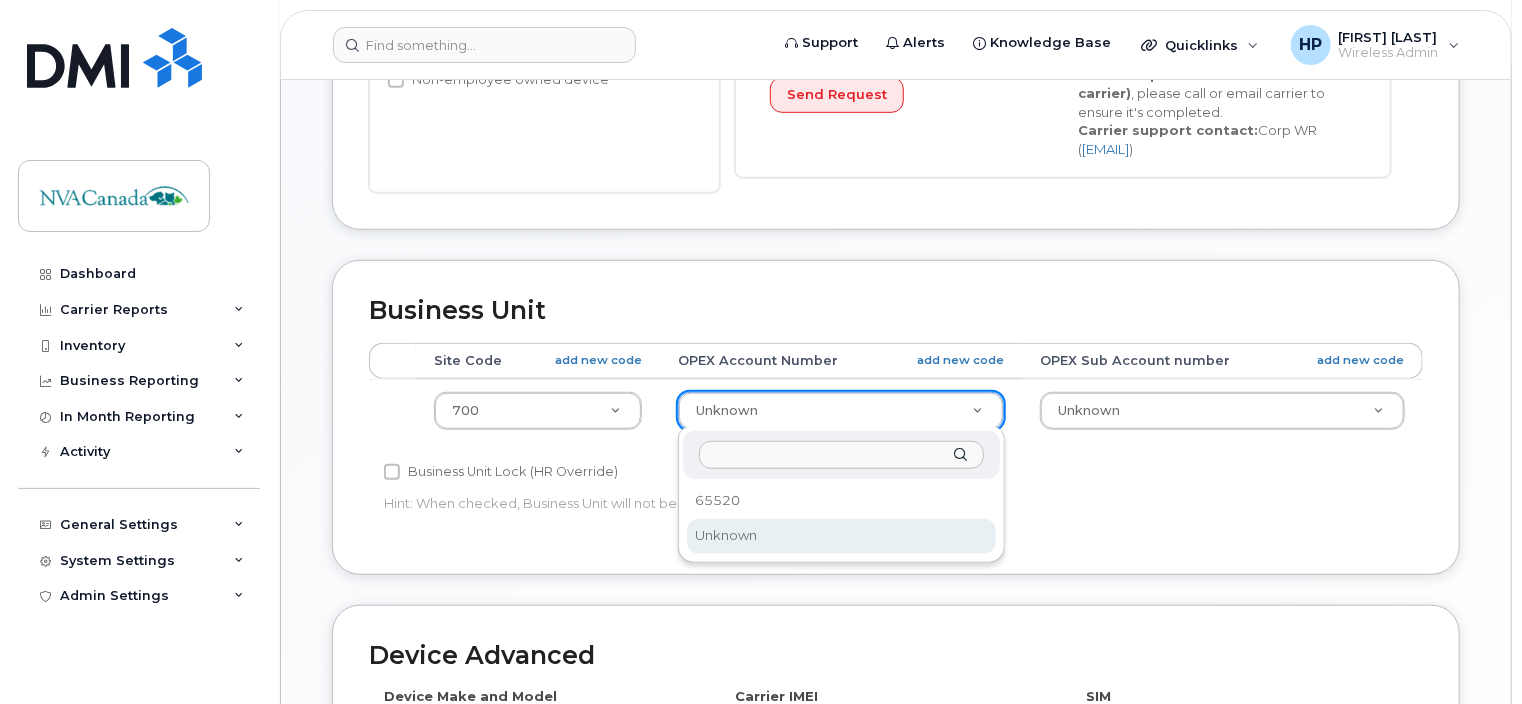 drag, startPoint x: 738, startPoint y: 403, endPoint x: 751, endPoint y: 438, distance: 37.336308 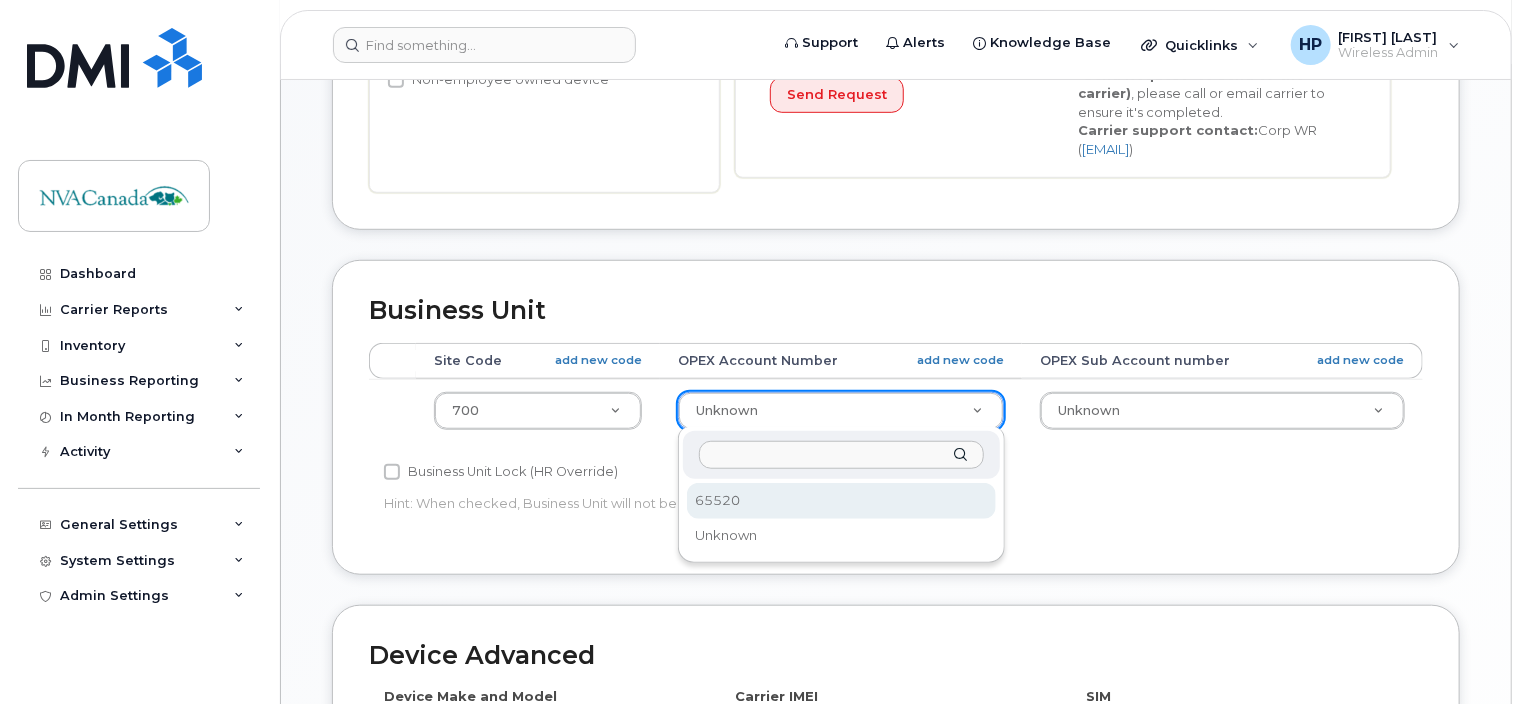 select on "34922085" 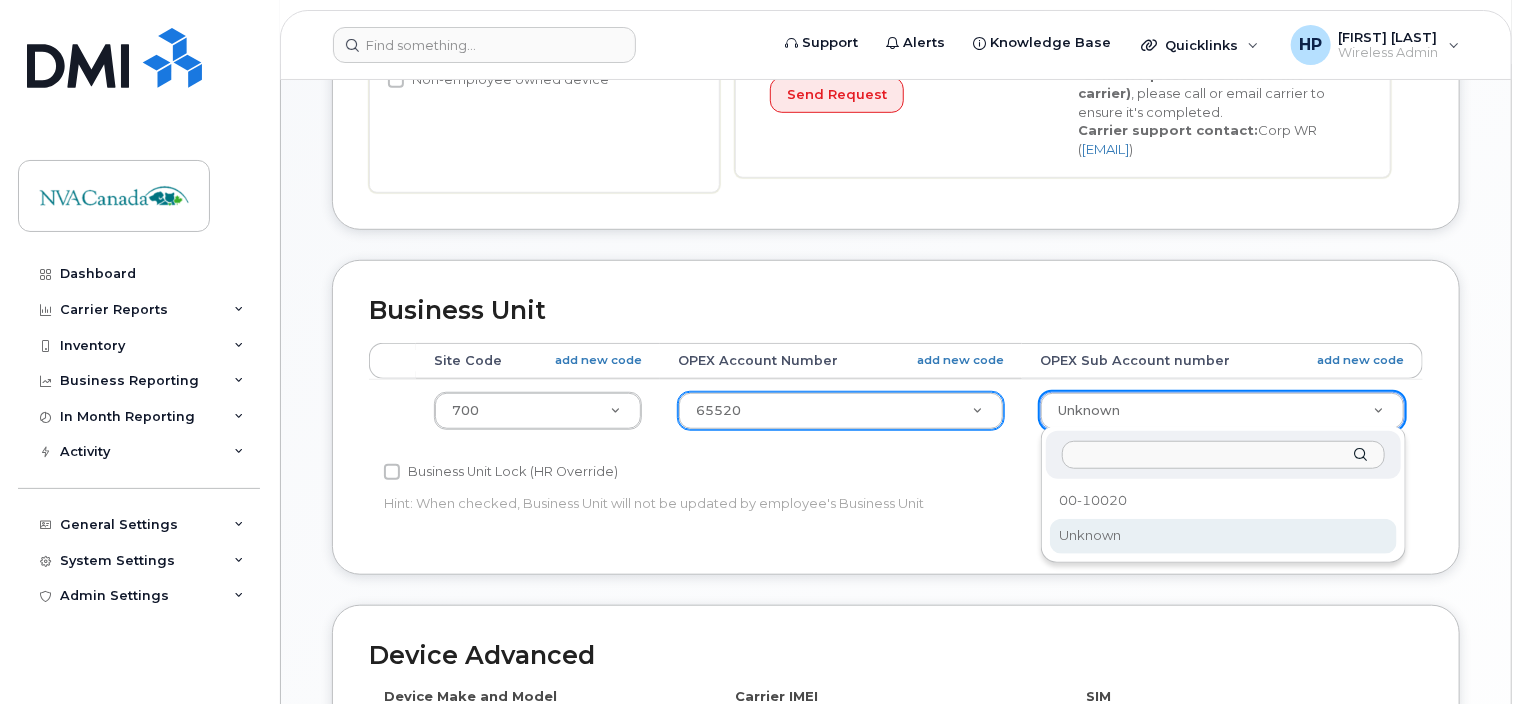 select on "34922086" 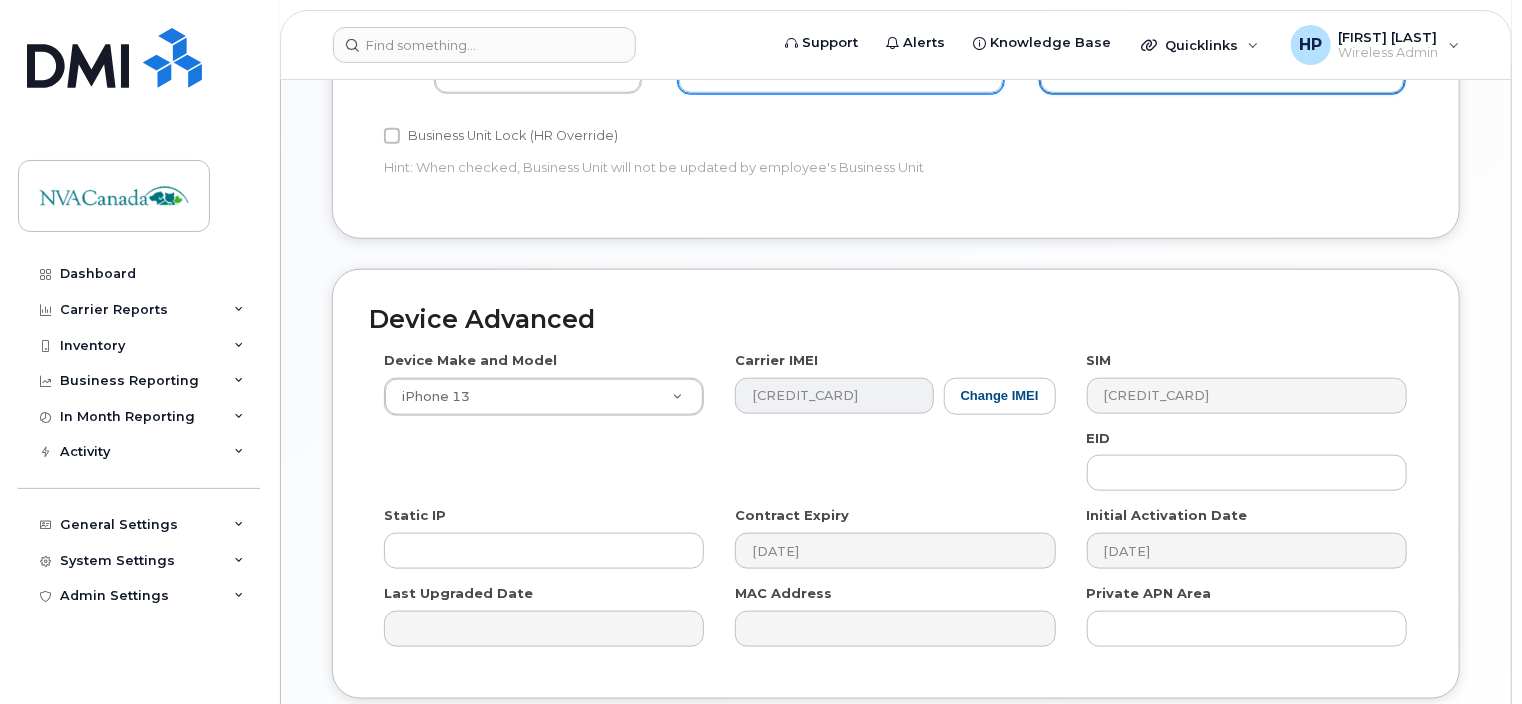 scroll, scrollTop: 1089, scrollLeft: 0, axis: vertical 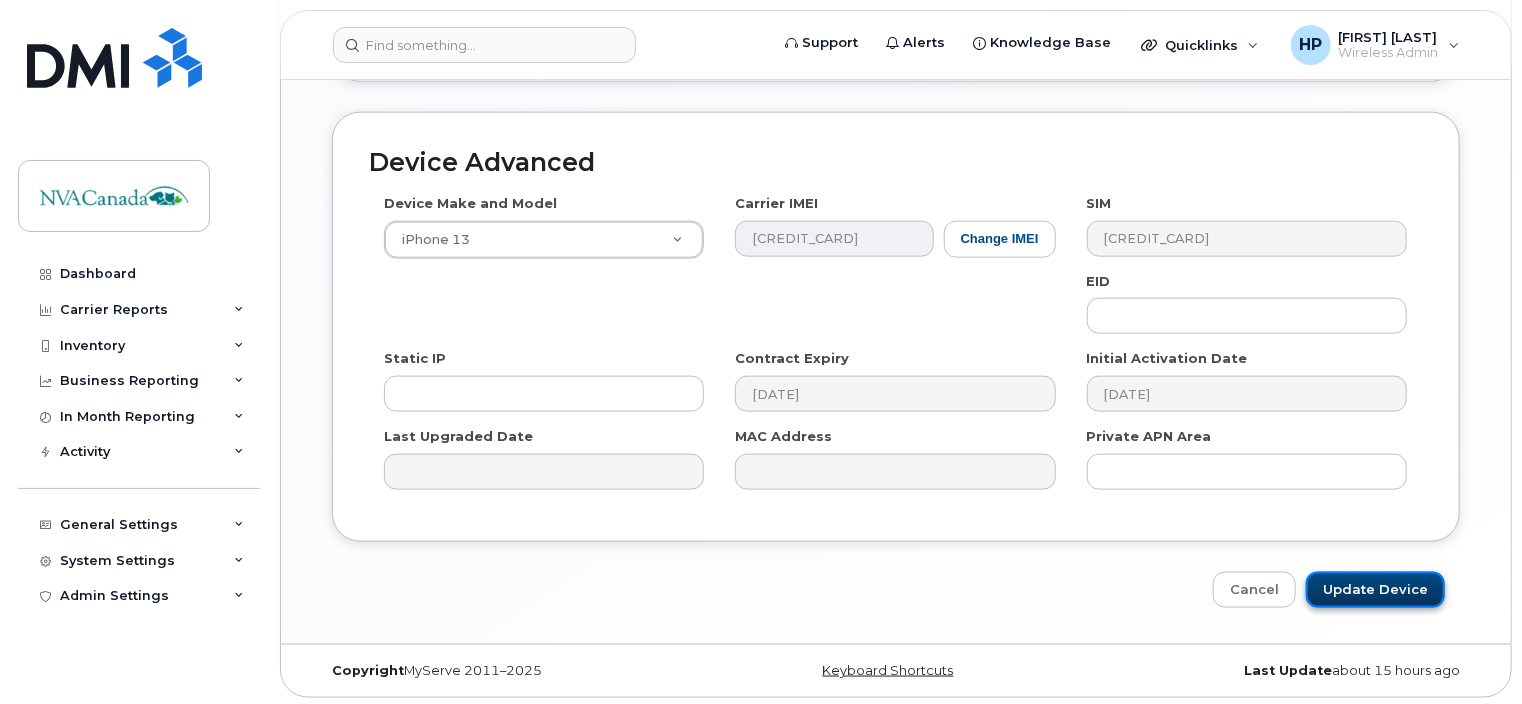 click on "Update Device" at bounding box center (1375, 590) 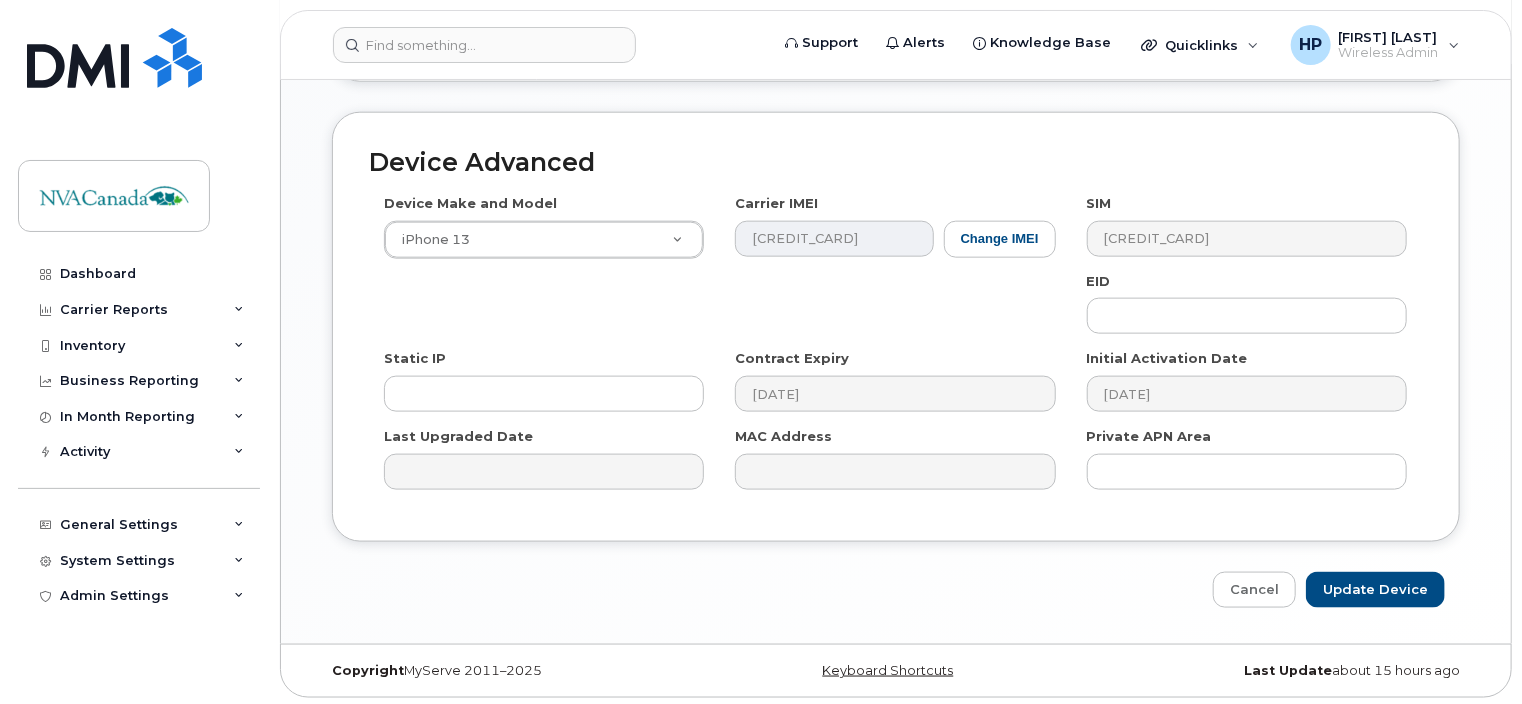 type on "Saving..." 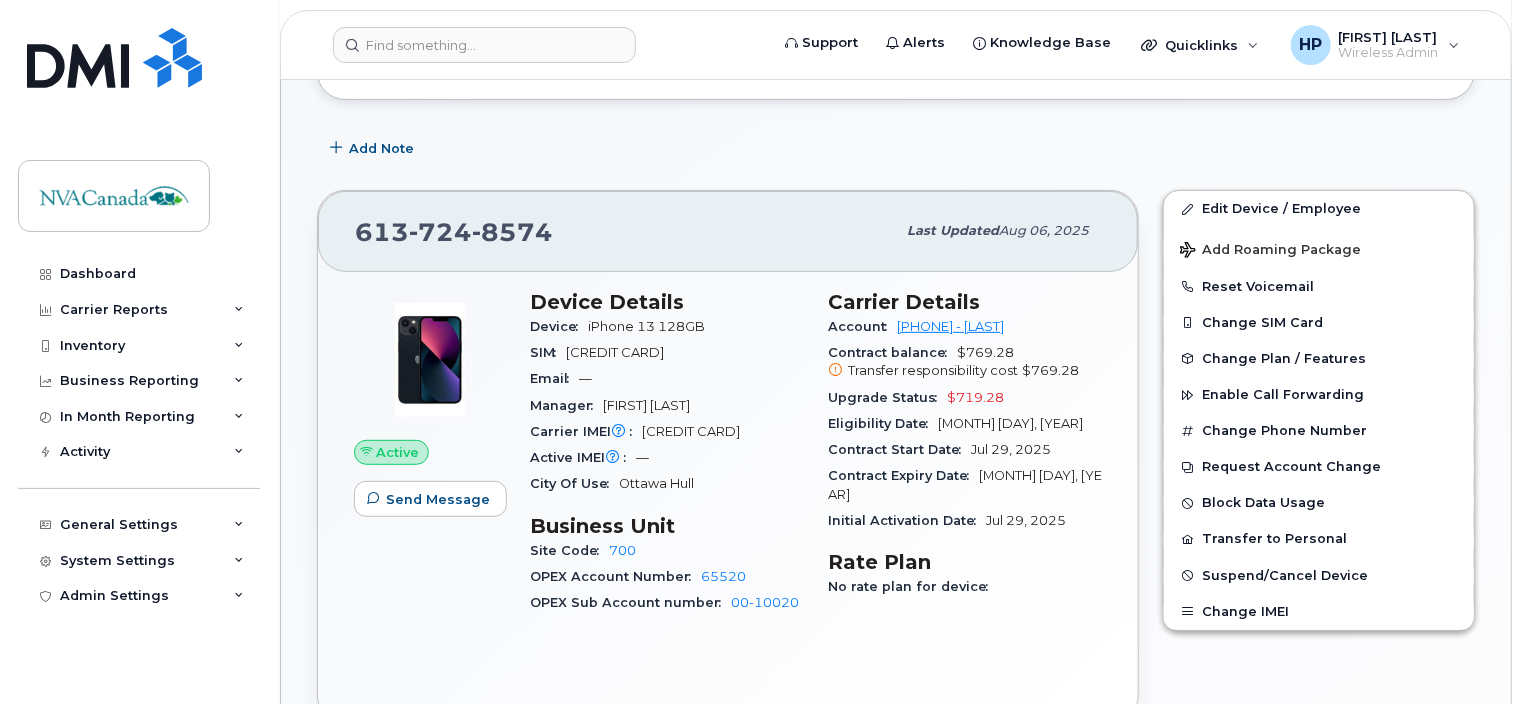 scroll, scrollTop: 282, scrollLeft: 0, axis: vertical 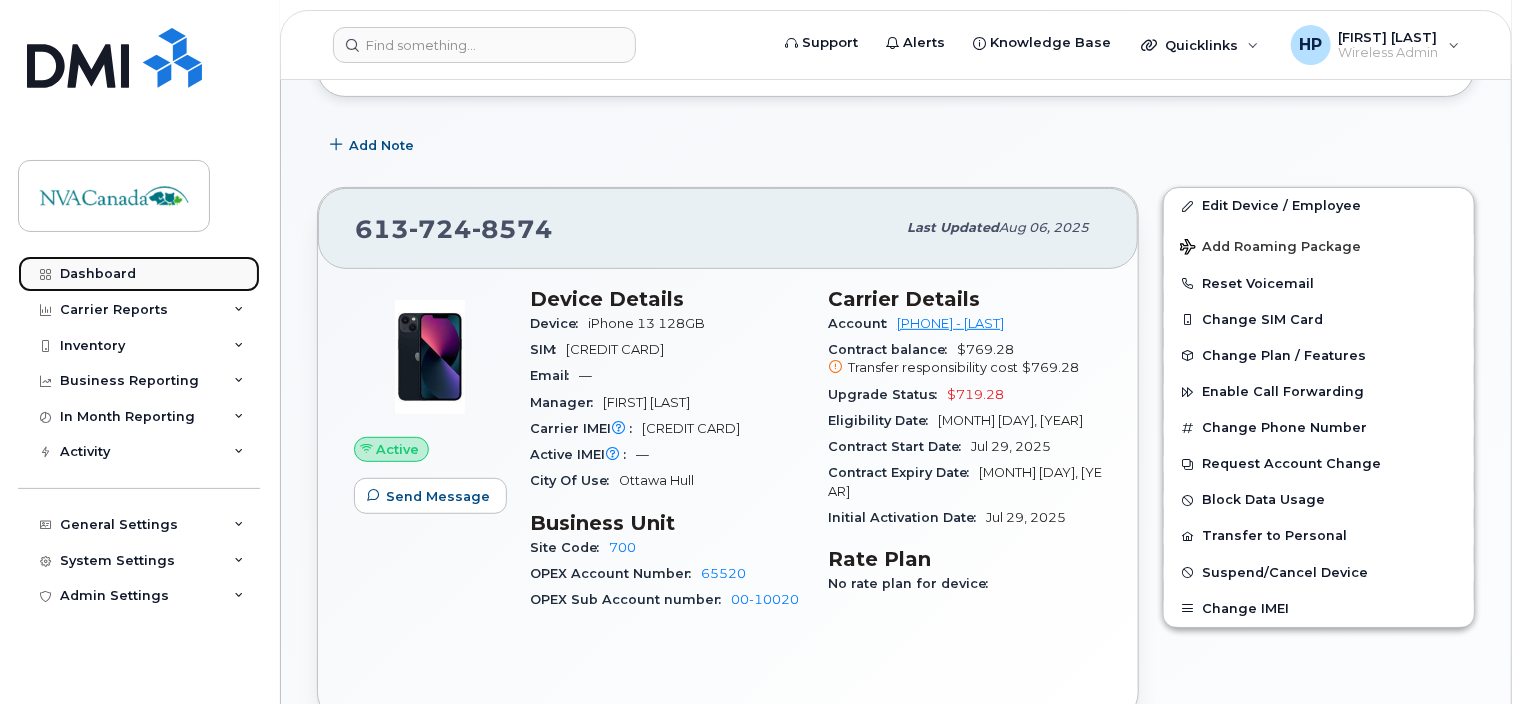 click on "Dashboard" at bounding box center [139, 274] 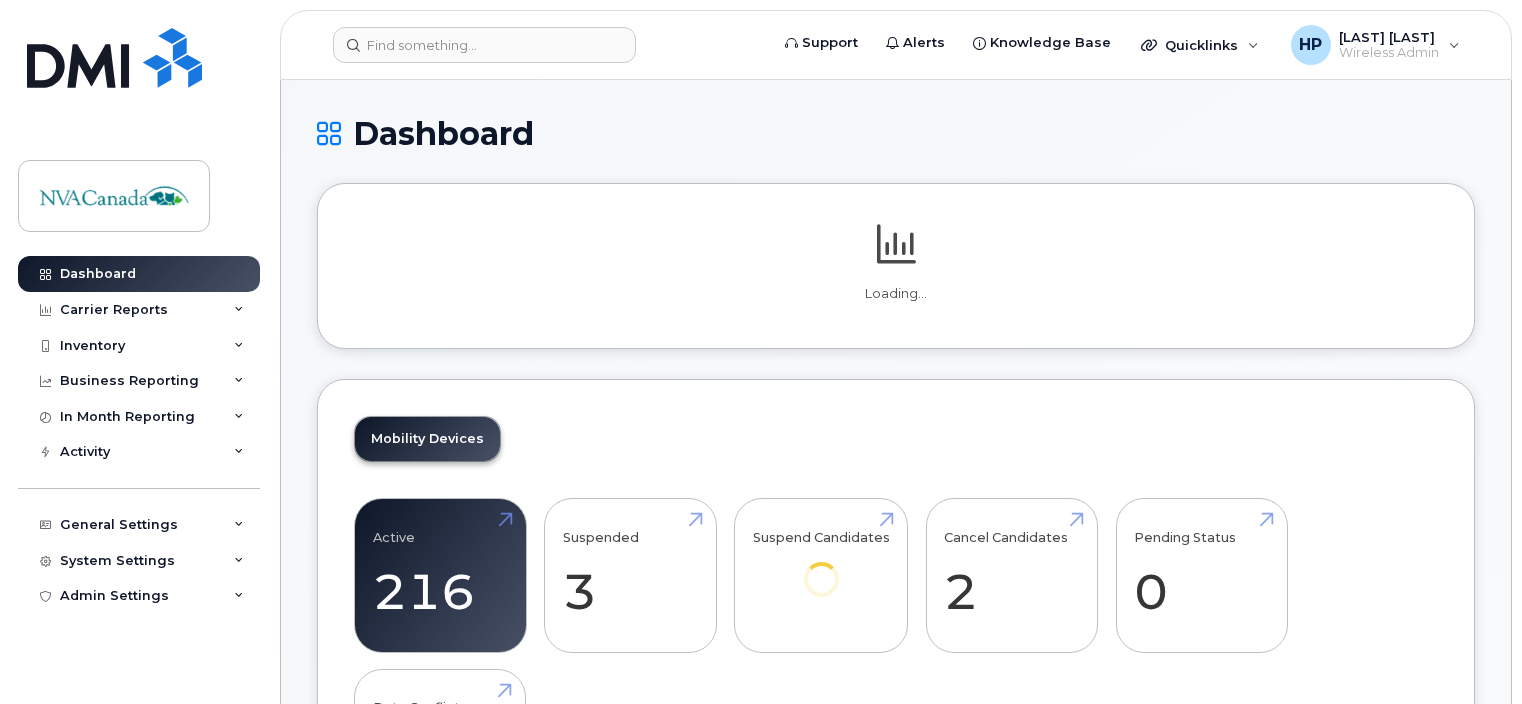 scroll, scrollTop: 0, scrollLeft: 0, axis: both 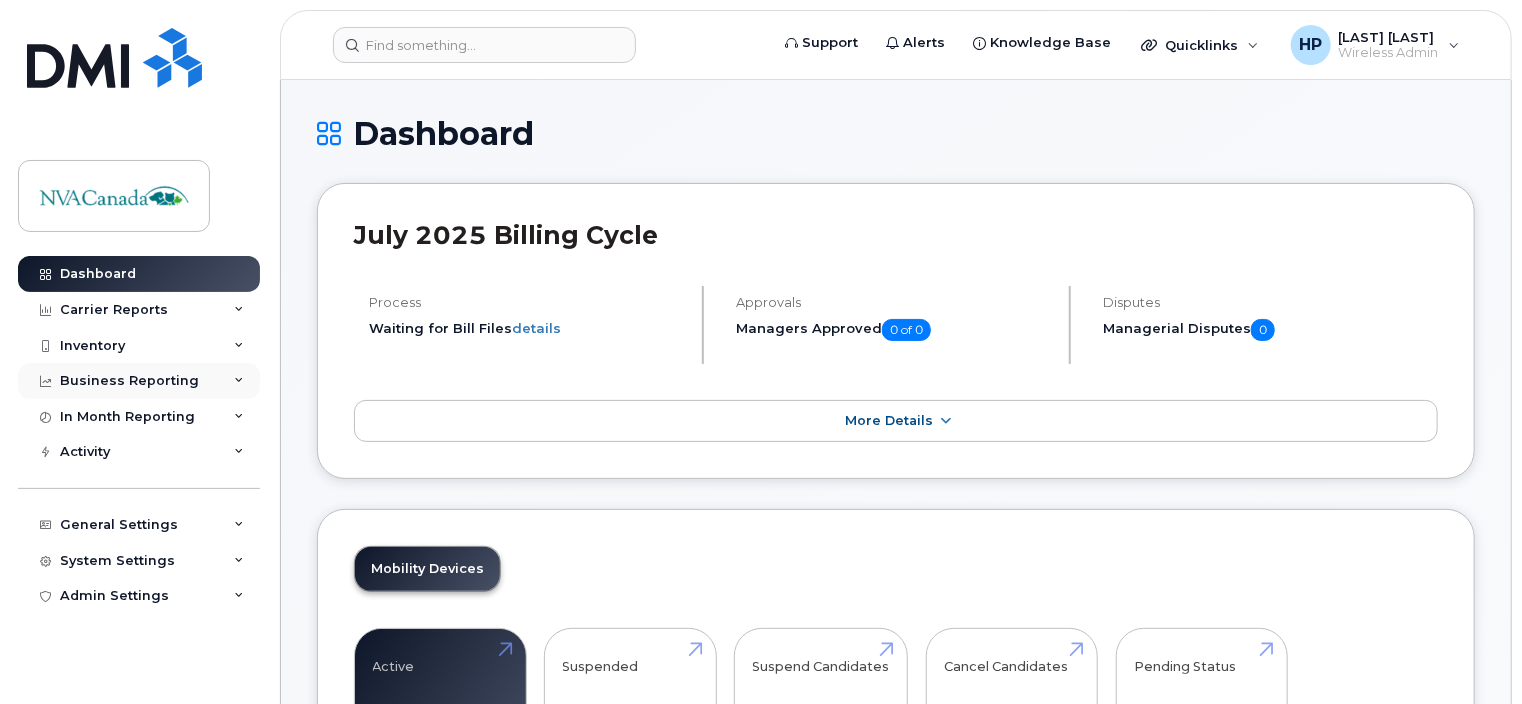 click on "Business Reporting" 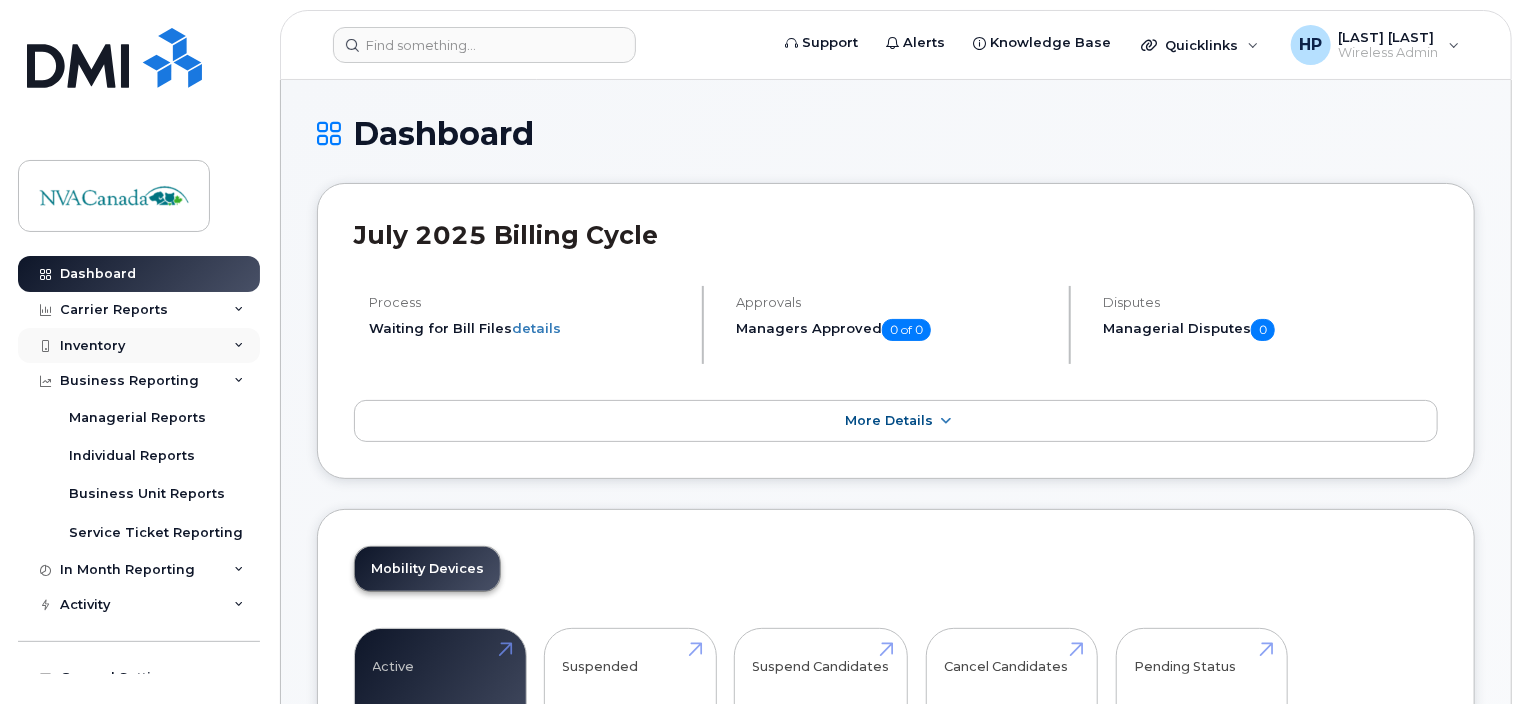 click on "Inventory" 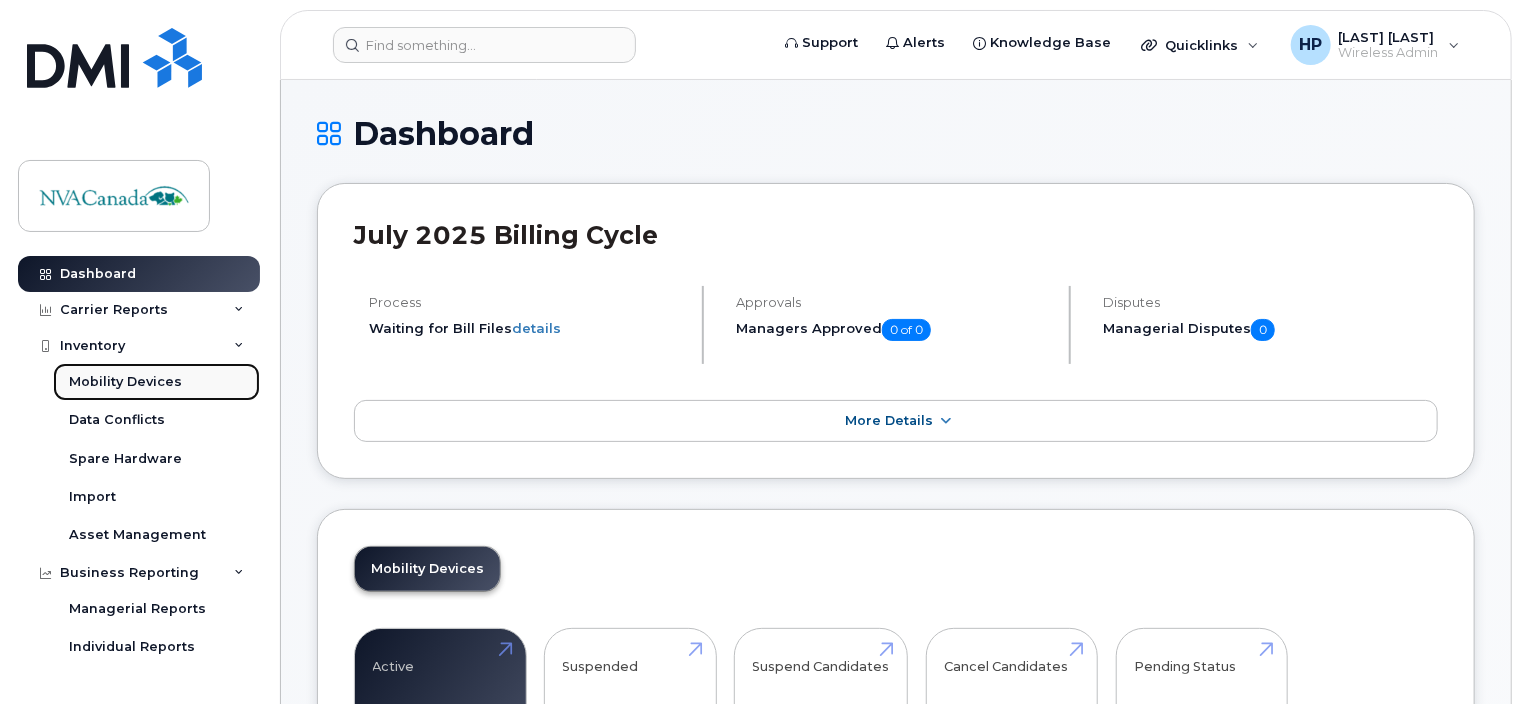click on "Mobility Devices" 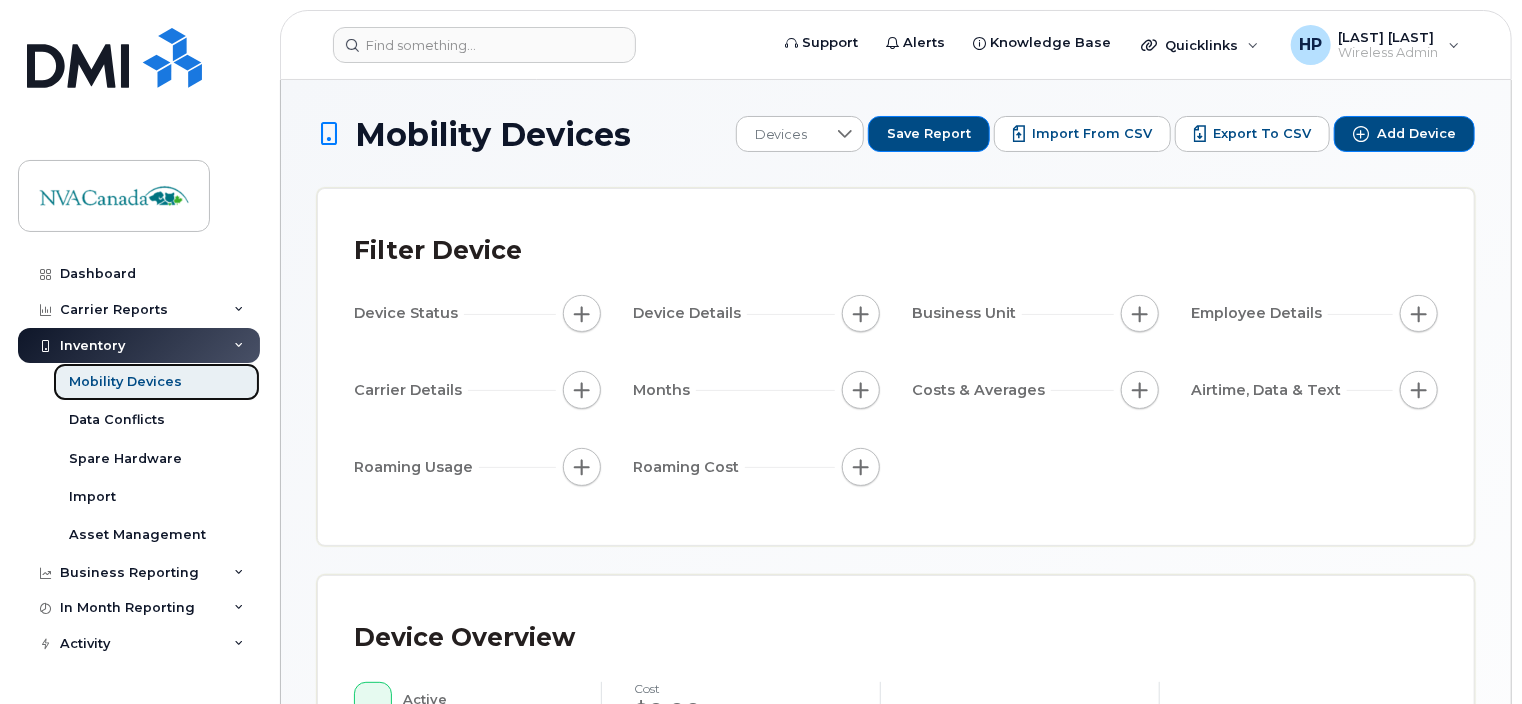 scroll, scrollTop: 336, scrollLeft: 0, axis: vertical 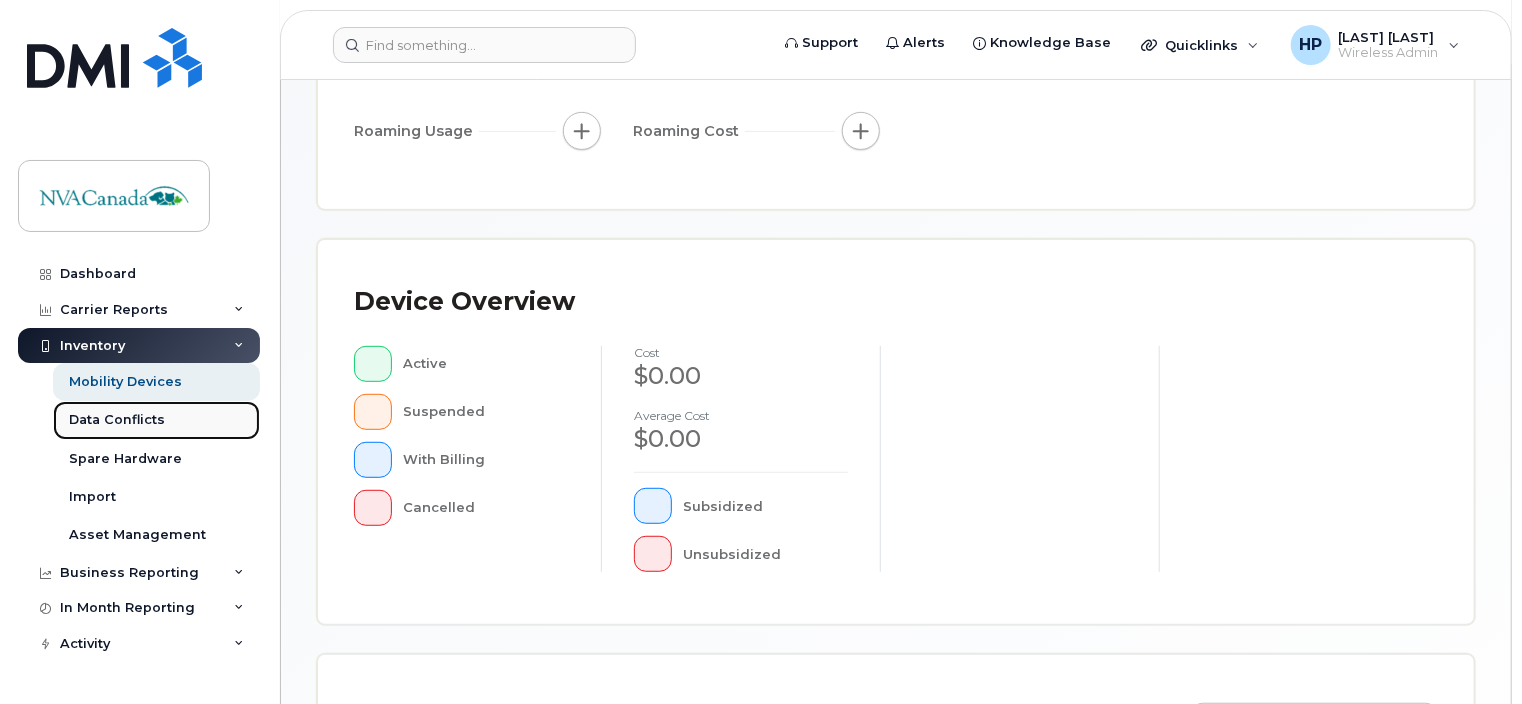 click on "Data Conflicts" 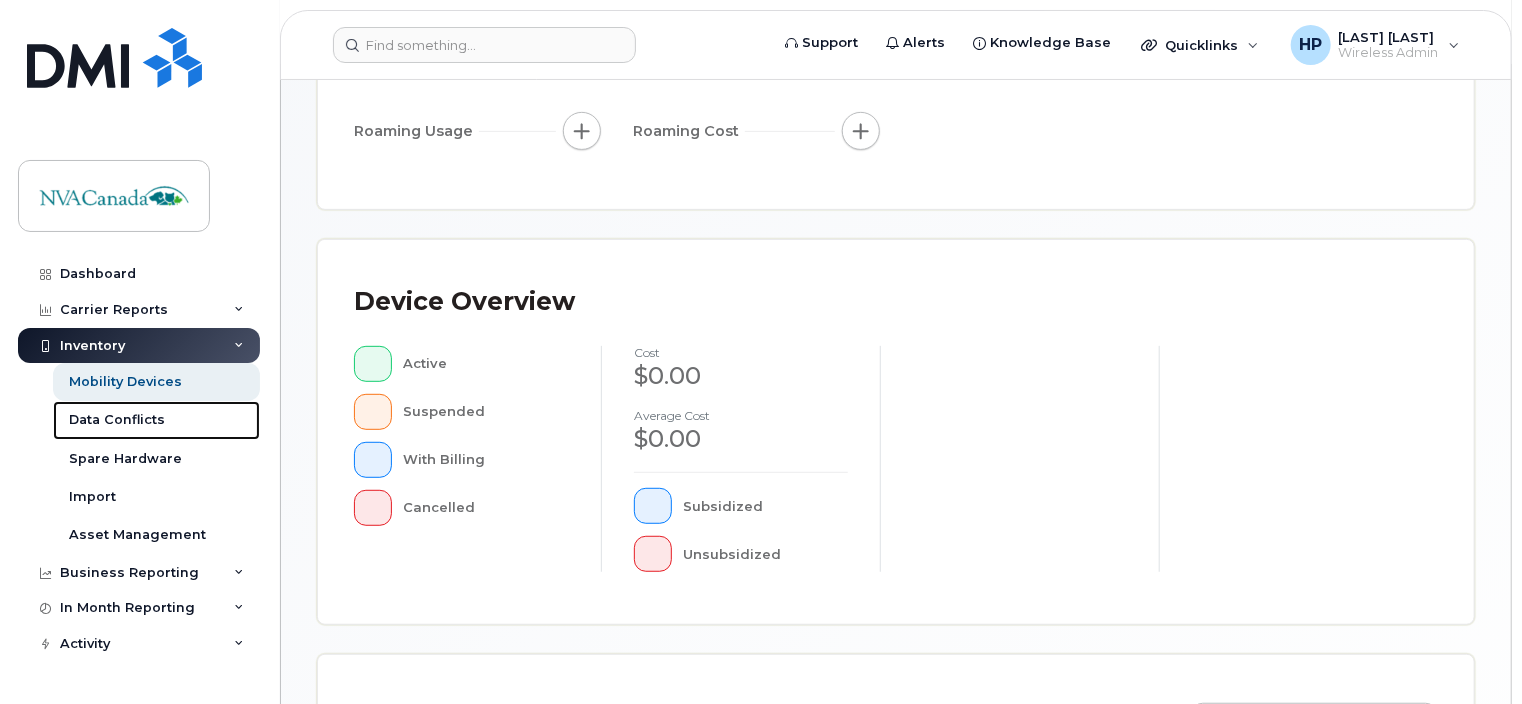 scroll, scrollTop: 0, scrollLeft: 0, axis: both 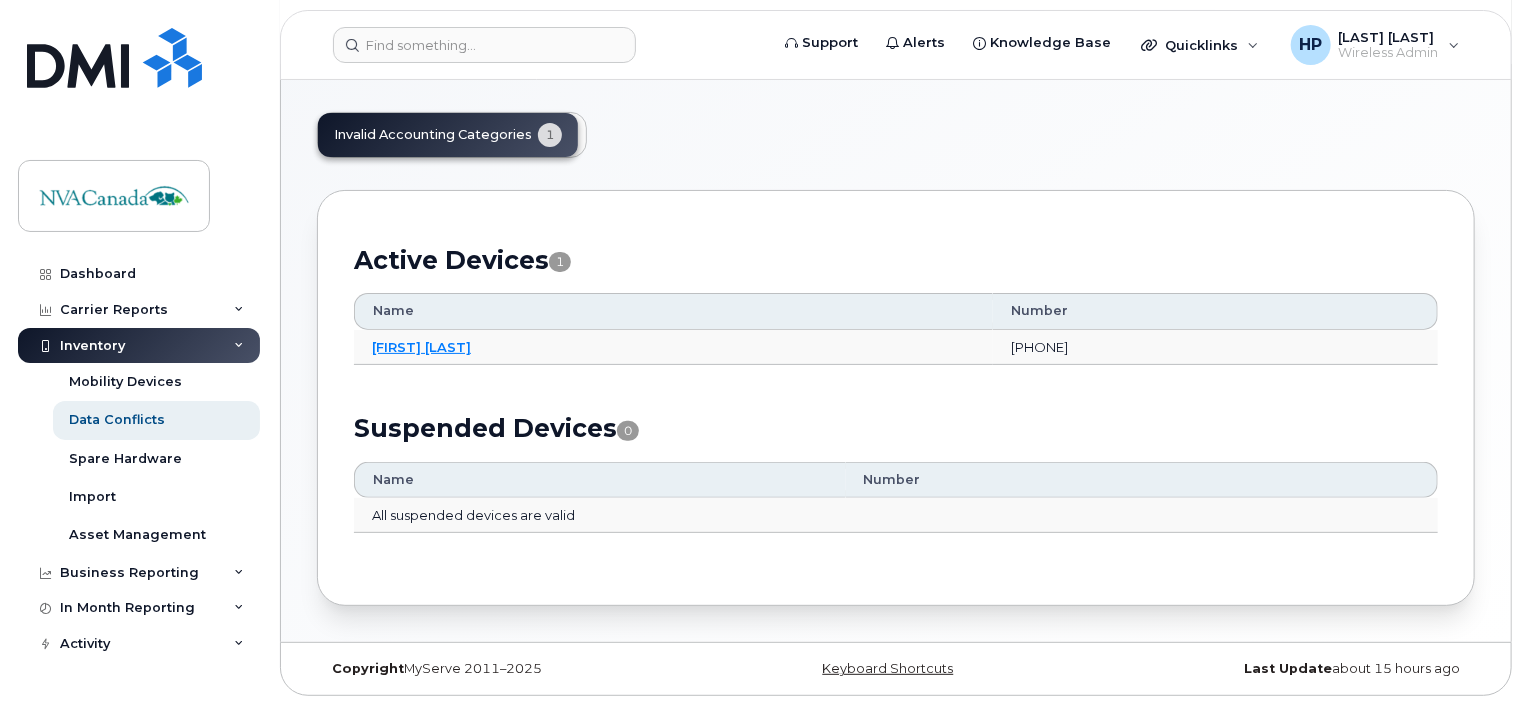 click on "Support   Alerts   Knowledge Base Quicklinks Suspend / Cancel Device Change SIM Card Enable Call Forwarding Reset VM Password Add Roaming Package Add Device Transfer Line In HP Harshan Pat Wireless Admin English Français  Sign out" 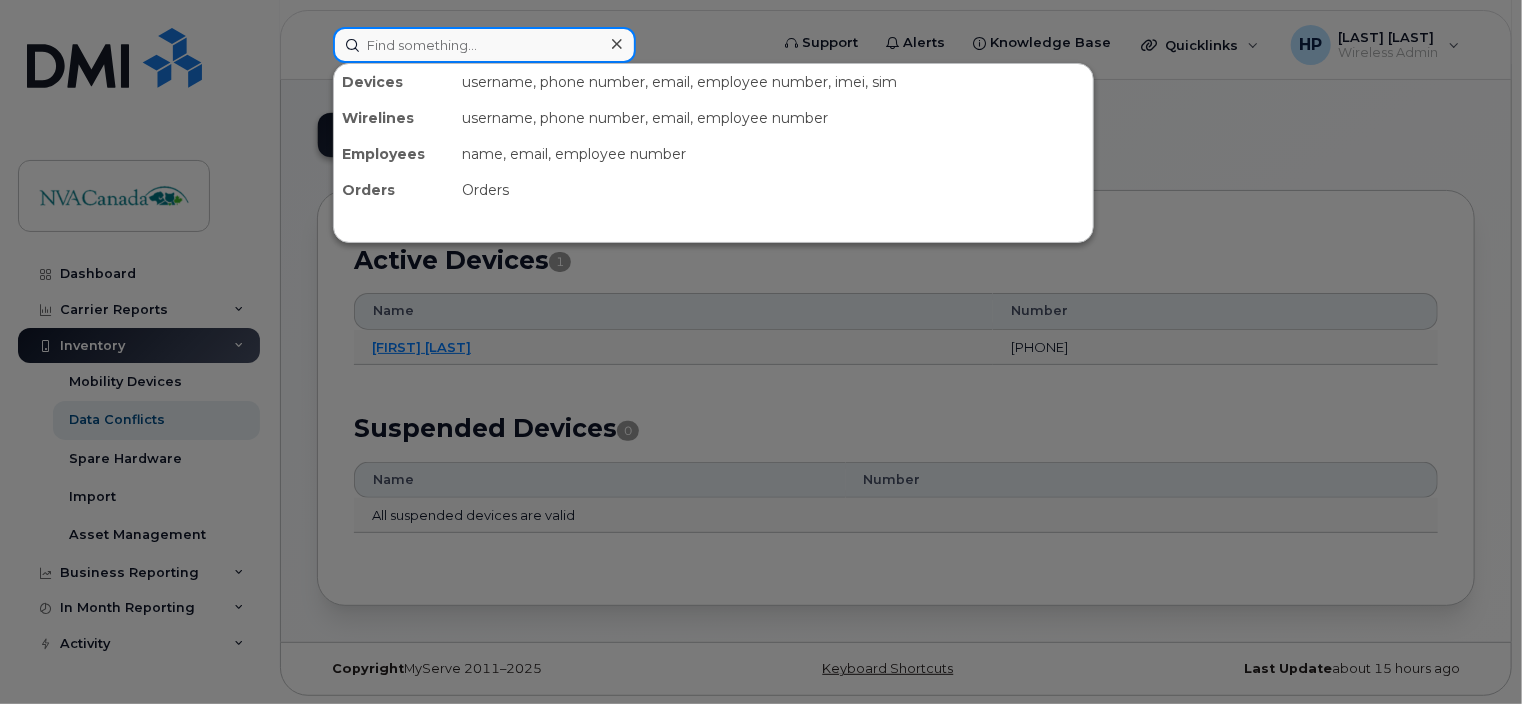 click 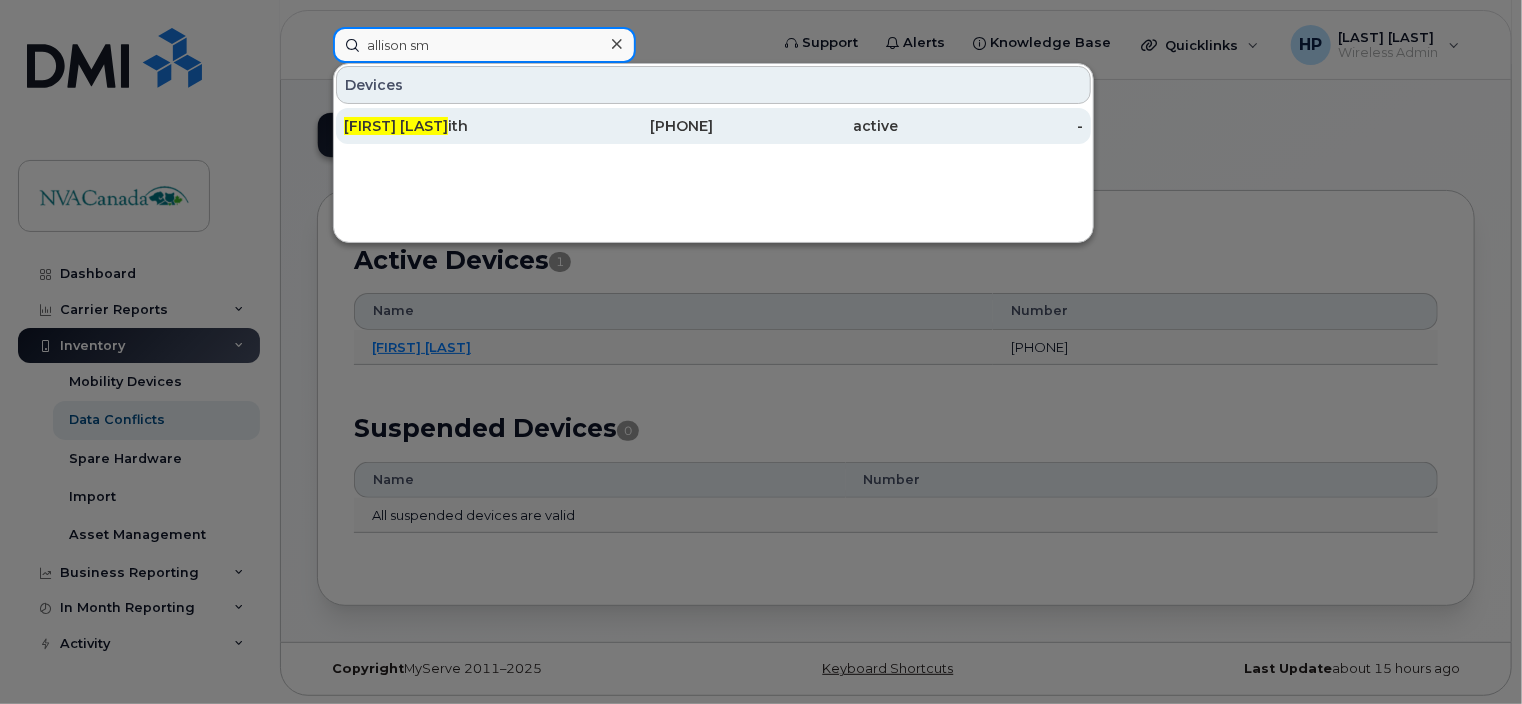 type on "allison sm" 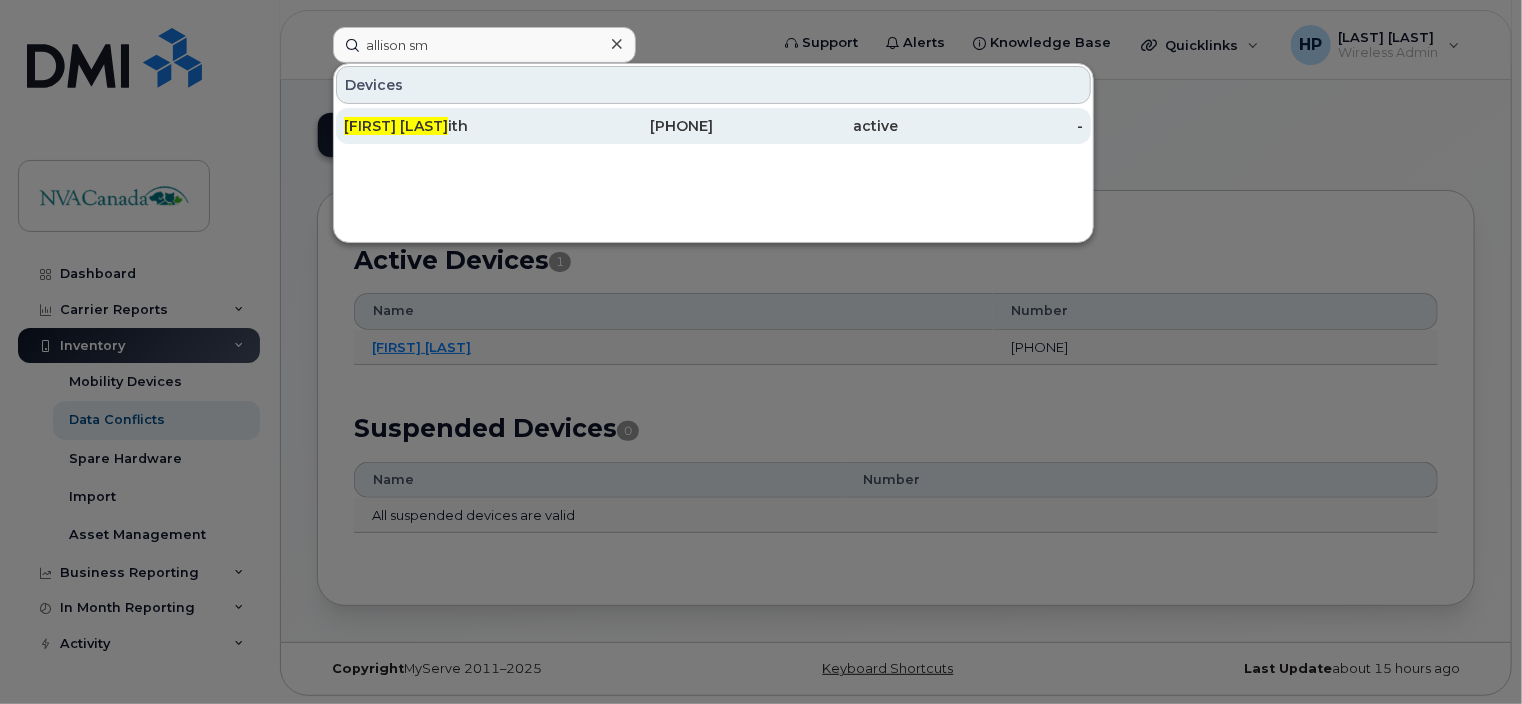click on "Allison Sm ith" 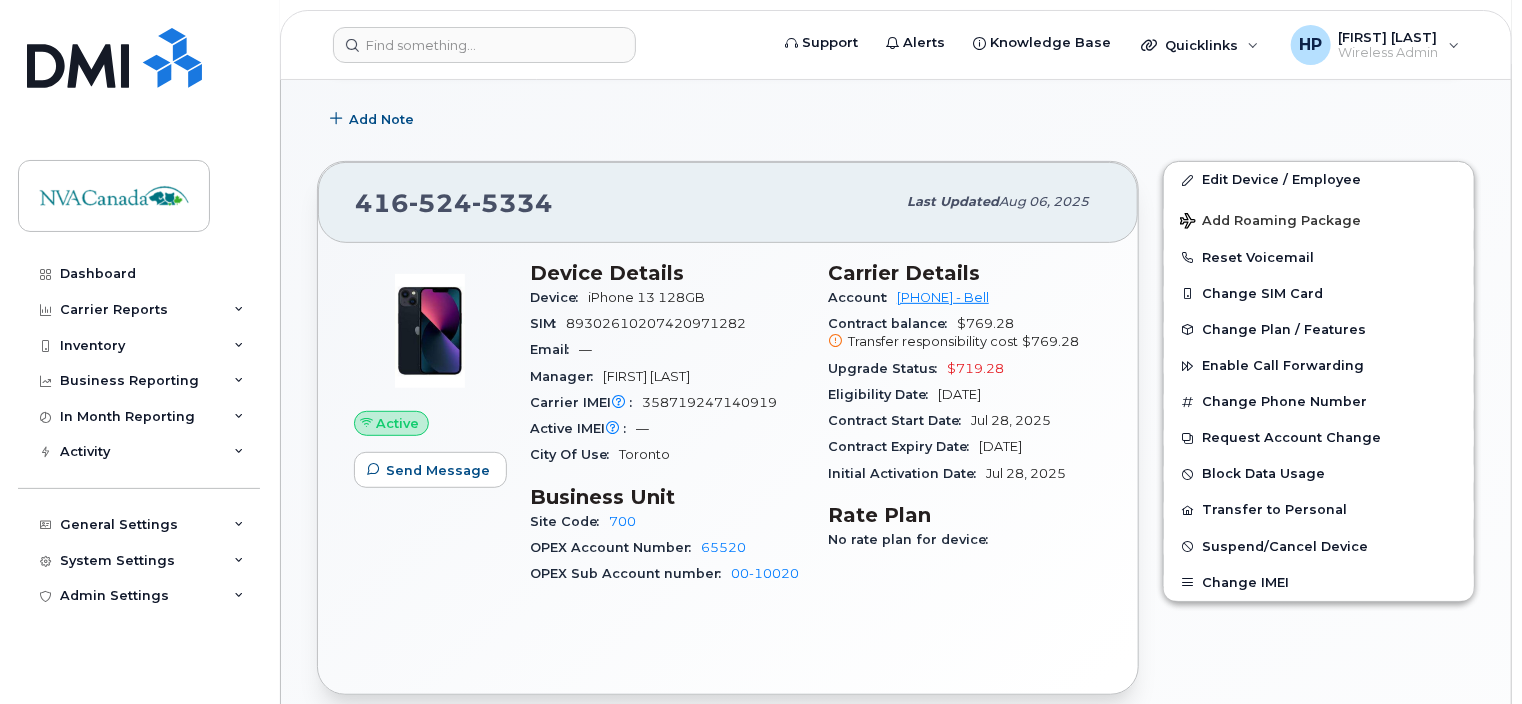 scroll, scrollTop: 312, scrollLeft: 0, axis: vertical 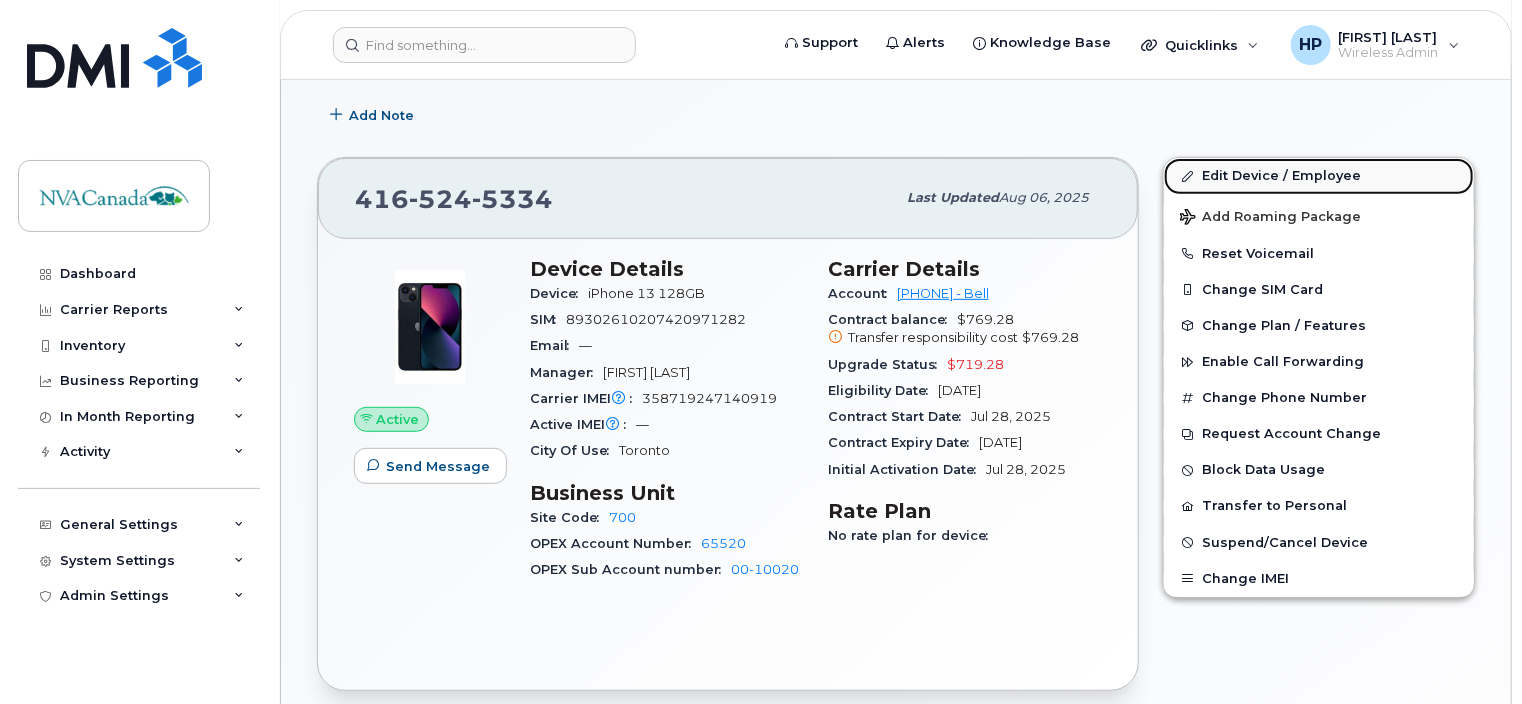click on "Edit Device / Employee" at bounding box center (1319, 176) 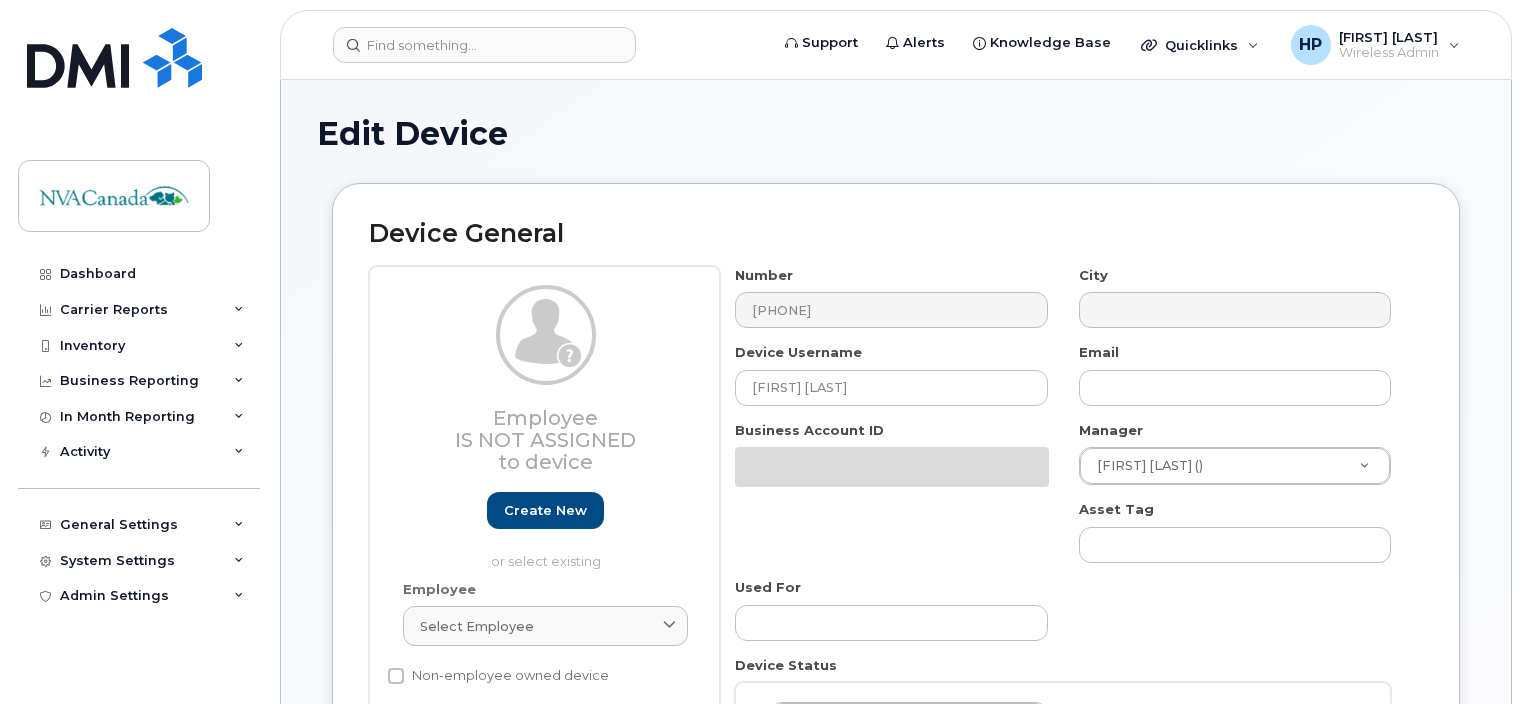 scroll, scrollTop: 0, scrollLeft: 0, axis: both 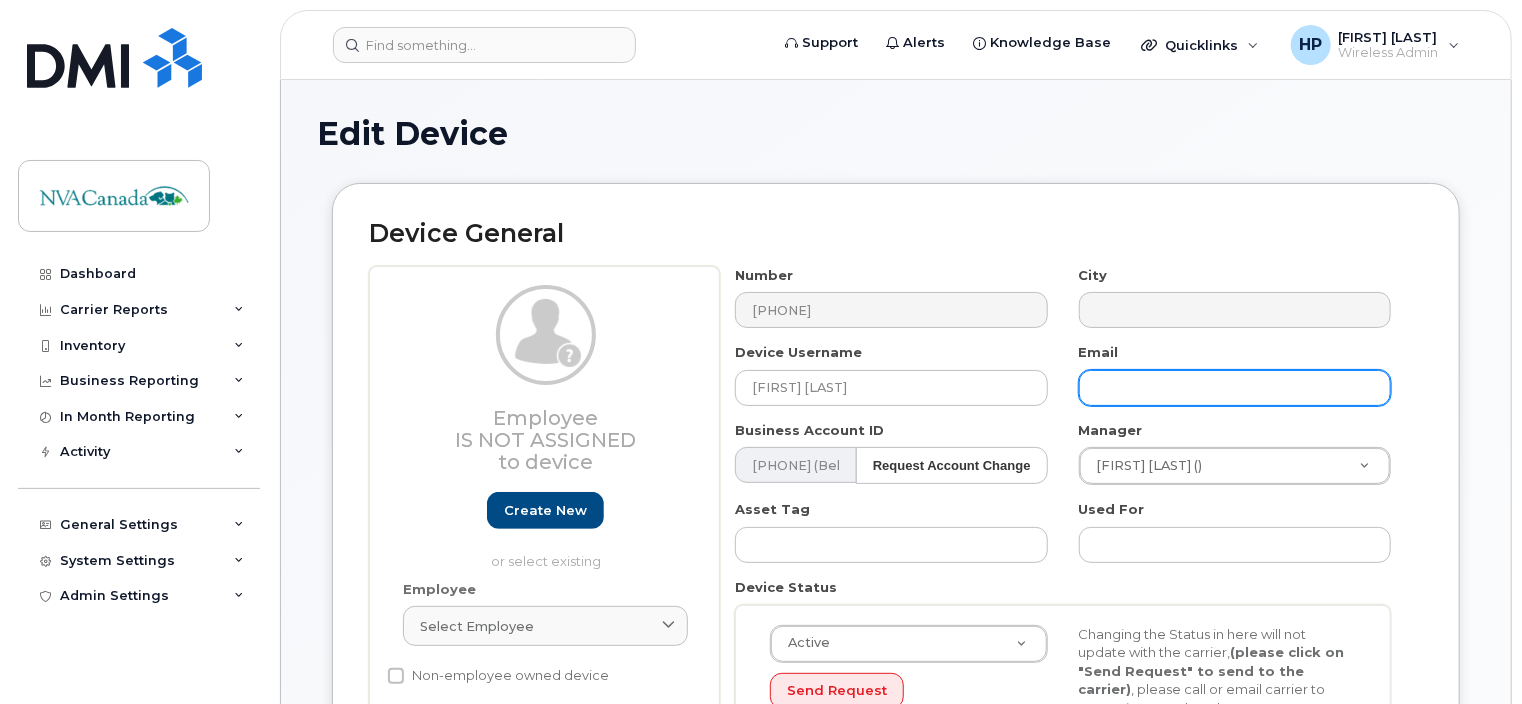 click at bounding box center [1235, 388] 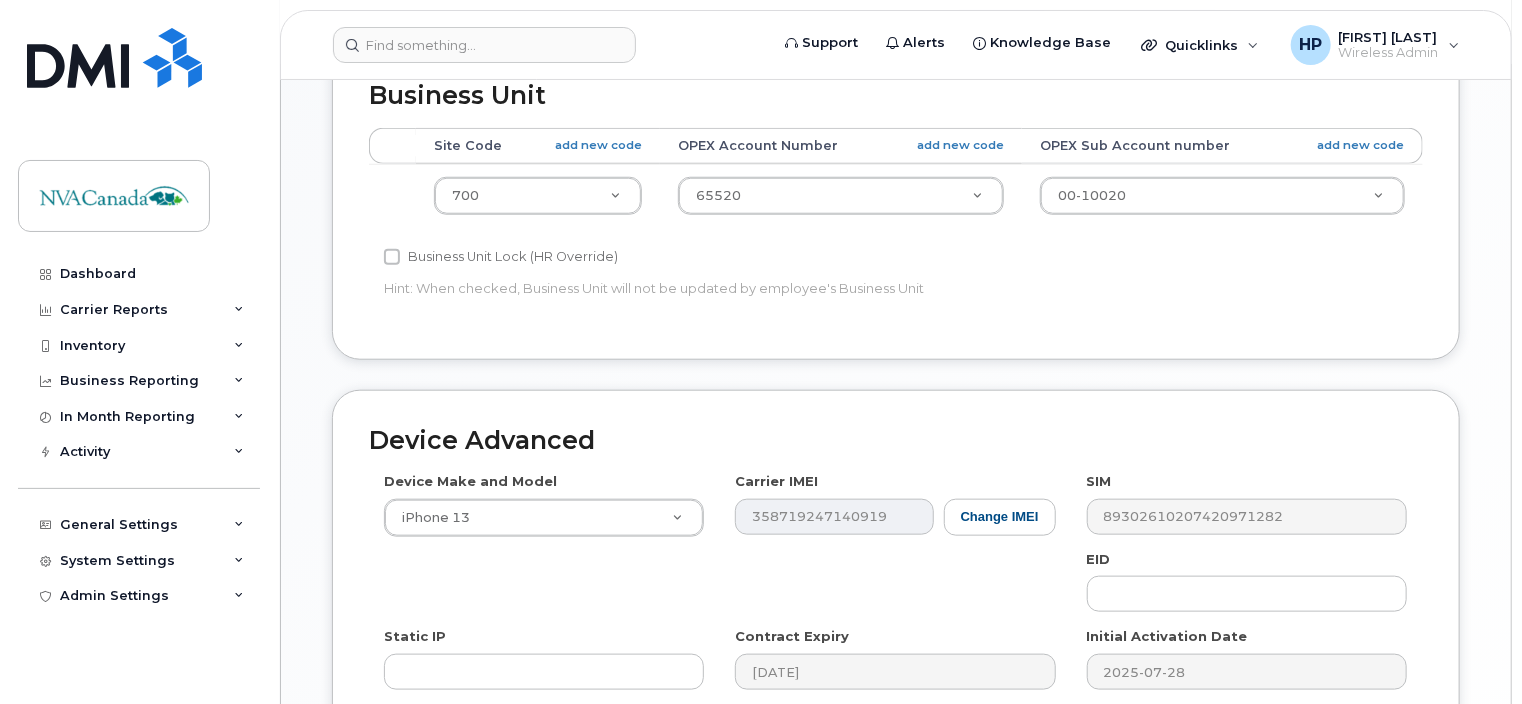scroll, scrollTop: 1089, scrollLeft: 0, axis: vertical 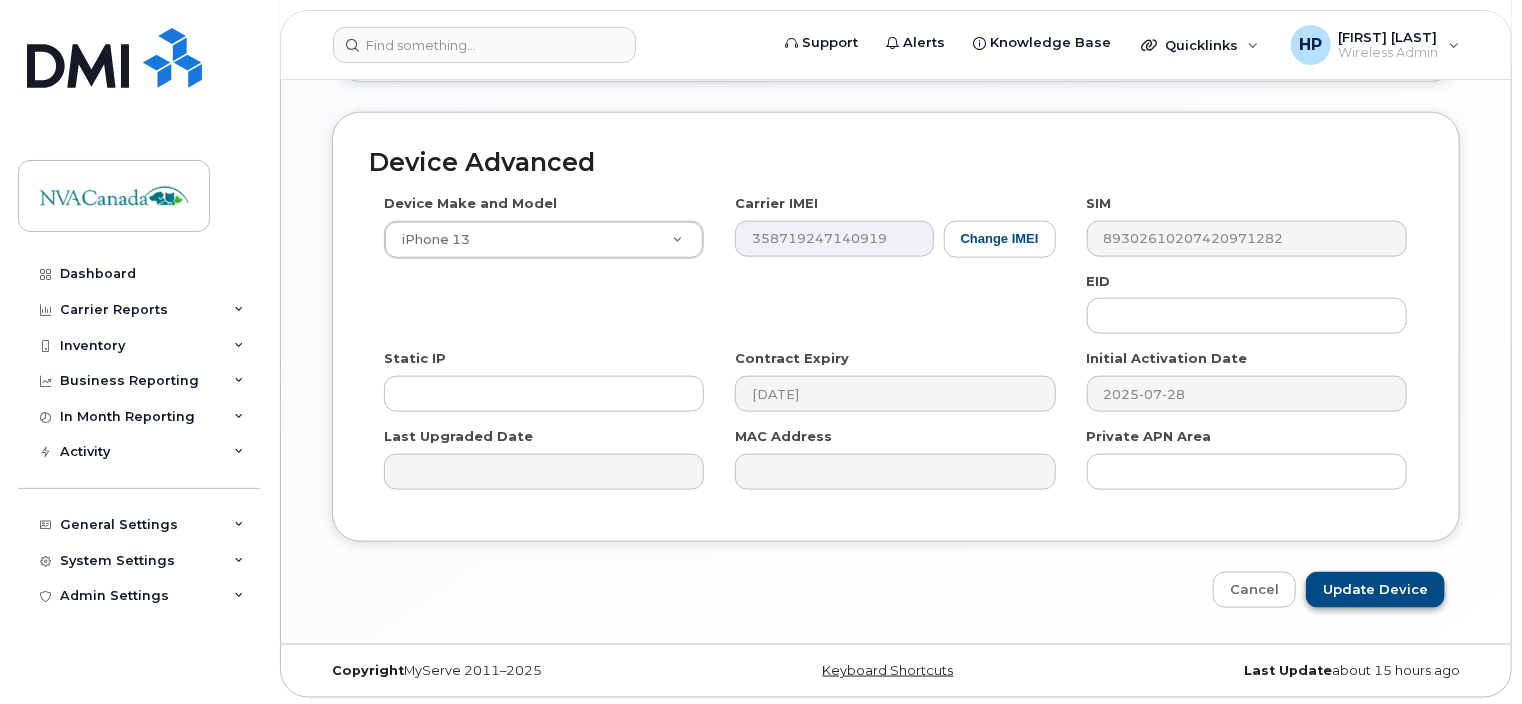 type on "[EMAIL]" 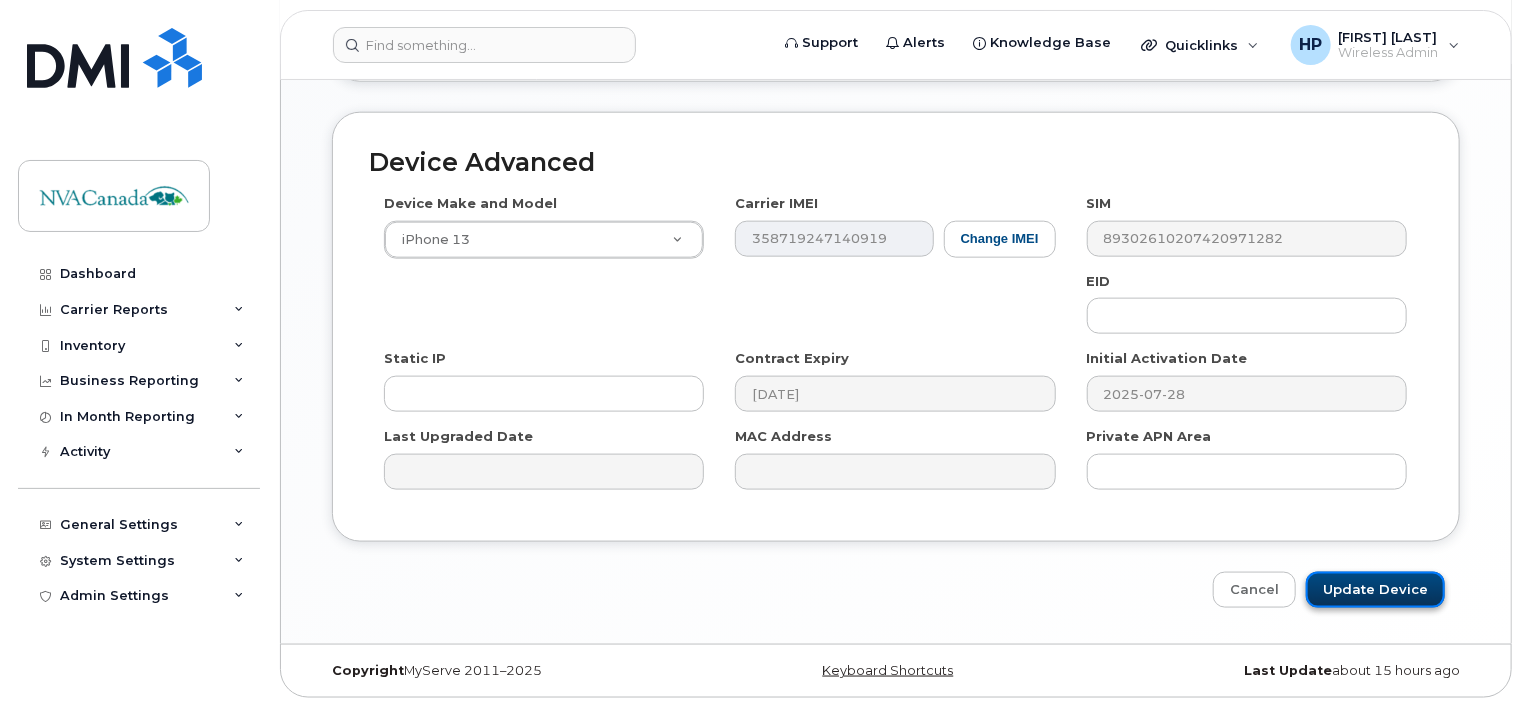 click on "Update Device" at bounding box center (1375, 590) 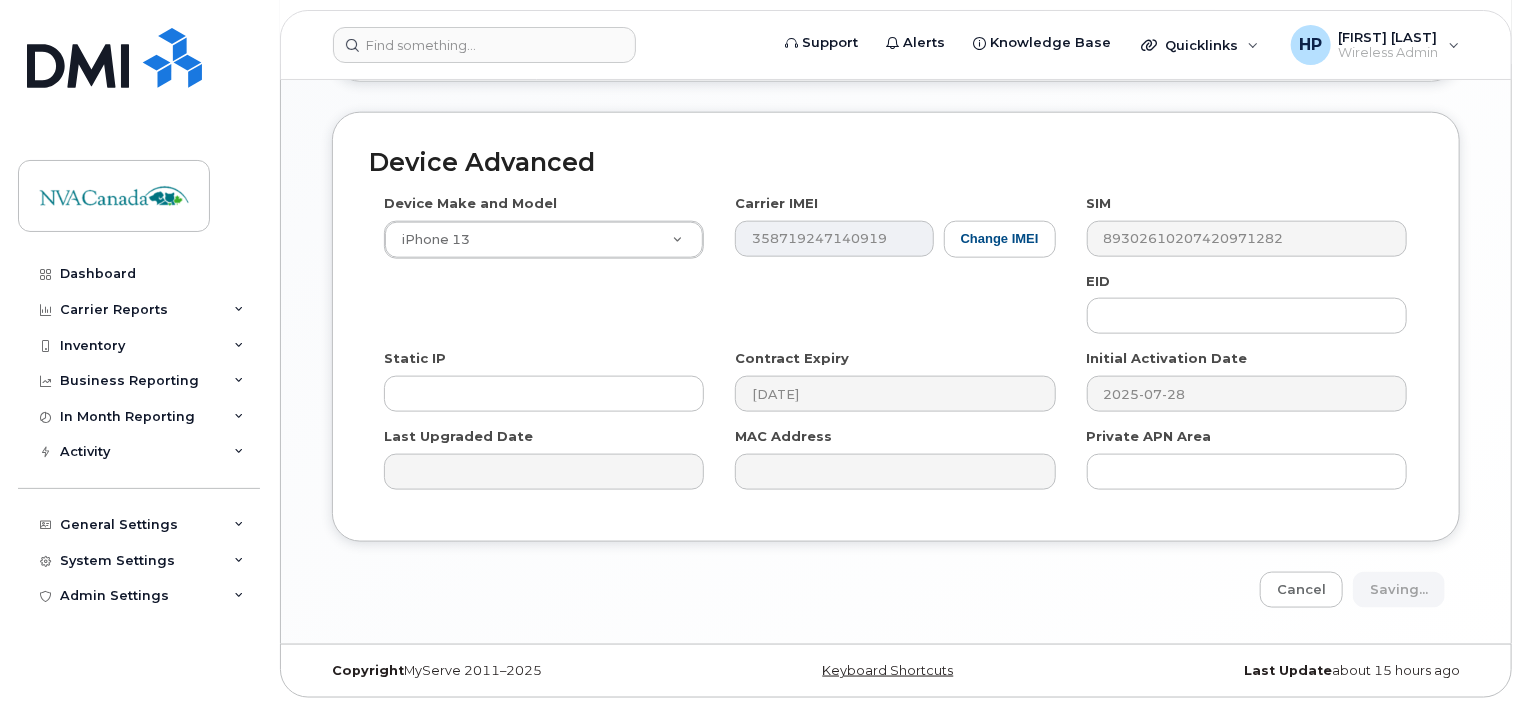 type on "Saving..." 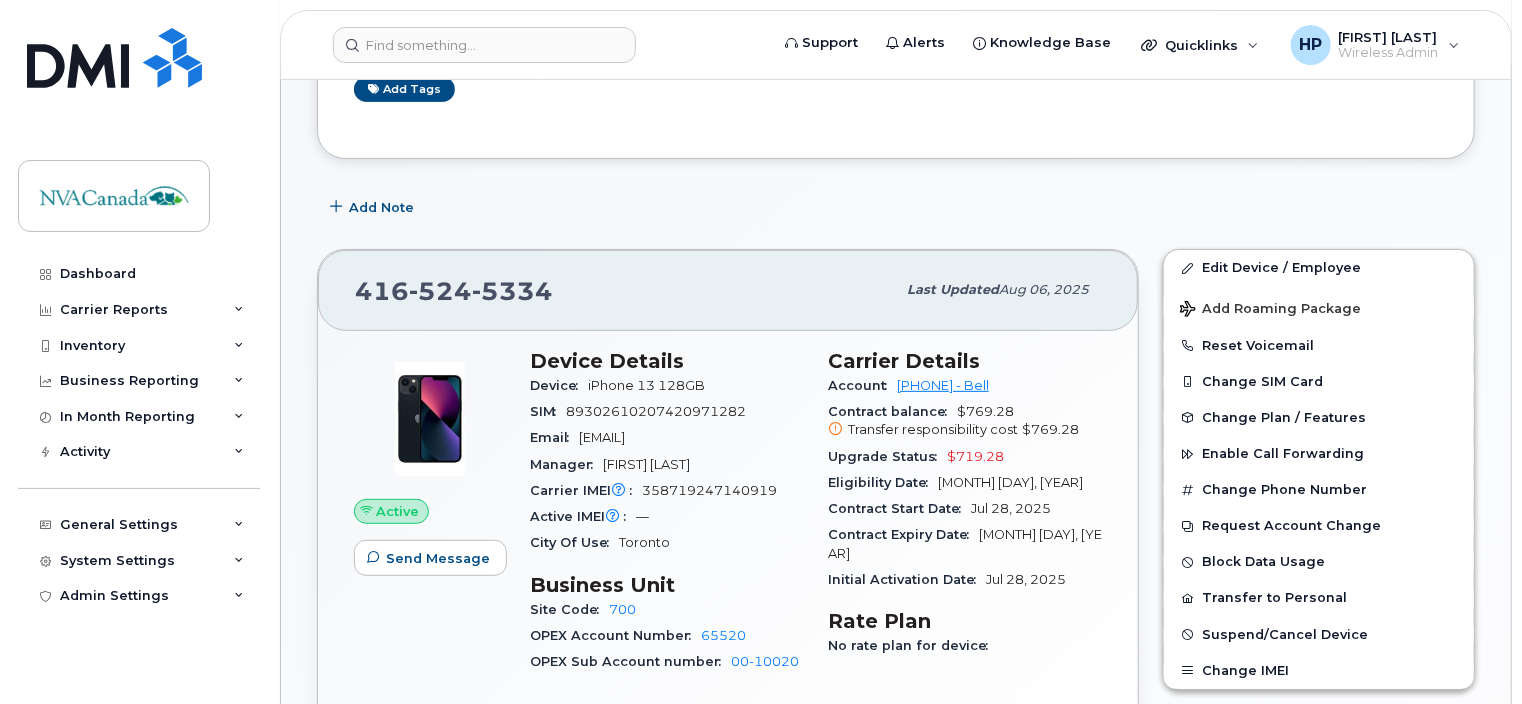 scroll, scrollTop: 0, scrollLeft: 0, axis: both 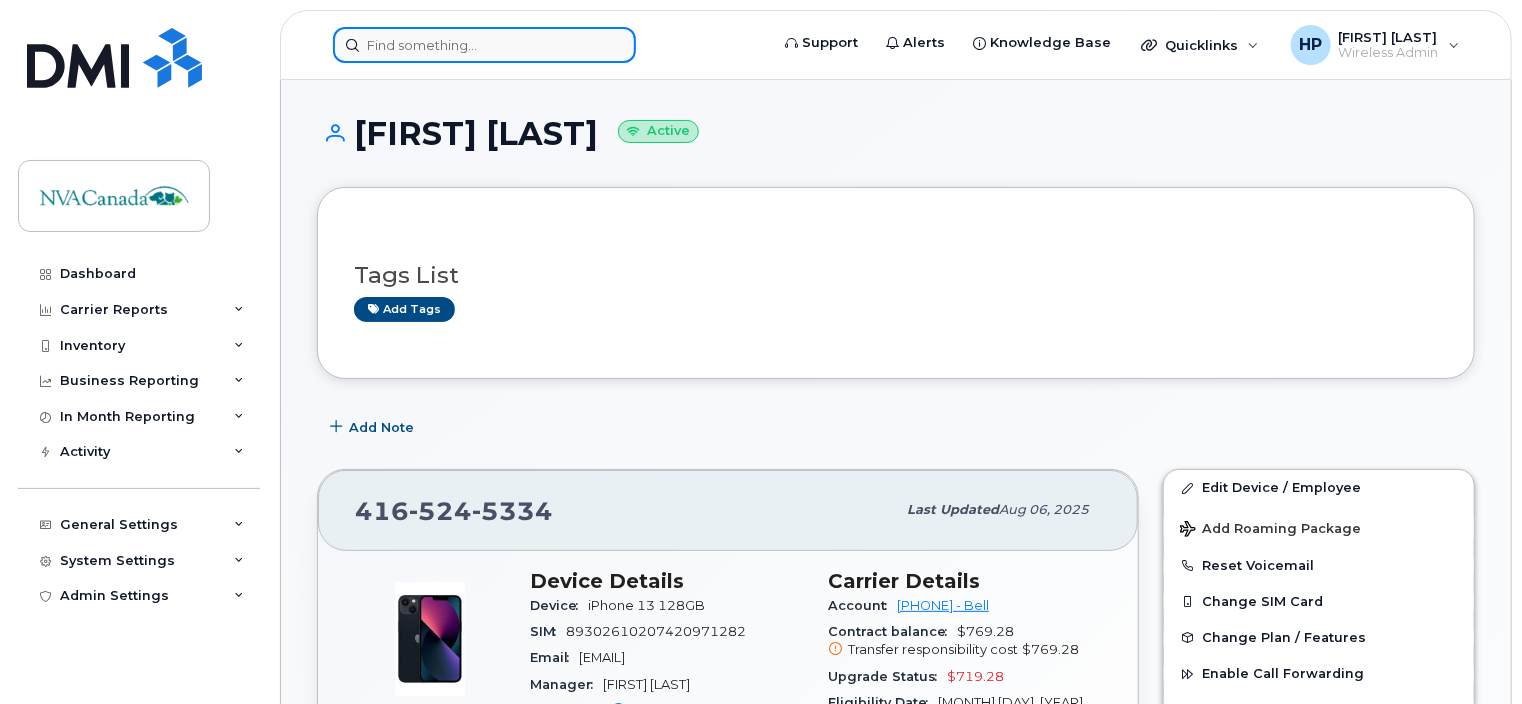click at bounding box center (484, 45) 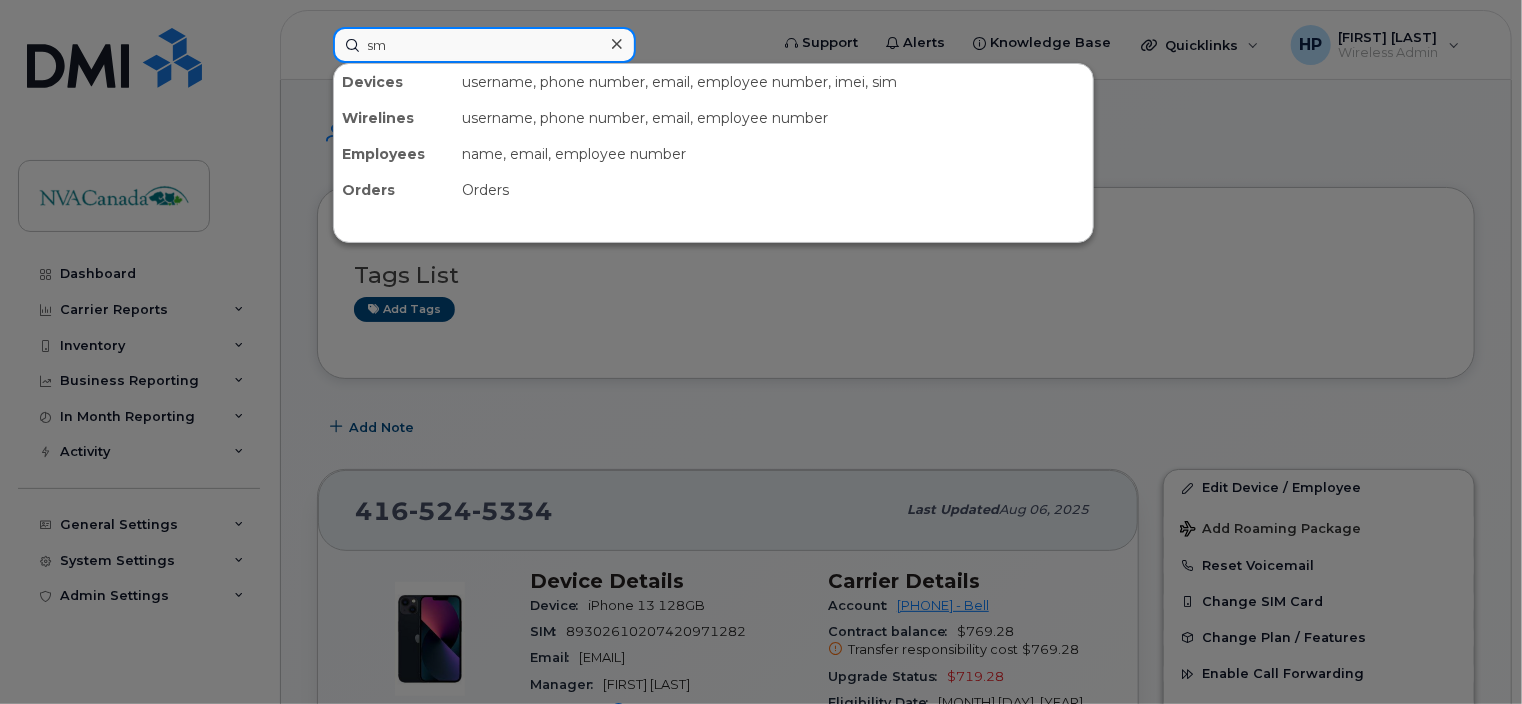 type on "s" 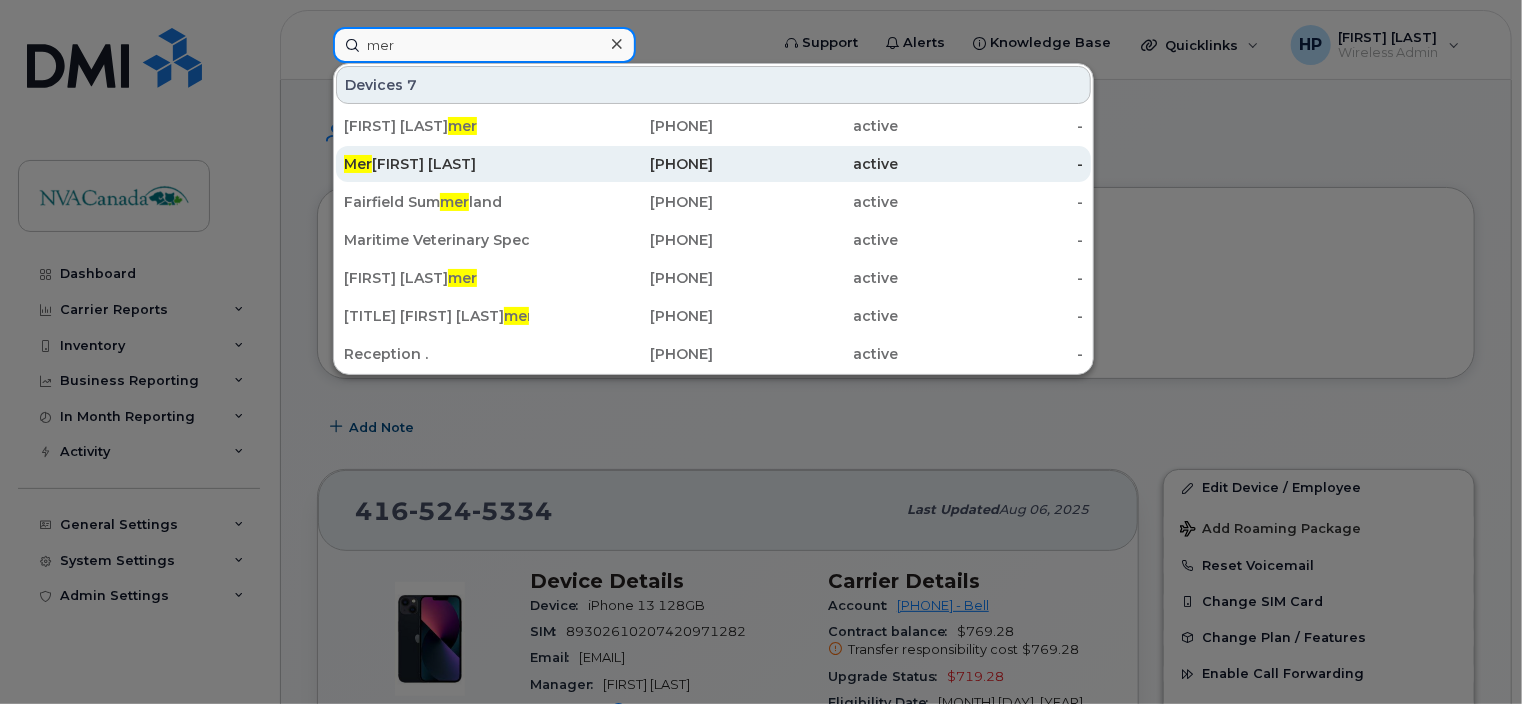 type on "mer" 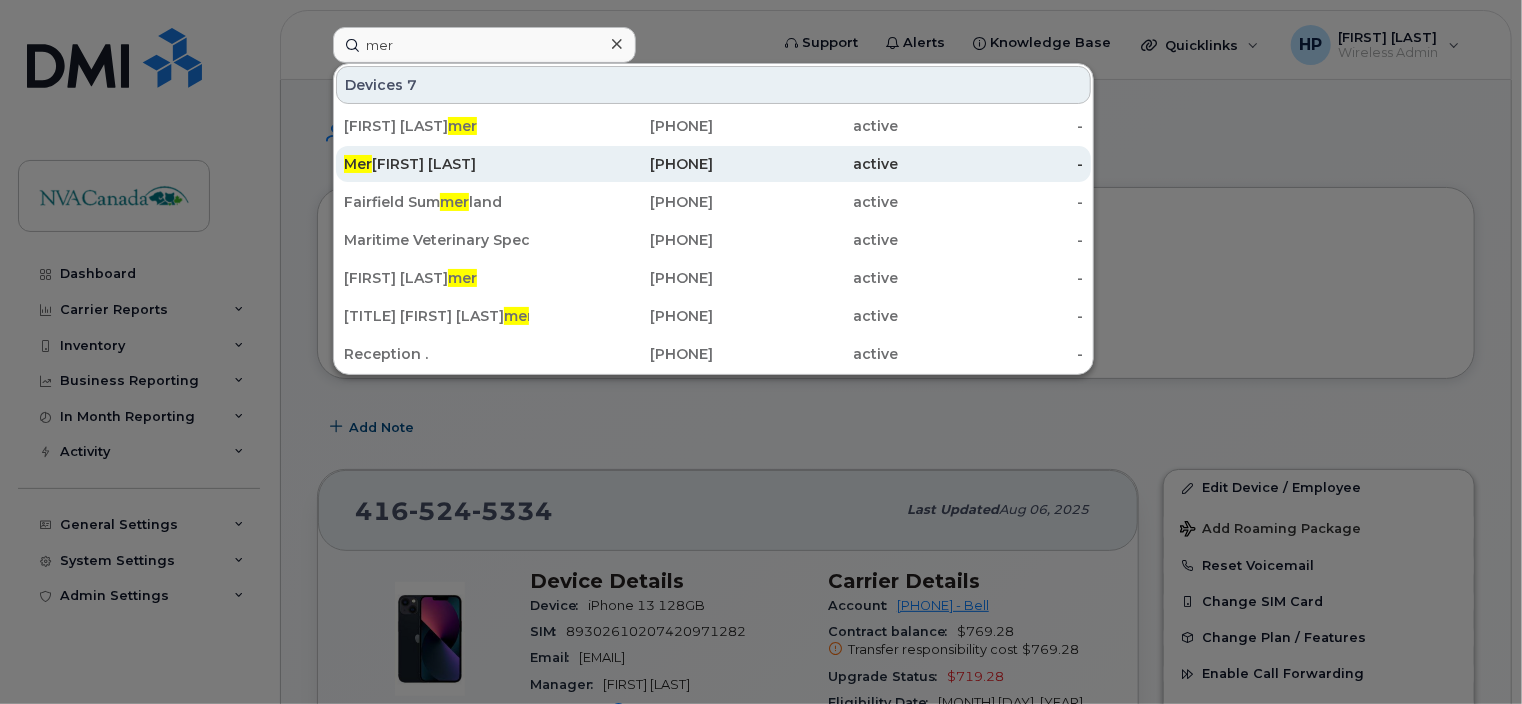 click on "[FIRST] [LAST]" at bounding box center (436, 164) 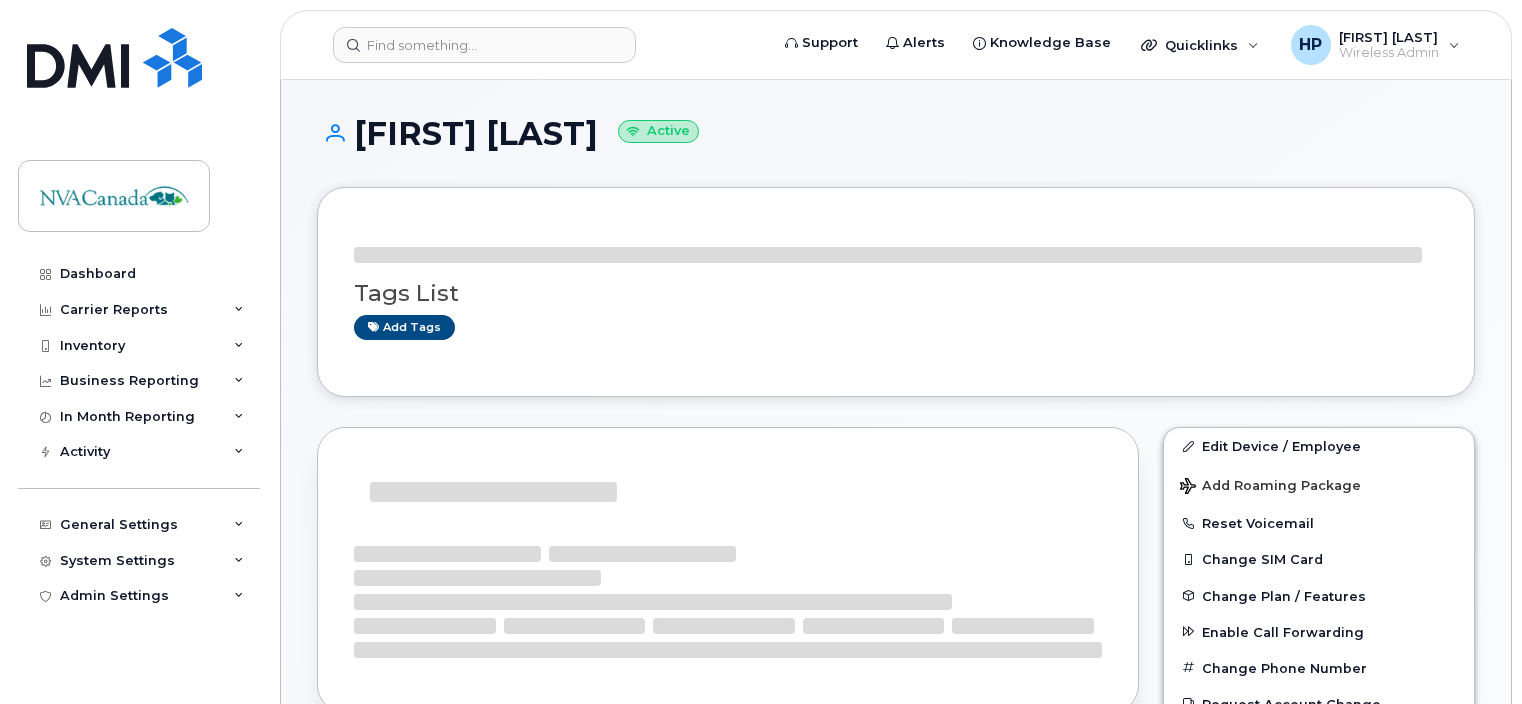 scroll, scrollTop: 0, scrollLeft: 0, axis: both 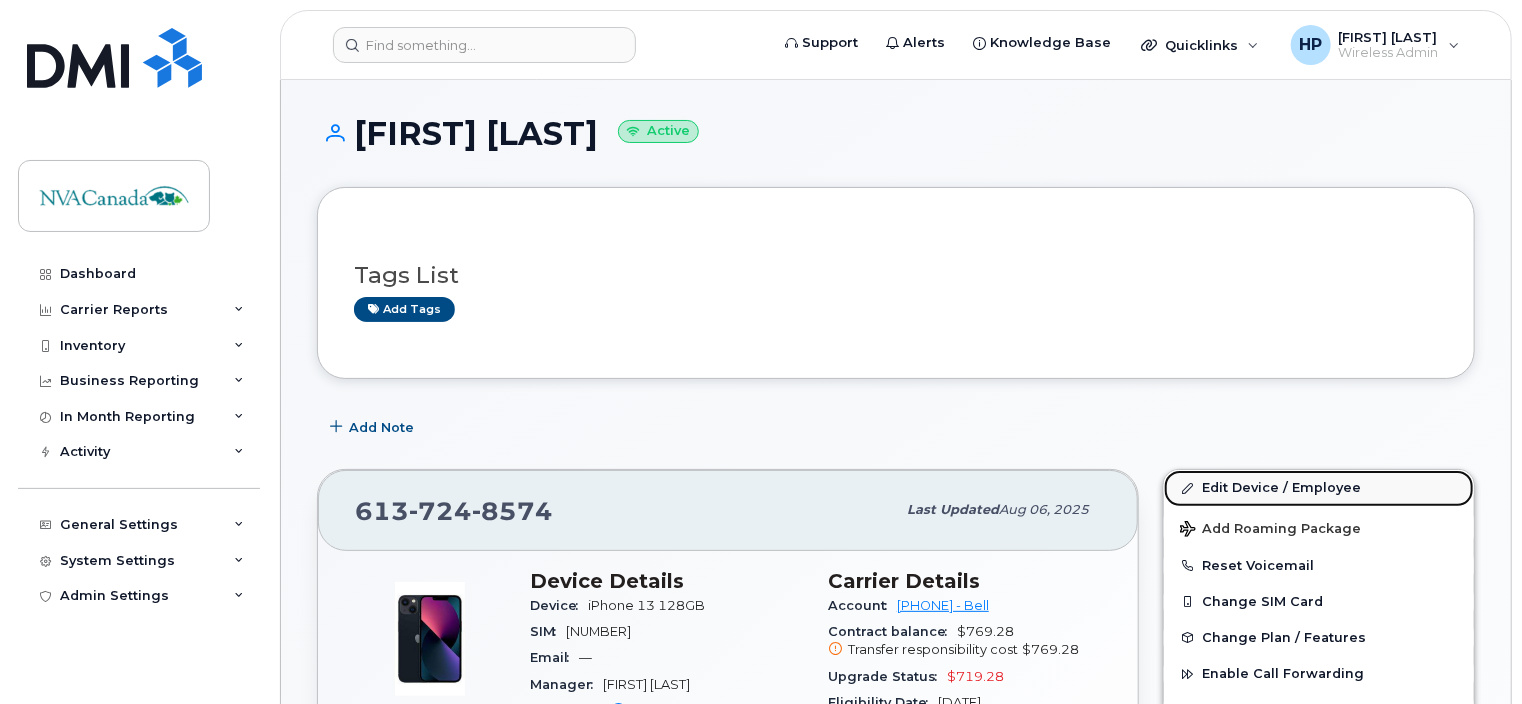 click on "Edit Device / Employee" at bounding box center [1319, 488] 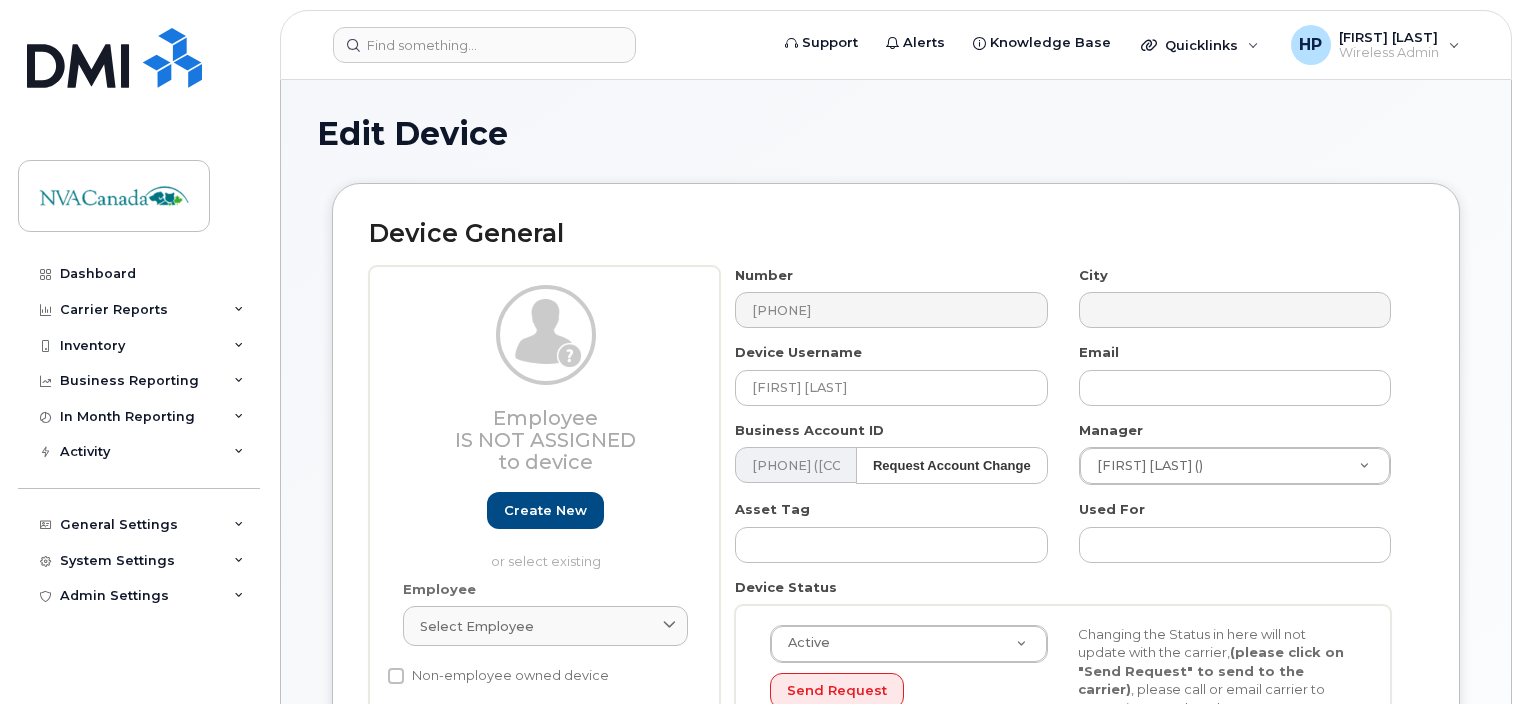 scroll, scrollTop: 0, scrollLeft: 0, axis: both 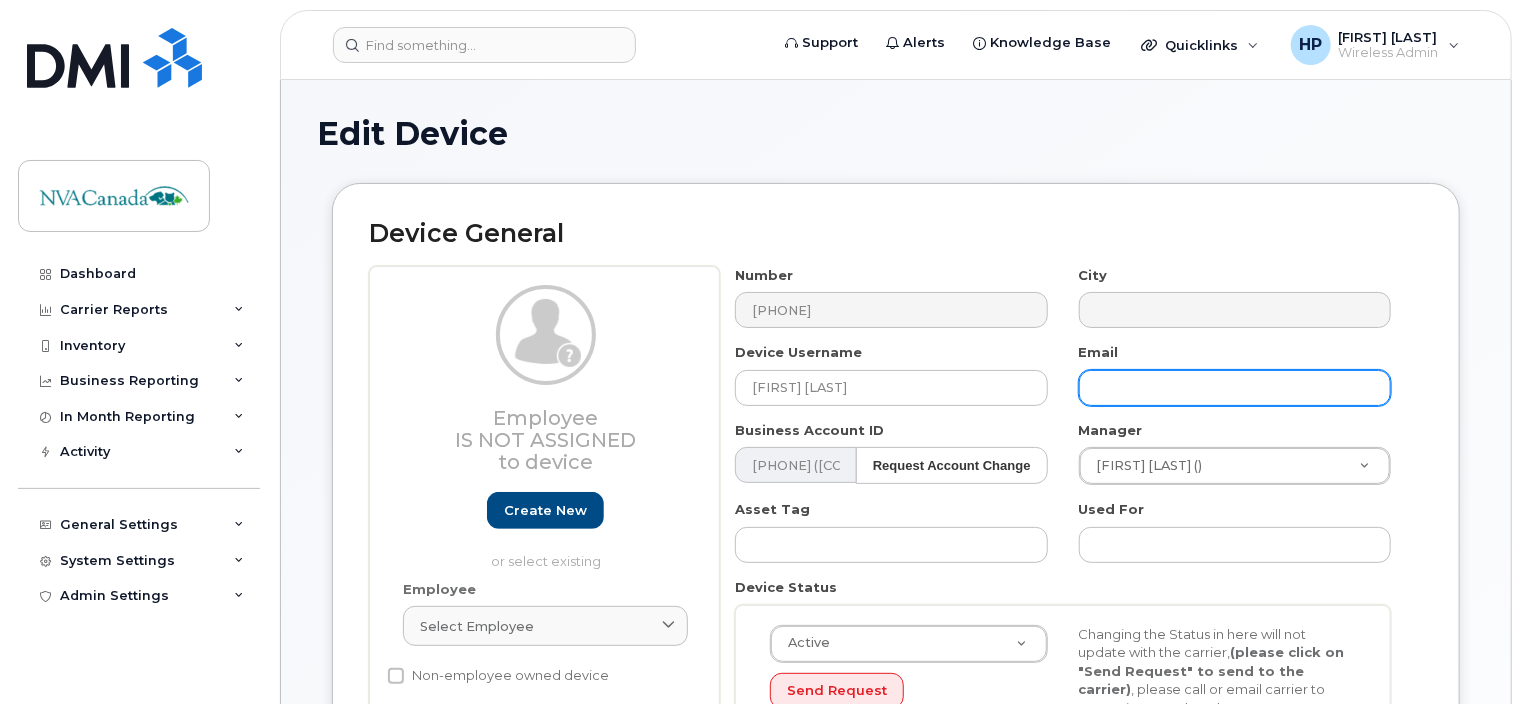click at bounding box center [1235, 388] 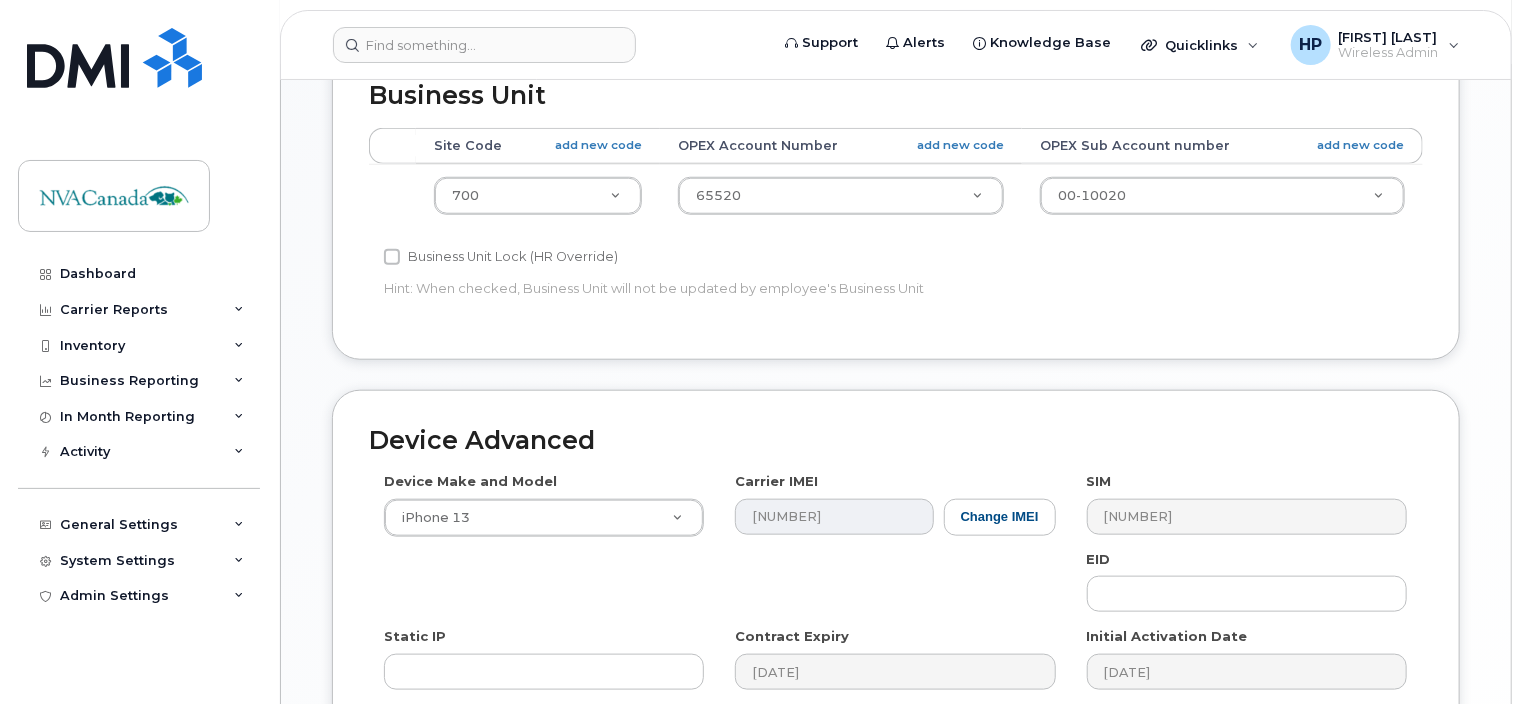 scroll, scrollTop: 1089, scrollLeft: 0, axis: vertical 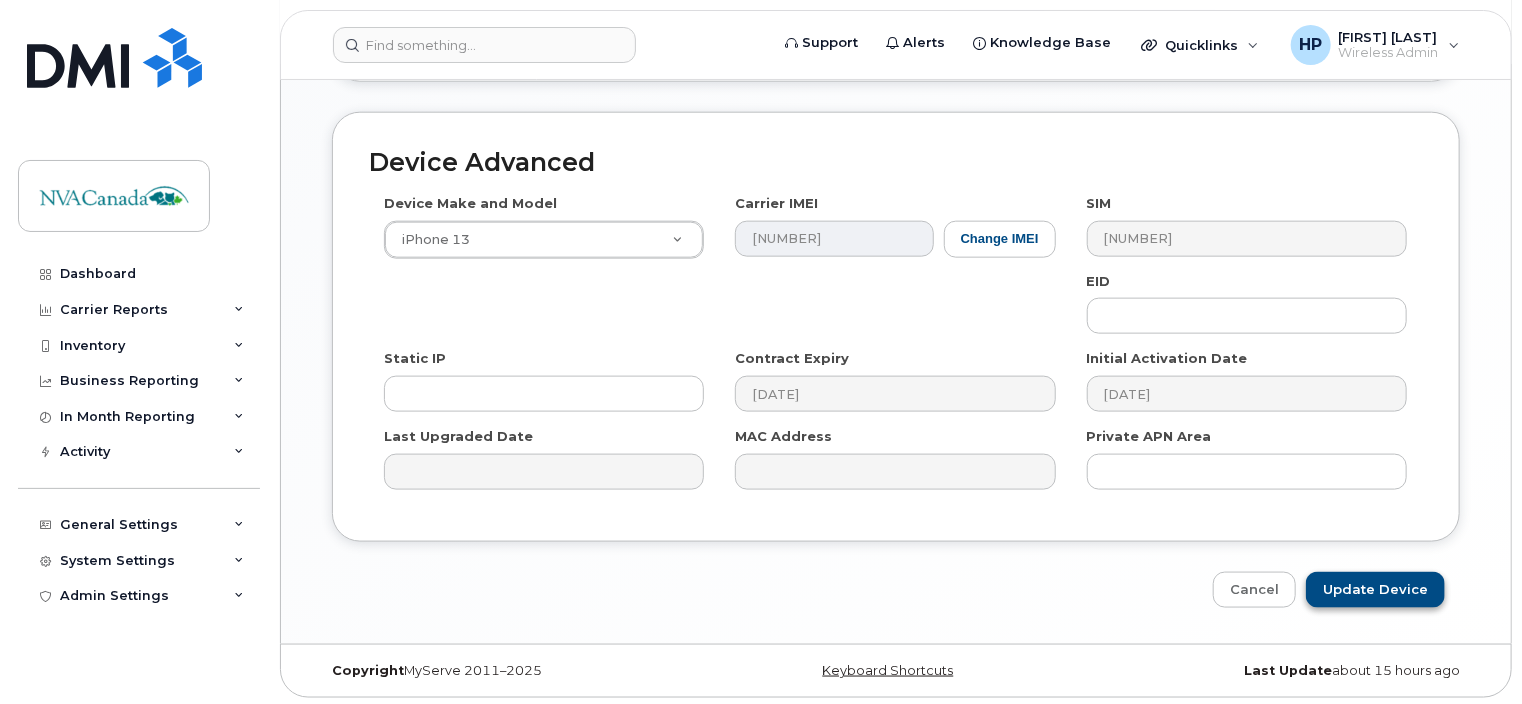 type on "[EMAIL]" 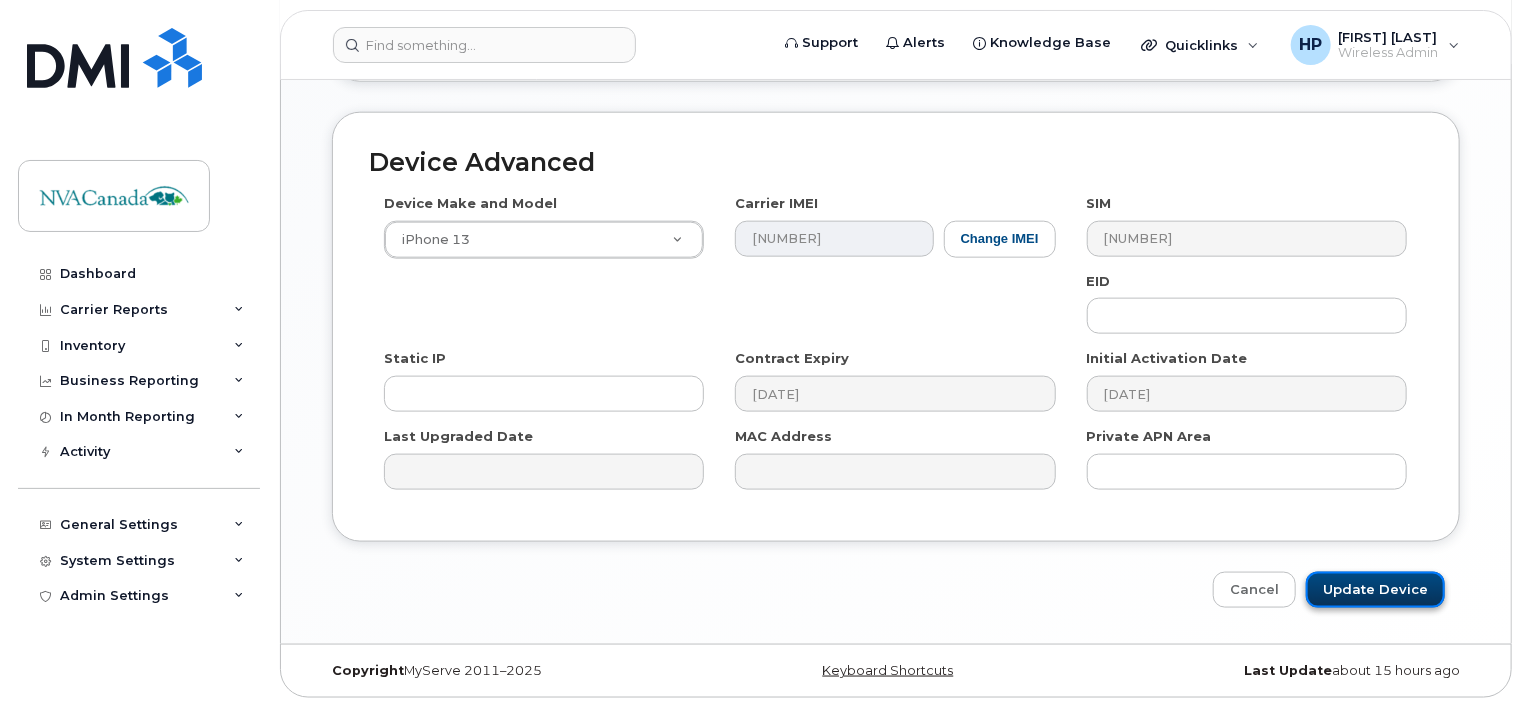 click on "Update Device" at bounding box center (1375, 590) 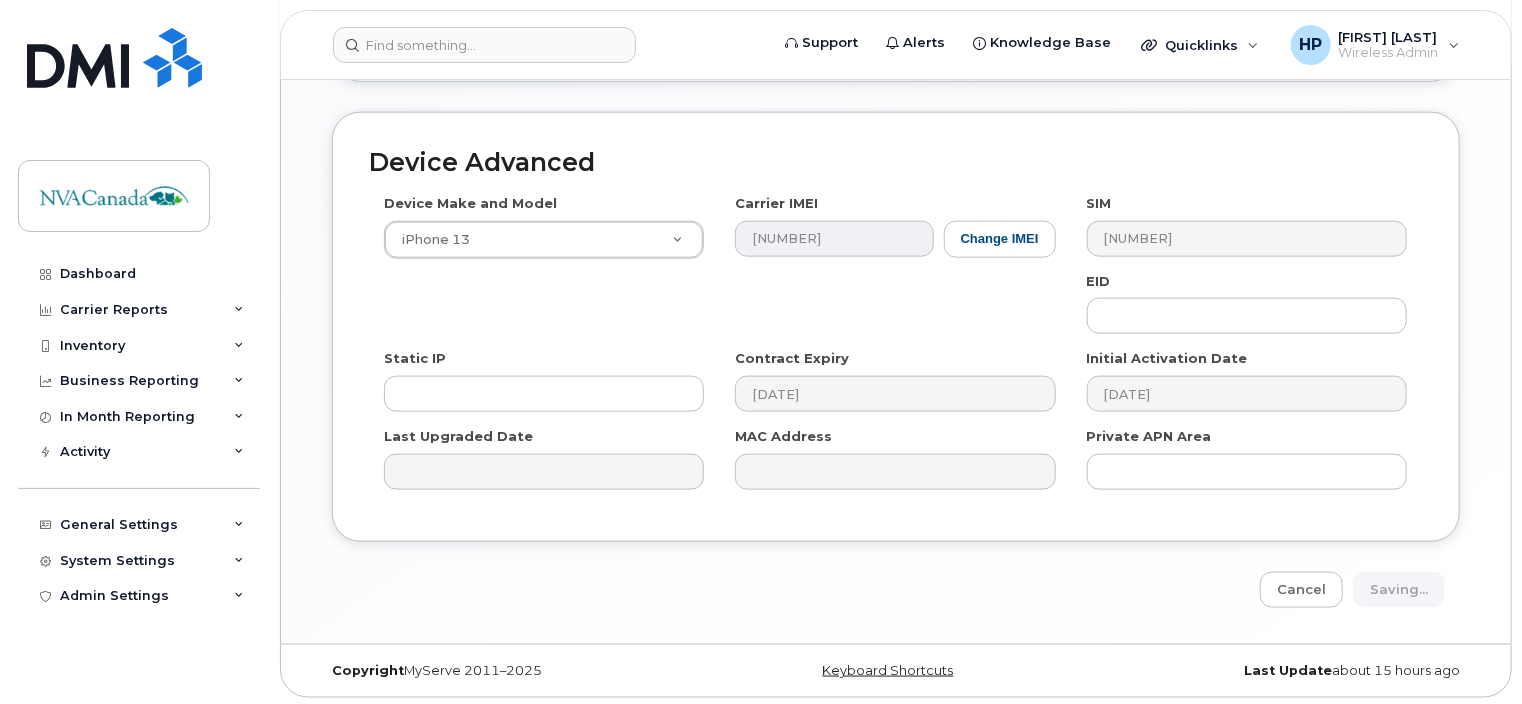 type on "Saving..." 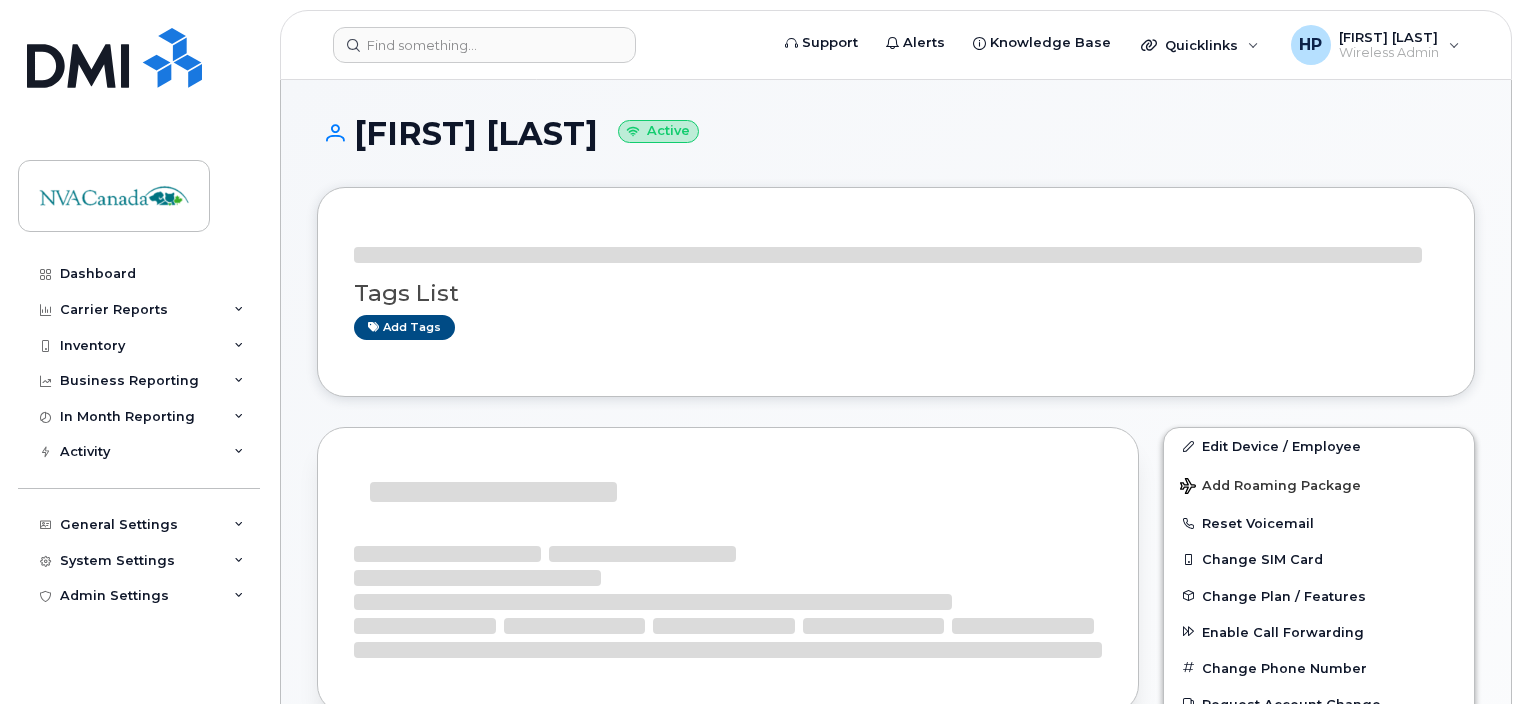 scroll, scrollTop: 0, scrollLeft: 0, axis: both 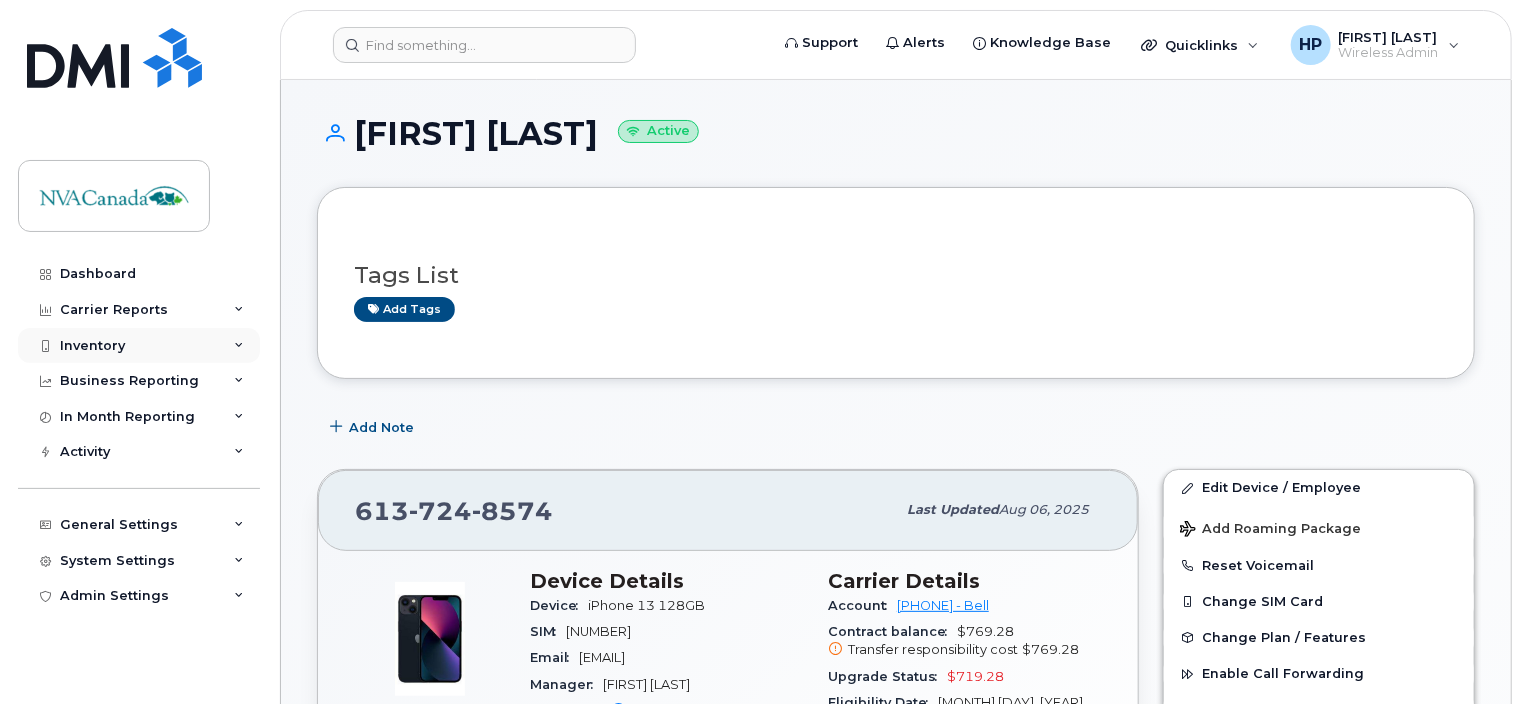 click on "Inventory" at bounding box center [139, 346] 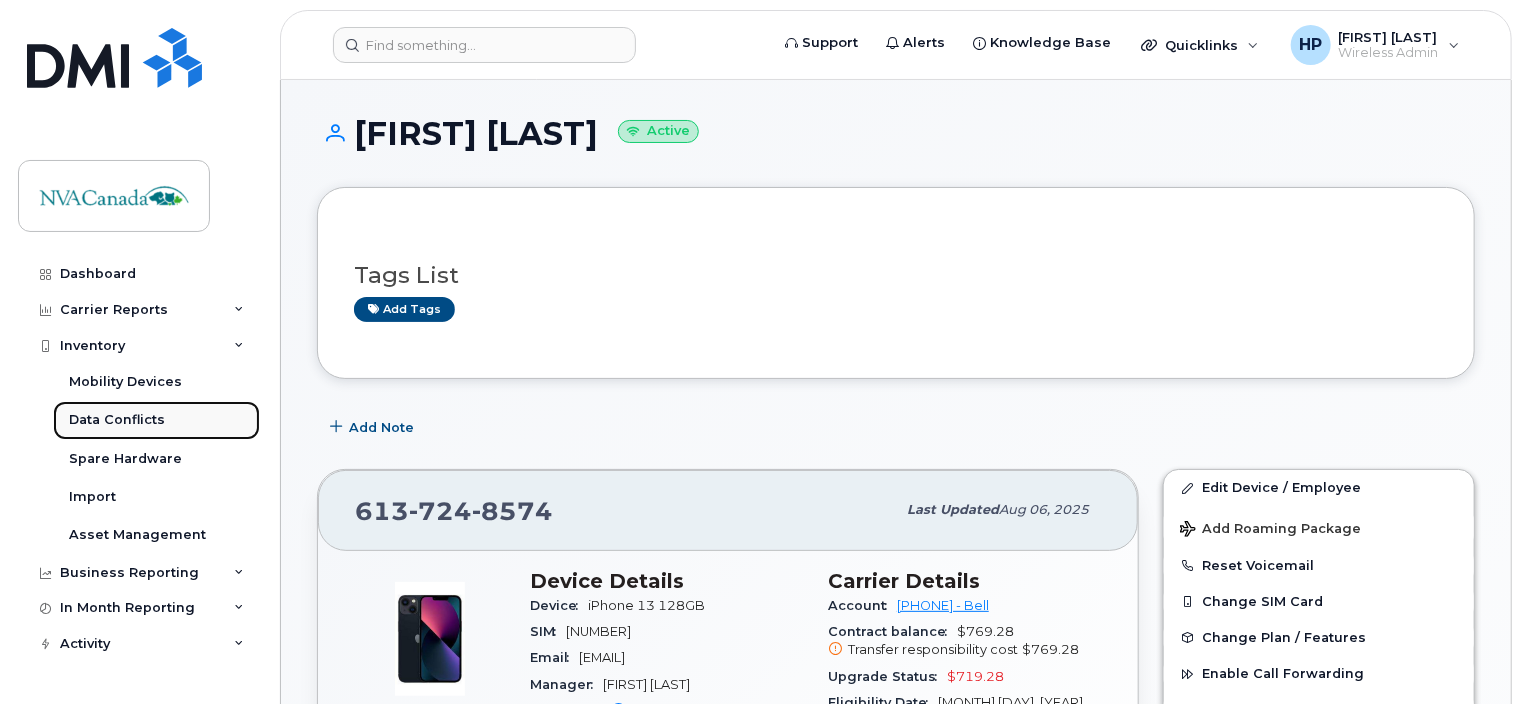 click on "Data Conflicts" at bounding box center (156, 420) 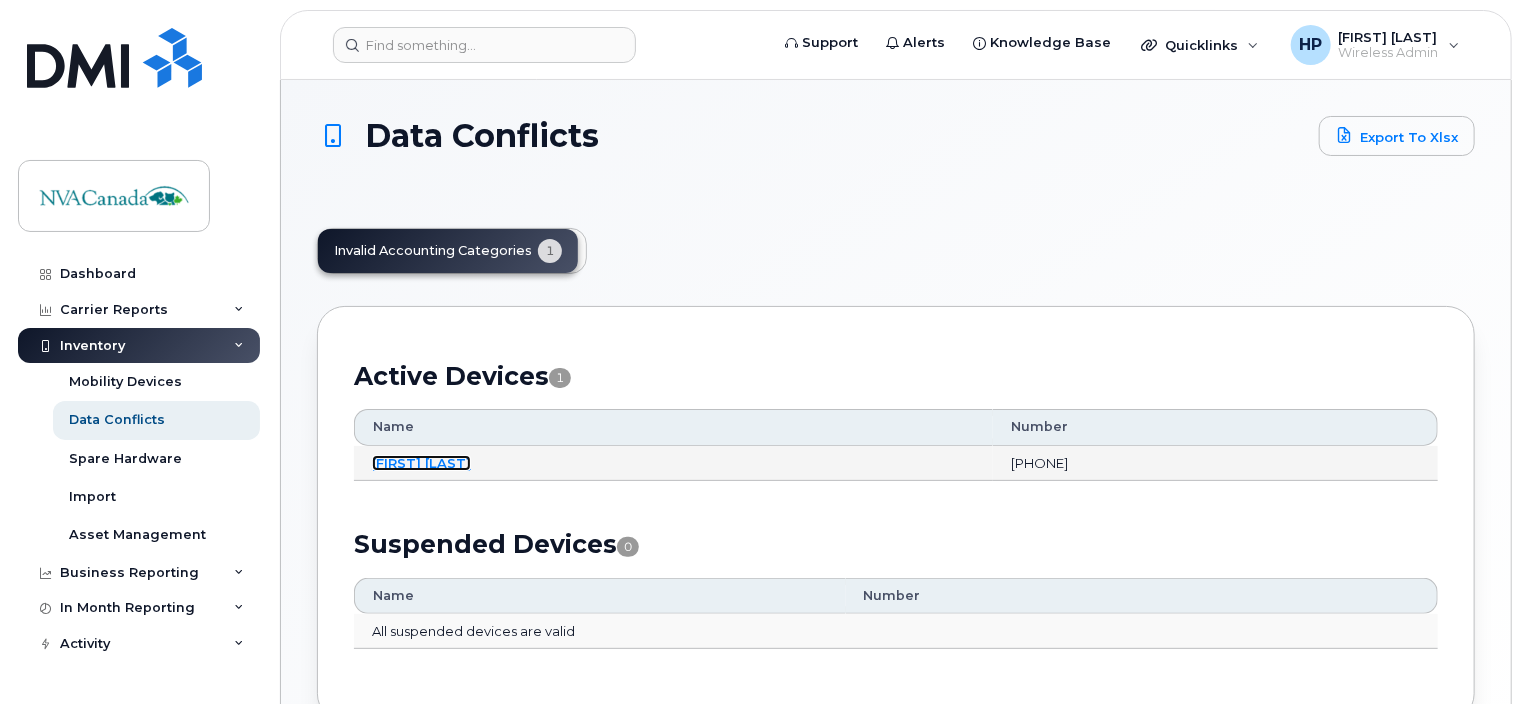 click on "[FIRST] [LAST]" at bounding box center (421, 463) 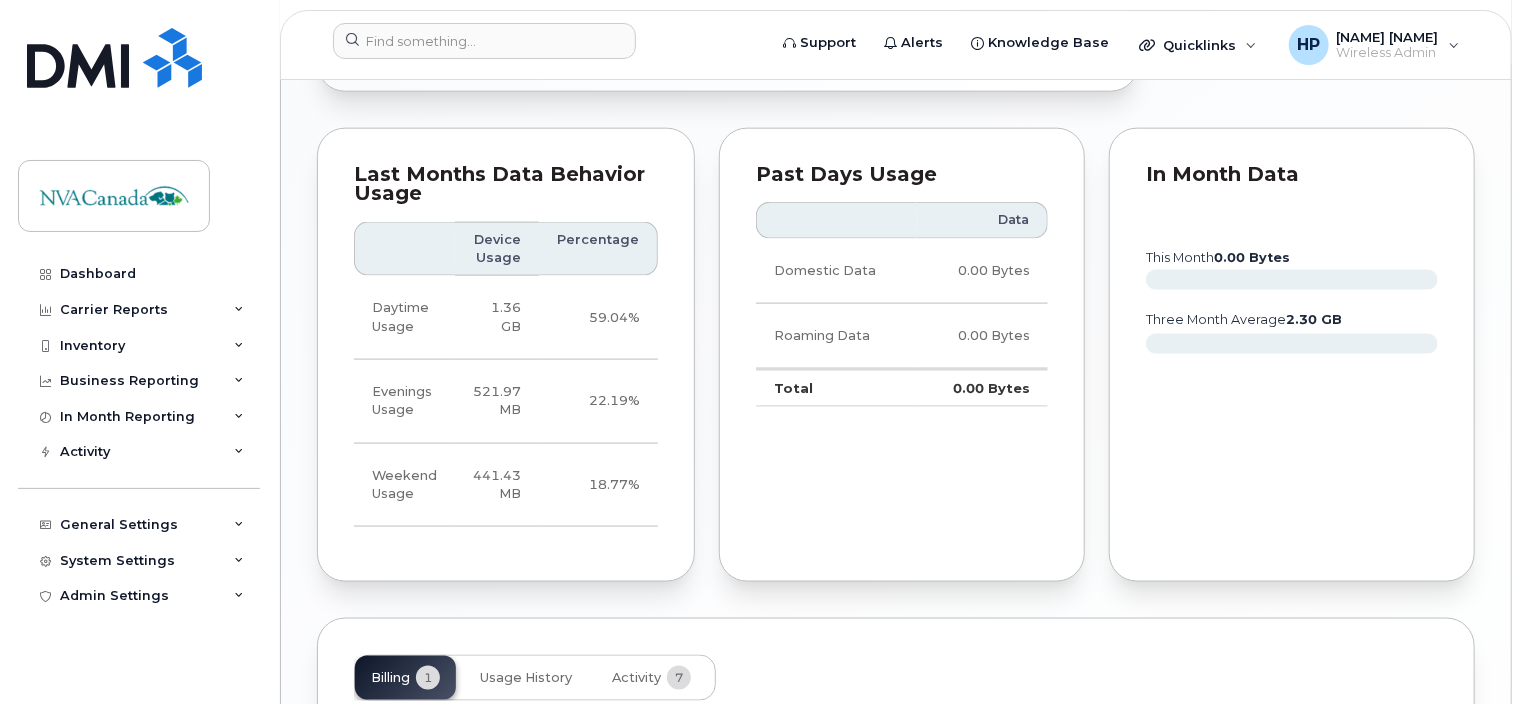 scroll, scrollTop: 1520, scrollLeft: 0, axis: vertical 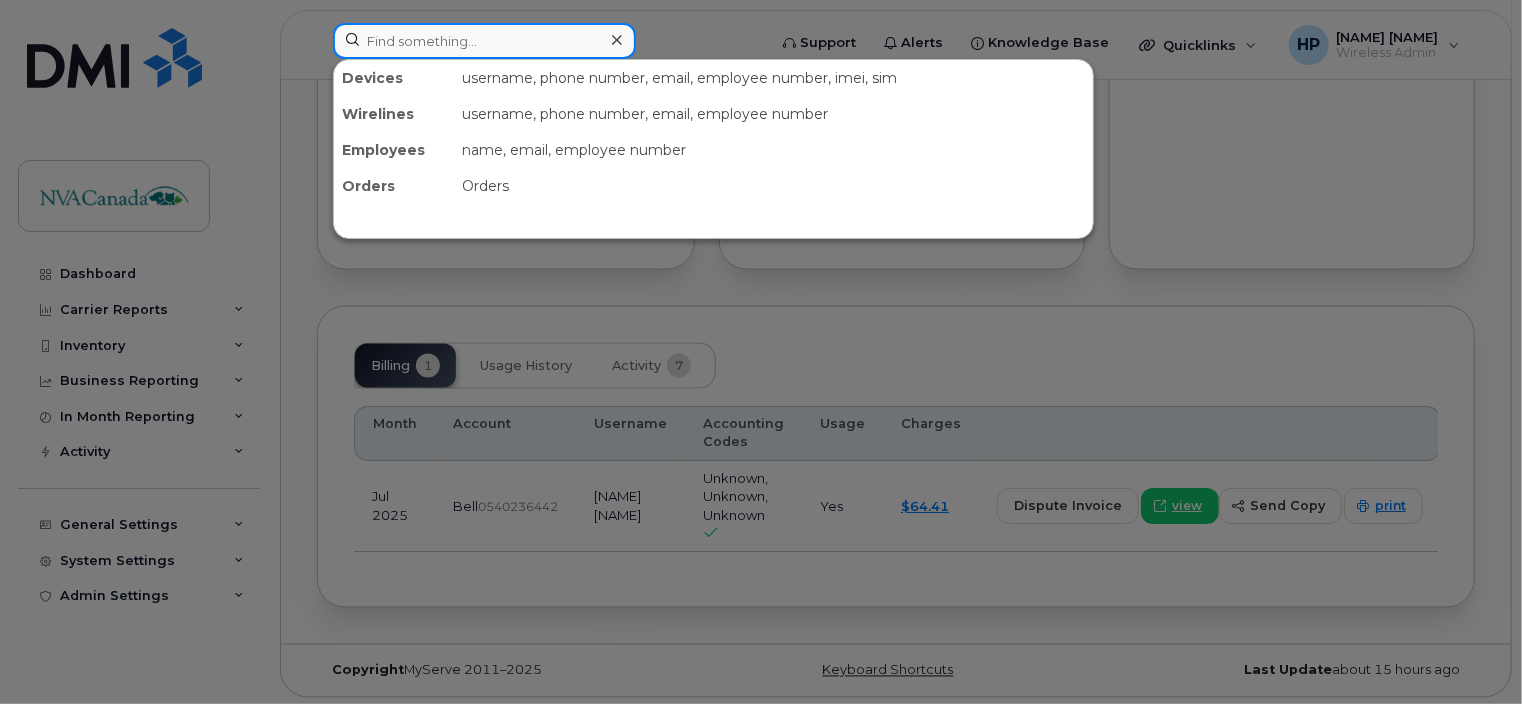 click at bounding box center (484, 41) 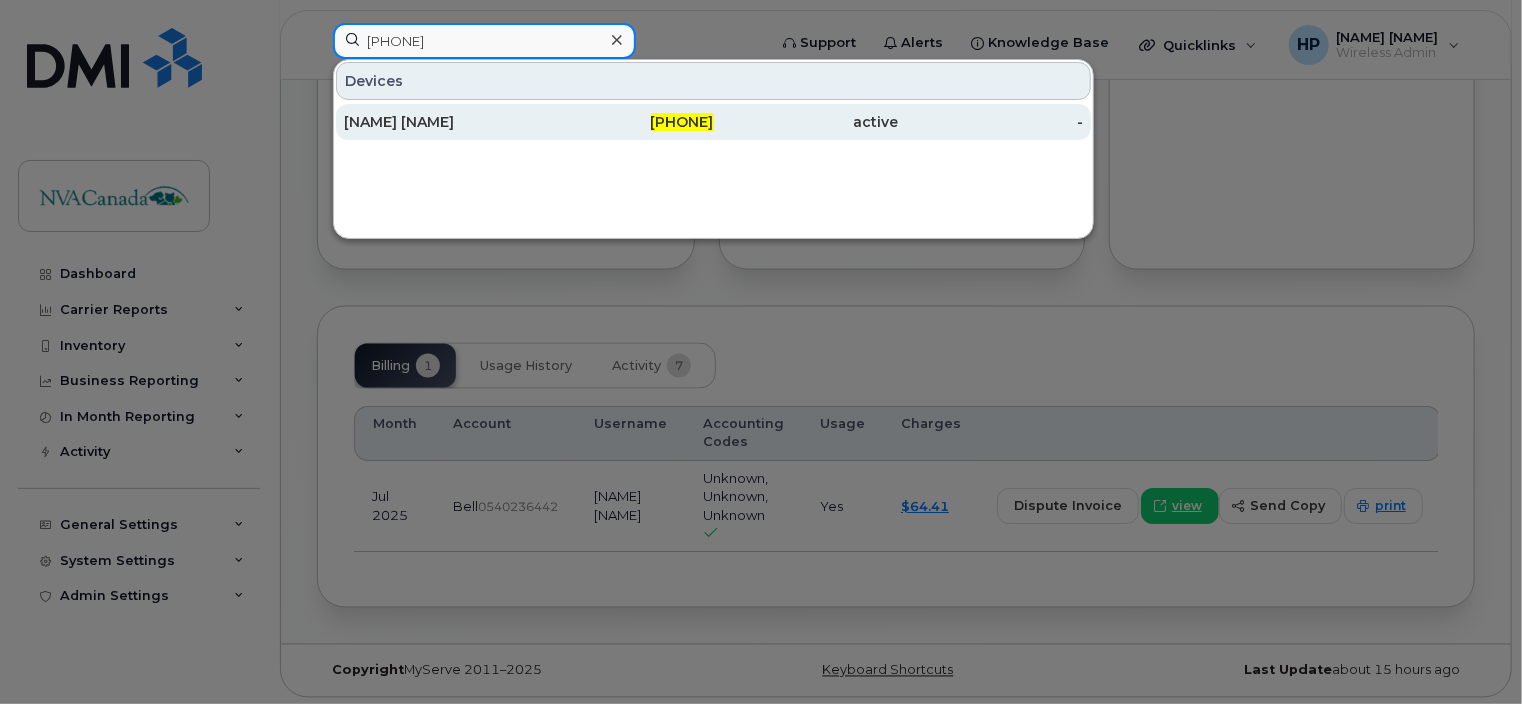 type on "226-203-5377" 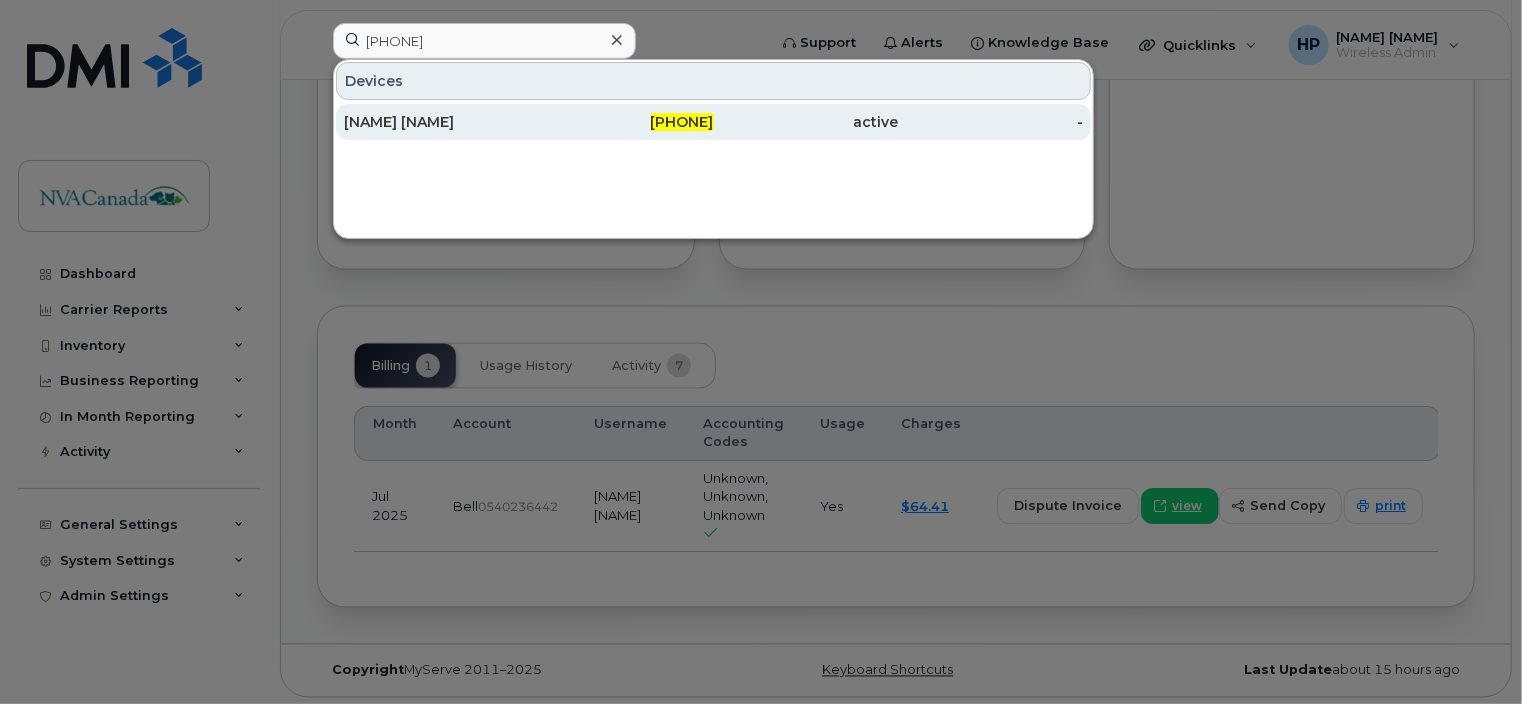 click on "226-203-5377" at bounding box center (682, 122) 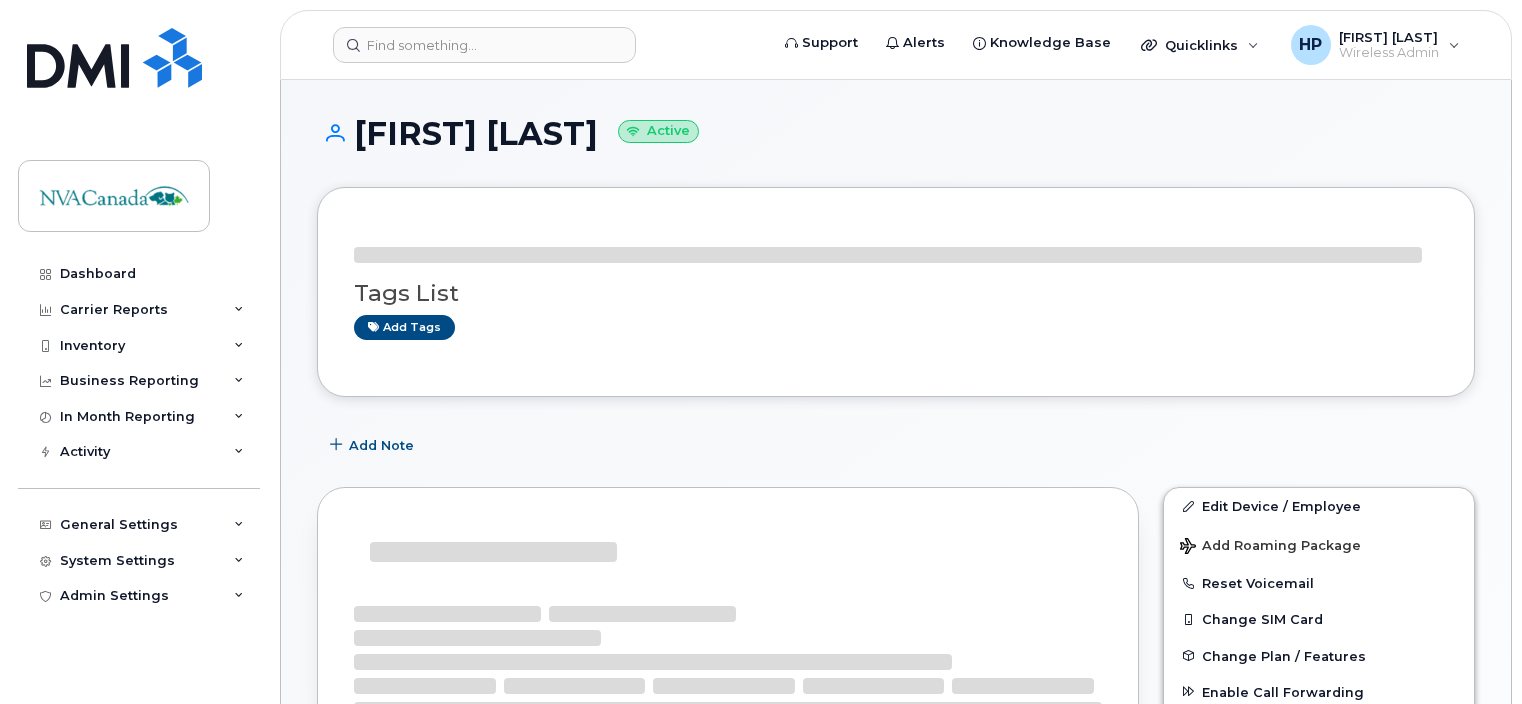 scroll, scrollTop: 0, scrollLeft: 0, axis: both 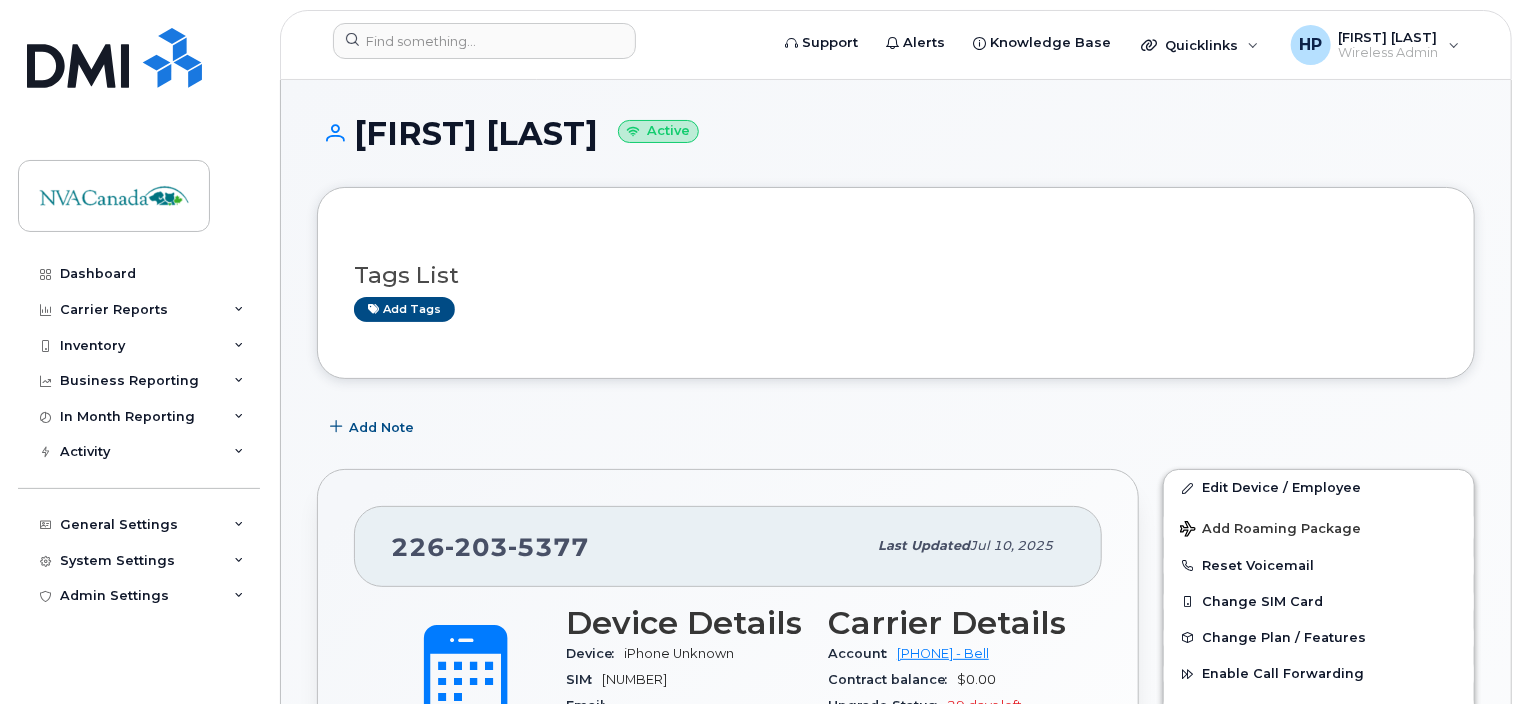 drag, startPoint x: 0, startPoint y: 0, endPoint x: 1358, endPoint y: 346, distance: 1401.385 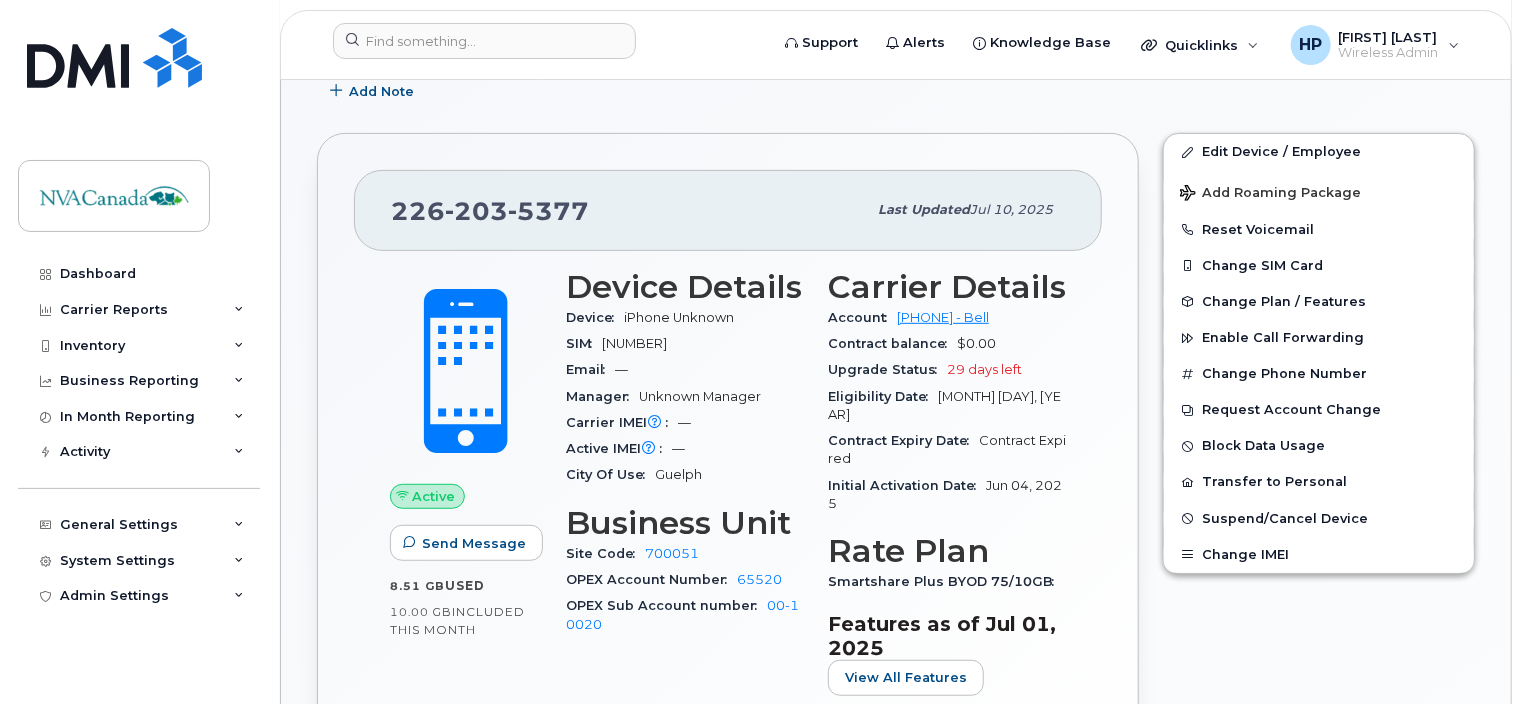 scroll, scrollTop: 334, scrollLeft: 0, axis: vertical 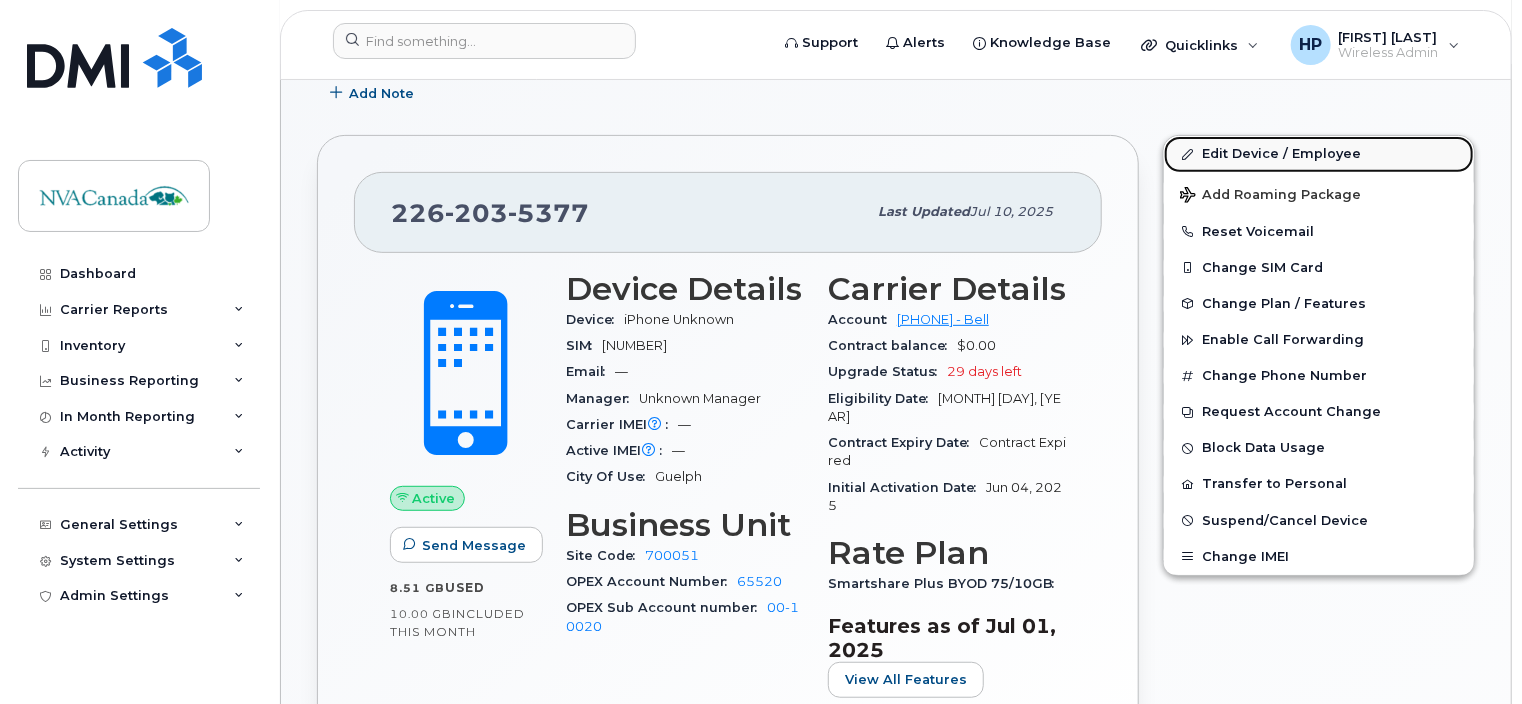 click on "Edit Device / Employee" at bounding box center (1319, 154) 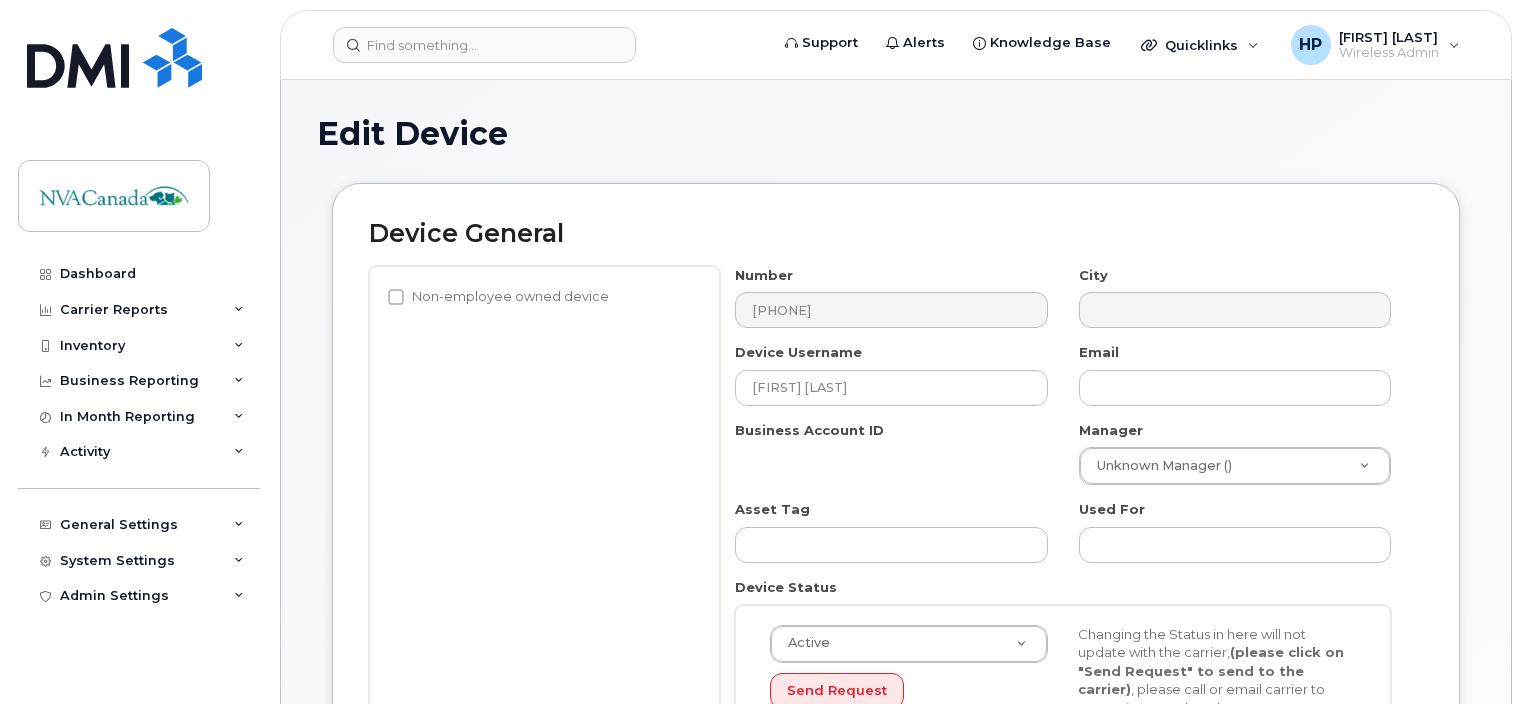 select on "[NUMBER]" 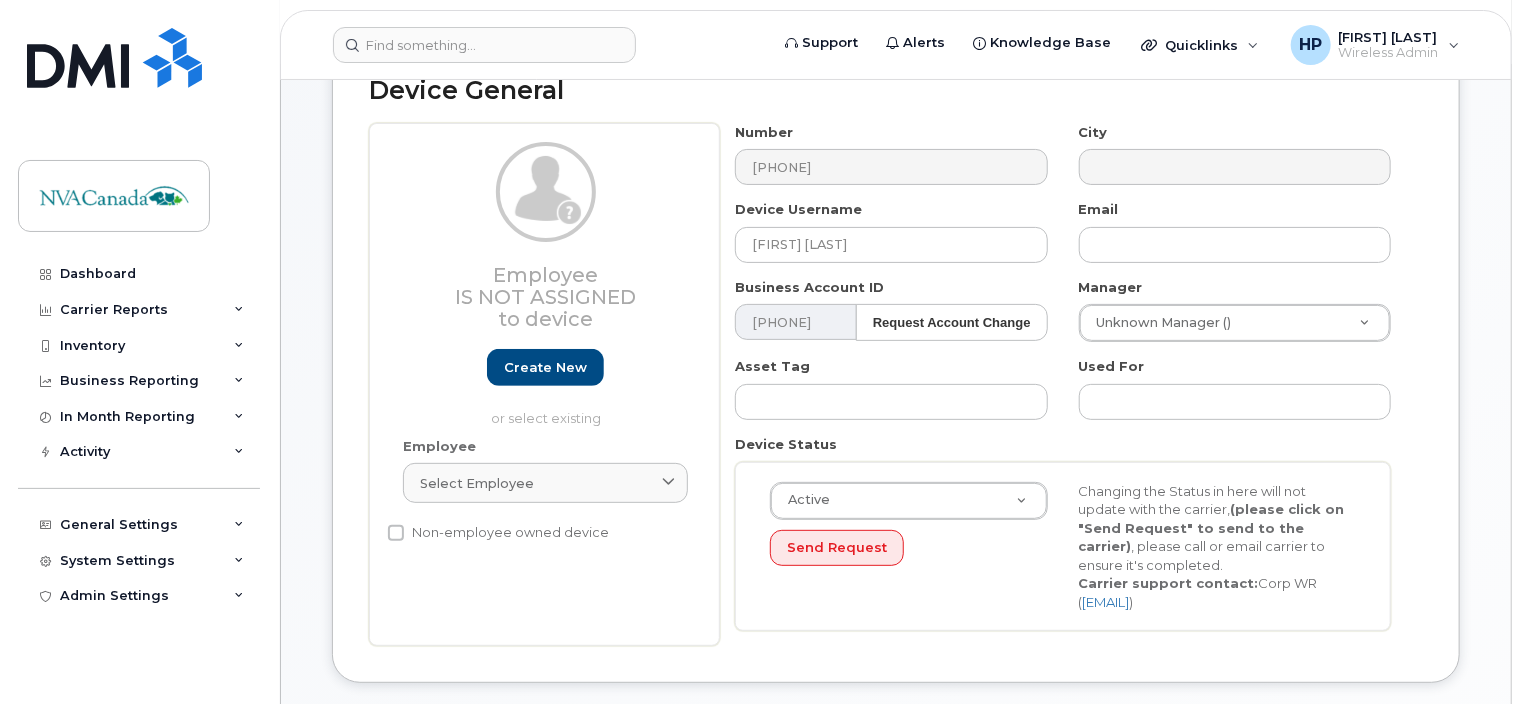 scroll, scrollTop: 151, scrollLeft: 0, axis: vertical 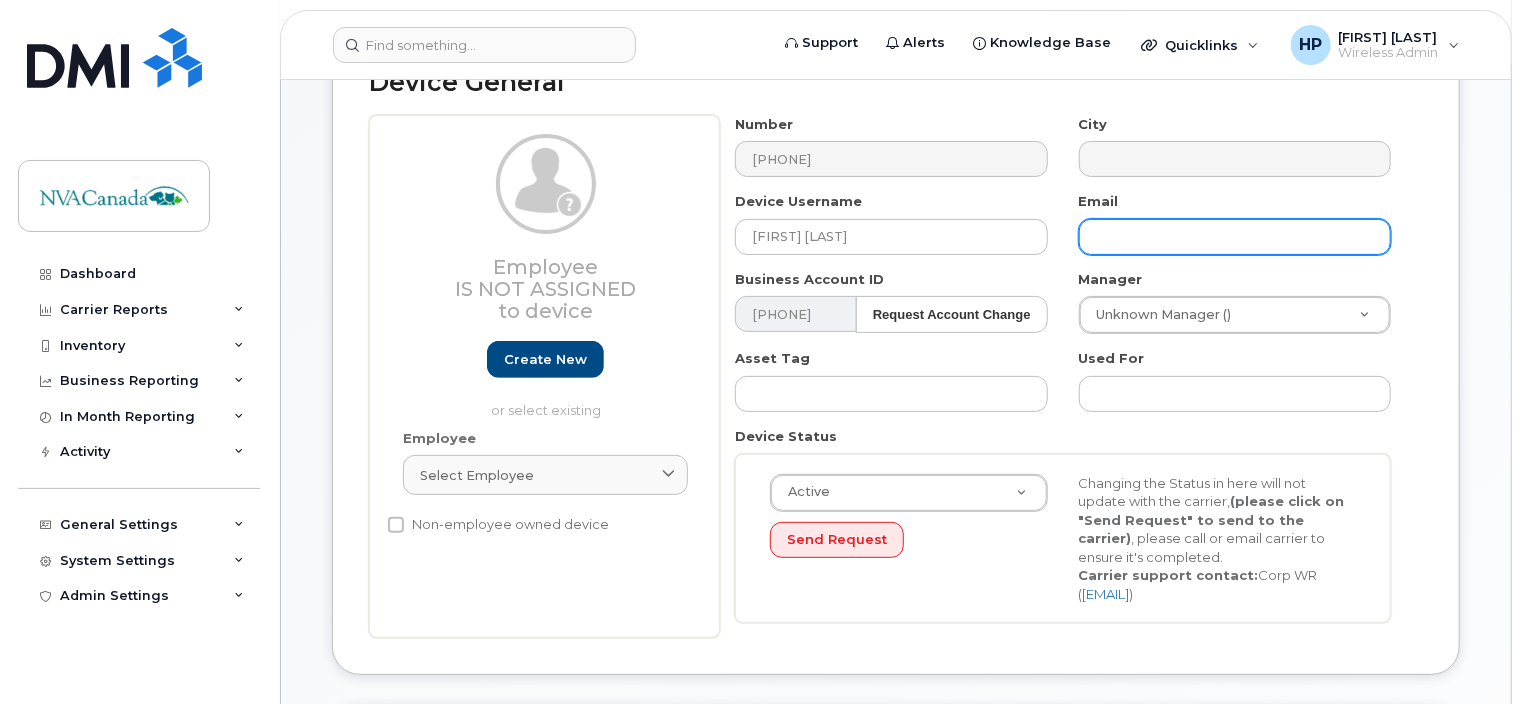 click at bounding box center (1235, 237) 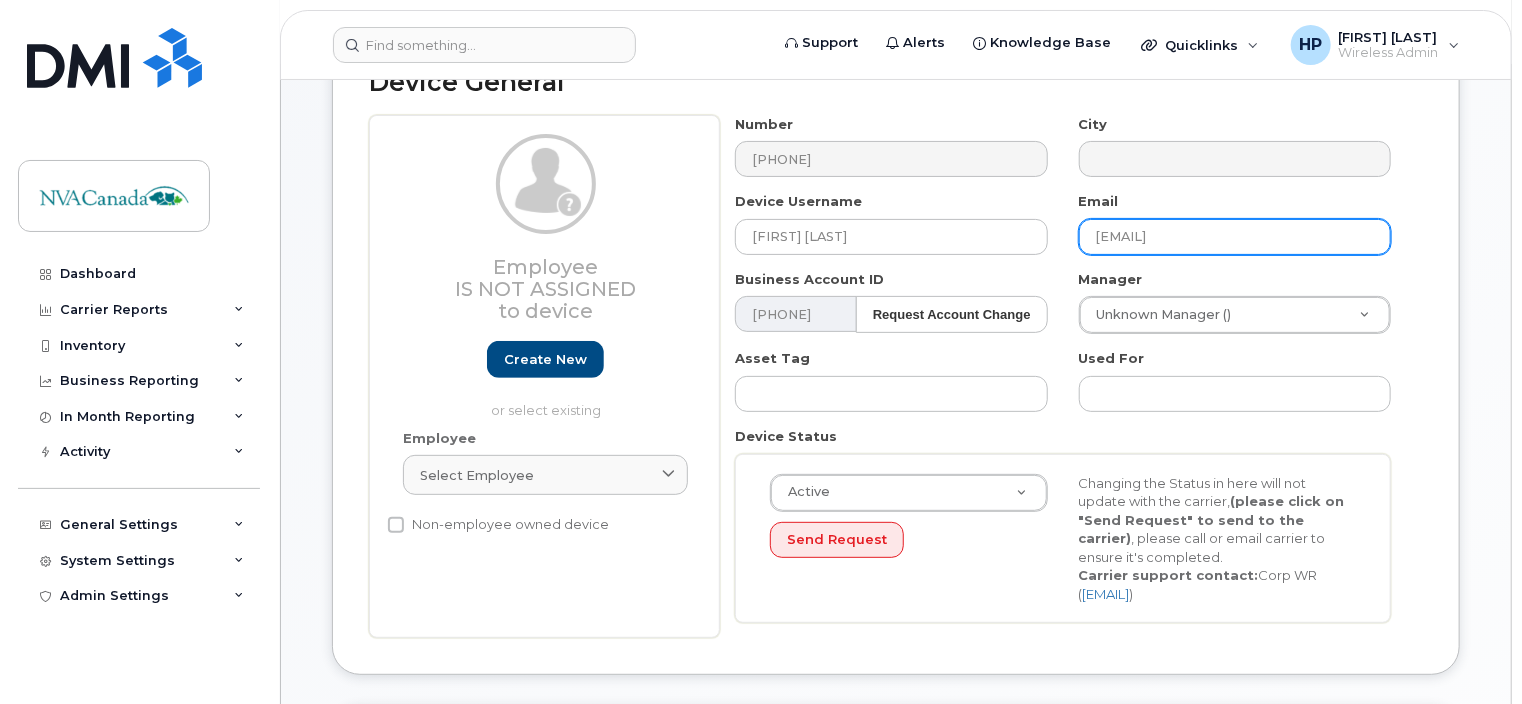 type on "[EMAIL]" 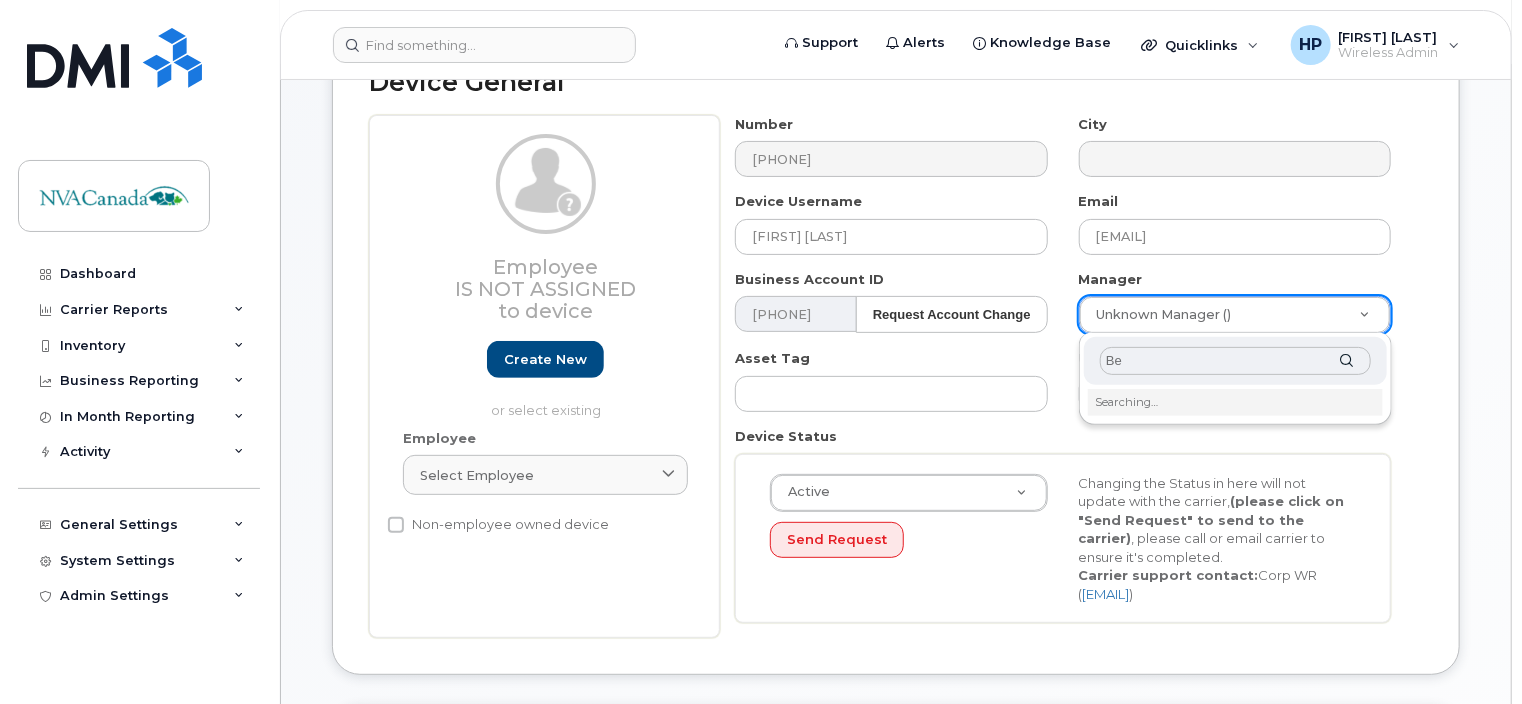 type on "B" 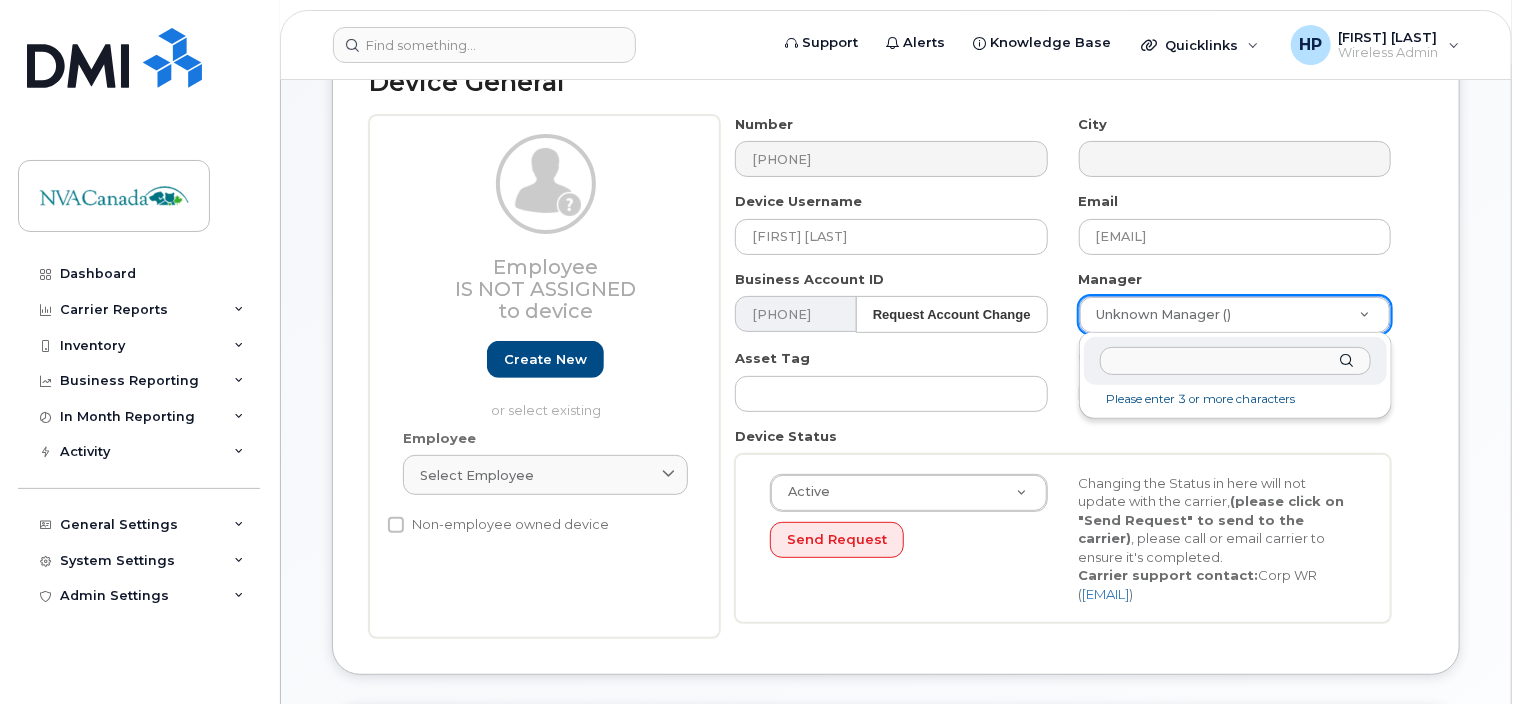 type on "k" 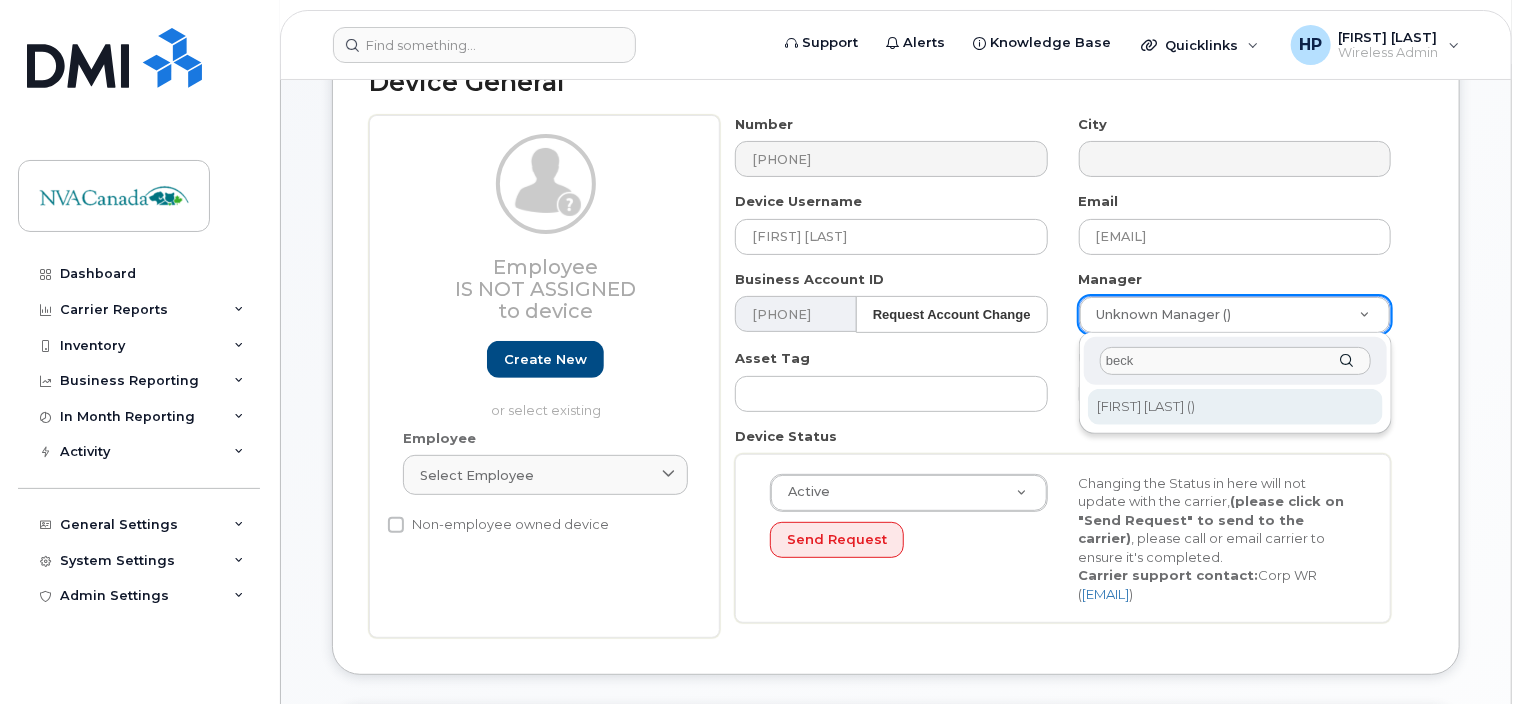 type on "beck" 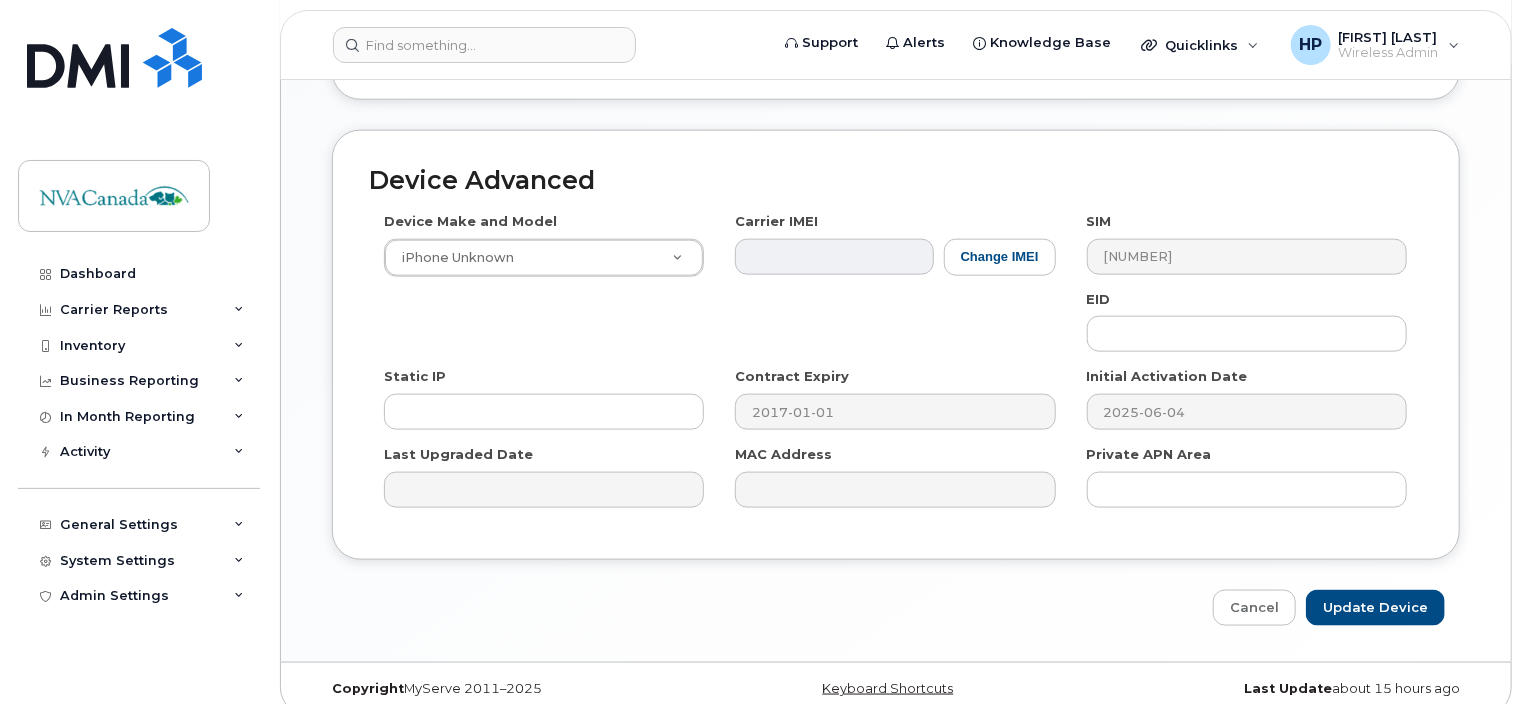 scroll, scrollTop: 1089, scrollLeft: 0, axis: vertical 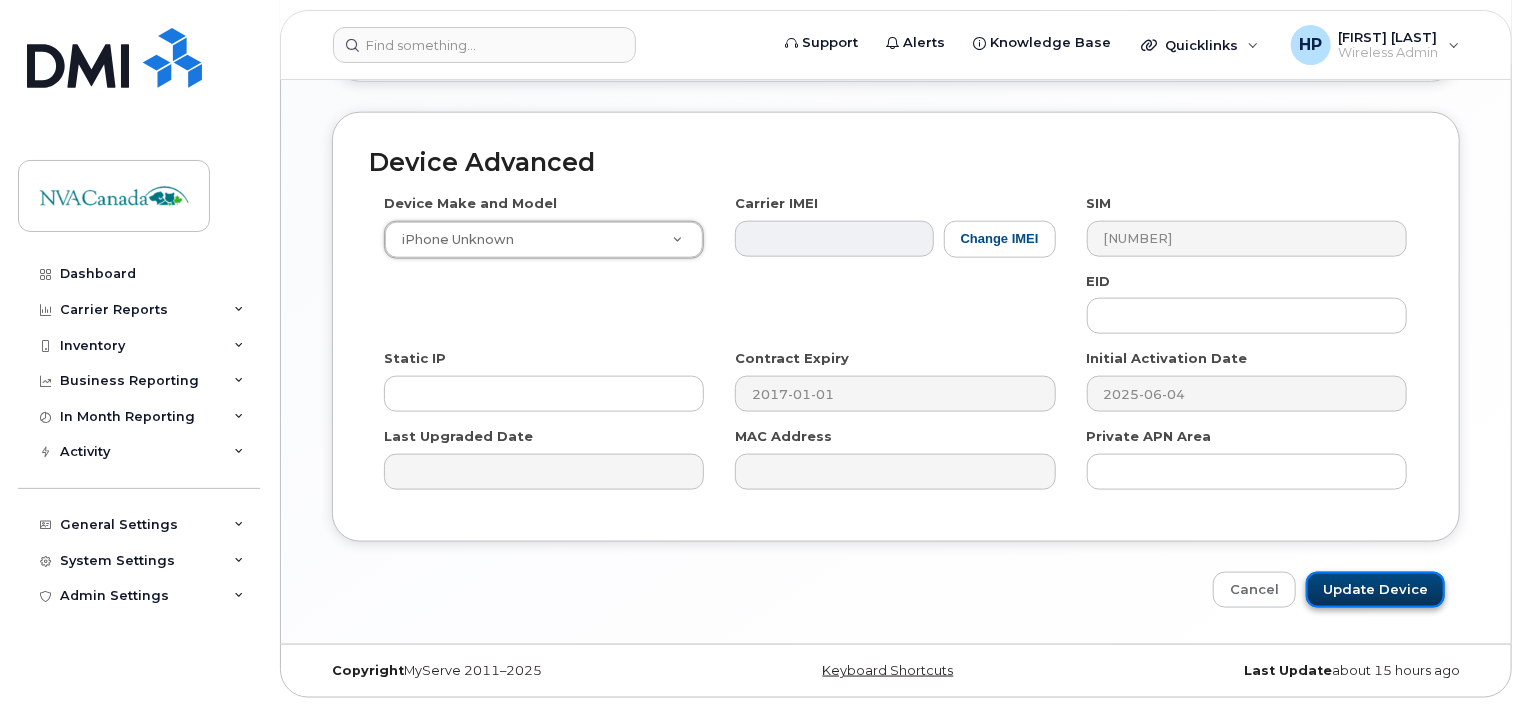 click on "Update Device" at bounding box center (1375, 590) 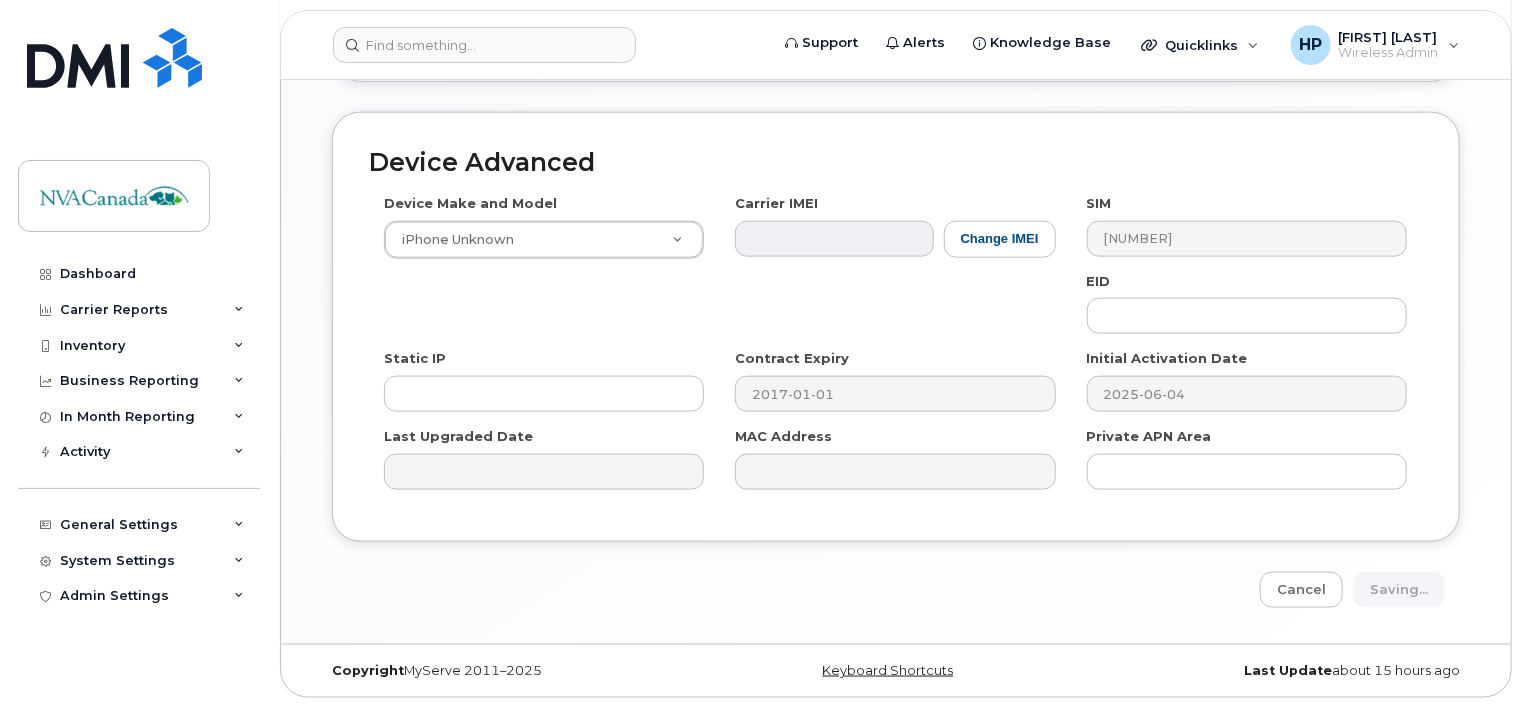 type on "Saving..." 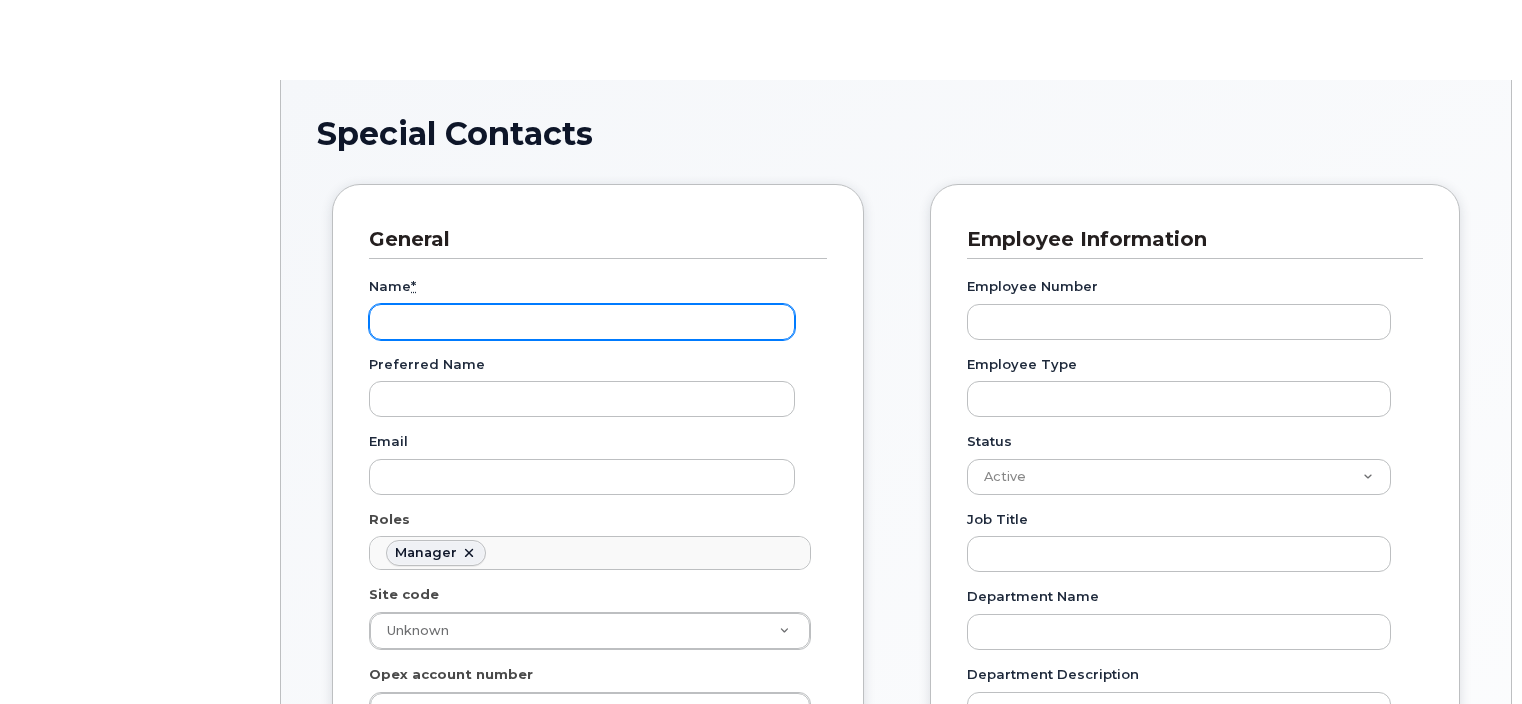 scroll, scrollTop: 0, scrollLeft: 0, axis: both 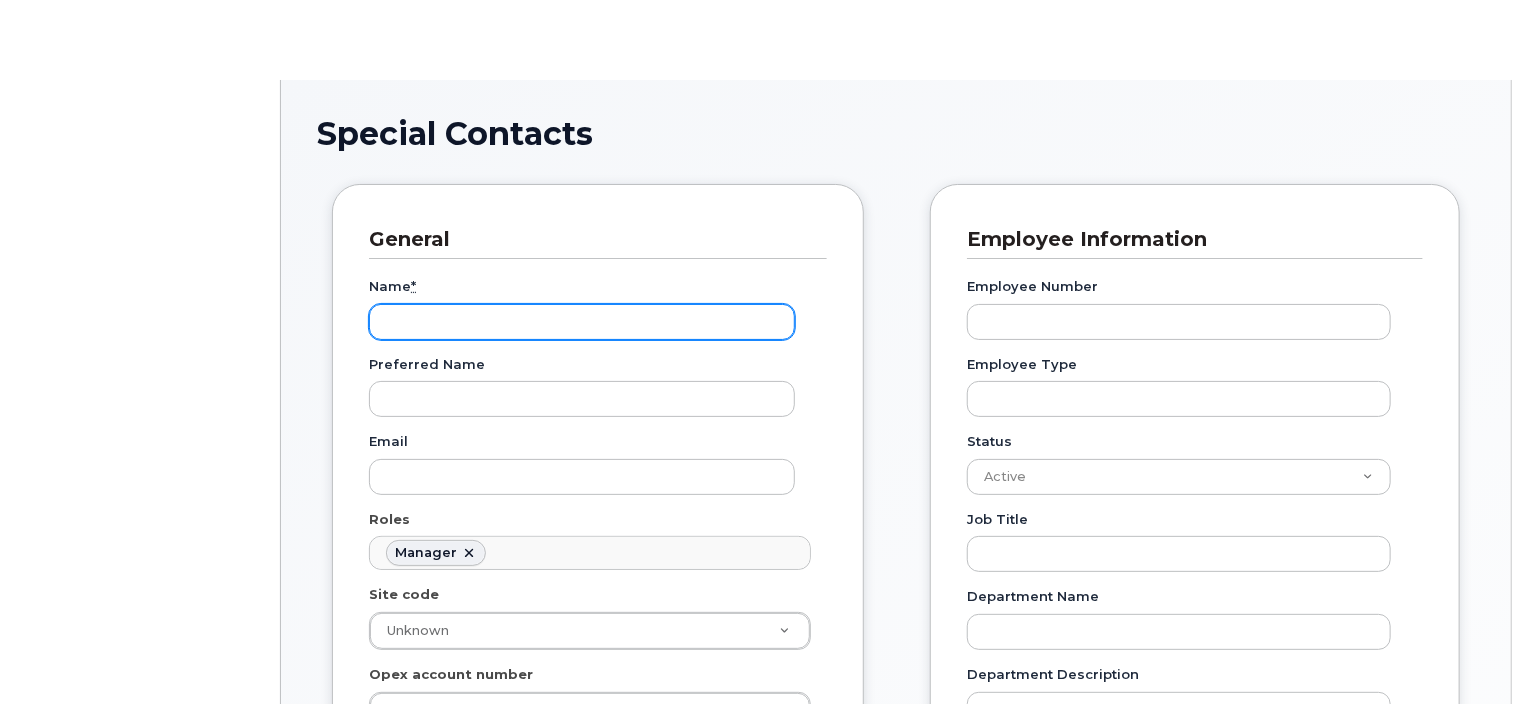 click on "Name *" at bounding box center [582, 322] 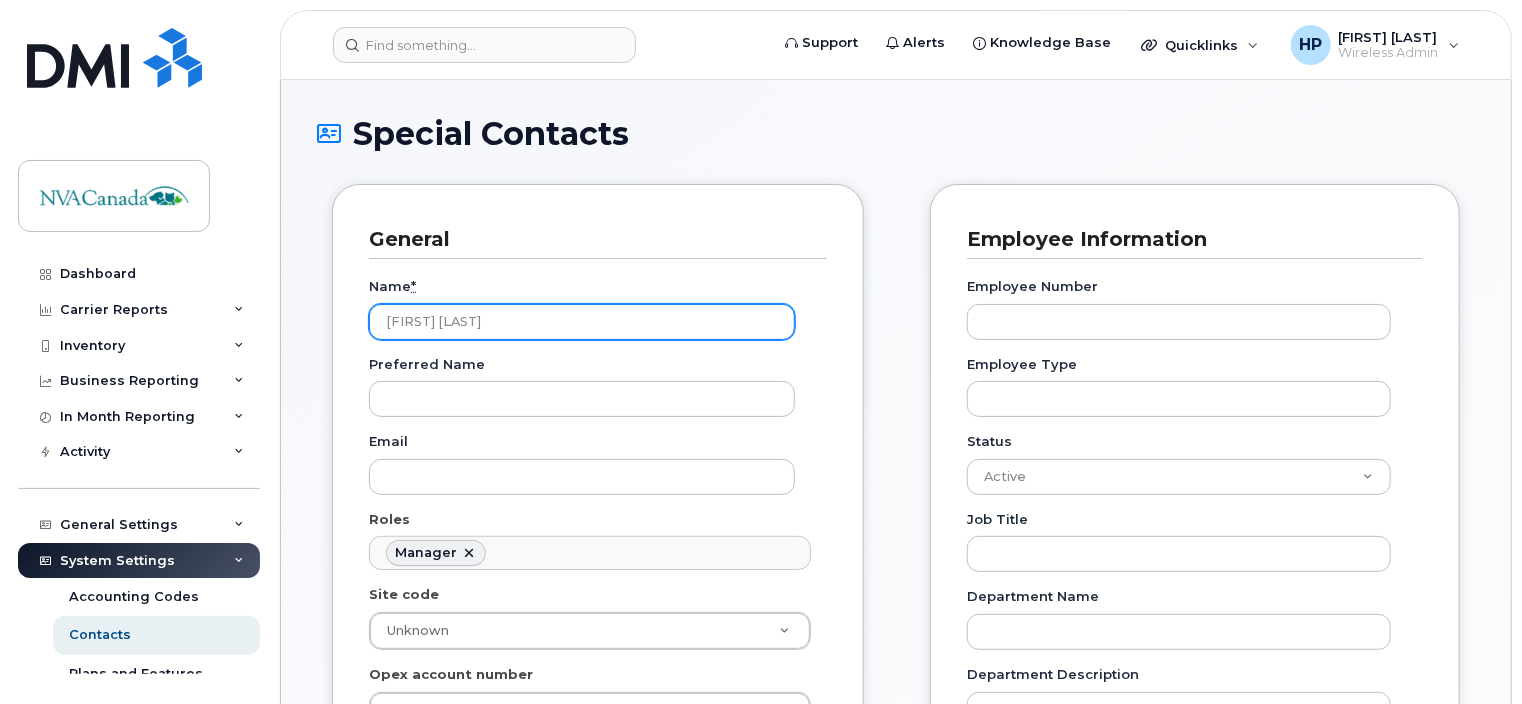 scroll, scrollTop: 156, scrollLeft: 0, axis: vertical 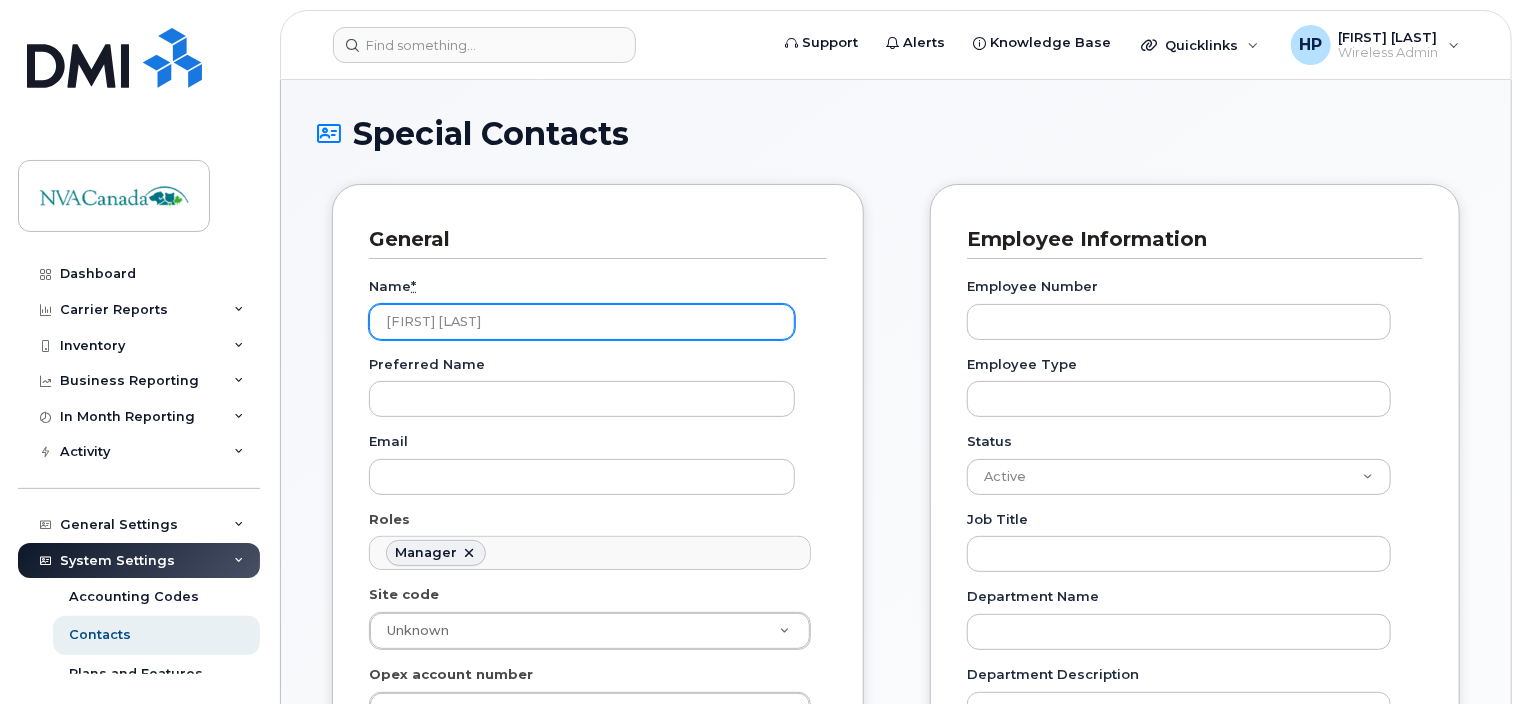 click on "[FIRST] [LAST]" at bounding box center (582, 322) 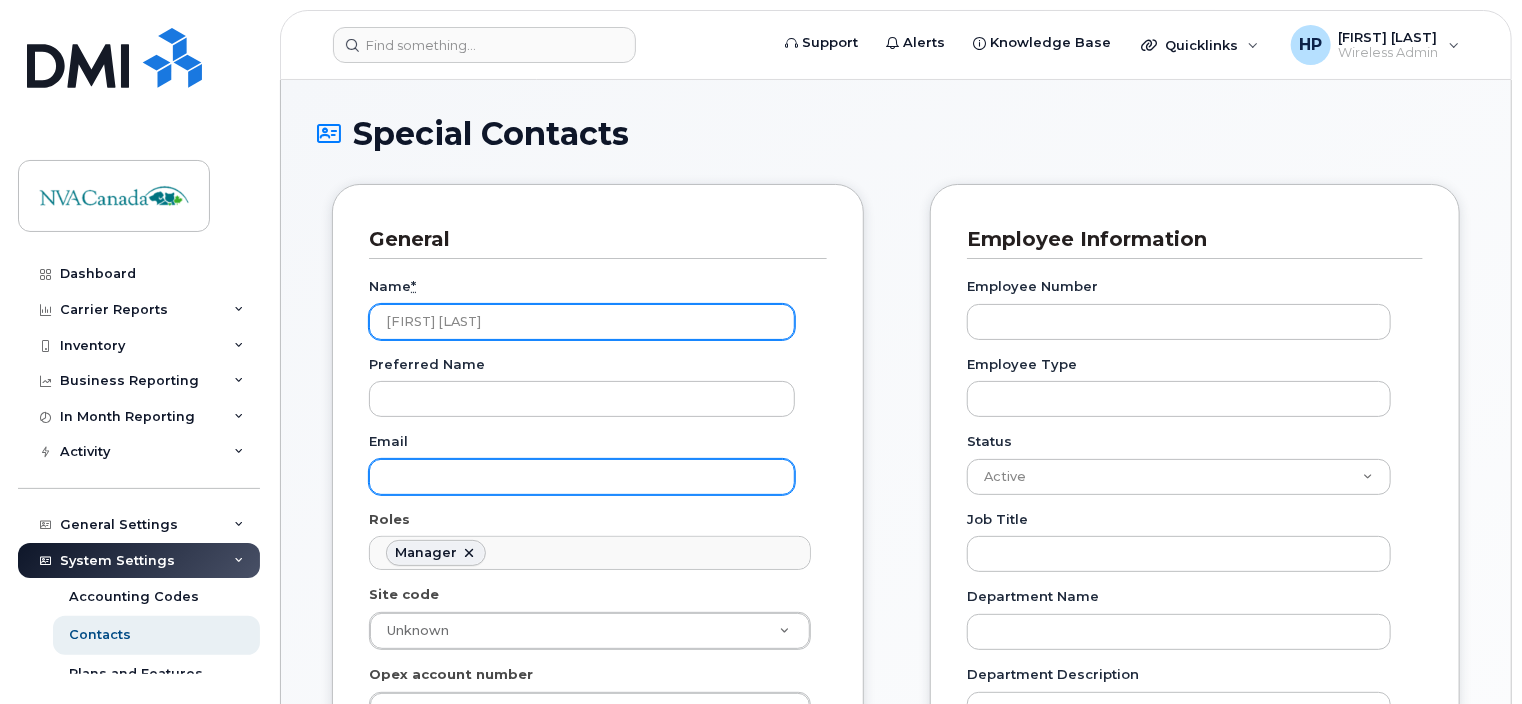 type on "[FIRST] [LAST]" 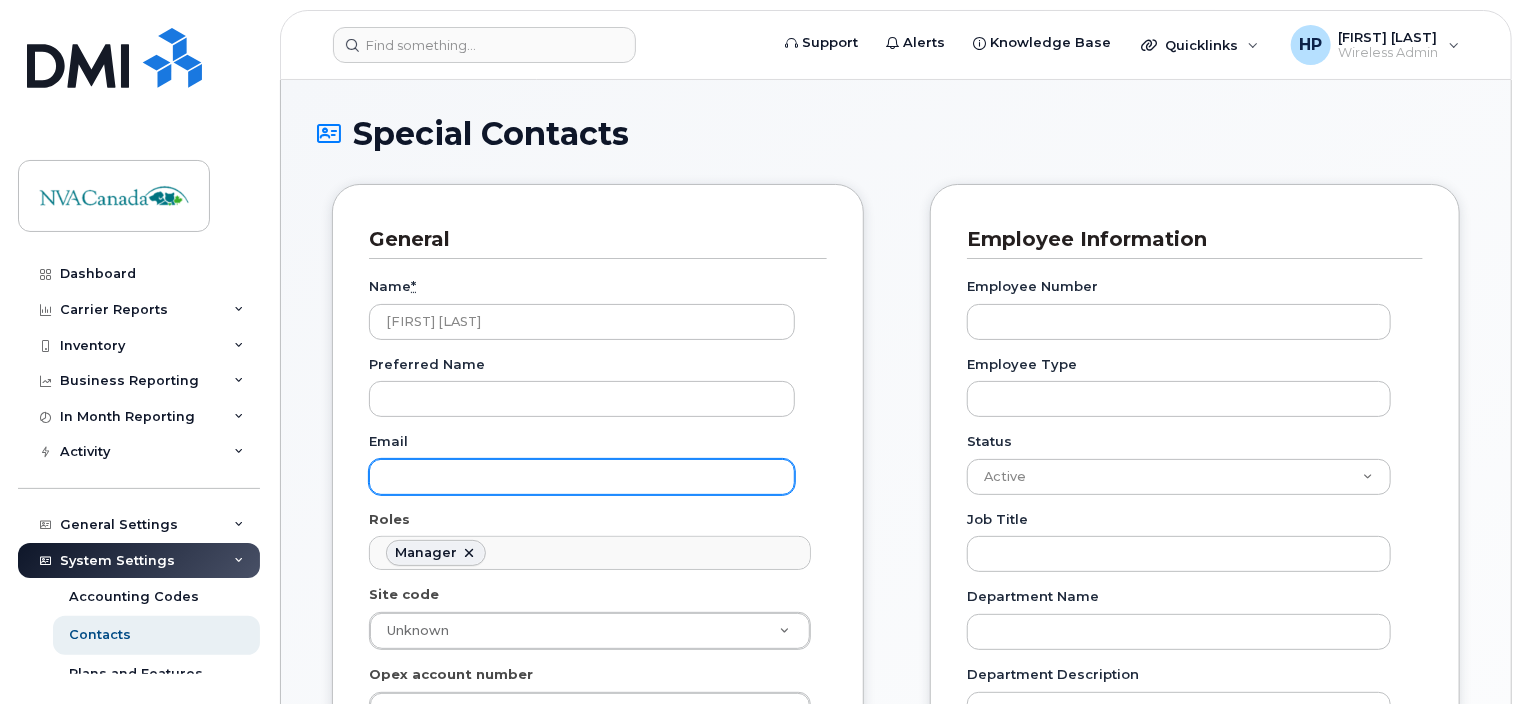 click on "Email" at bounding box center [582, 477] 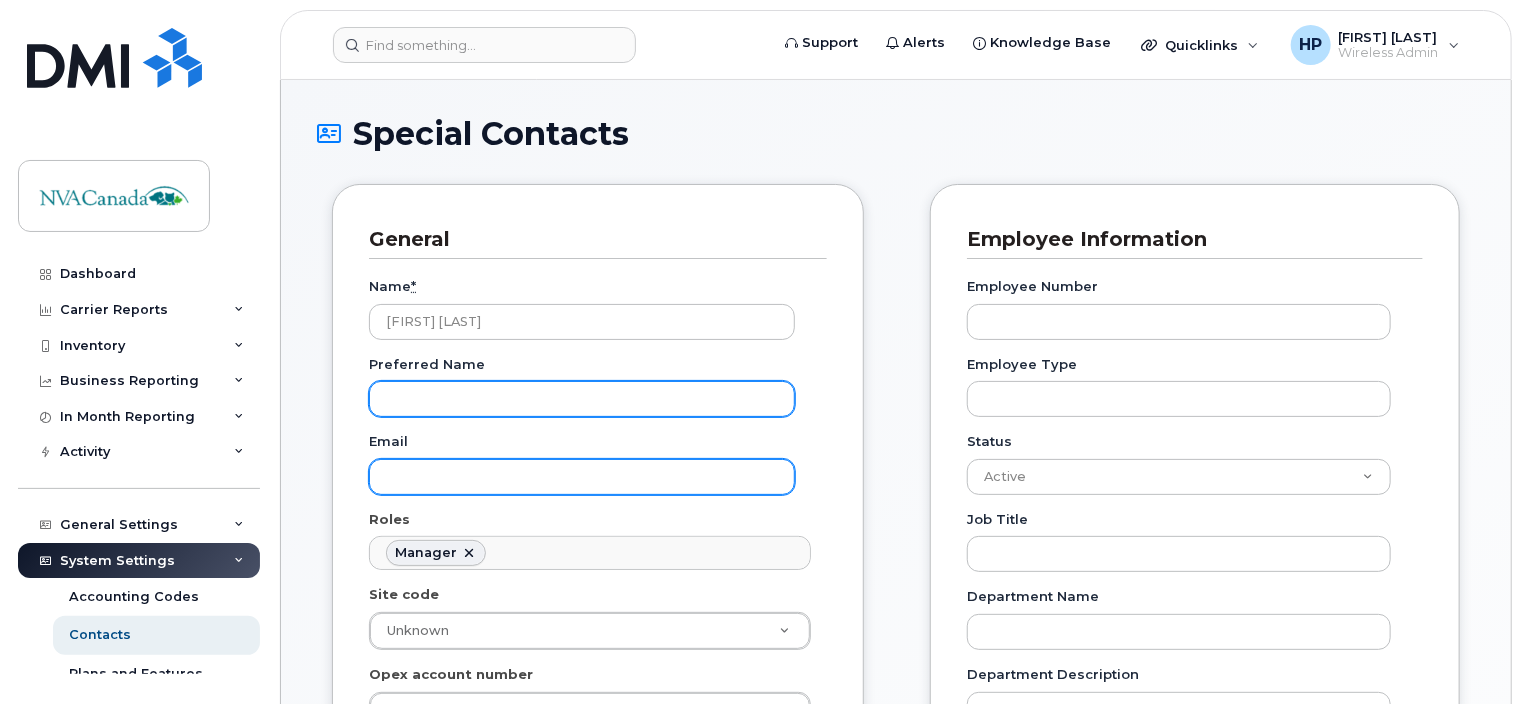 paste on "[EMAIL]" 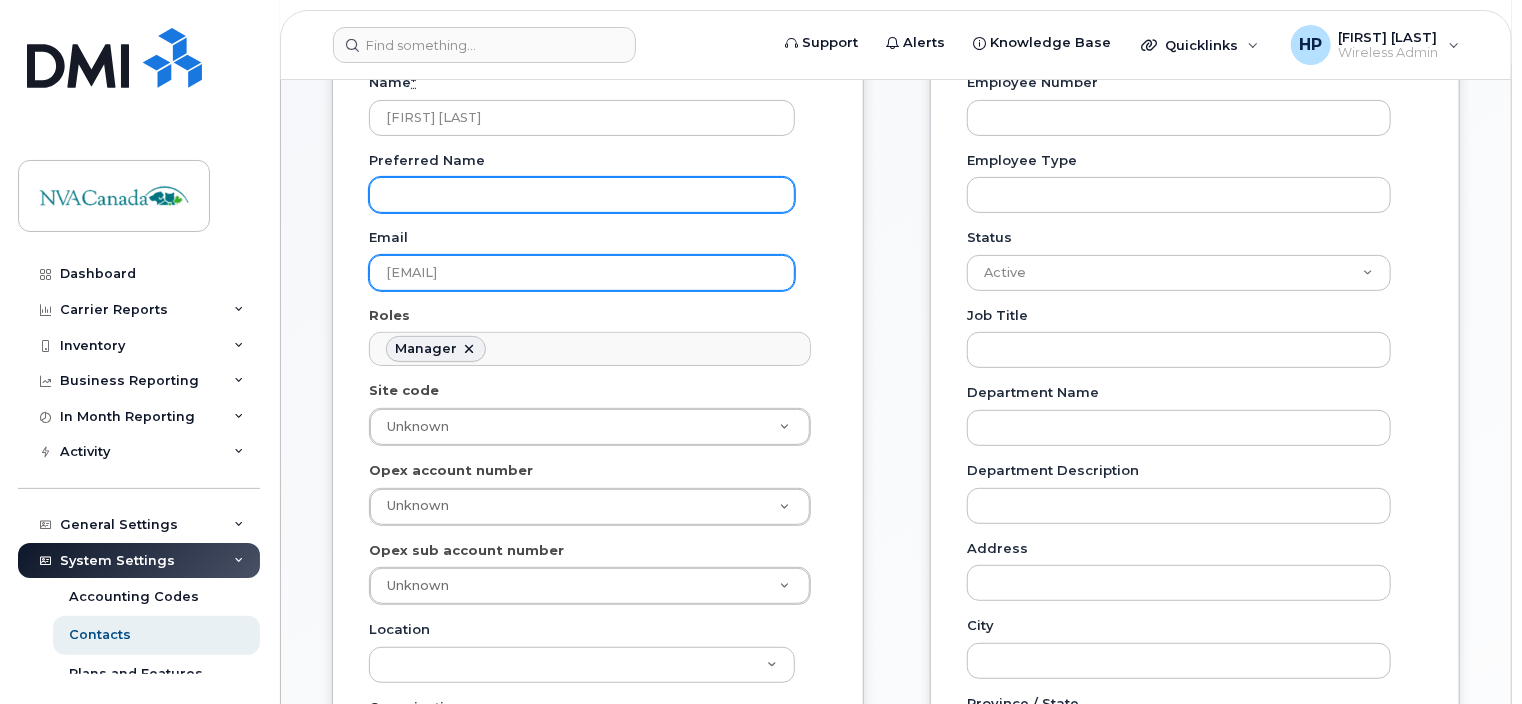 scroll, scrollTop: 204, scrollLeft: 0, axis: vertical 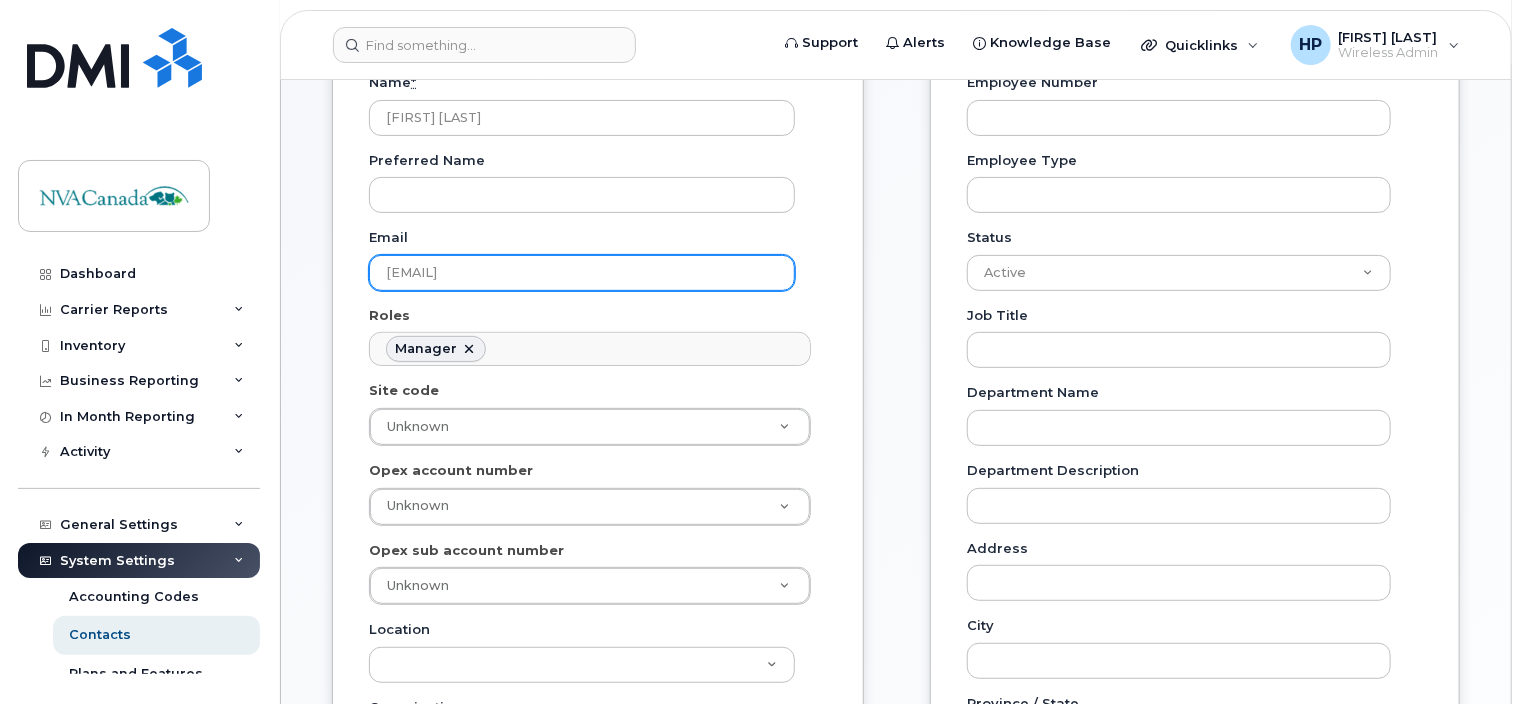 click on "[EMAIL]" at bounding box center [582, 273] 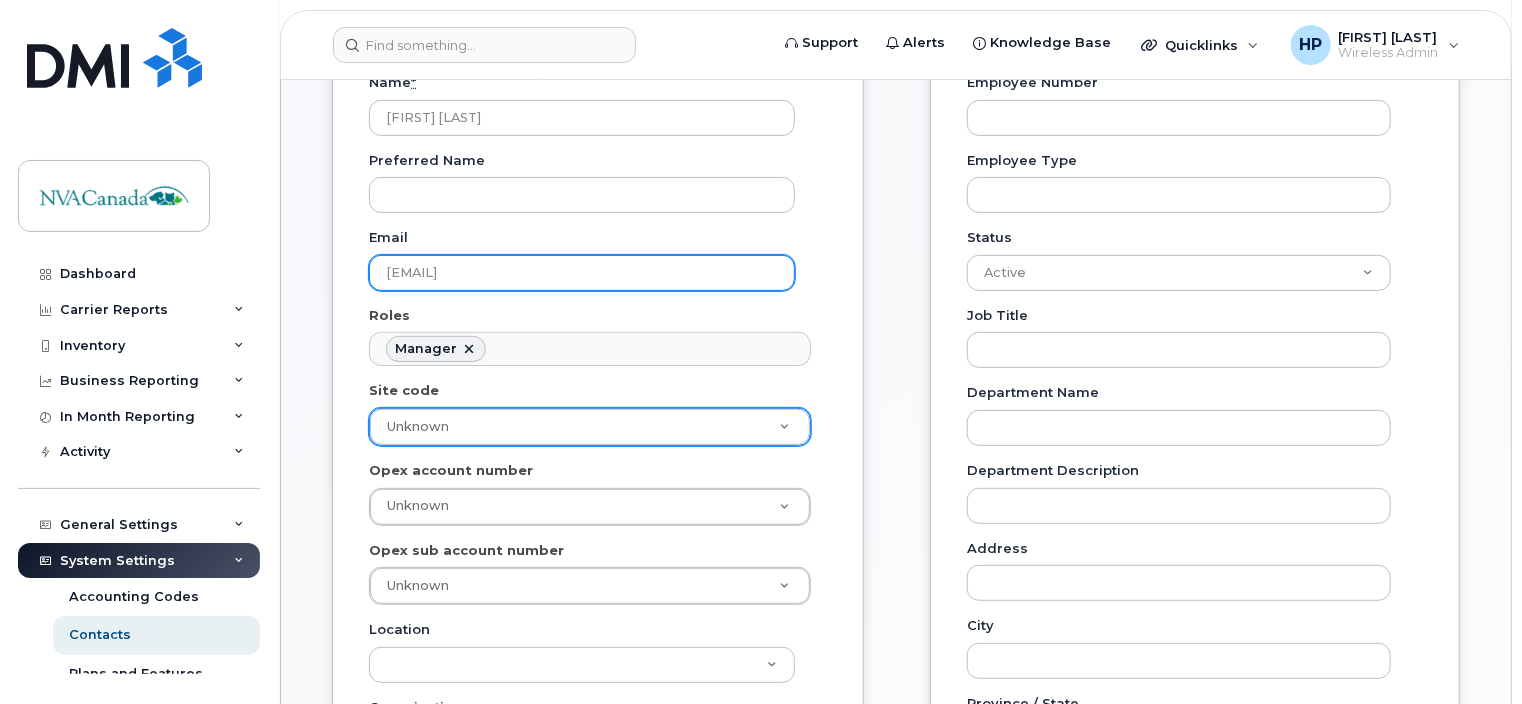 type on "[EMAIL]" 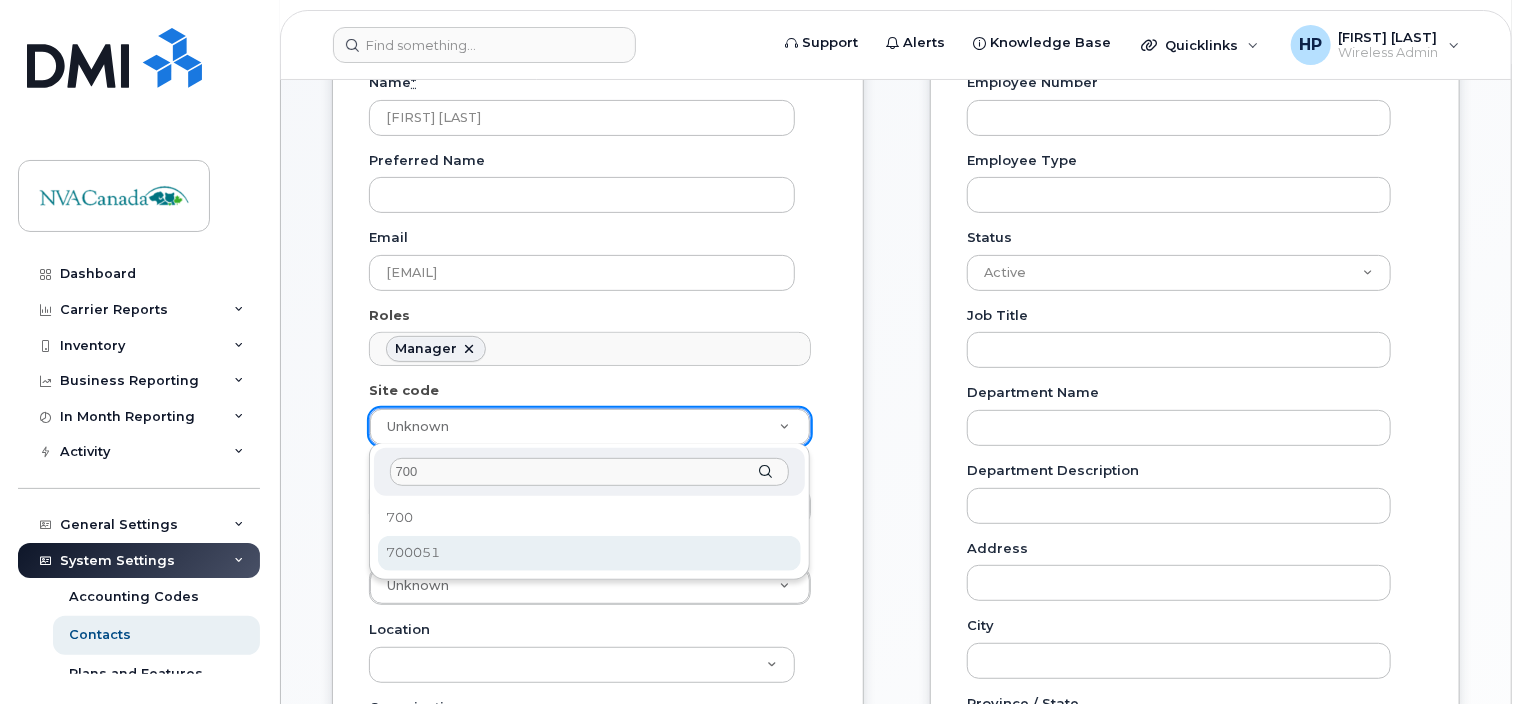 type on "700" 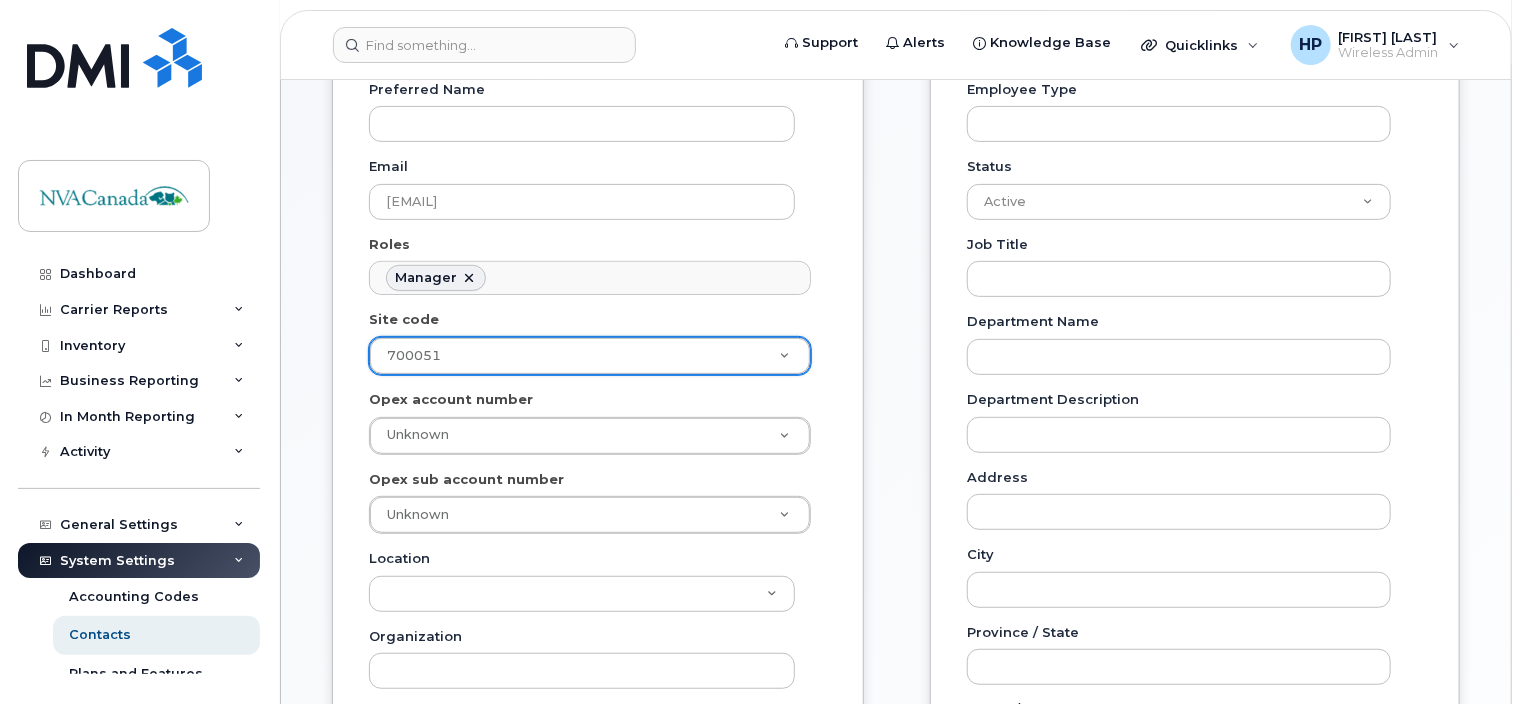 scroll, scrollTop: 276, scrollLeft: 0, axis: vertical 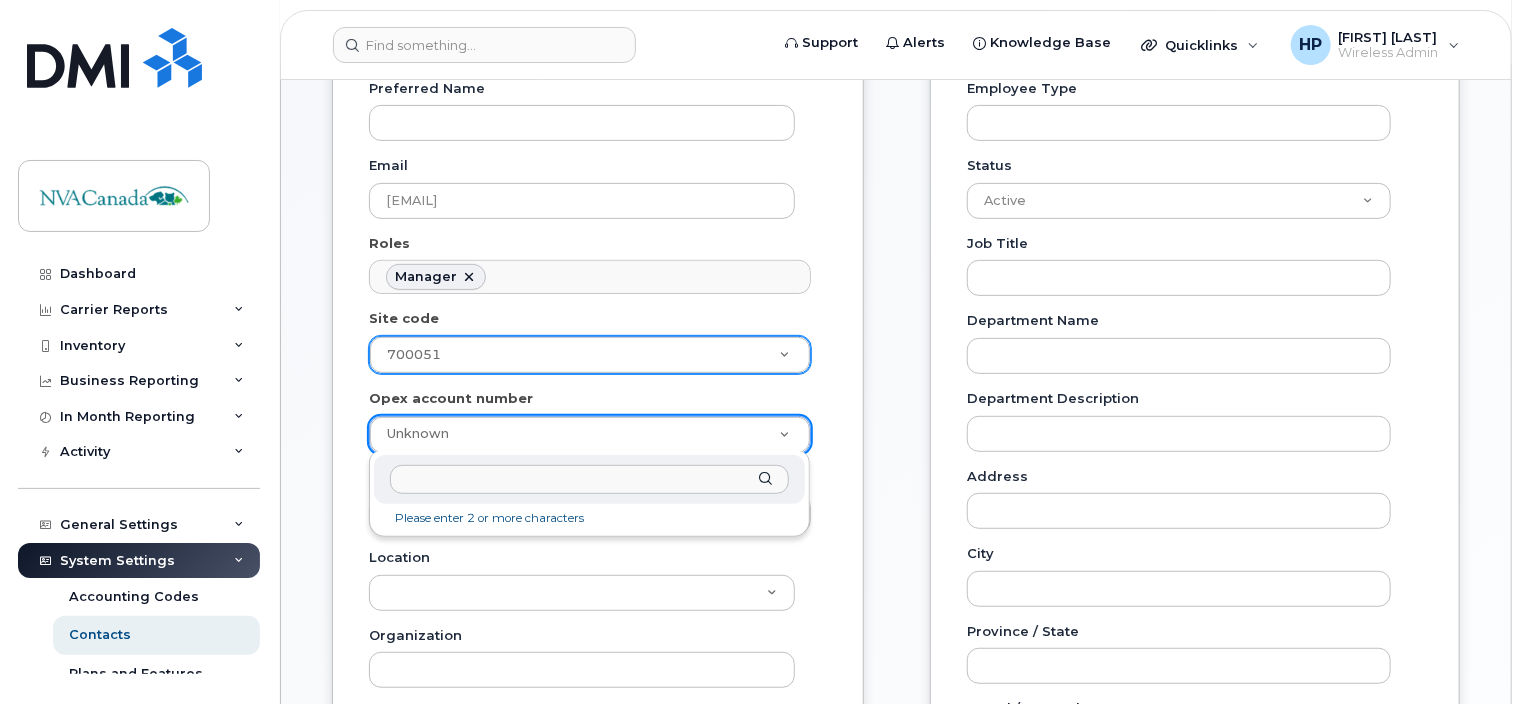 click at bounding box center [590, 479] 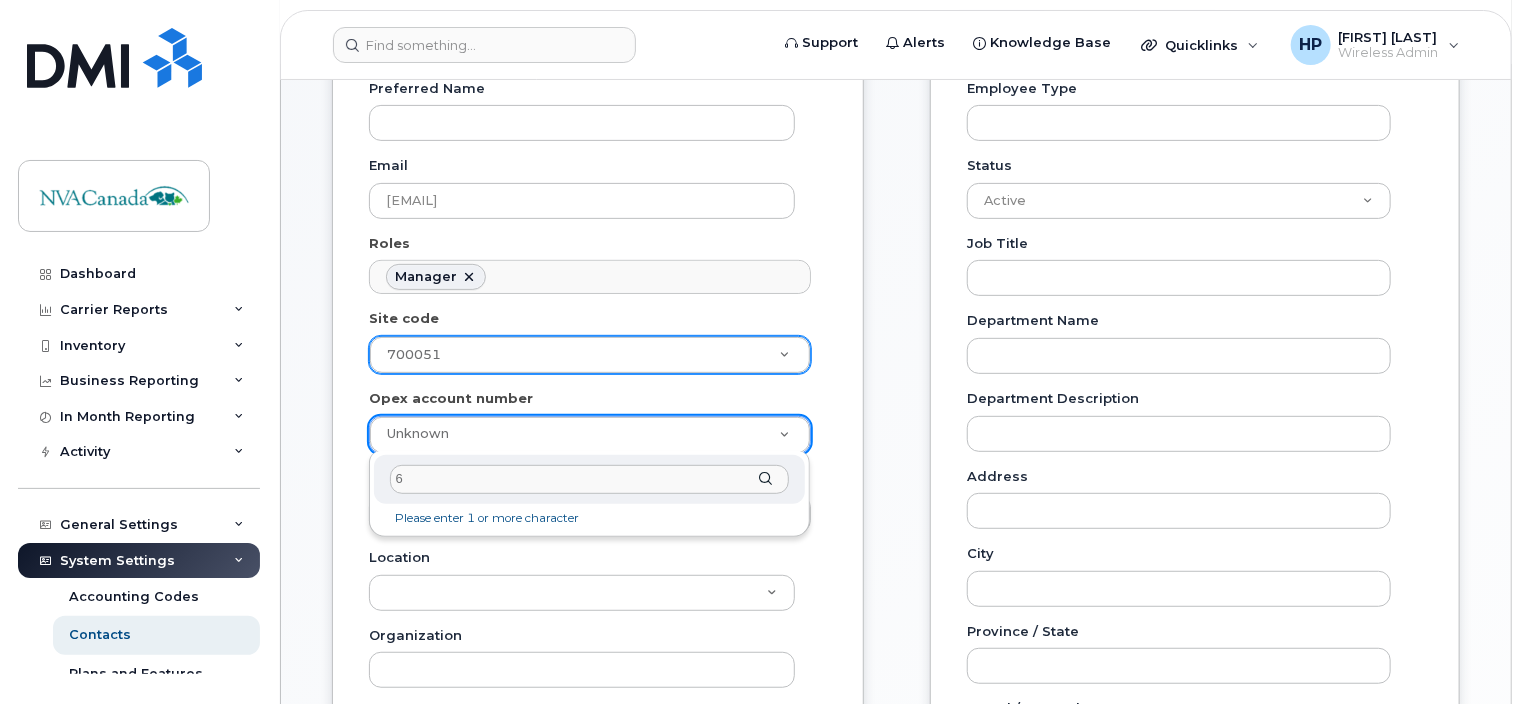 type 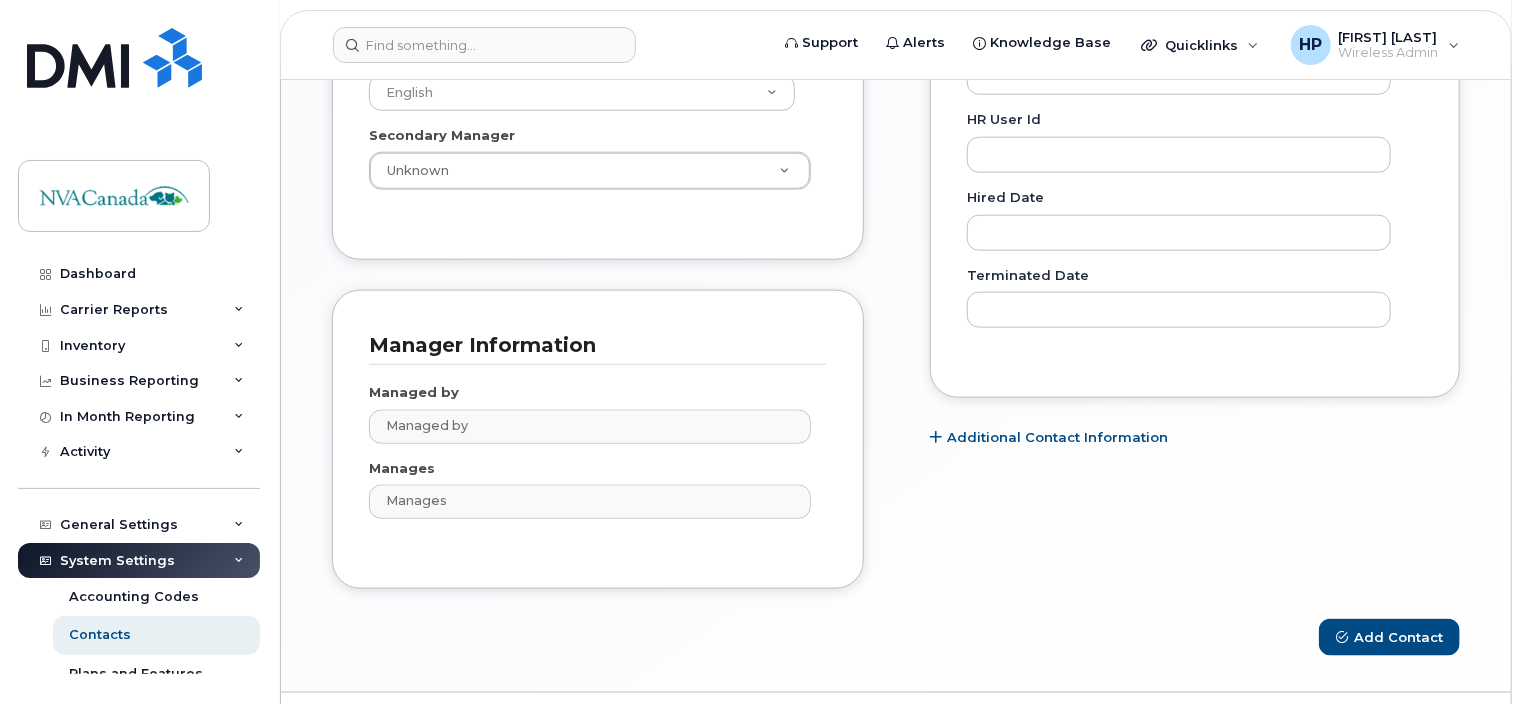 scroll, scrollTop: 1067, scrollLeft: 0, axis: vertical 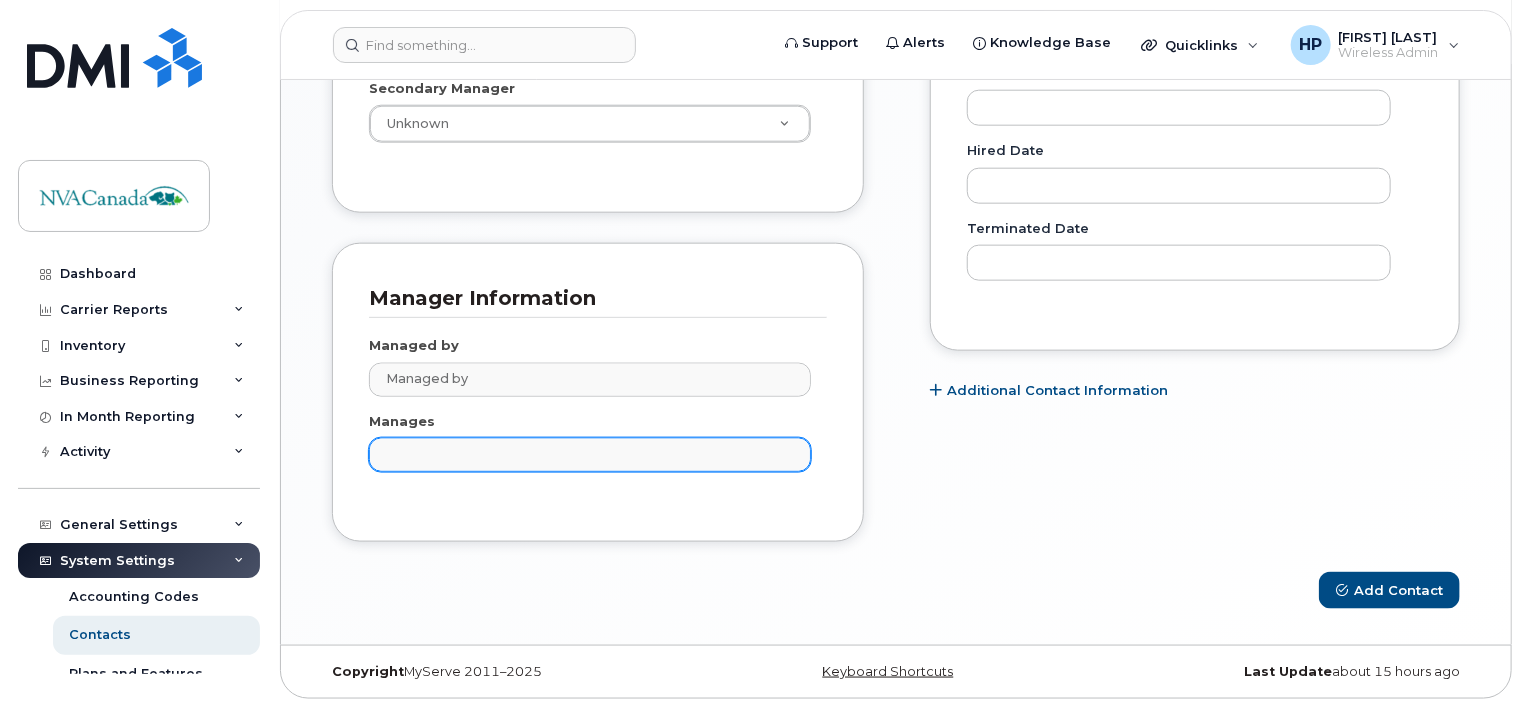 click at bounding box center (593, 454) 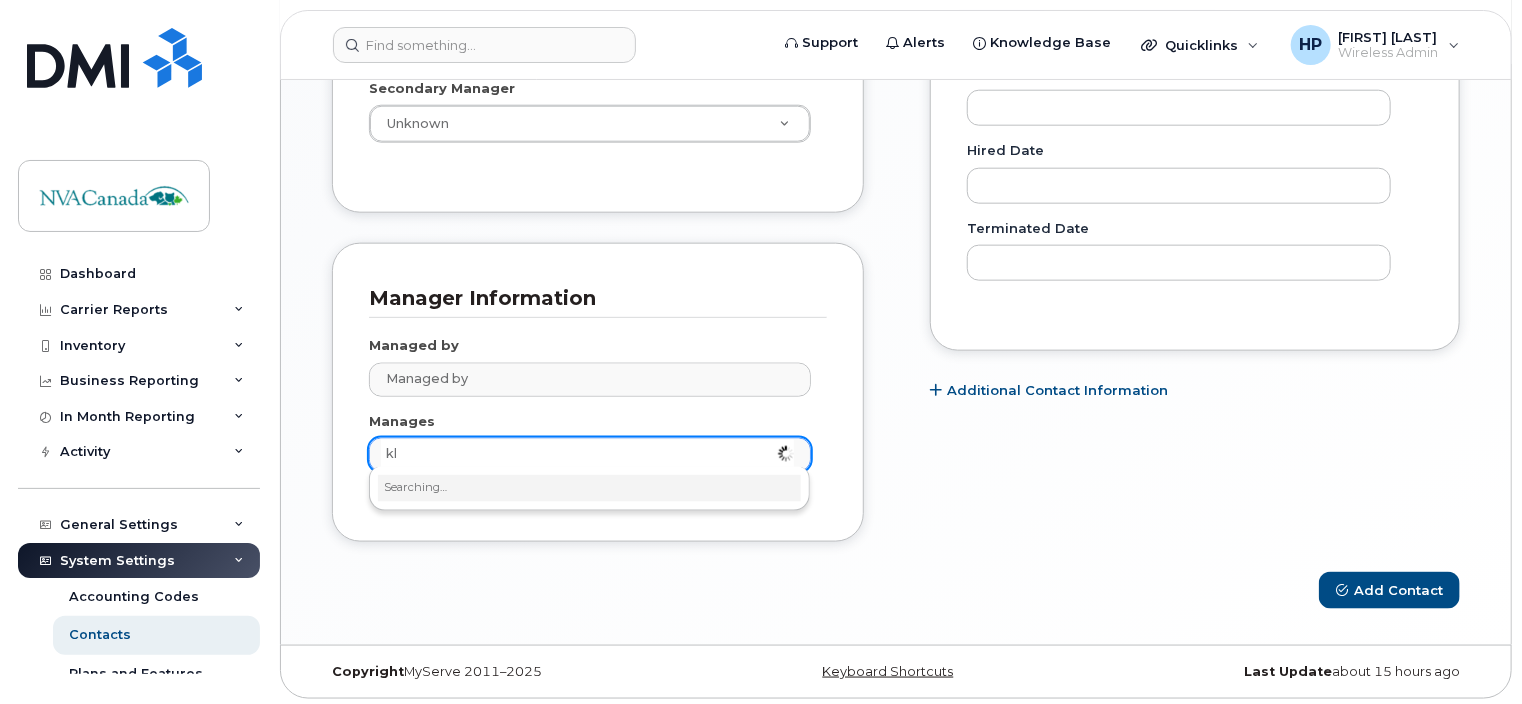 type on "kla" 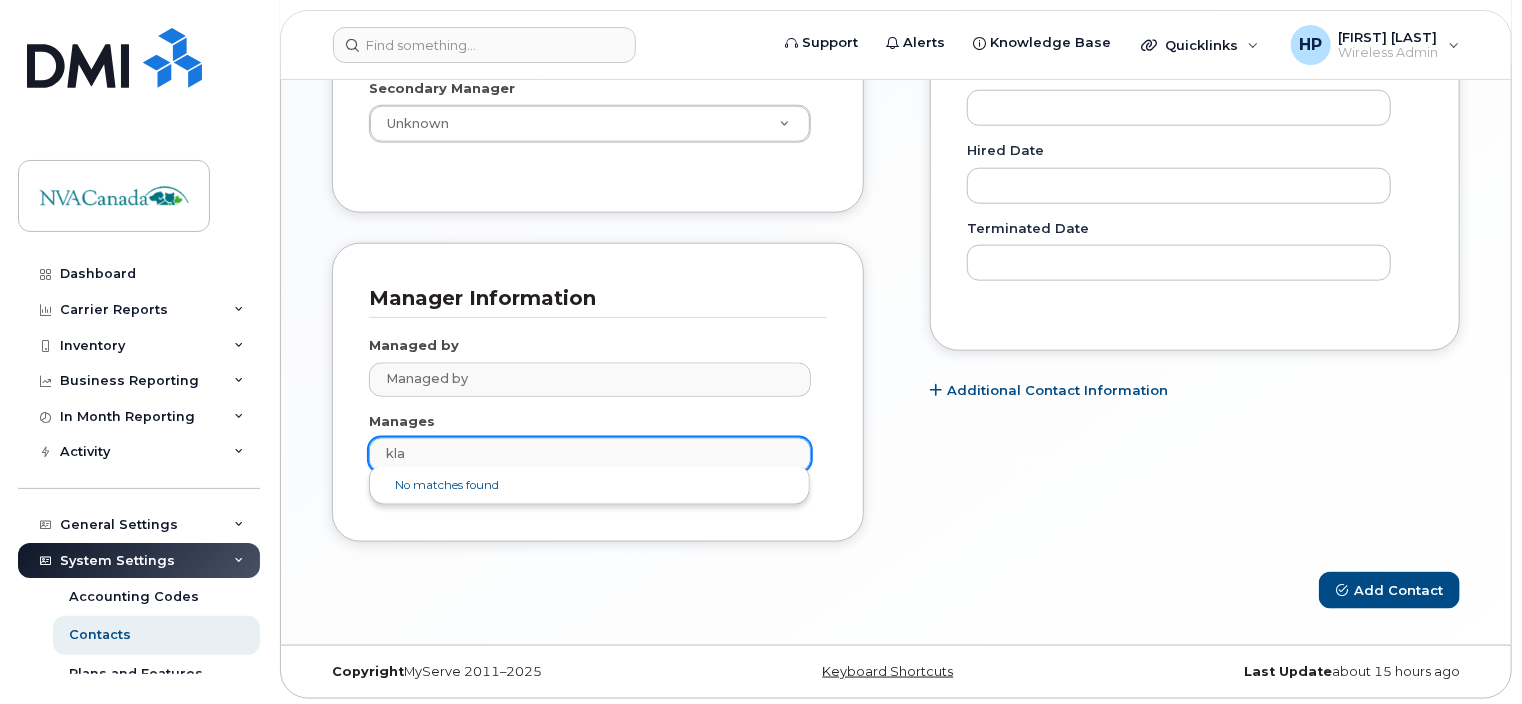 type 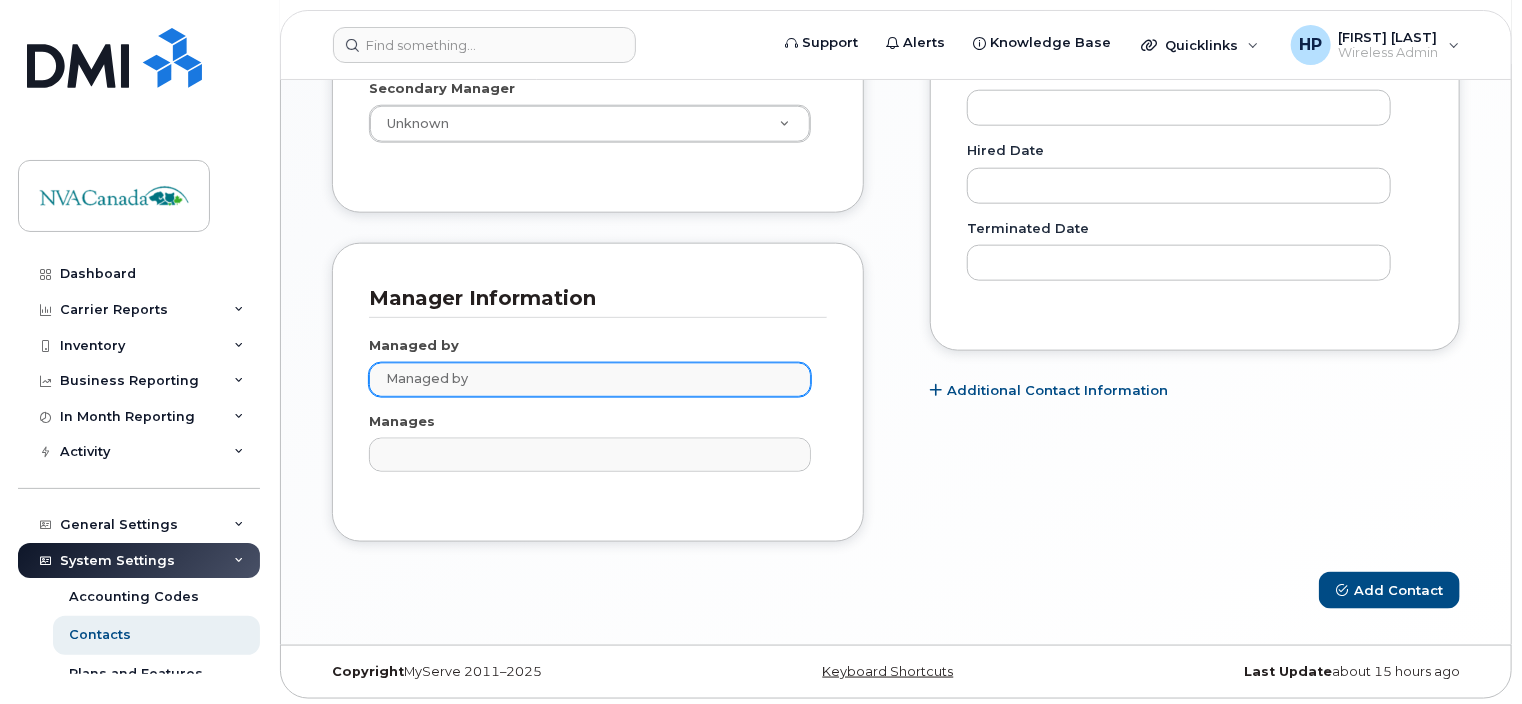 type 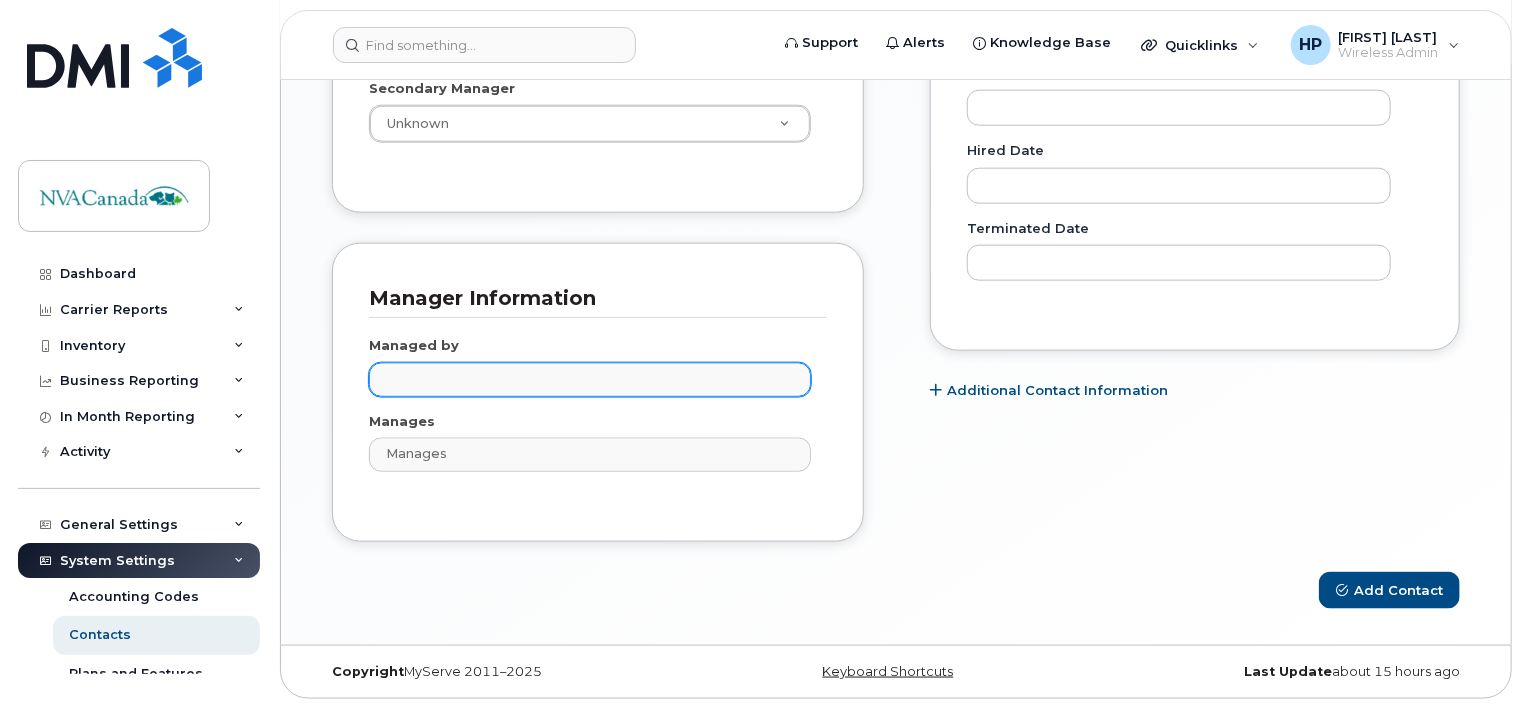 click at bounding box center [593, 379] 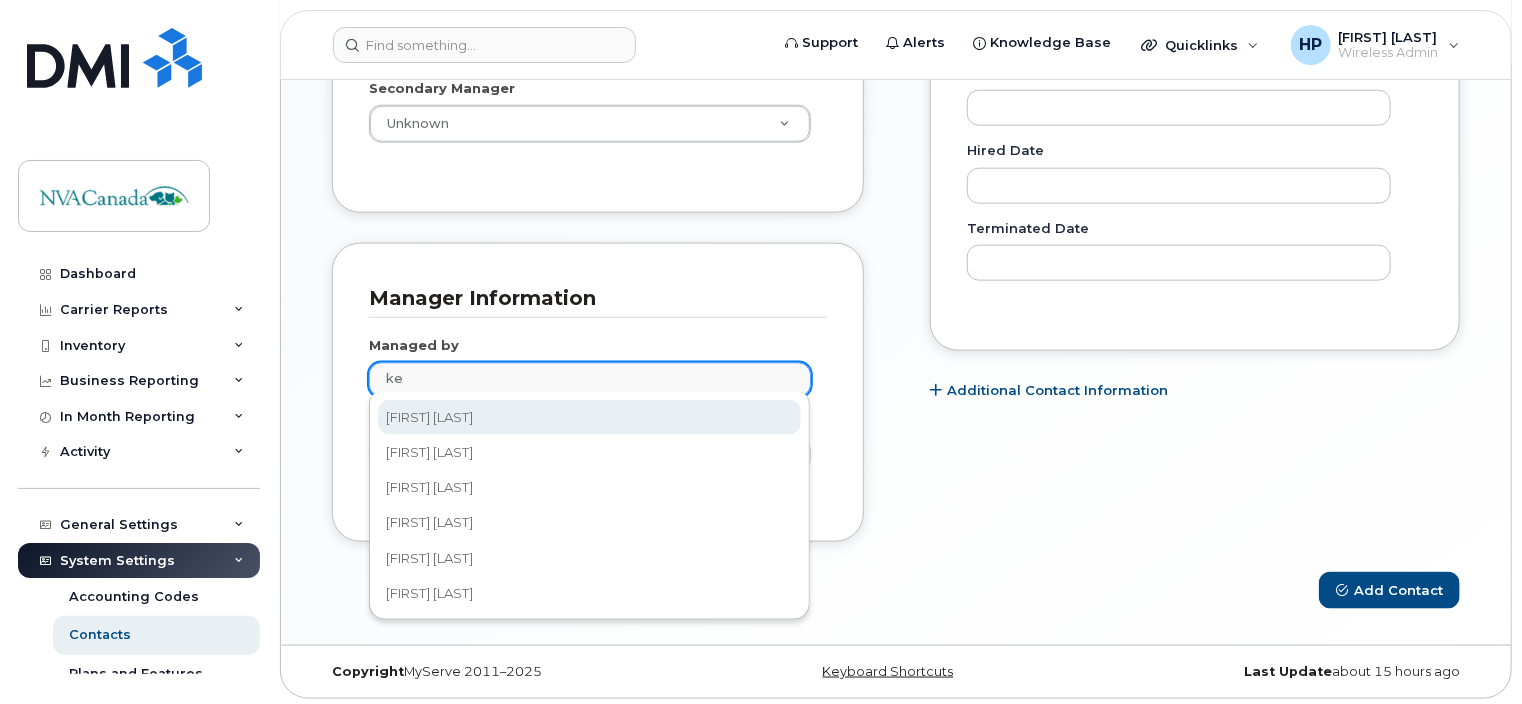 type on "ker" 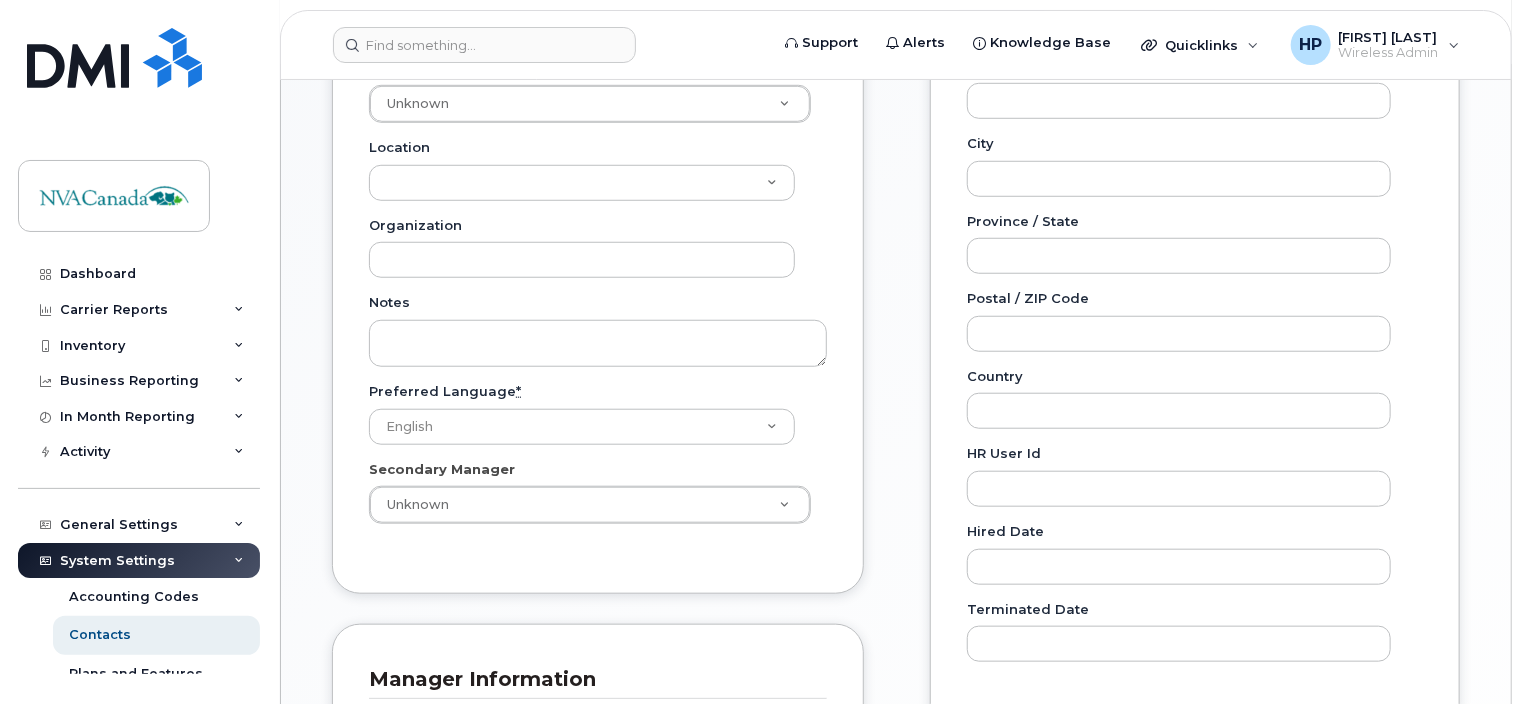 scroll, scrollTop: 1067, scrollLeft: 0, axis: vertical 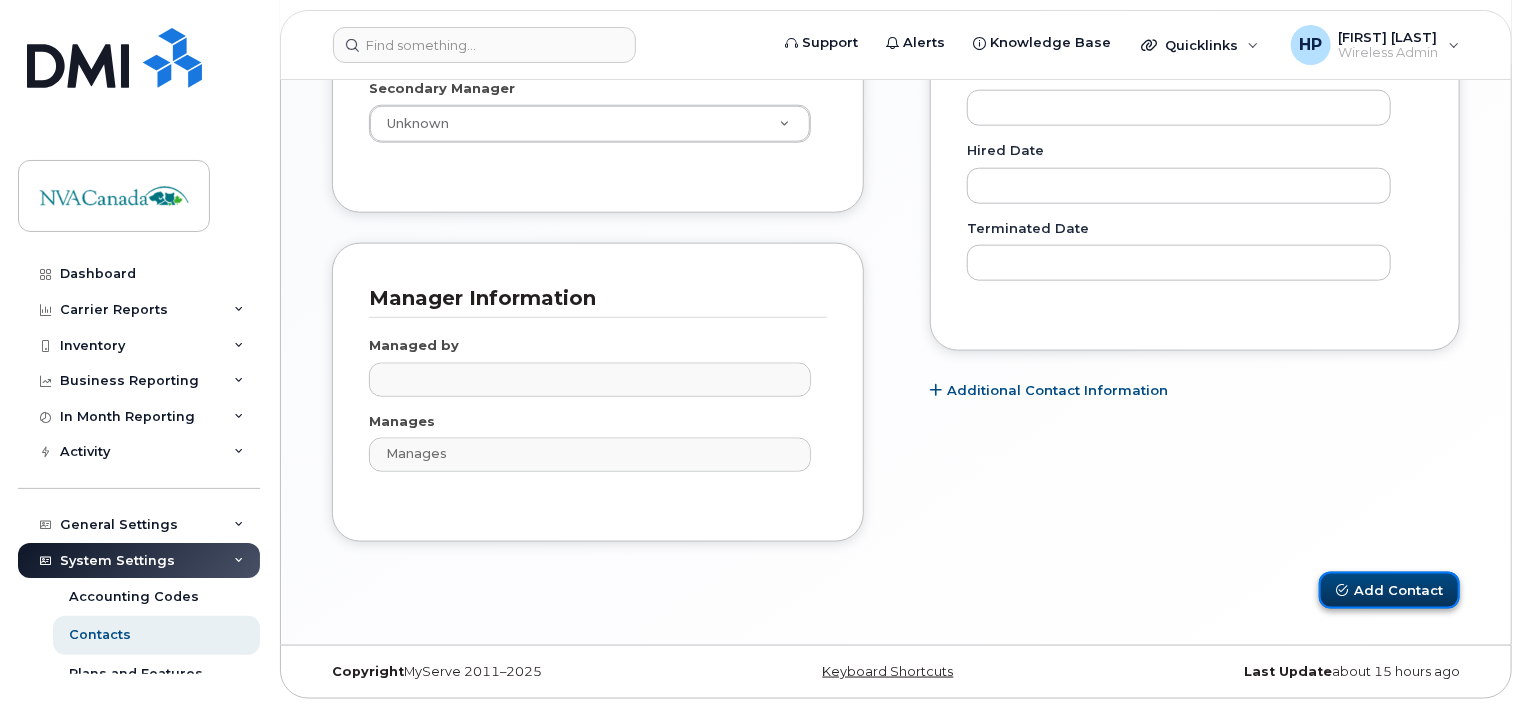 type on "Managed by" 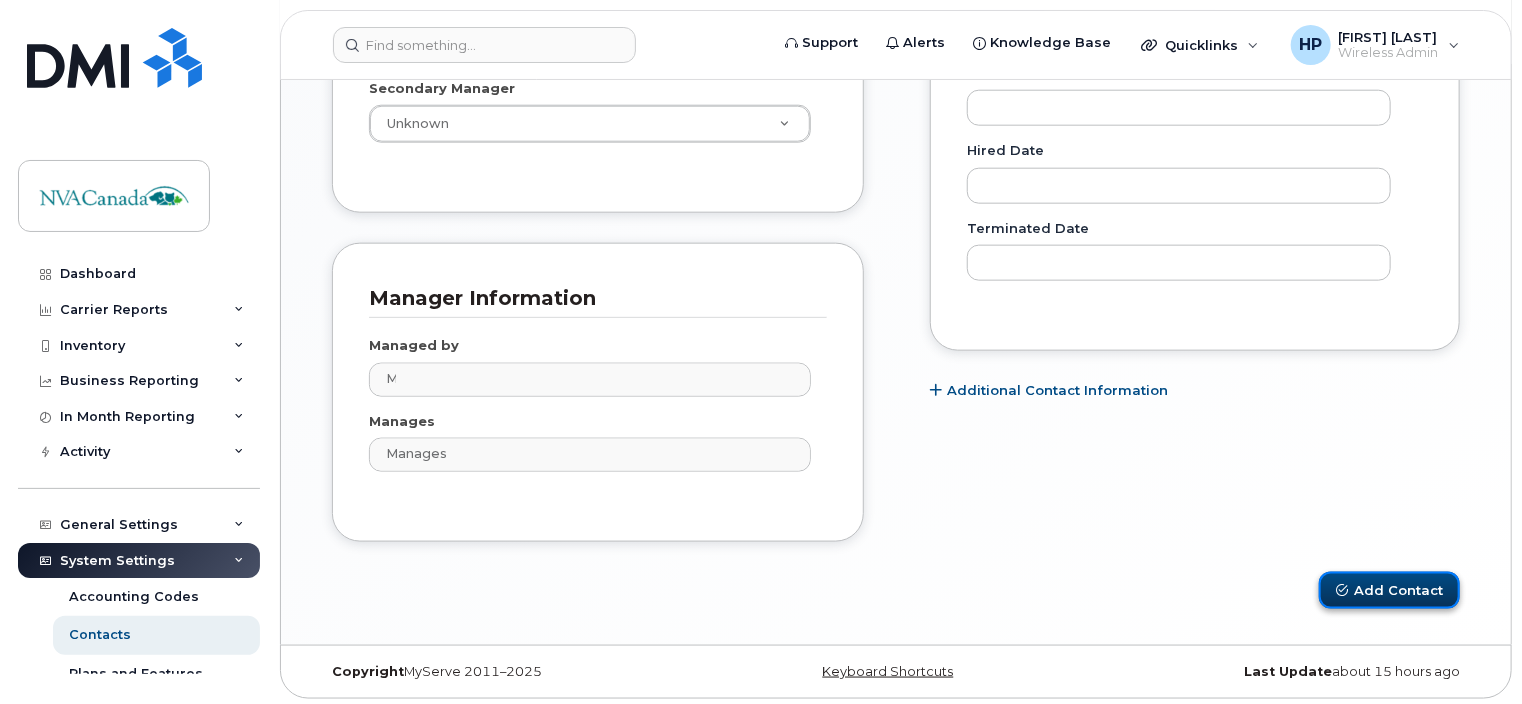 click on "Add Contact" at bounding box center [1389, 590] 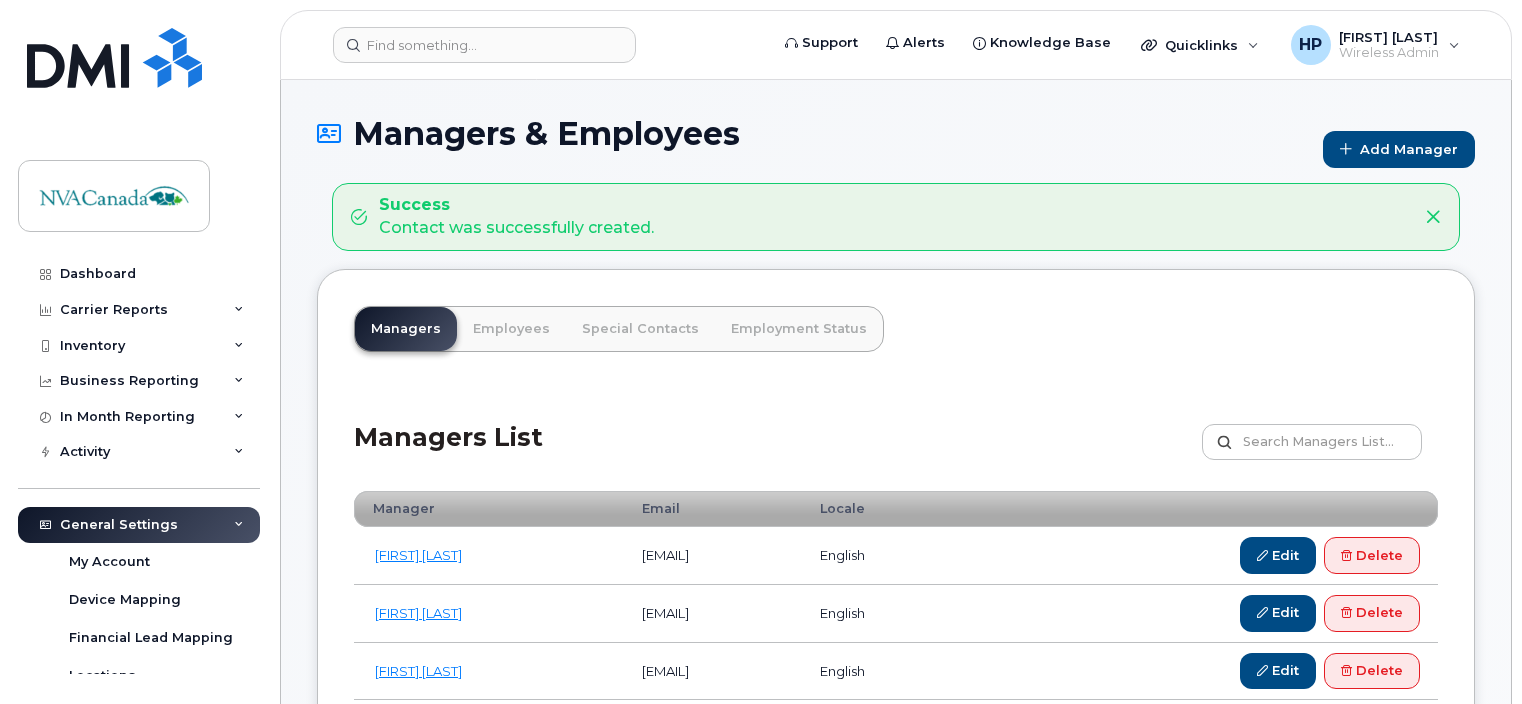 scroll, scrollTop: 0, scrollLeft: 0, axis: both 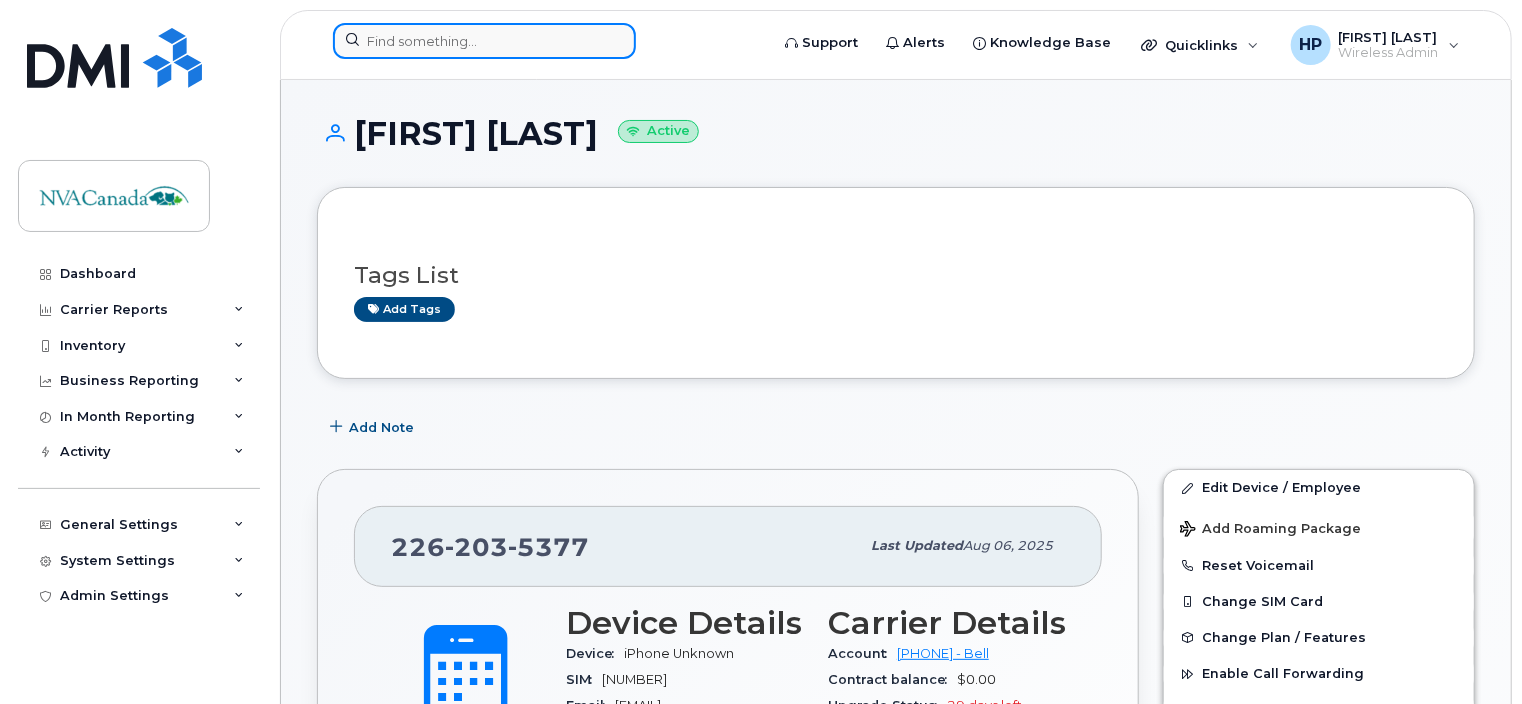 click at bounding box center (484, 41) 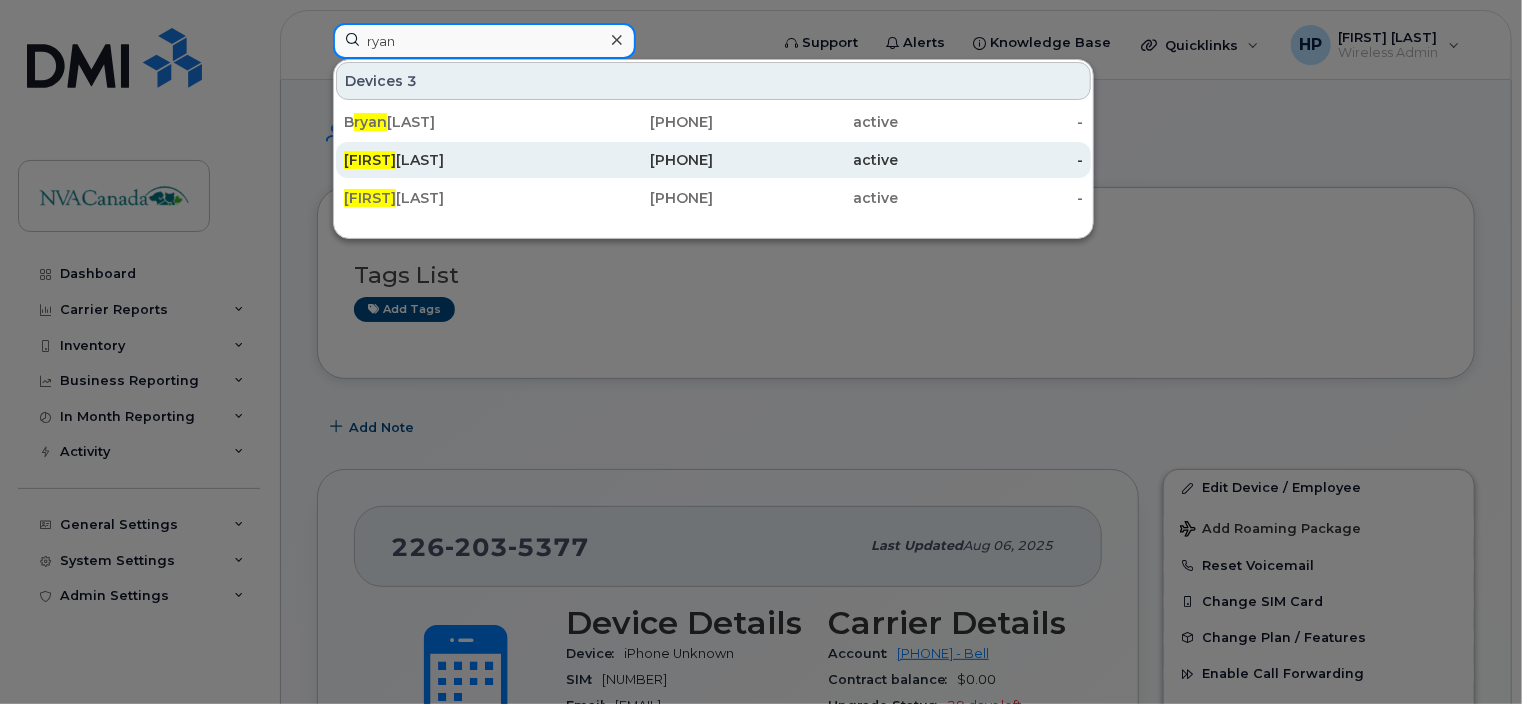 type on "ryan" 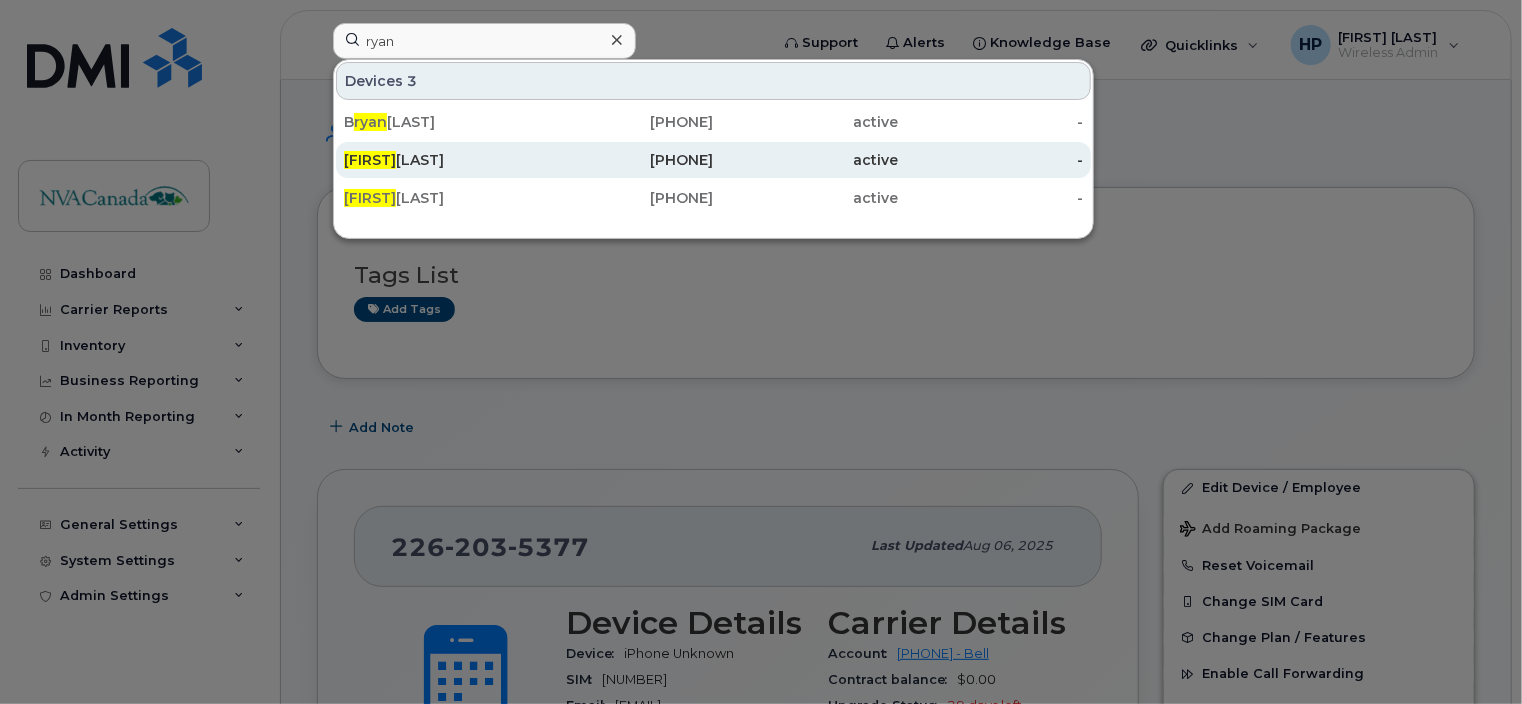 click on "[FIRST]  [LAST]" 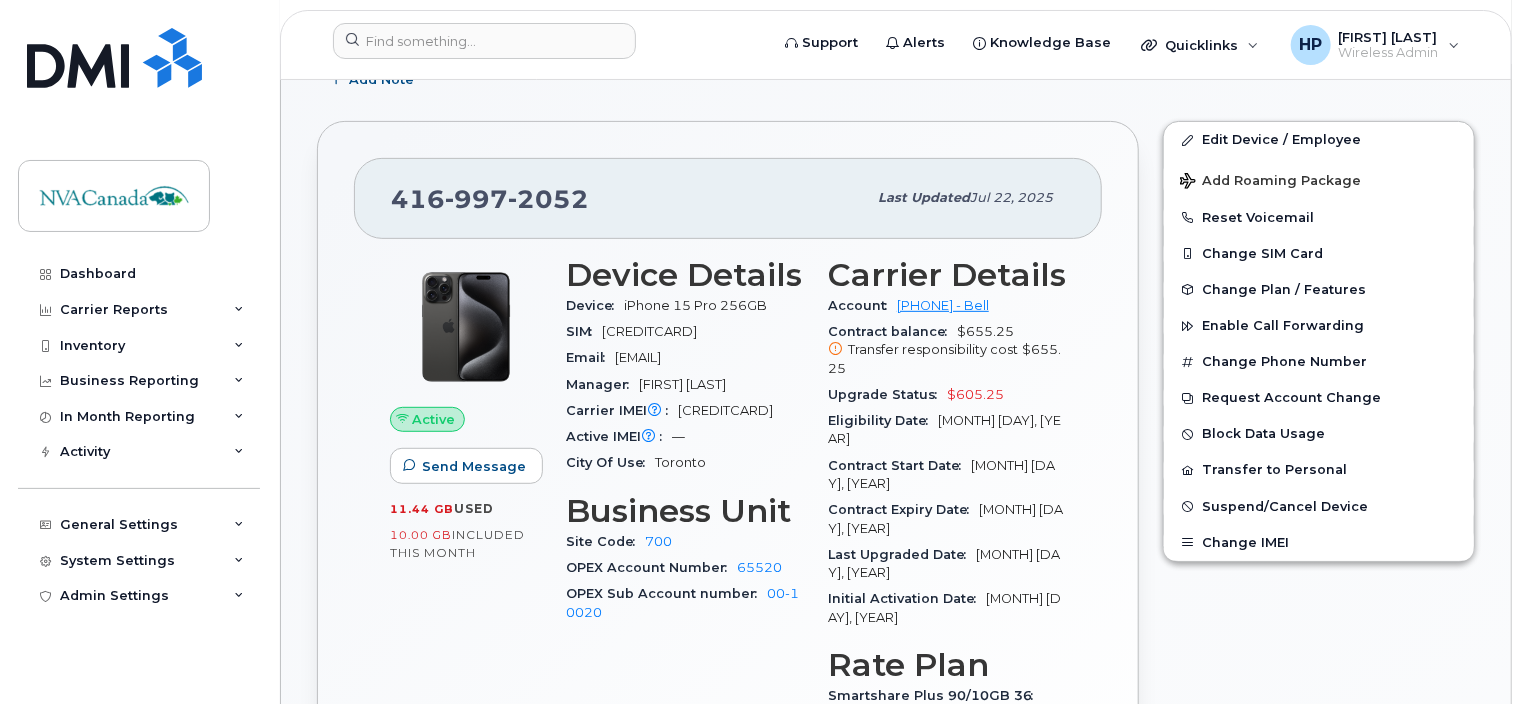 scroll, scrollTop: 352, scrollLeft: 0, axis: vertical 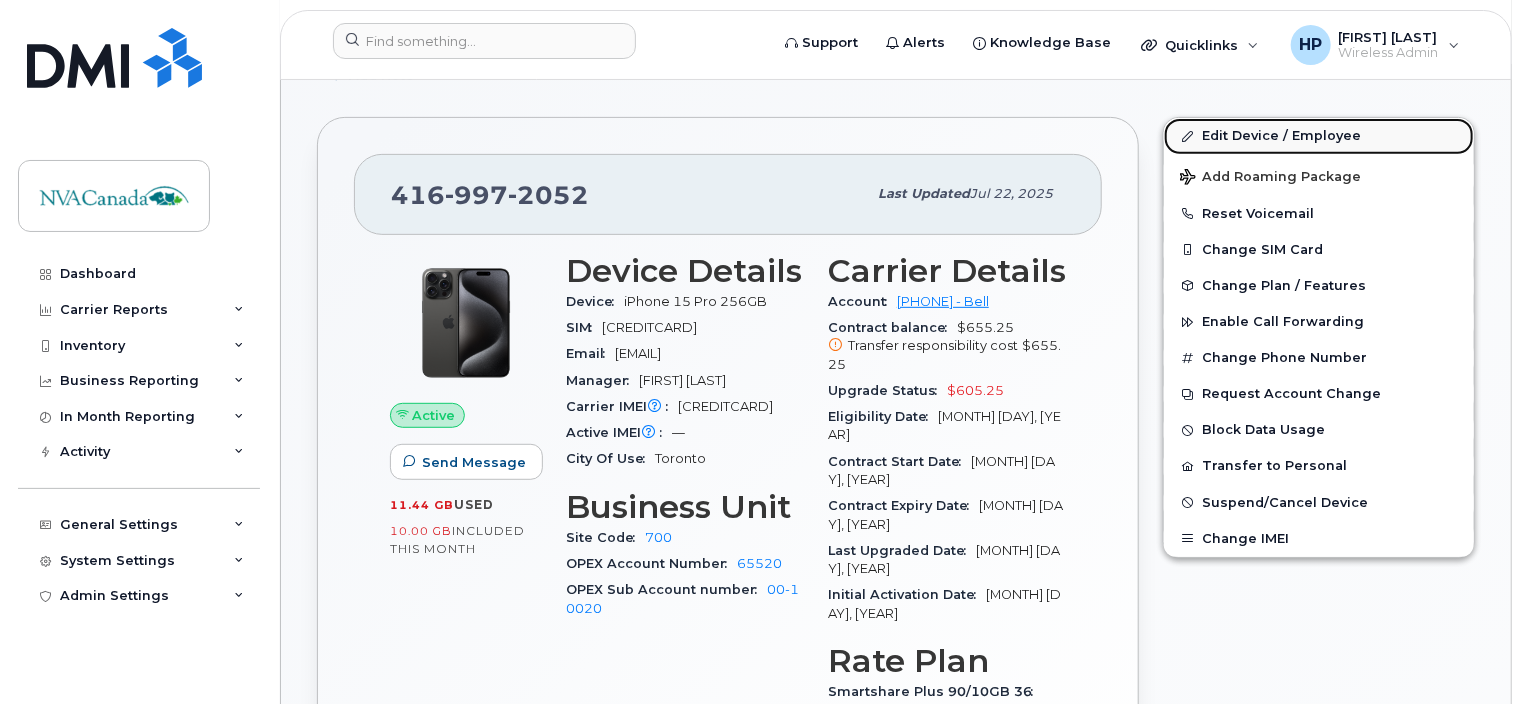 click on "Edit Device / Employee" at bounding box center (1319, 136) 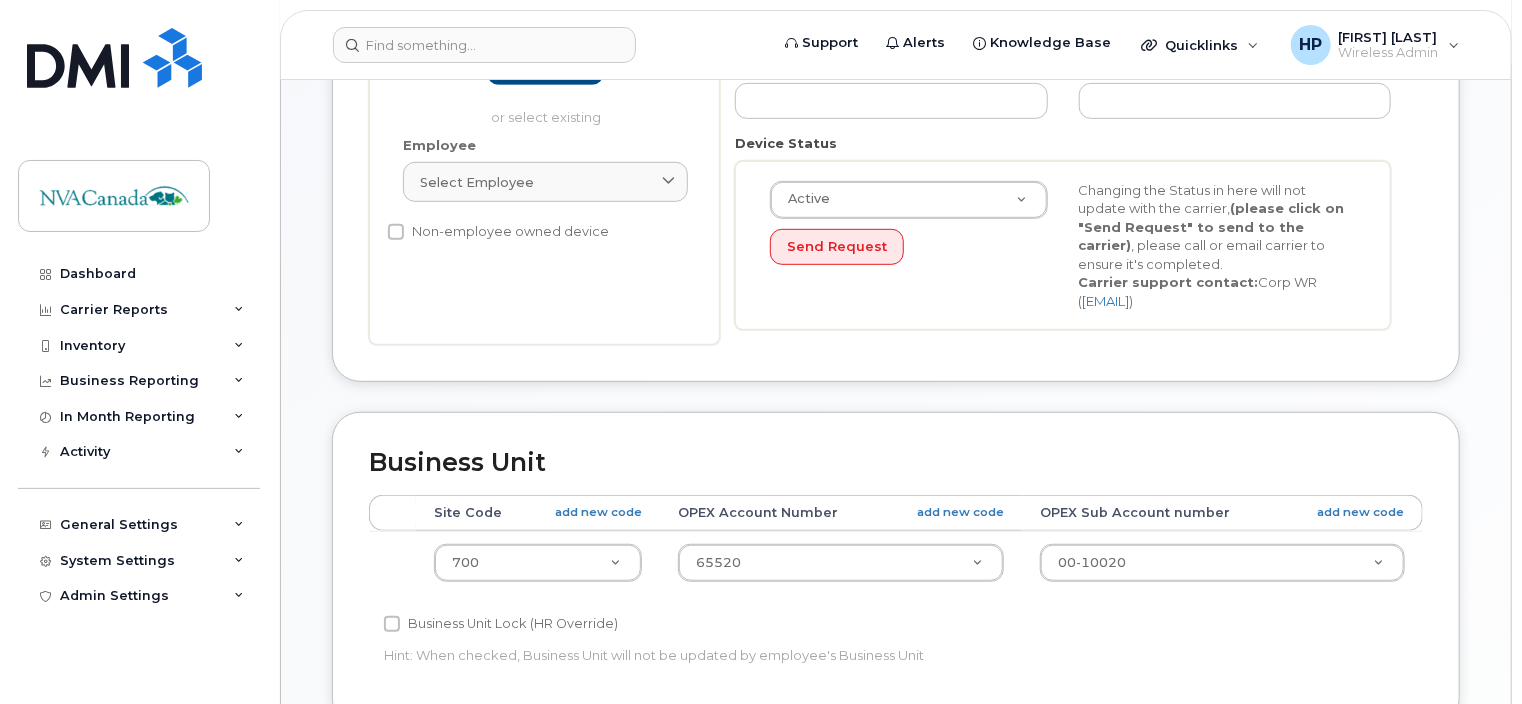 scroll, scrollTop: 678, scrollLeft: 0, axis: vertical 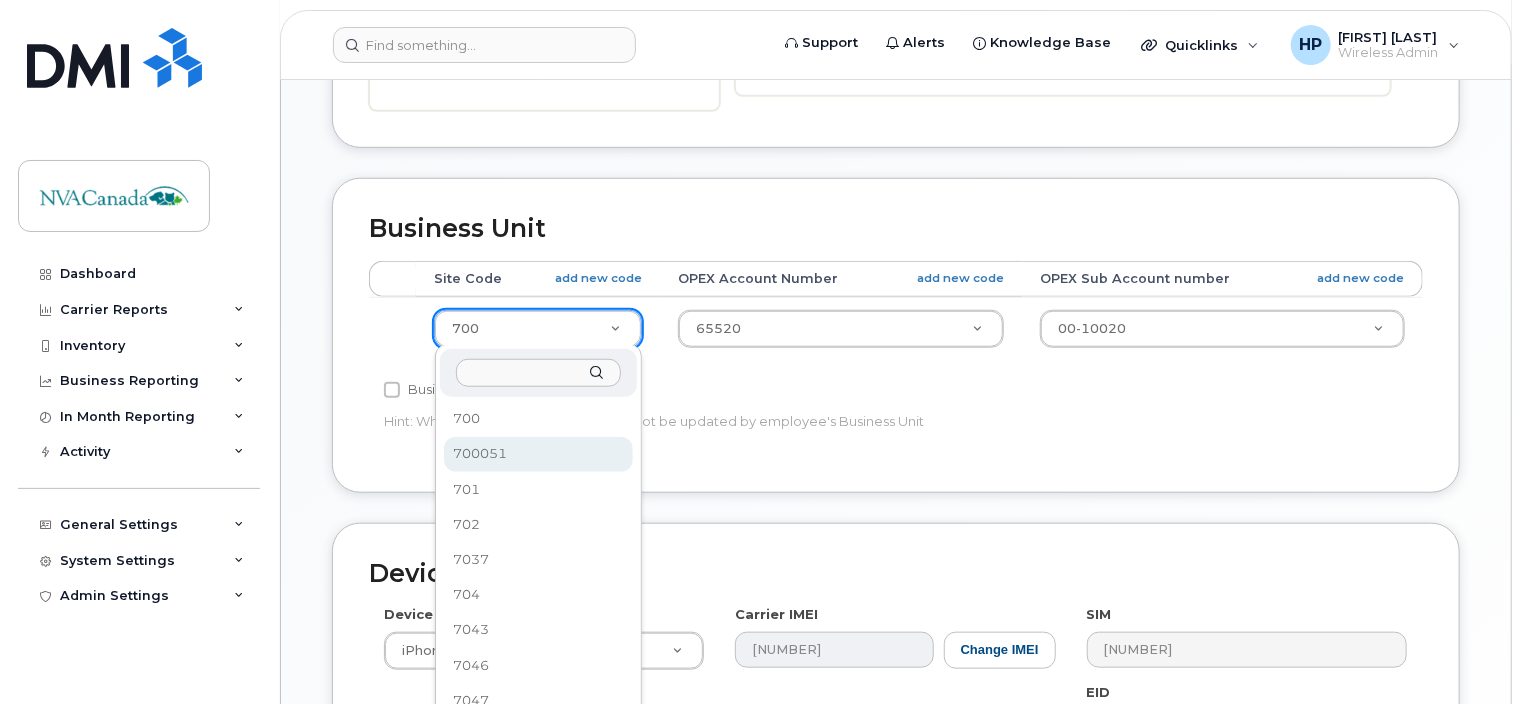select on "[NUMBER]" 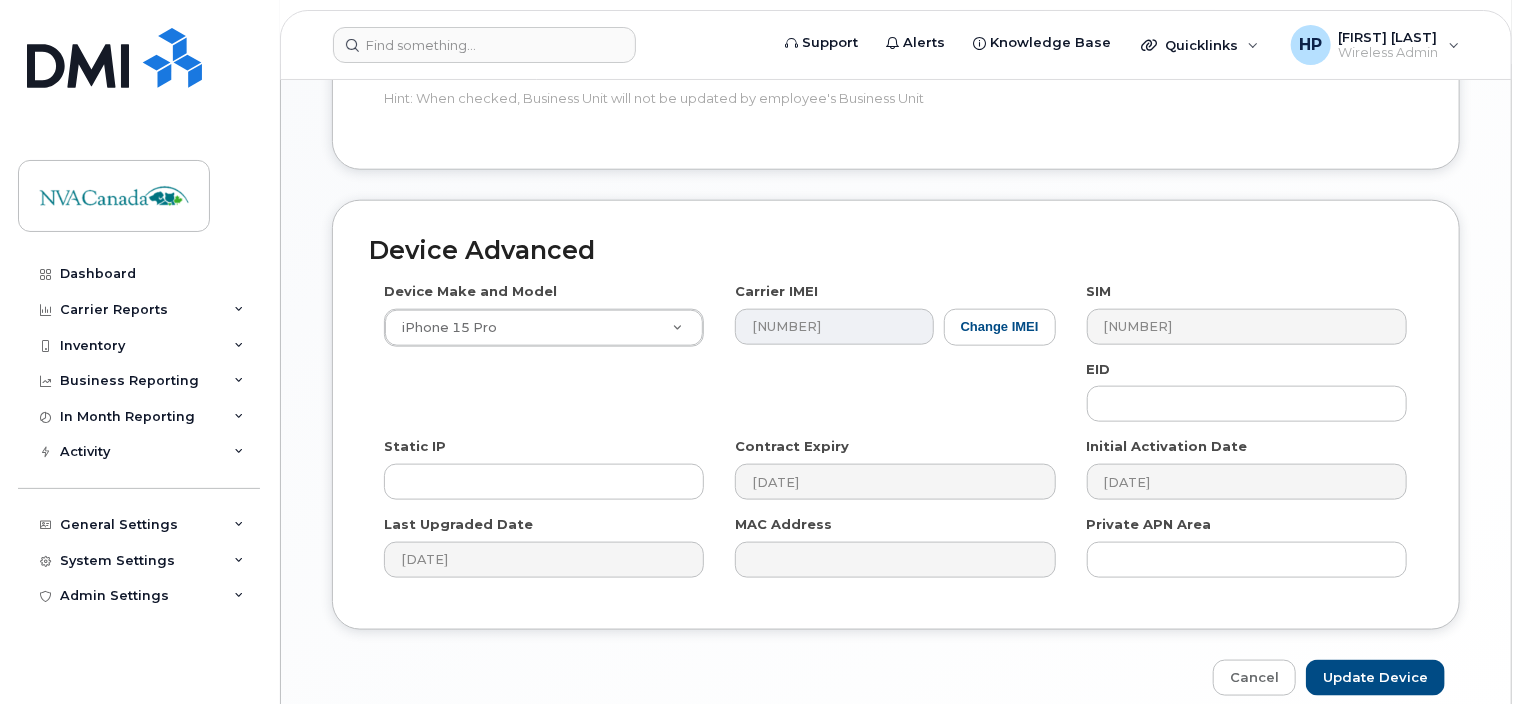 scroll, scrollTop: 1089, scrollLeft: 0, axis: vertical 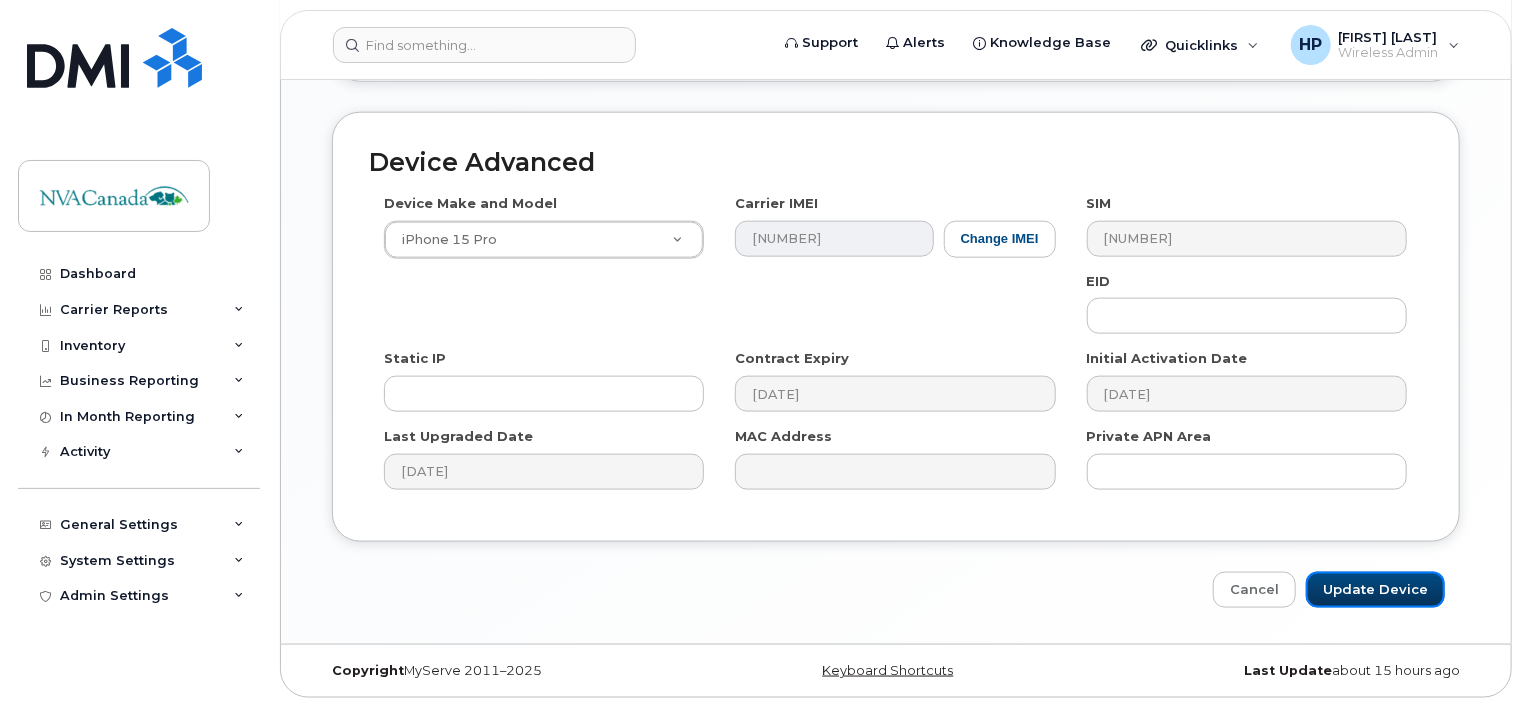 click on "Update Device" at bounding box center (1375, 590) 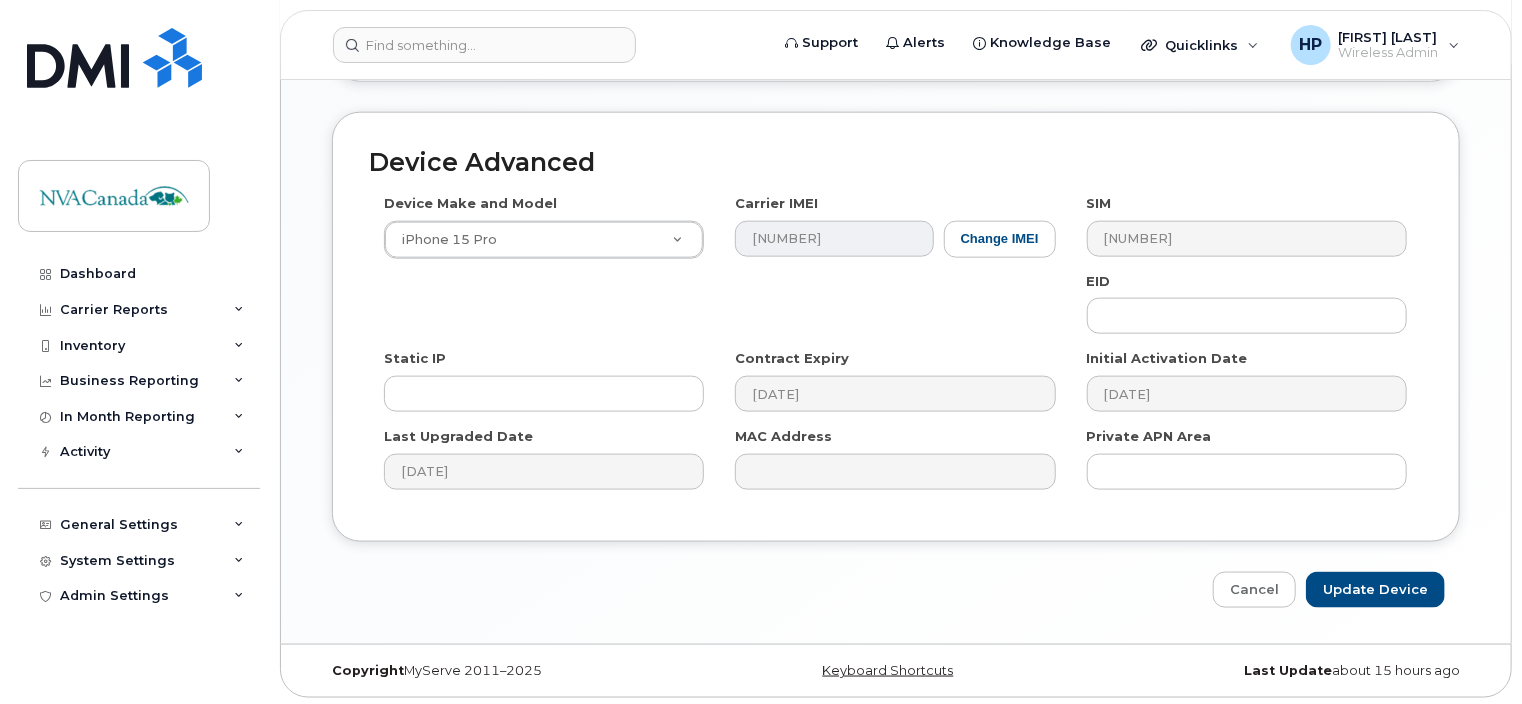 type on "Saving..." 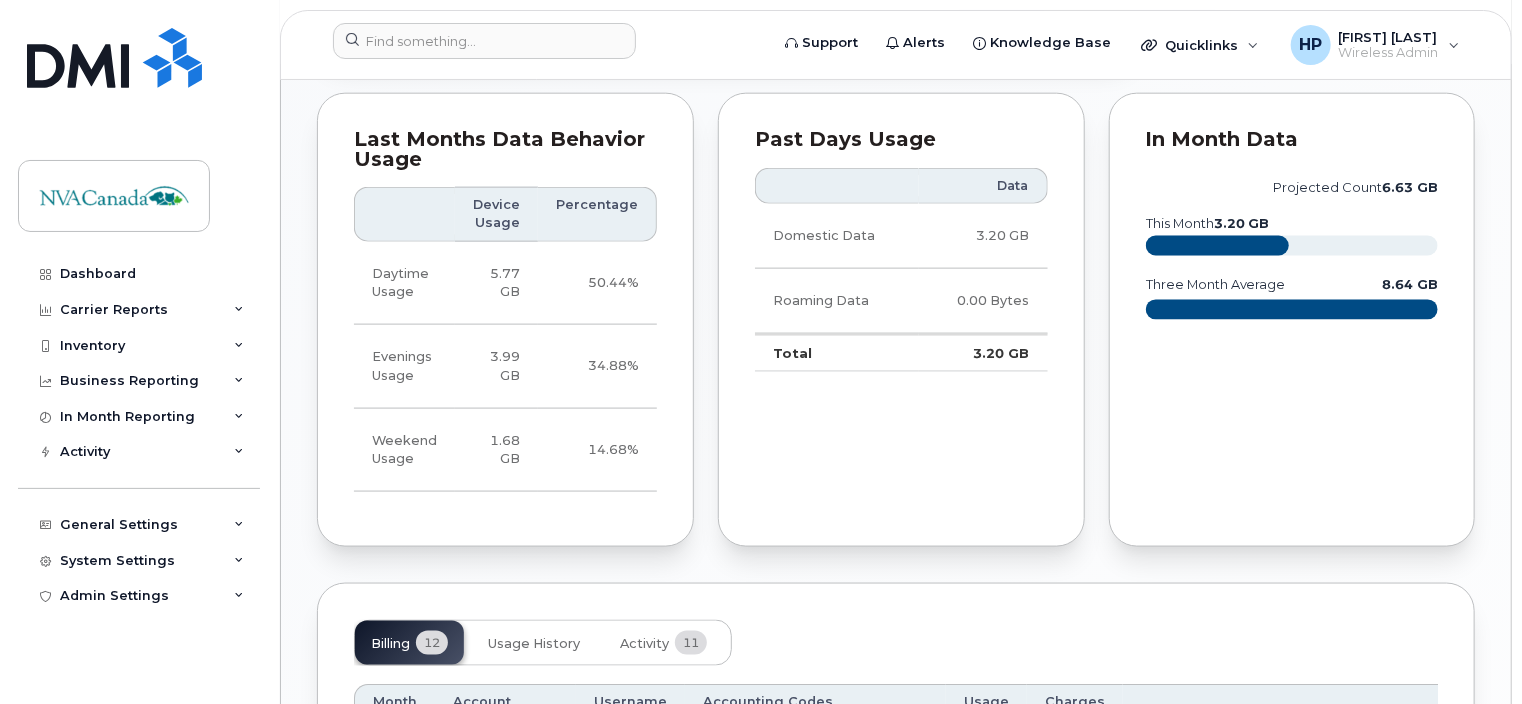 scroll, scrollTop: 1600, scrollLeft: 0, axis: vertical 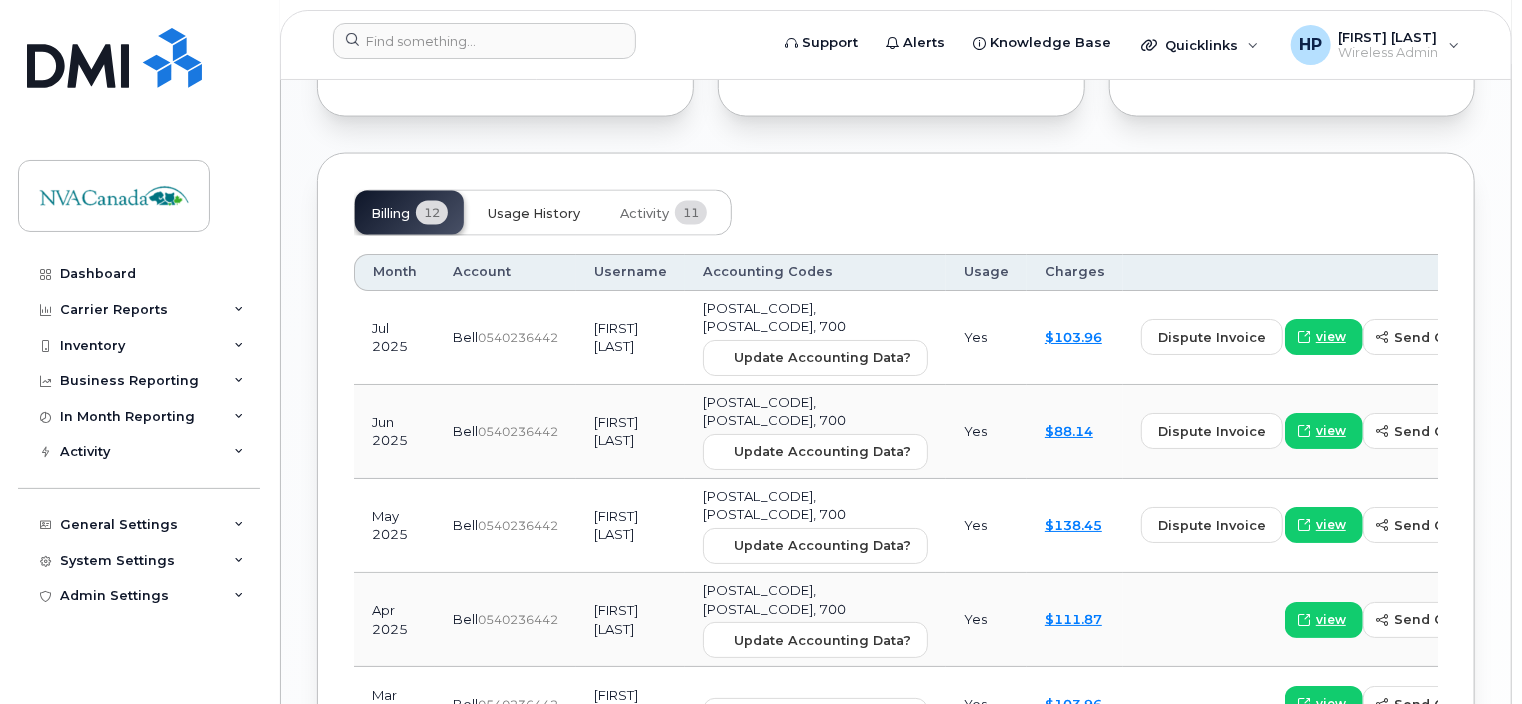 click on "Usage History" at bounding box center (534, 214) 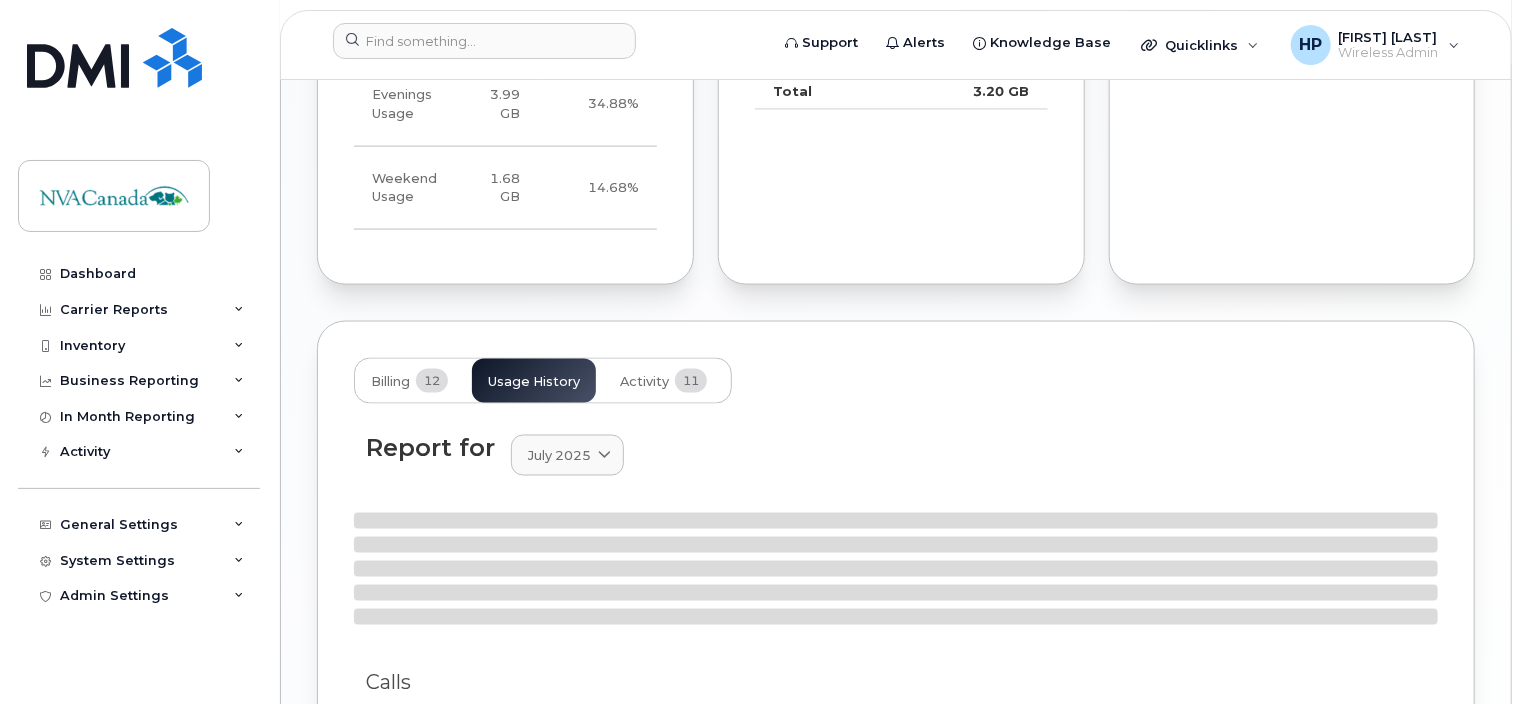 scroll, scrollTop: 1600, scrollLeft: 0, axis: vertical 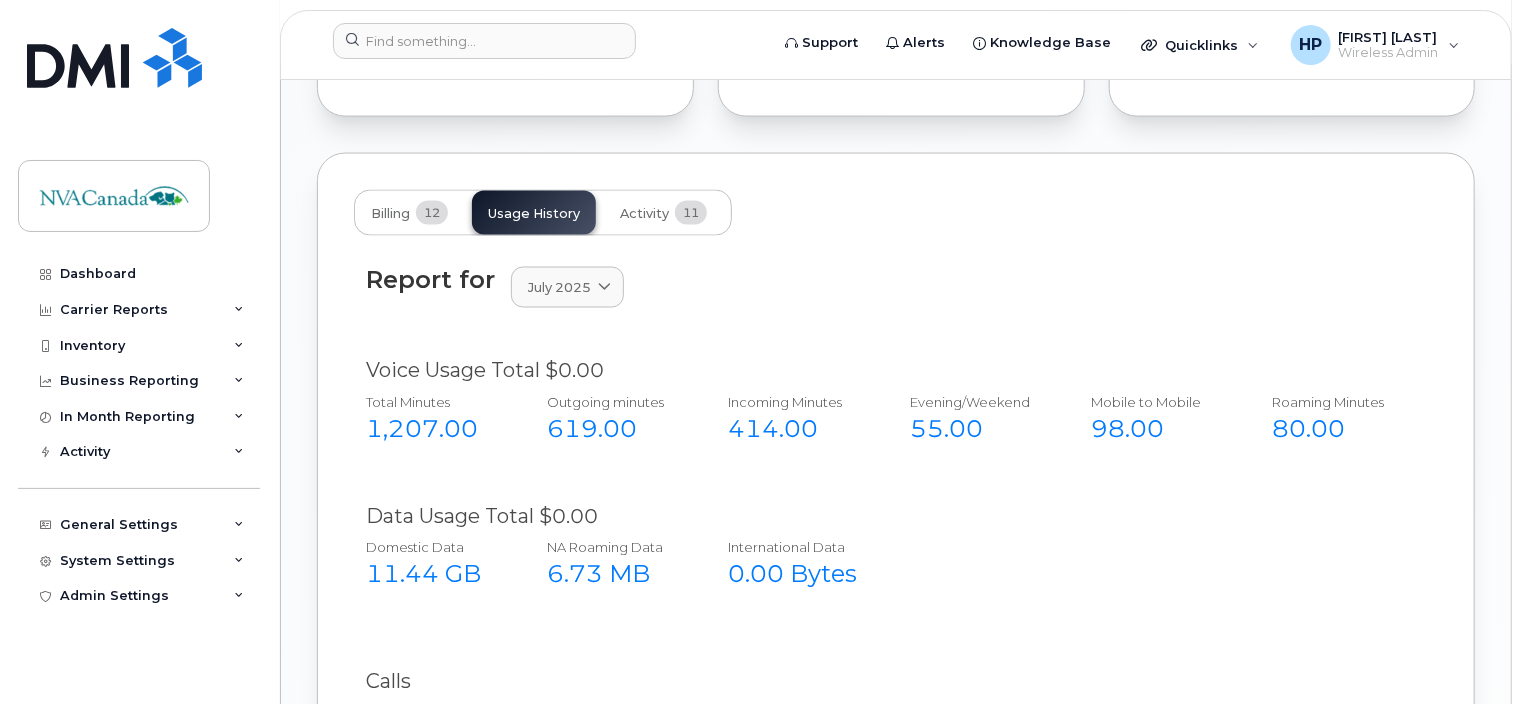 click on "Billing 12 Usage History Activity 11 Report for July 2025 2025 July June May April March February January 2024 December November October September August Voice Usage Total $0.00 Total Minutes 1,207.00 Outgoing minutes 619.00 Incoming Minutes 414.00 Evening/Weekend 55.00 Mobile to Mobile 98.00 Roaming Minutes 80.00 Data Usage Total $0.00 Domestic Data 11.44 GB NA Roaming Data 6.73 MB International Data 0.00 Bytes Calls Date Number Called Called To Length Type Period Jun 22, 2025 833-873-8522 833 SERV, ON 2 m E Jun 22, 2025 833-873-8522 833 SERV, ON 2 m E Jun 23, 2025 703-350-7238 ALEXANDRIA, VA 30 m D Jun 23, 2025 416-997-2052   Ryan Kirvan TORONTO, ON 1 m D Jun 23, 2025 416-802-1916 TORONTO, ON 10 m D Jun 23, 2025 512-466-5302 AUSTIN, TX 1 m D Jun 24, 2025 416-997-2052   Ryan Kirvan TORONTO, ON 2 m D Jun 24, 2025 416-997-2052   Ryan Kirvan TORONTO, ON 9 m D Jun 24, 2025 314-805-2219 KIRKWOOD, MO 52 m D Jun 24, 2025 647-929-5931   Chad Podolsky TORONTO, ON 31 m mobile D Jun 24, 2025 416-844-0108   D" at bounding box center (896, 972) 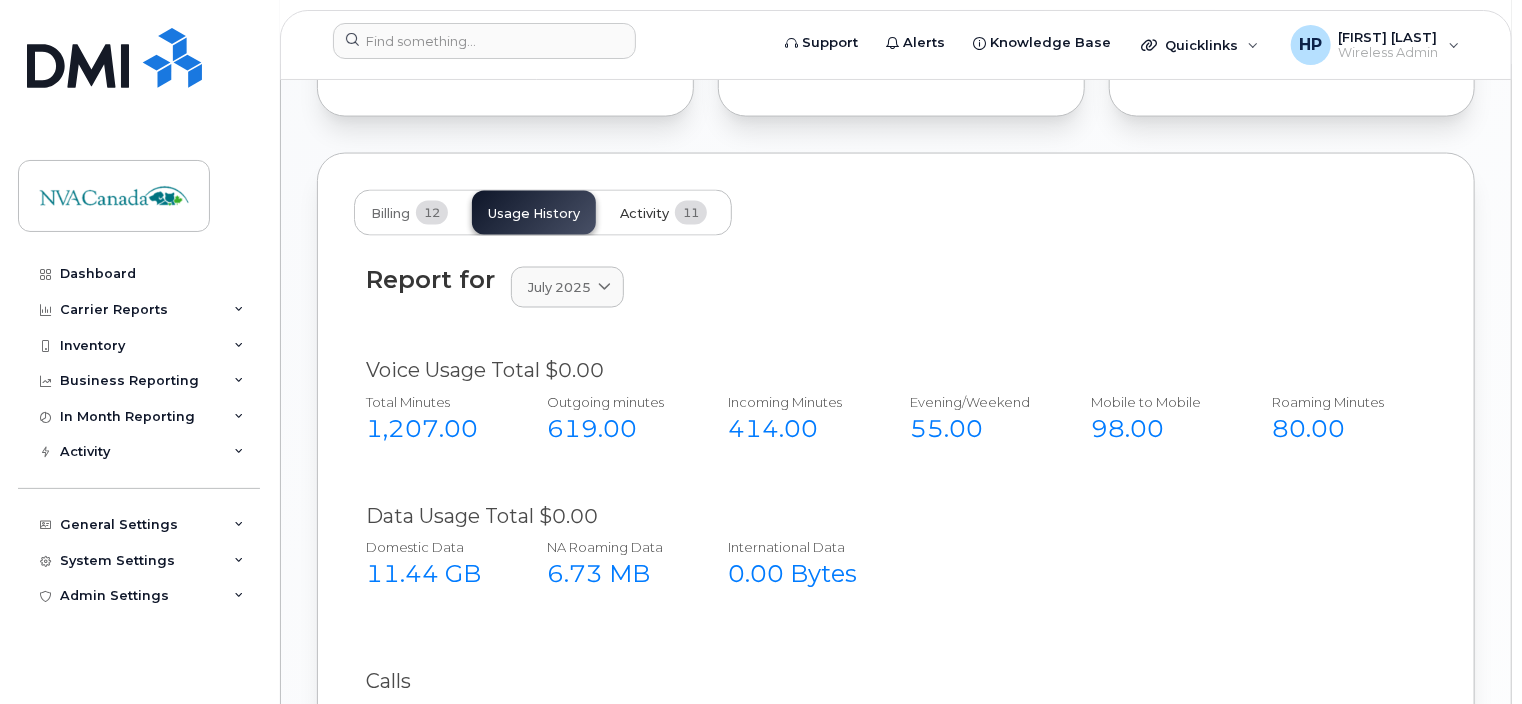 click on "Activity 11" 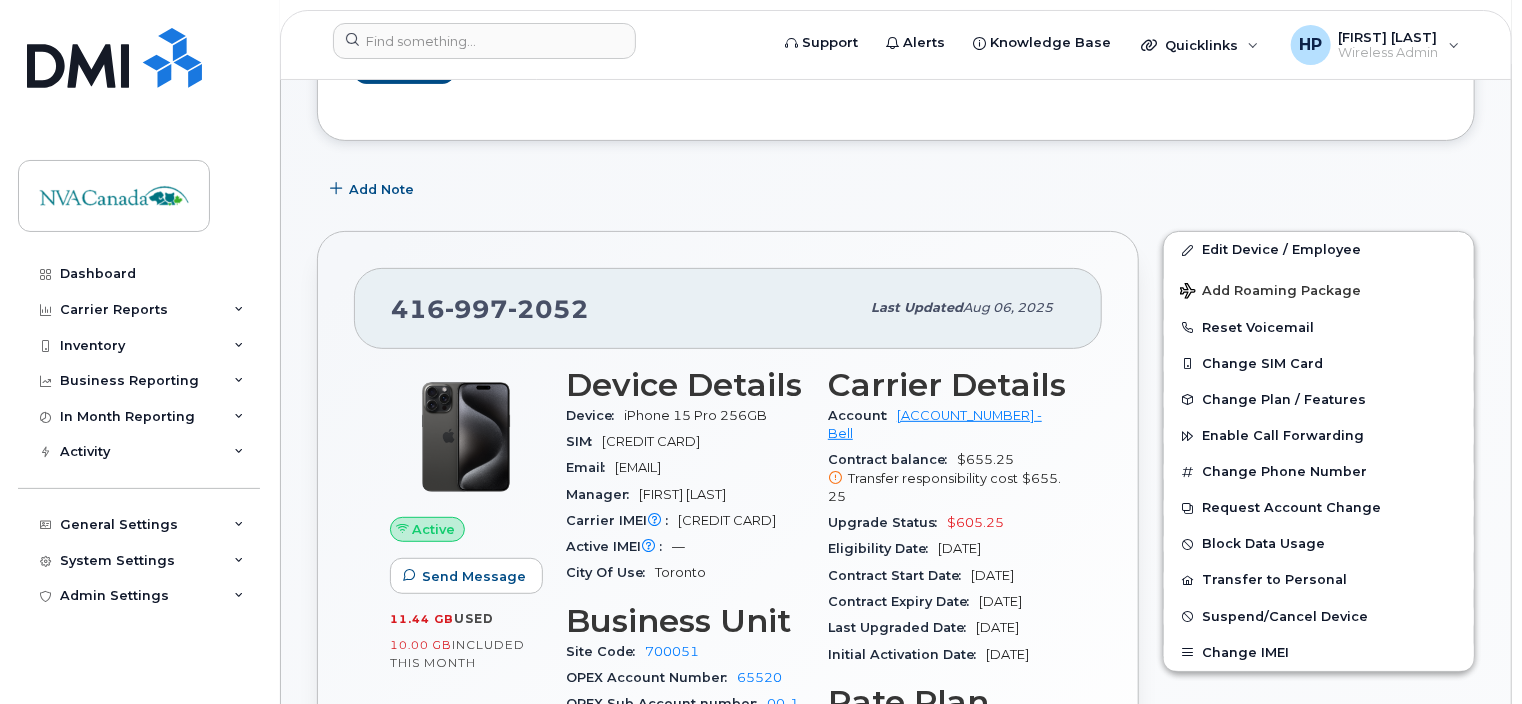 scroll, scrollTop: 172, scrollLeft: 0, axis: vertical 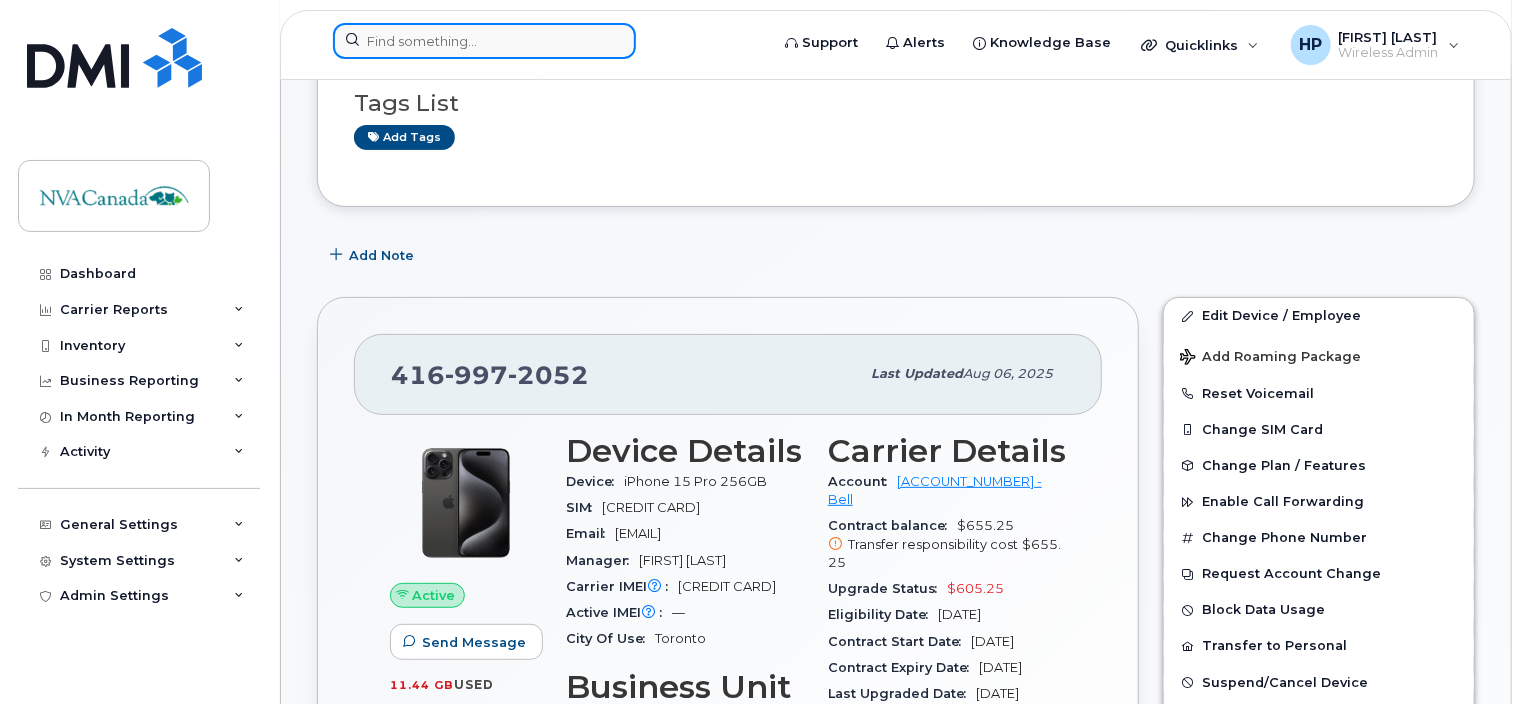 click at bounding box center [484, 41] 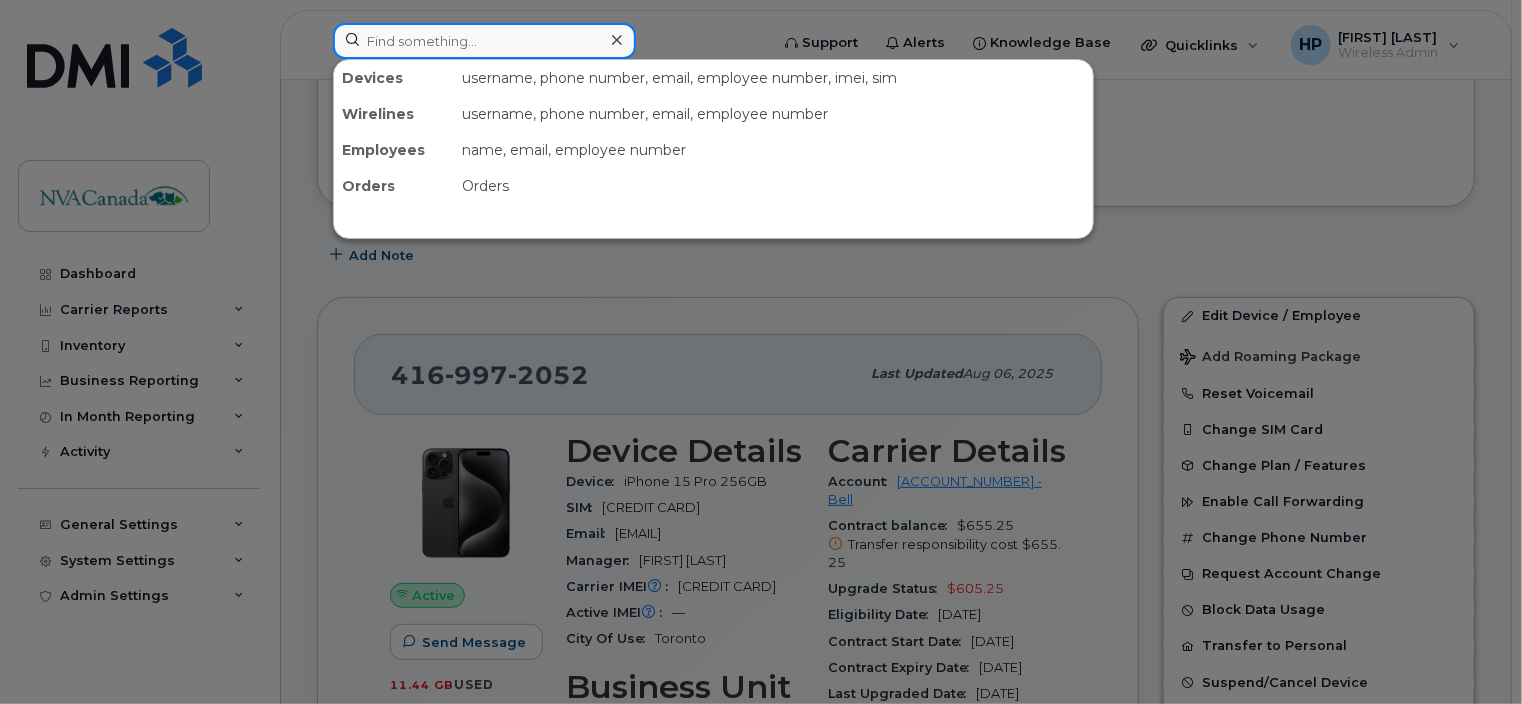 click at bounding box center [484, 41] 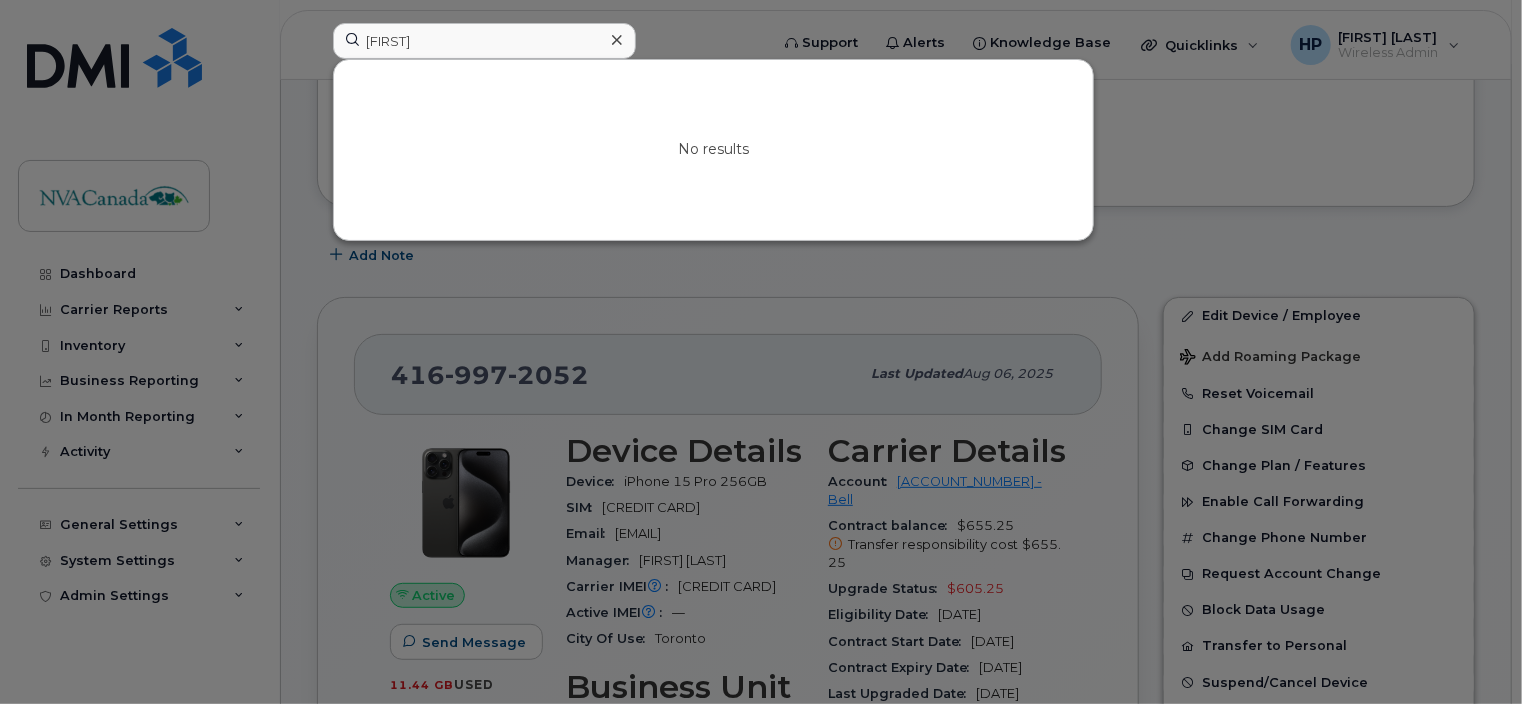 click on "No results" at bounding box center (713, 150) 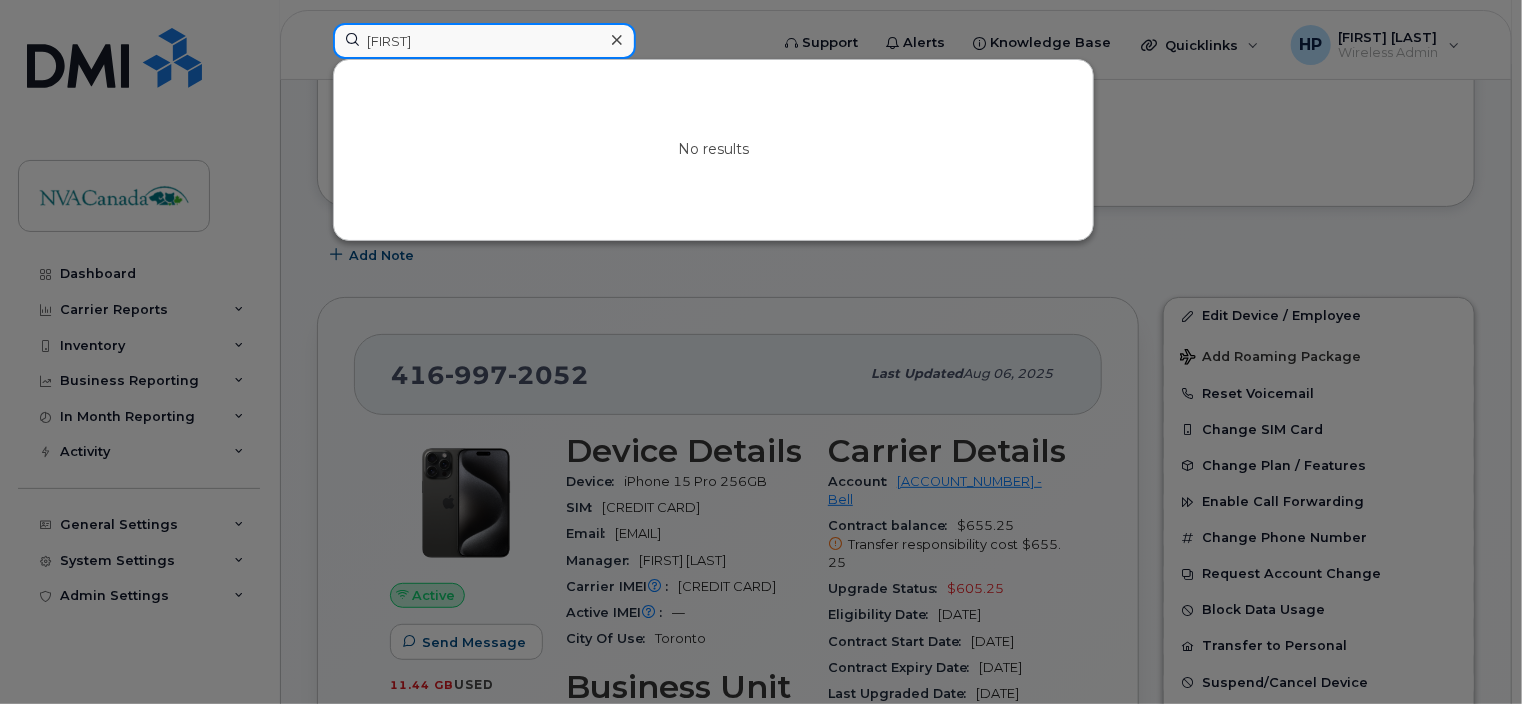 click on "melis" at bounding box center (484, 41) 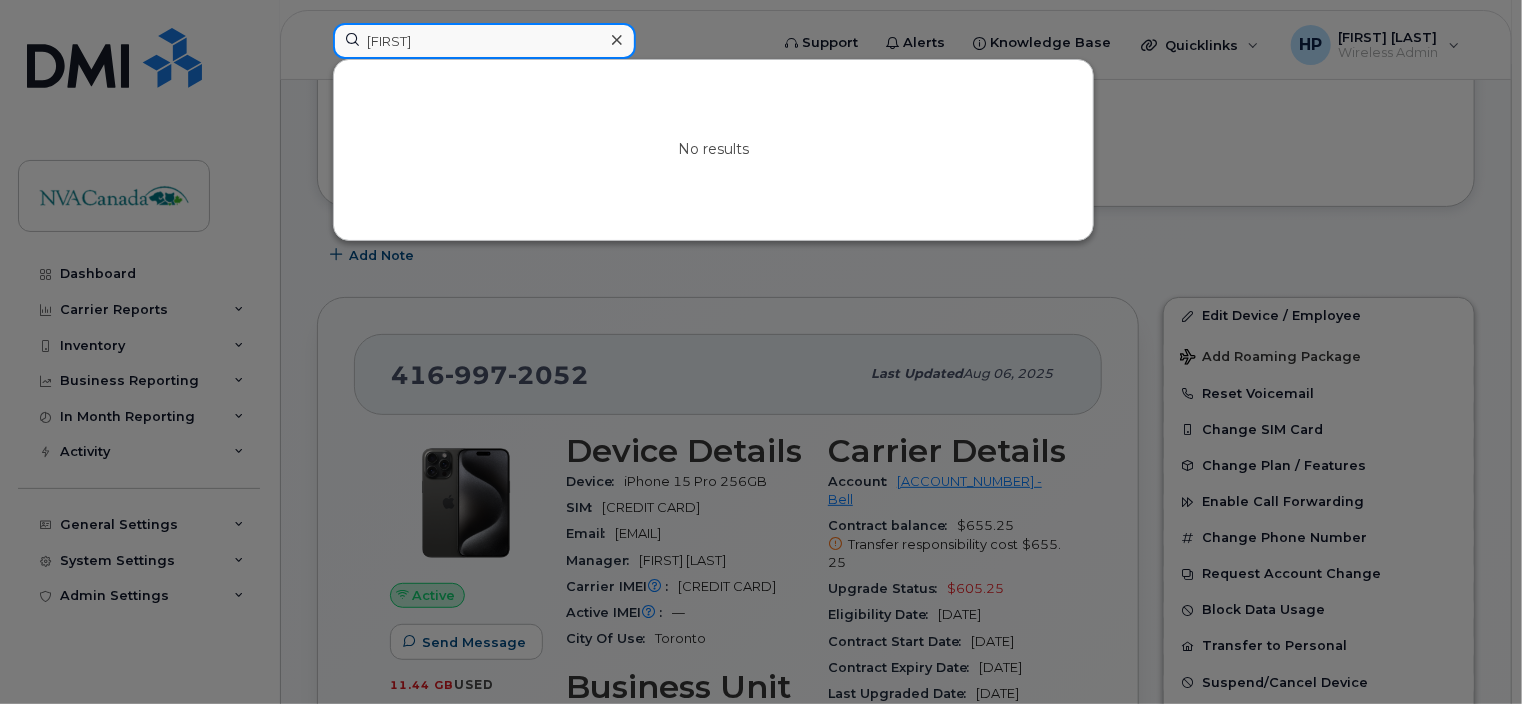 click on "Melissa" at bounding box center [484, 41] 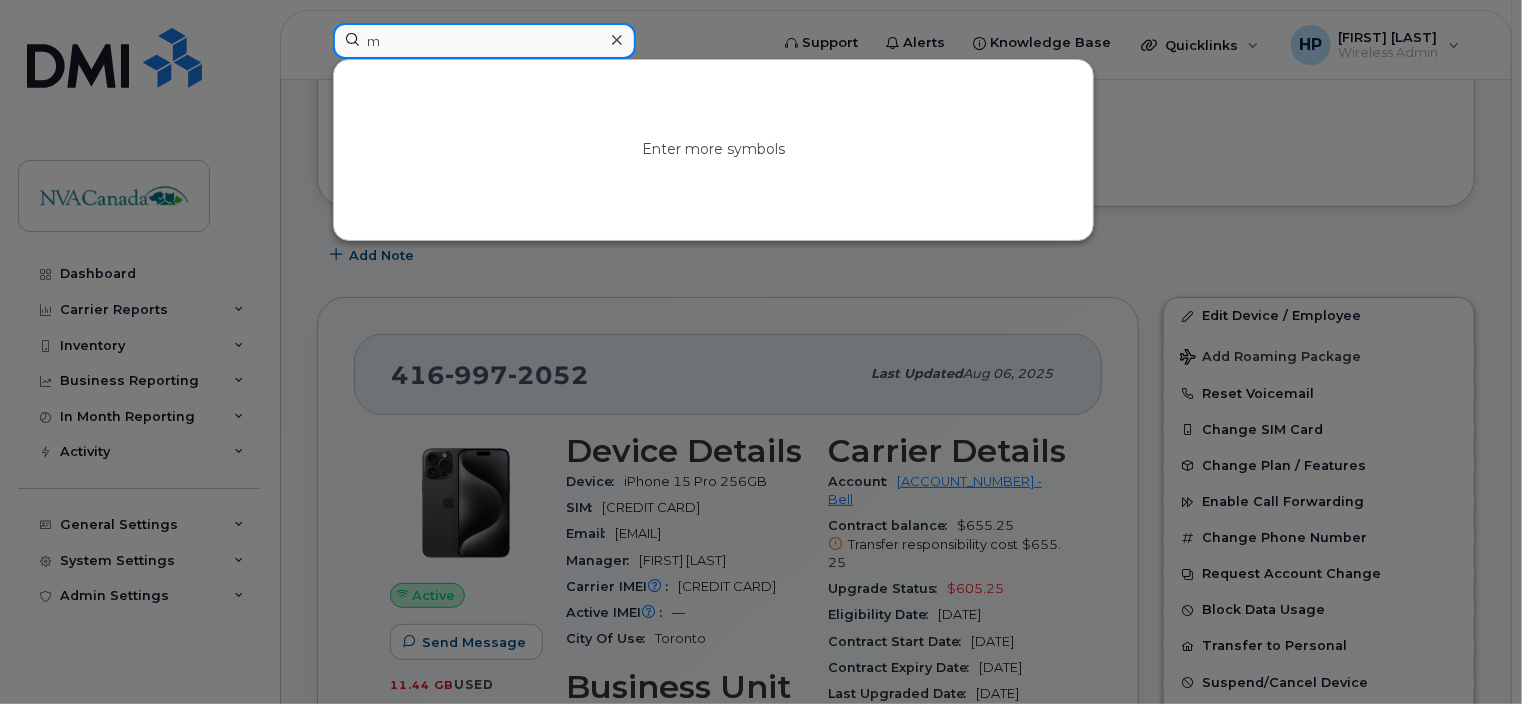 type on "m" 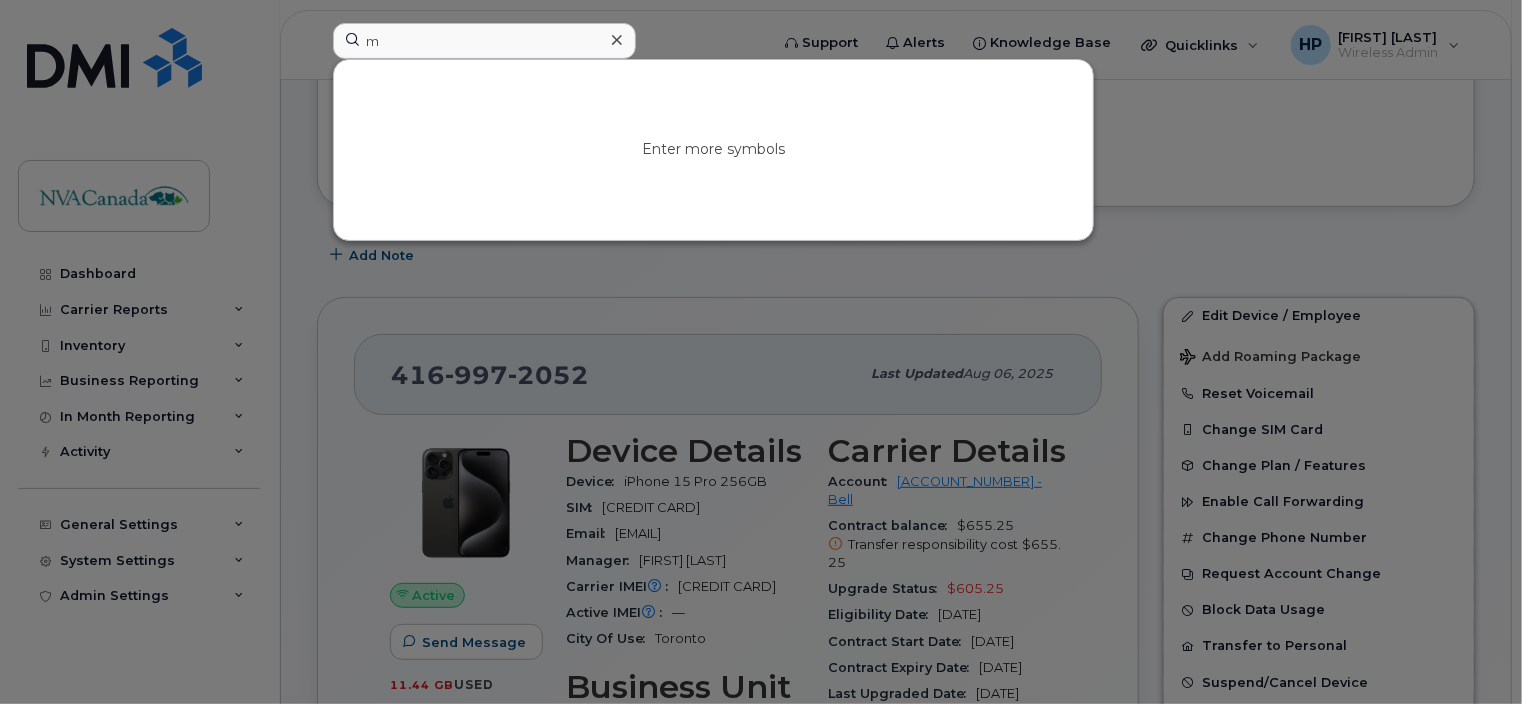 click at bounding box center (761, 352) 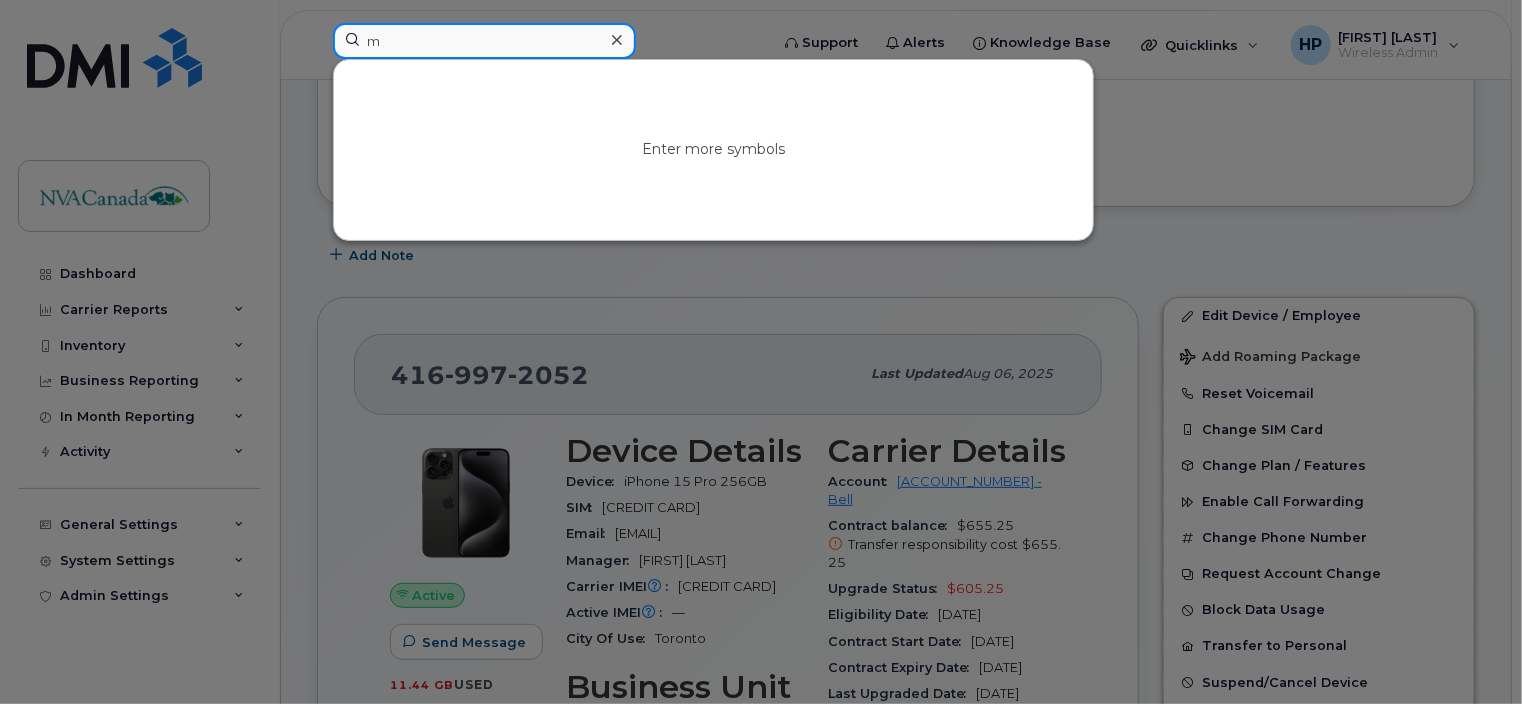 click on "m" at bounding box center (484, 41) 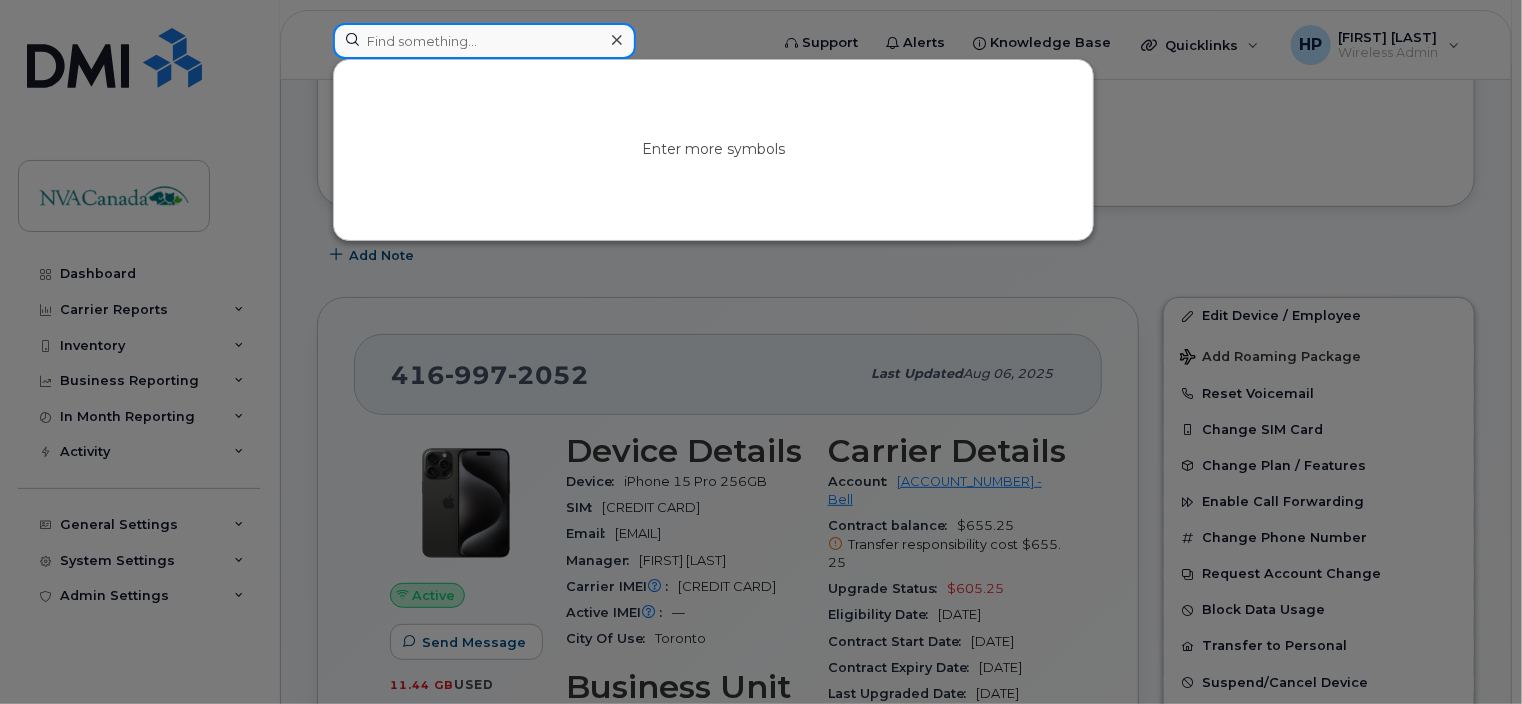 type 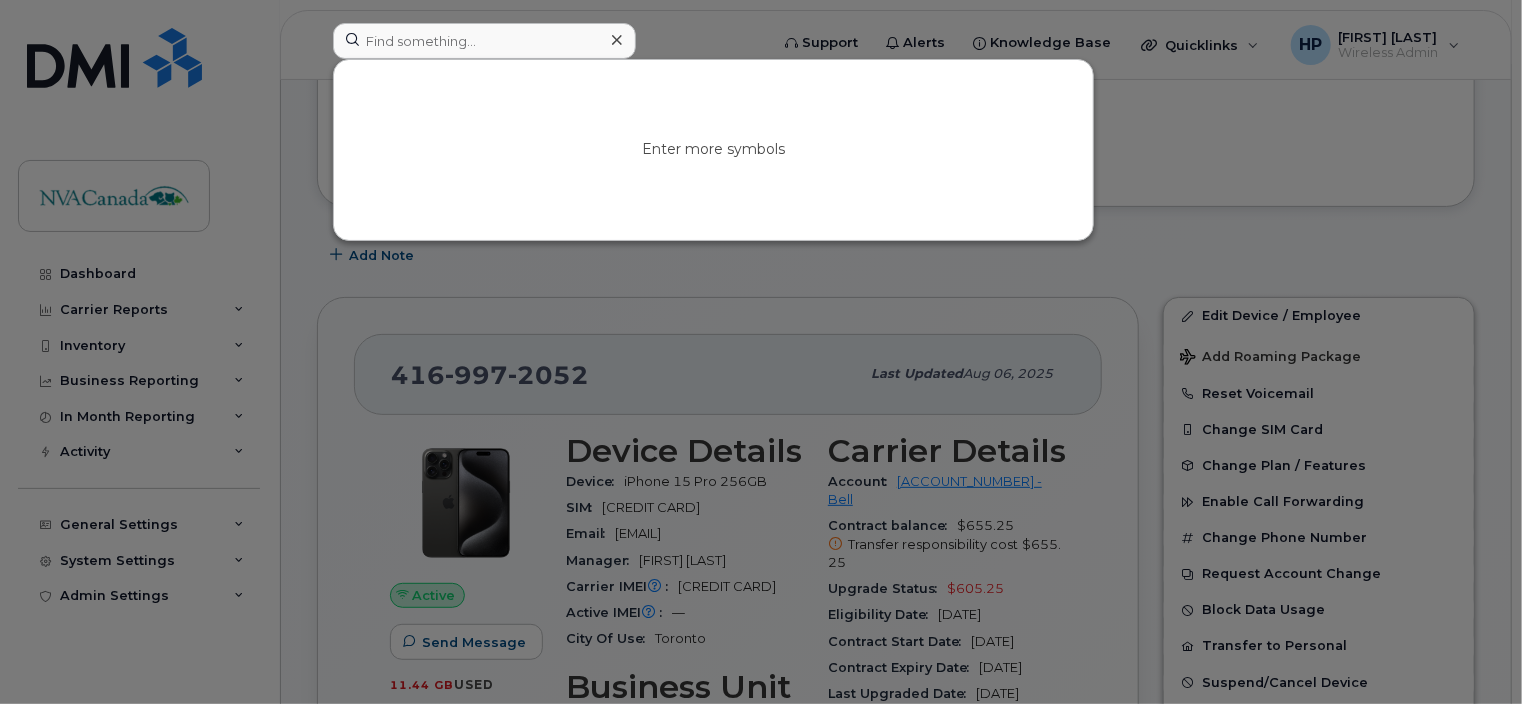 click at bounding box center (761, 352) 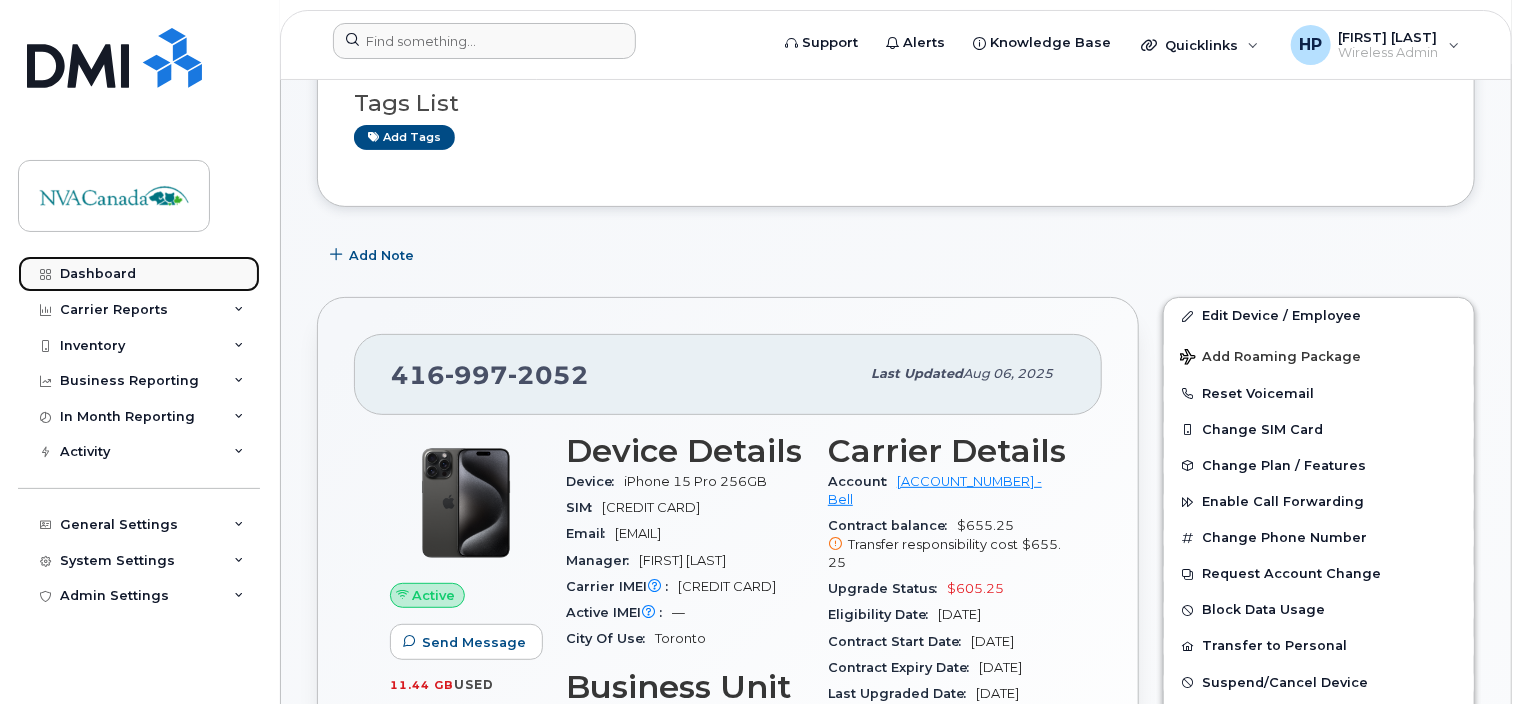 click on "Dashboard" at bounding box center (139, 274) 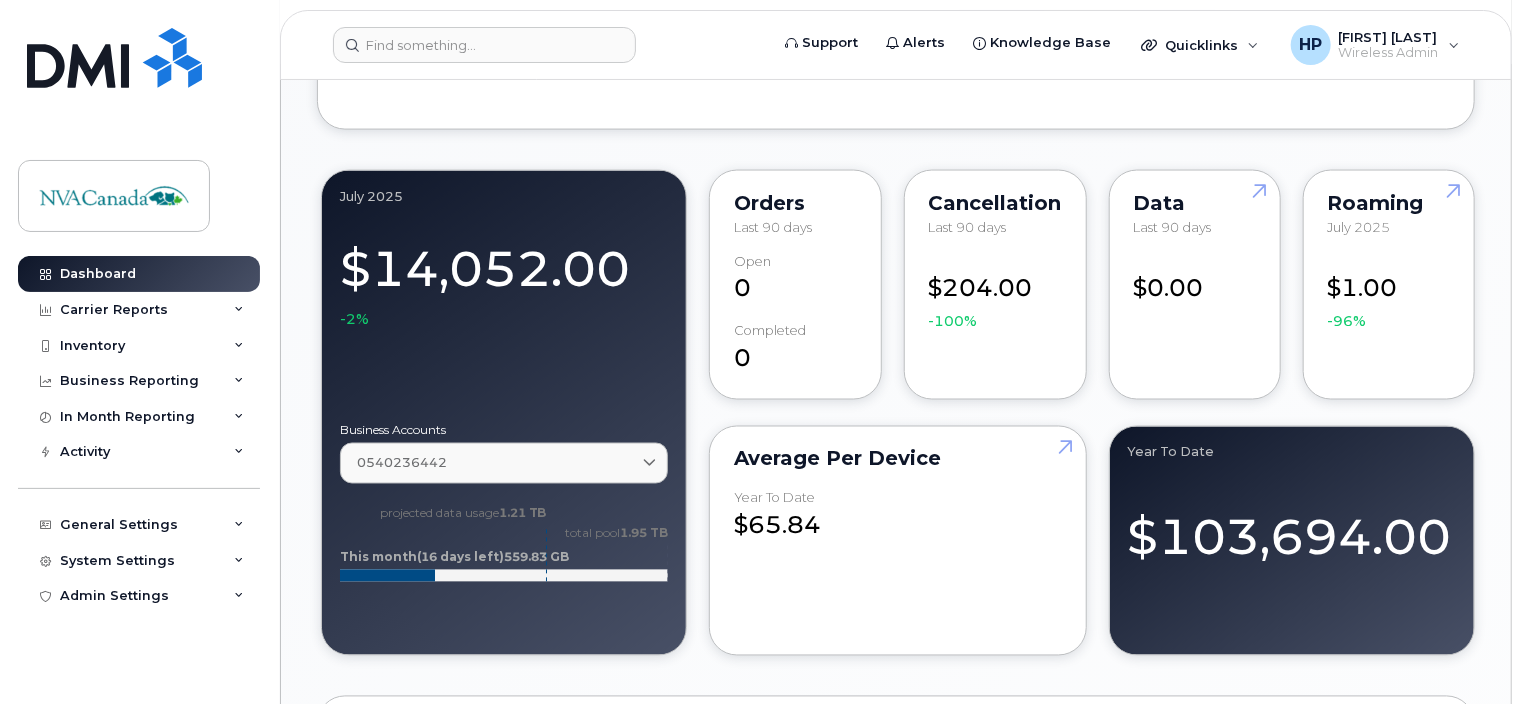 scroll, scrollTop: 1512, scrollLeft: 0, axis: vertical 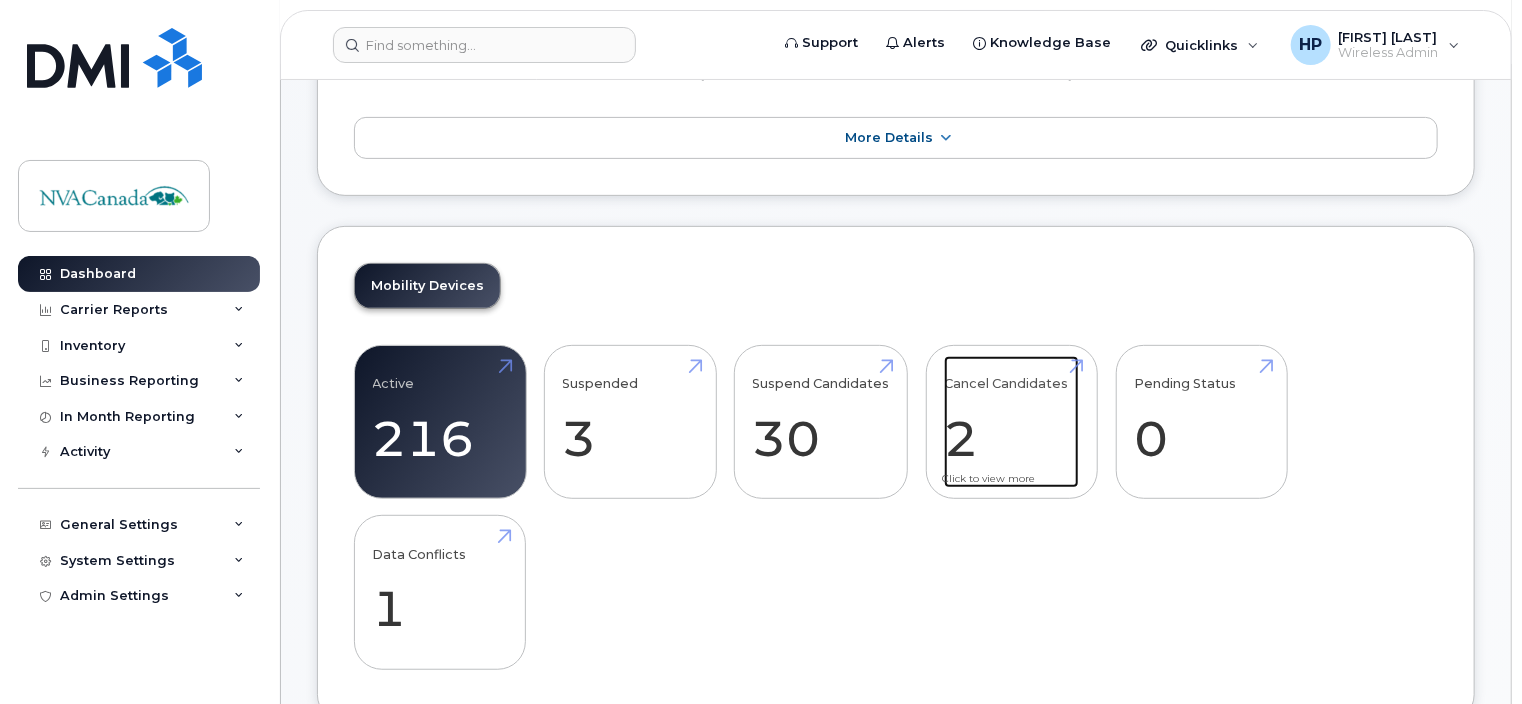 click on "Cancel Candidates
2" 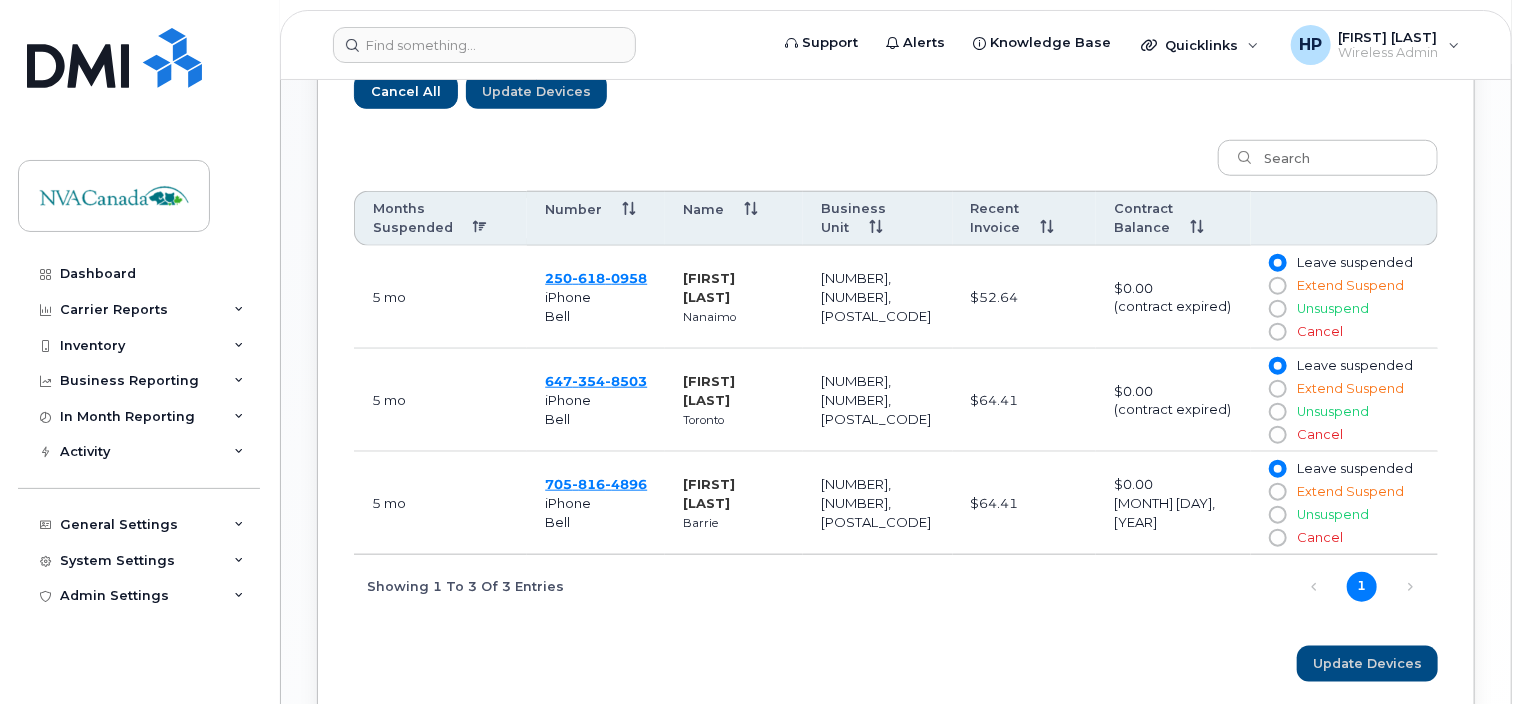 scroll, scrollTop: 786, scrollLeft: 0, axis: vertical 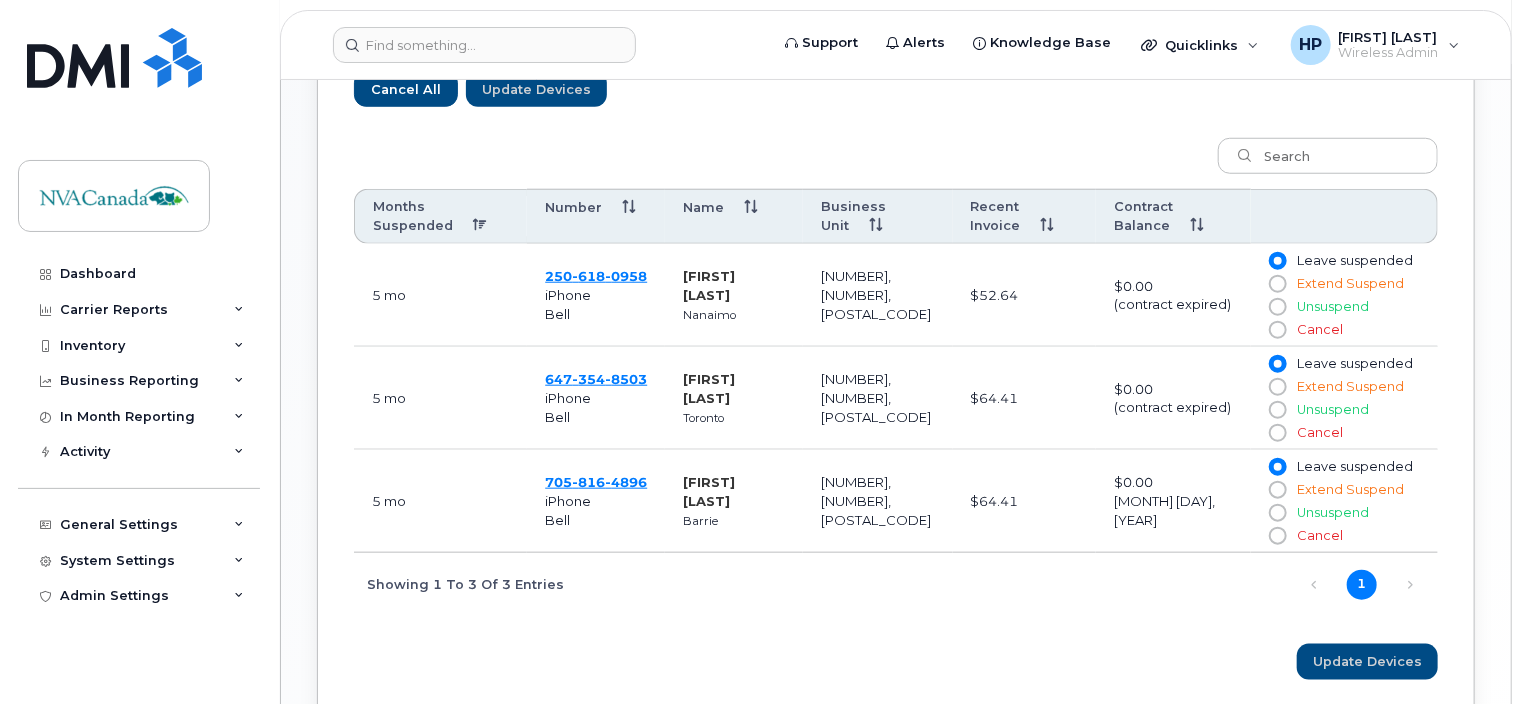 click on "Cancel" at bounding box center [1277, 330] 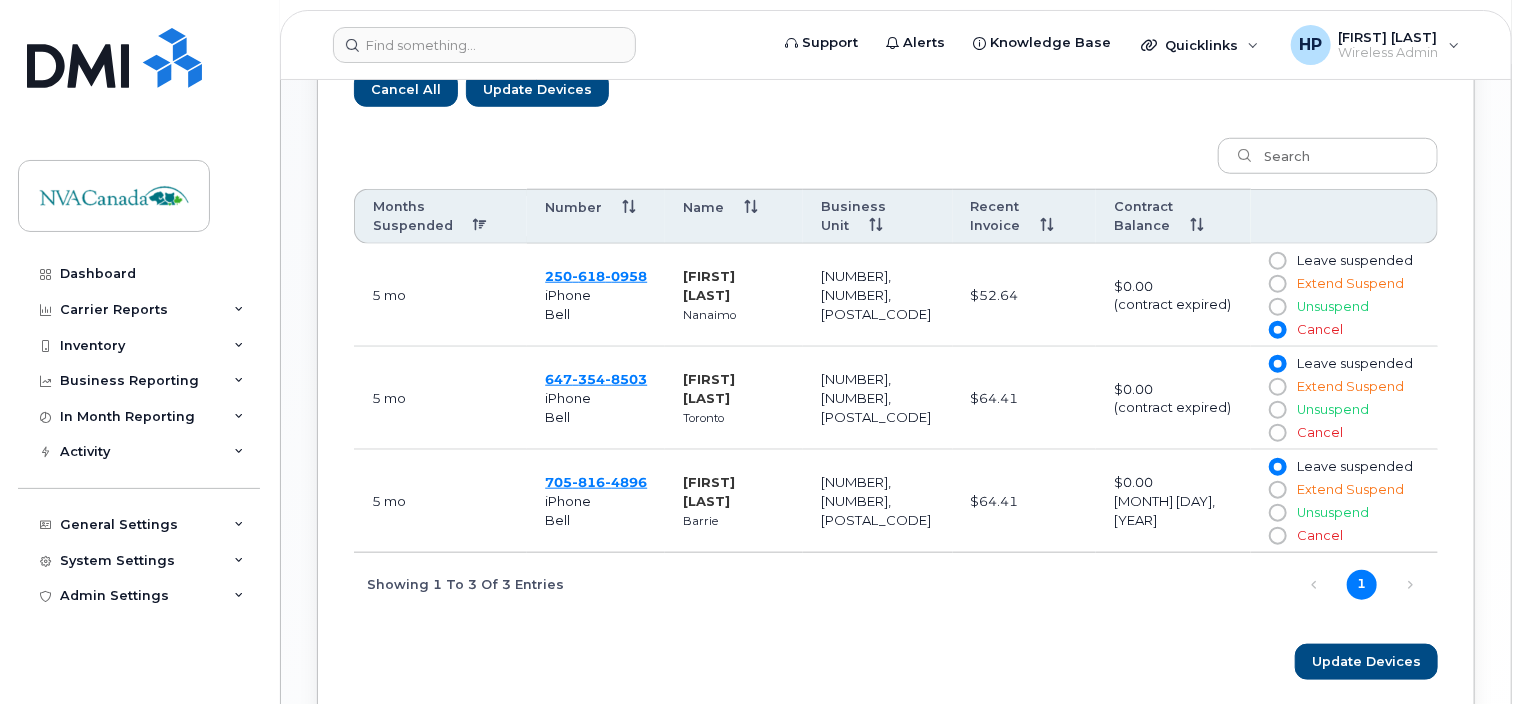 click on "Cancel" at bounding box center (1277, 433) 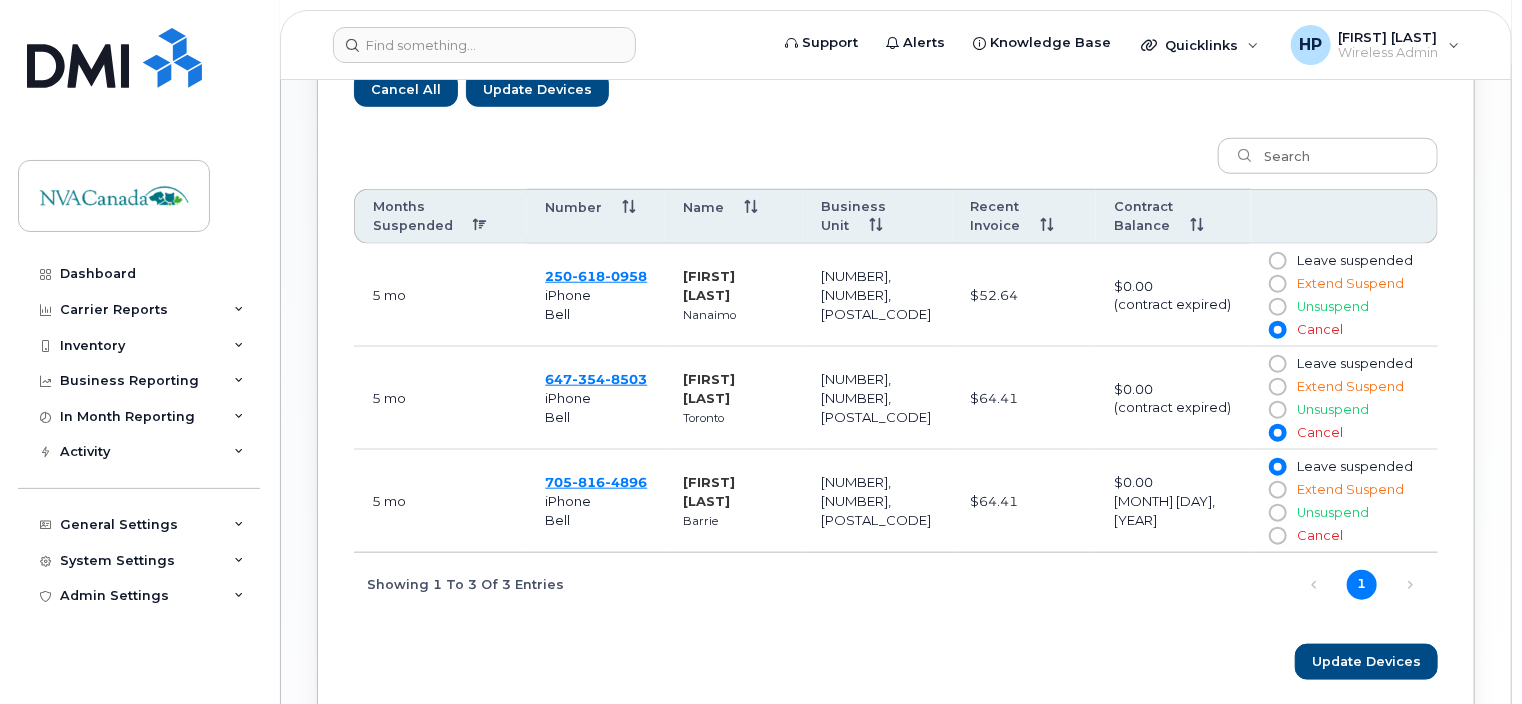click on "Cancel" at bounding box center (1277, 536) 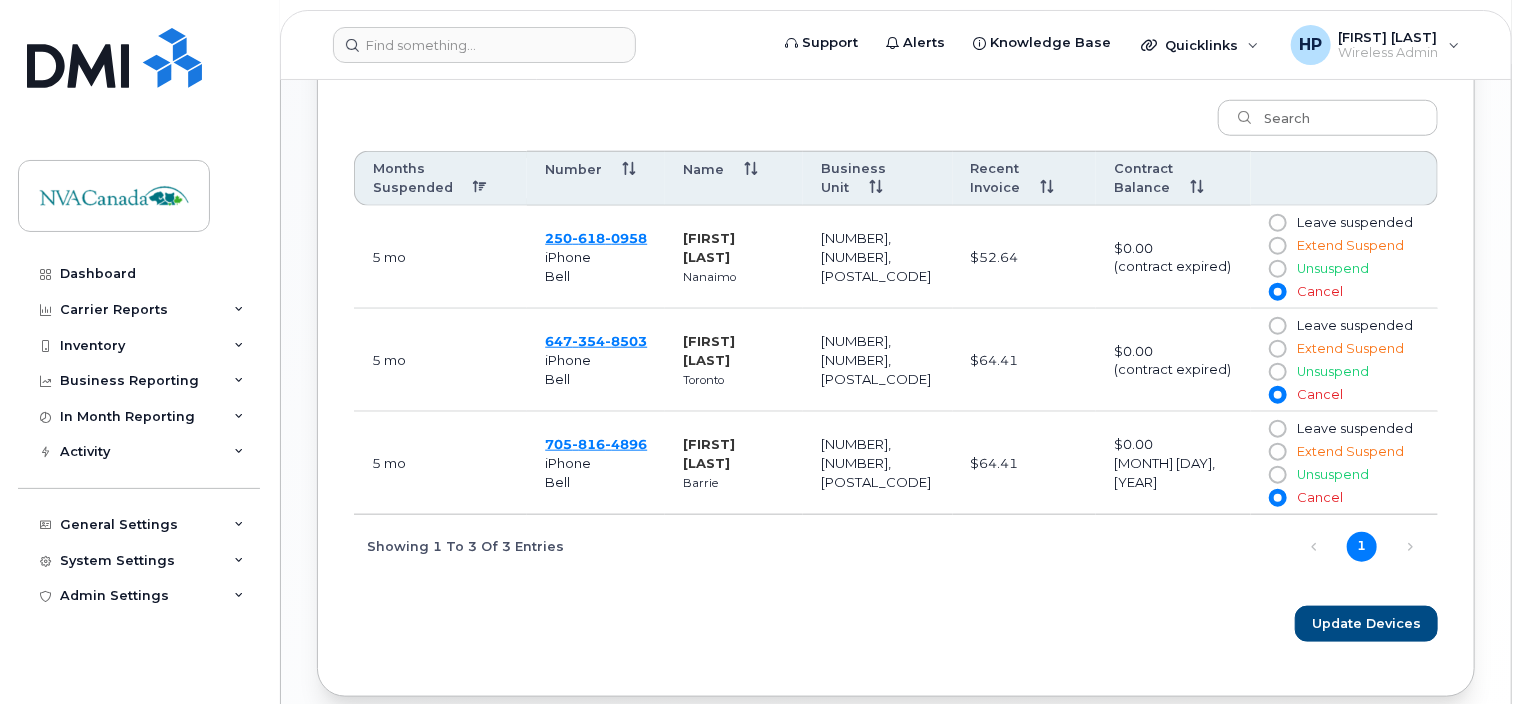 scroll, scrollTop: 816, scrollLeft: 0, axis: vertical 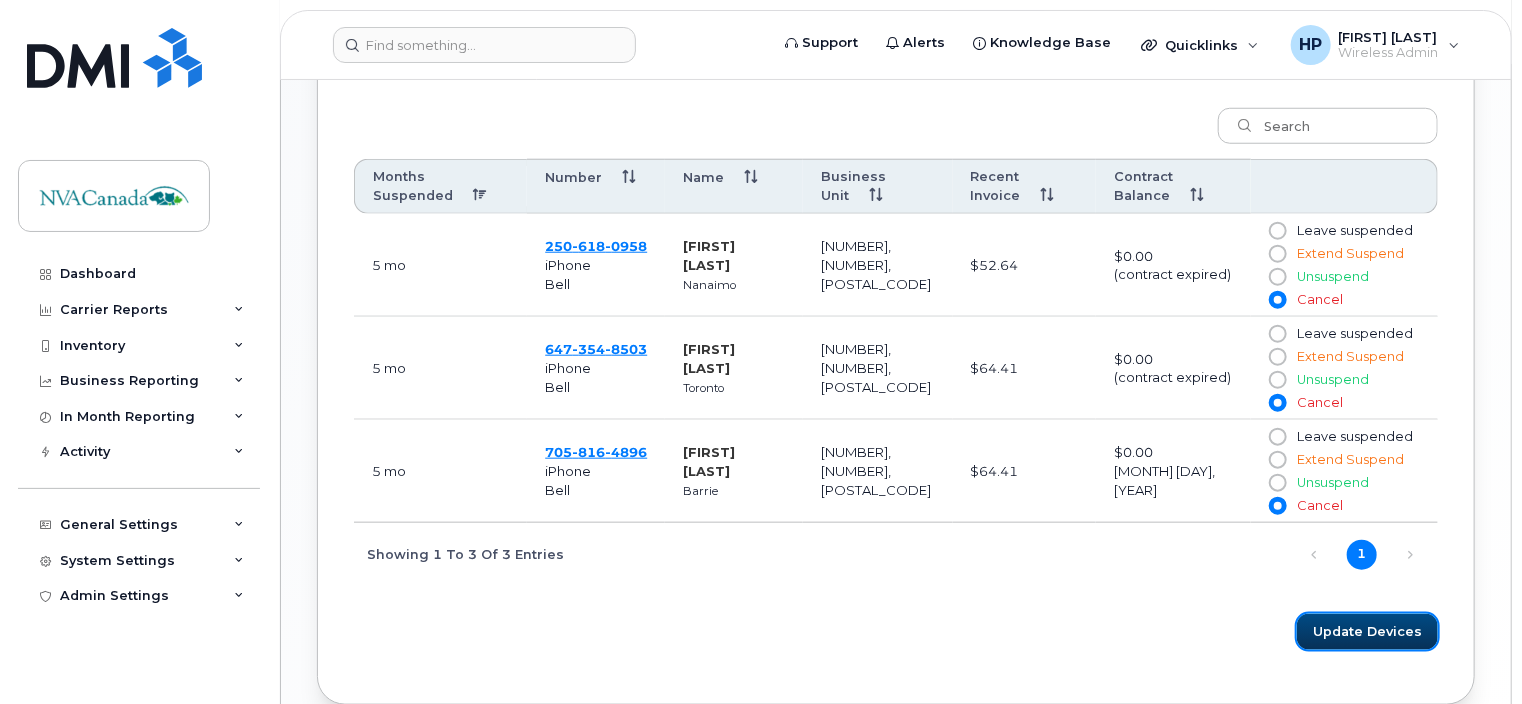 click on "Update Devices" at bounding box center (1367, 631) 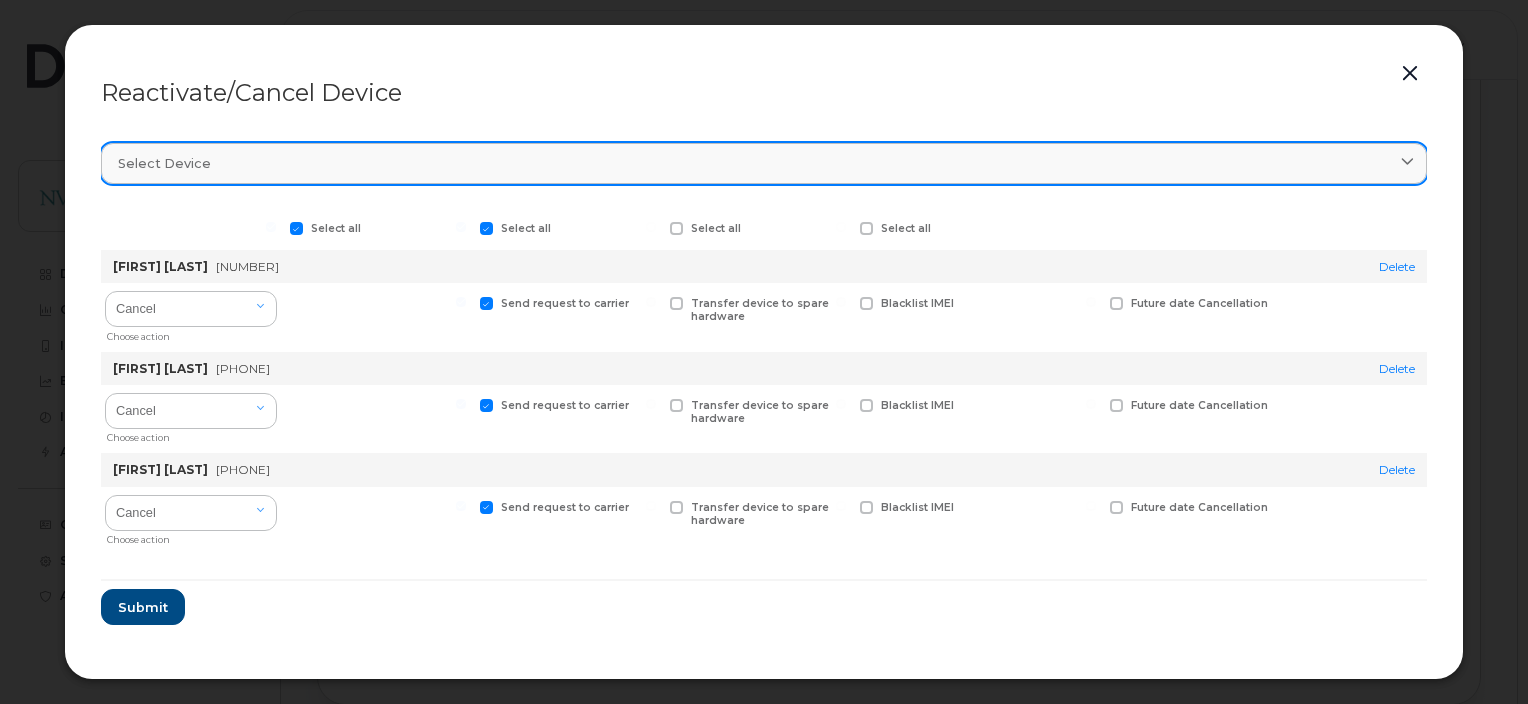click on "Select device" at bounding box center (764, 163) 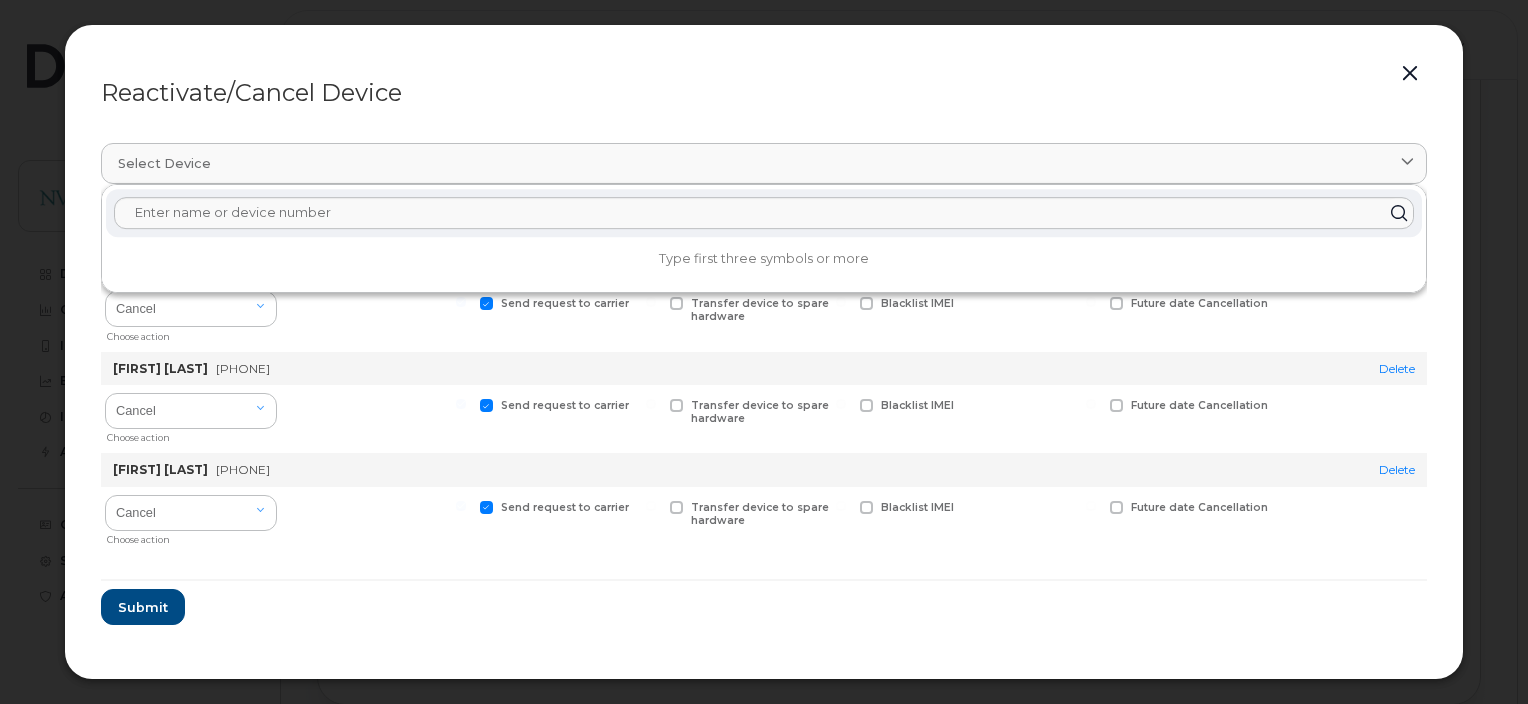 click on "Reactivate/Cancel Device" at bounding box center (764, 93) 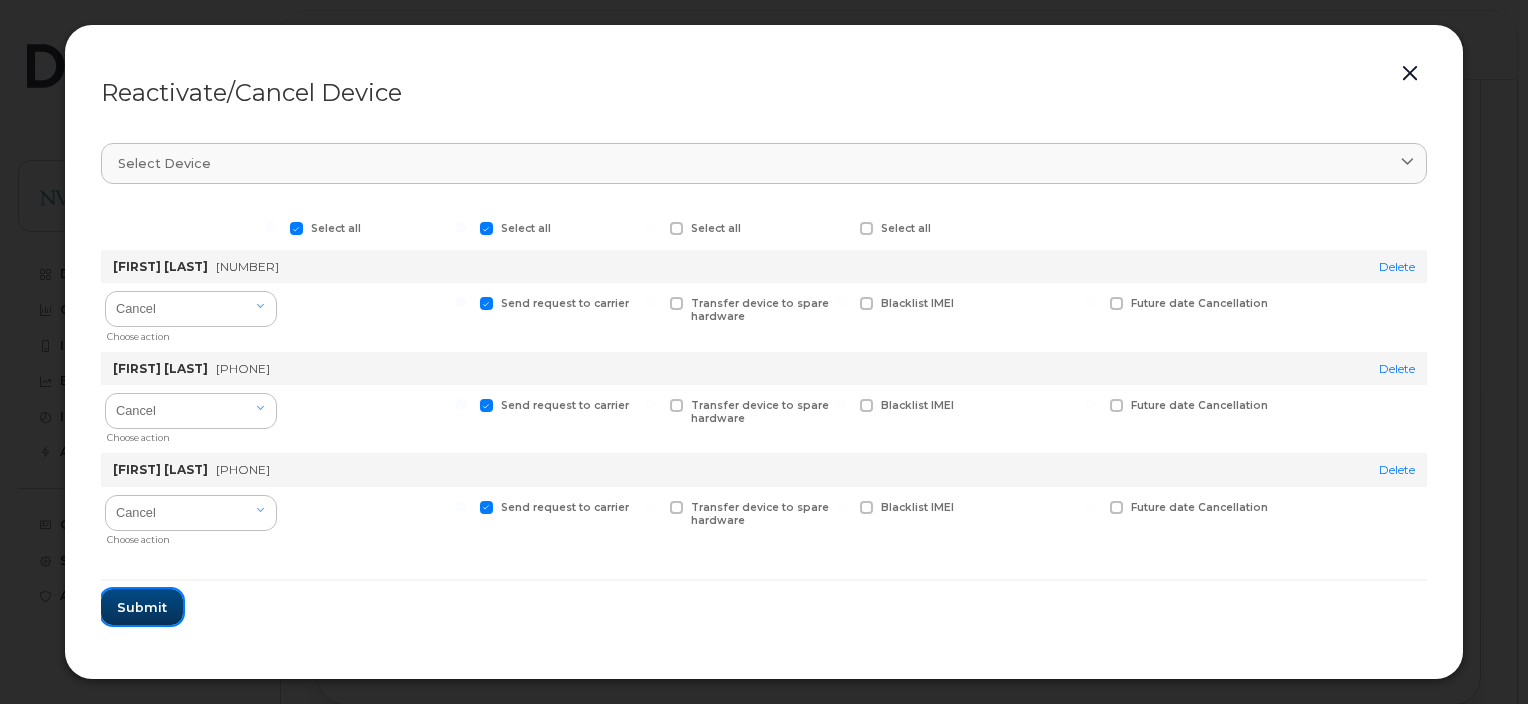 click on "Submit" at bounding box center [142, 607] 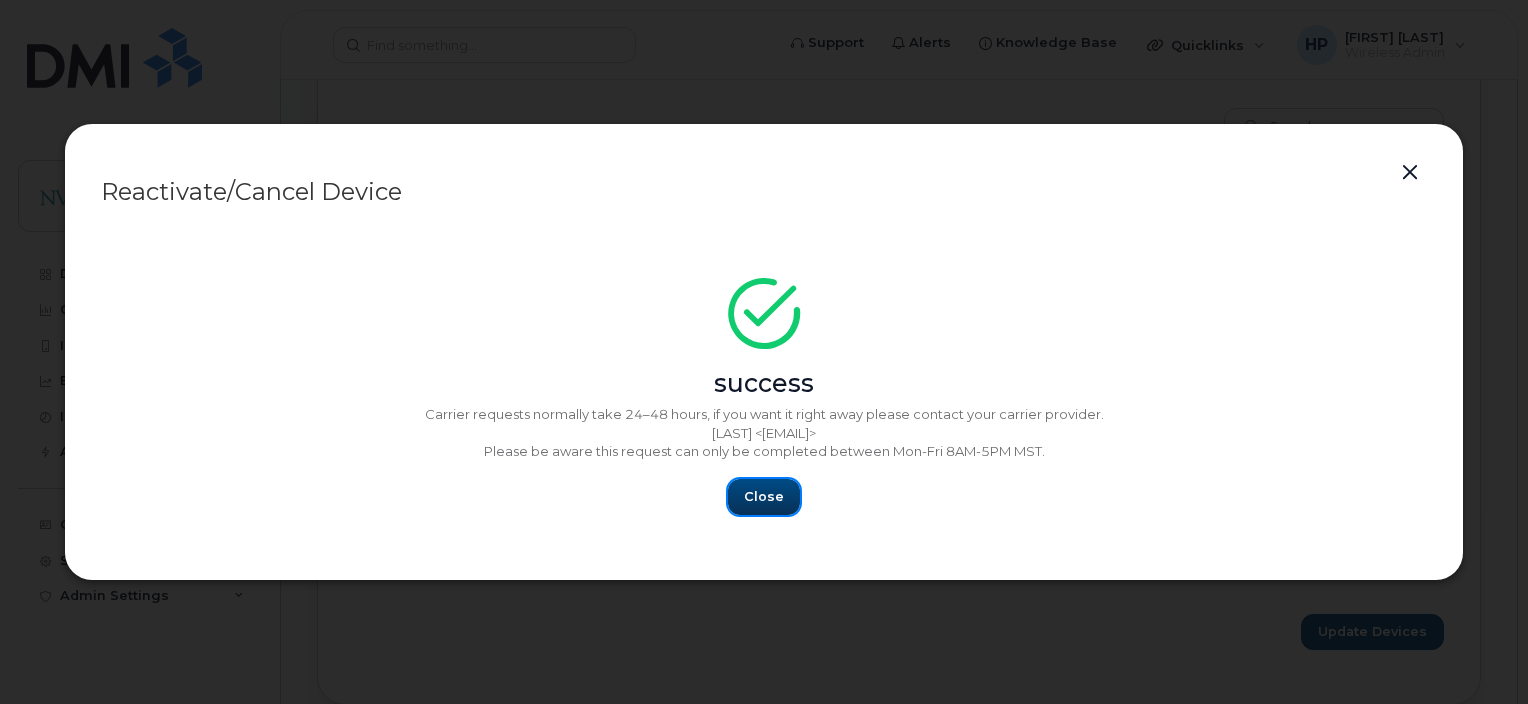 click on "Close" at bounding box center [764, 496] 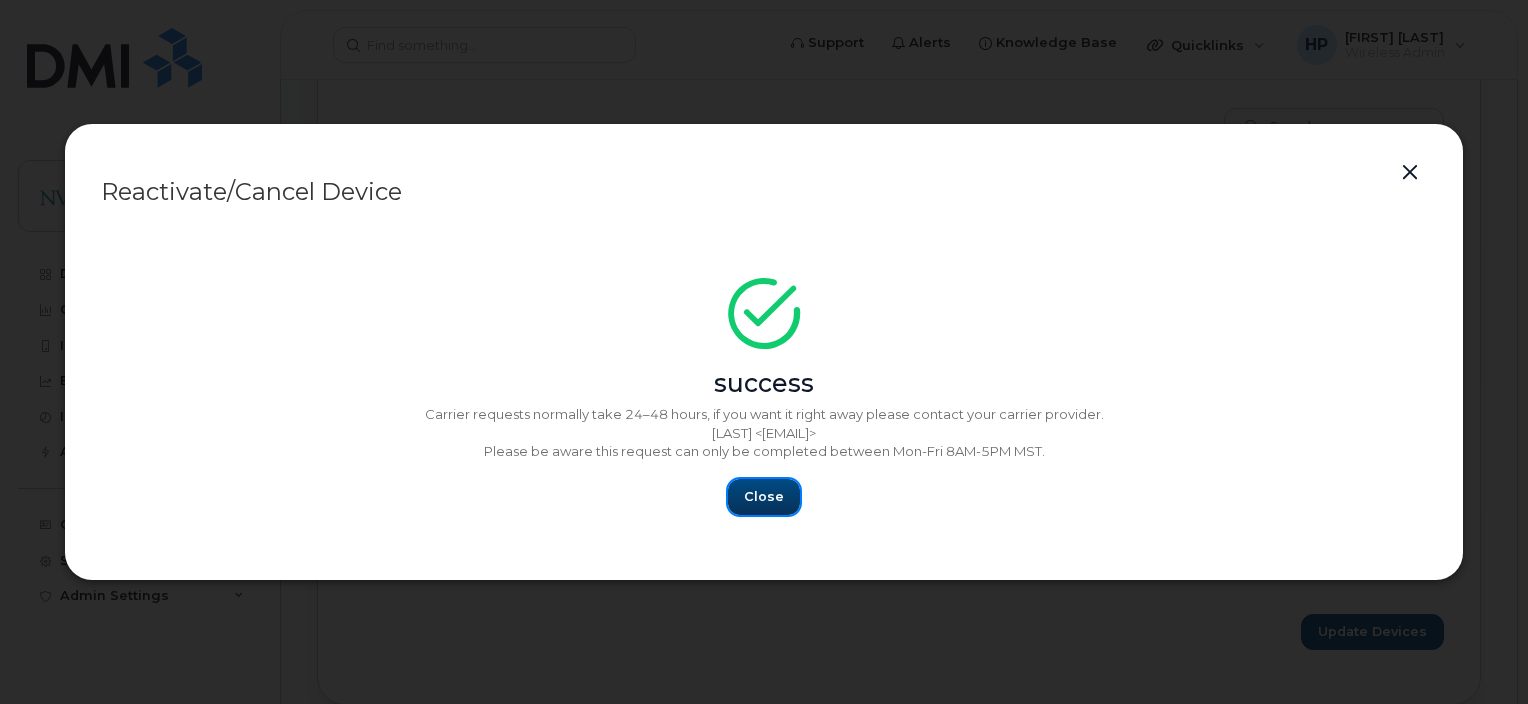 click on "Close" at bounding box center (764, 496) 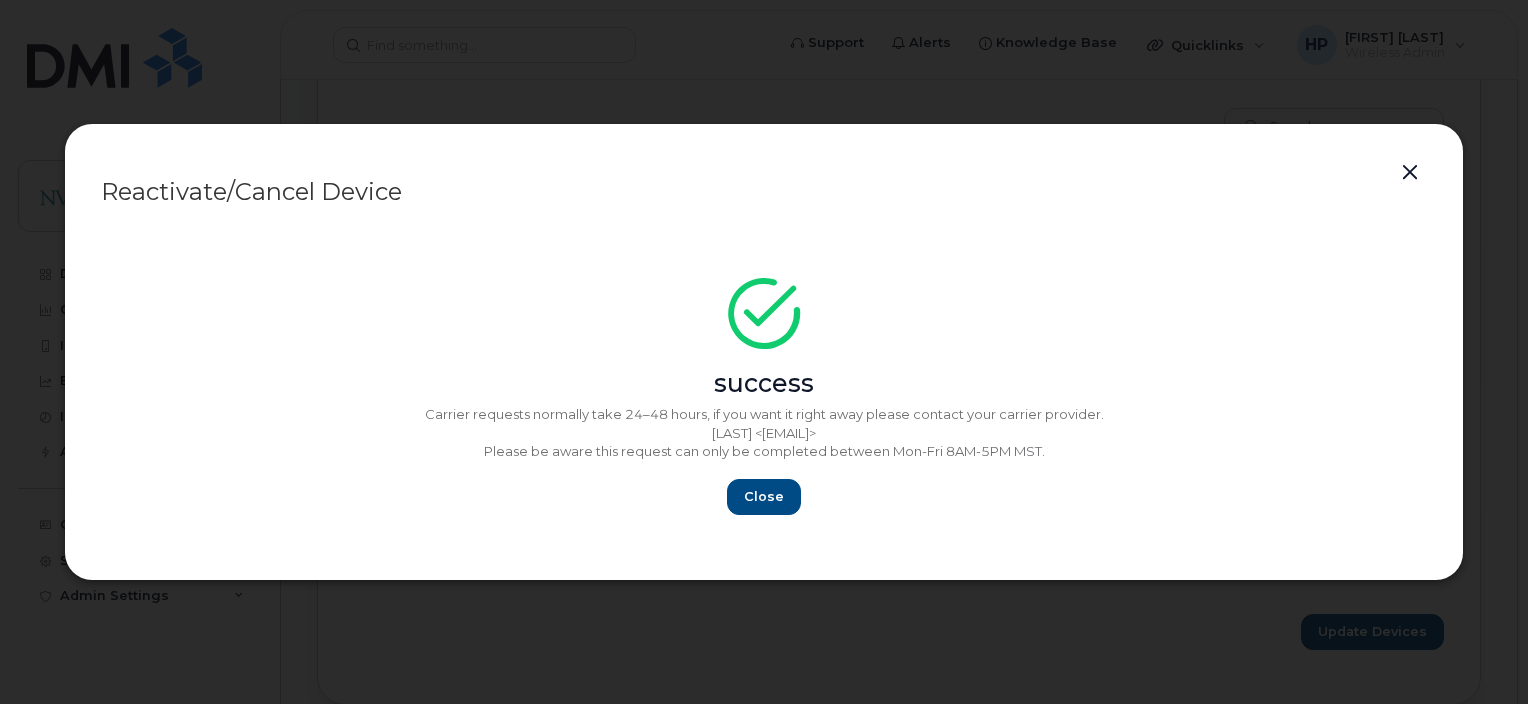 click at bounding box center [1410, 173] 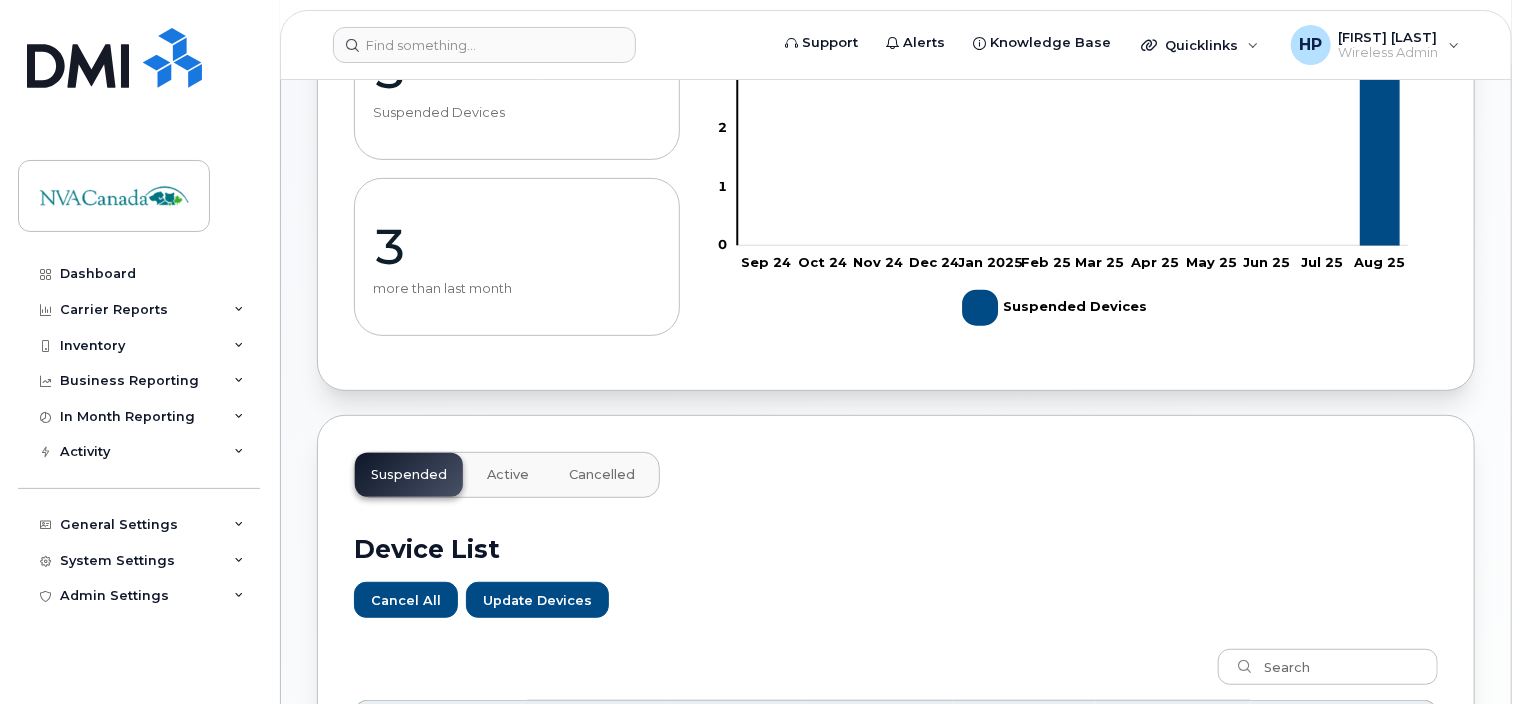 scroll, scrollTop: 276, scrollLeft: 0, axis: vertical 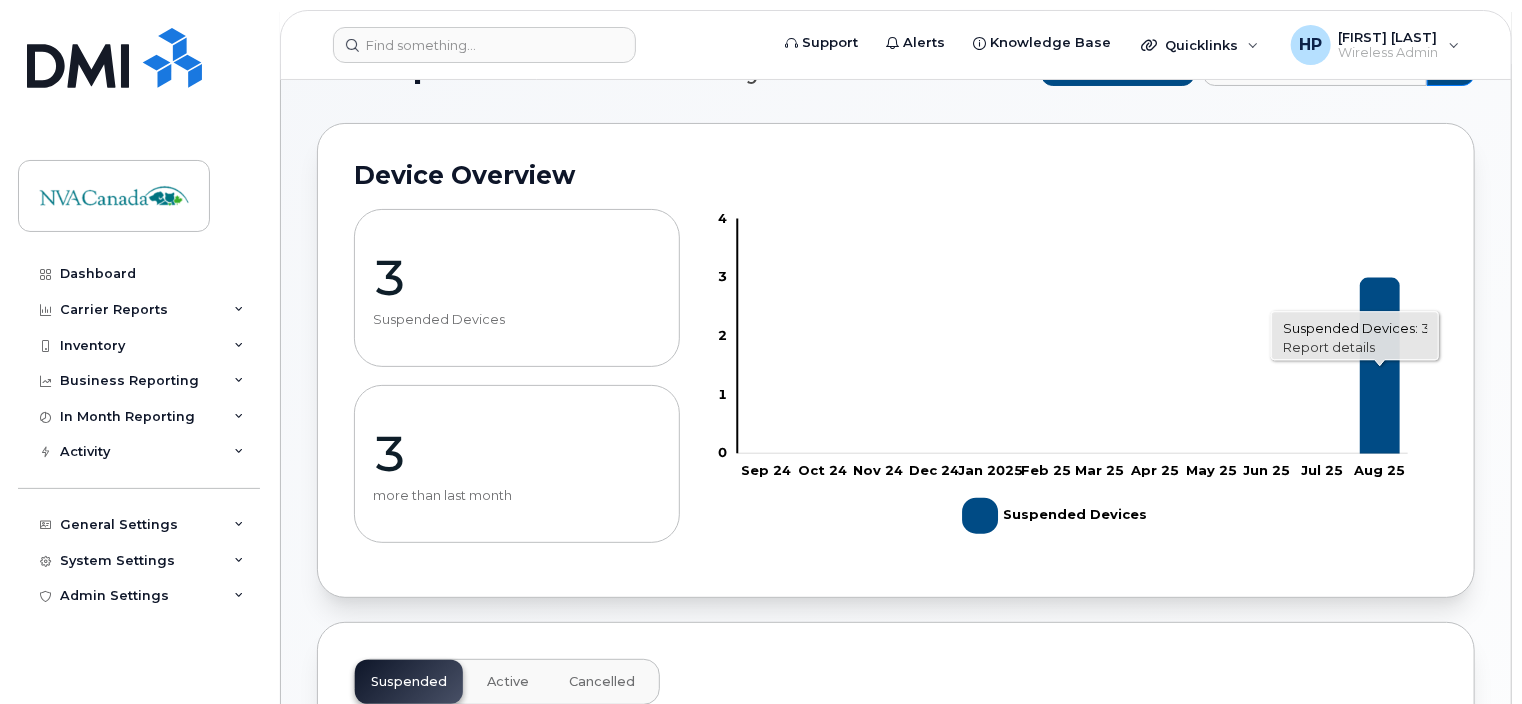 click on "Report details" 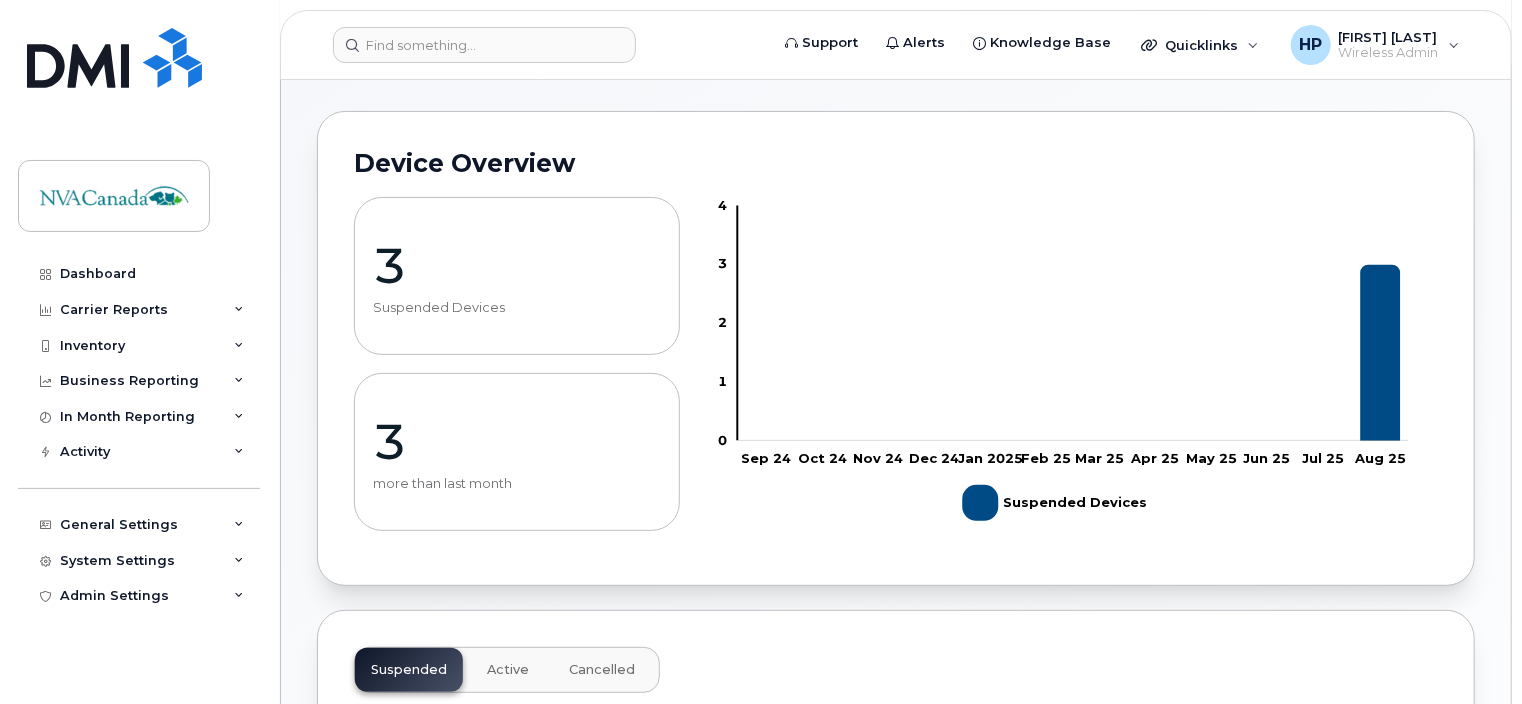 scroll, scrollTop: 0, scrollLeft: 0, axis: both 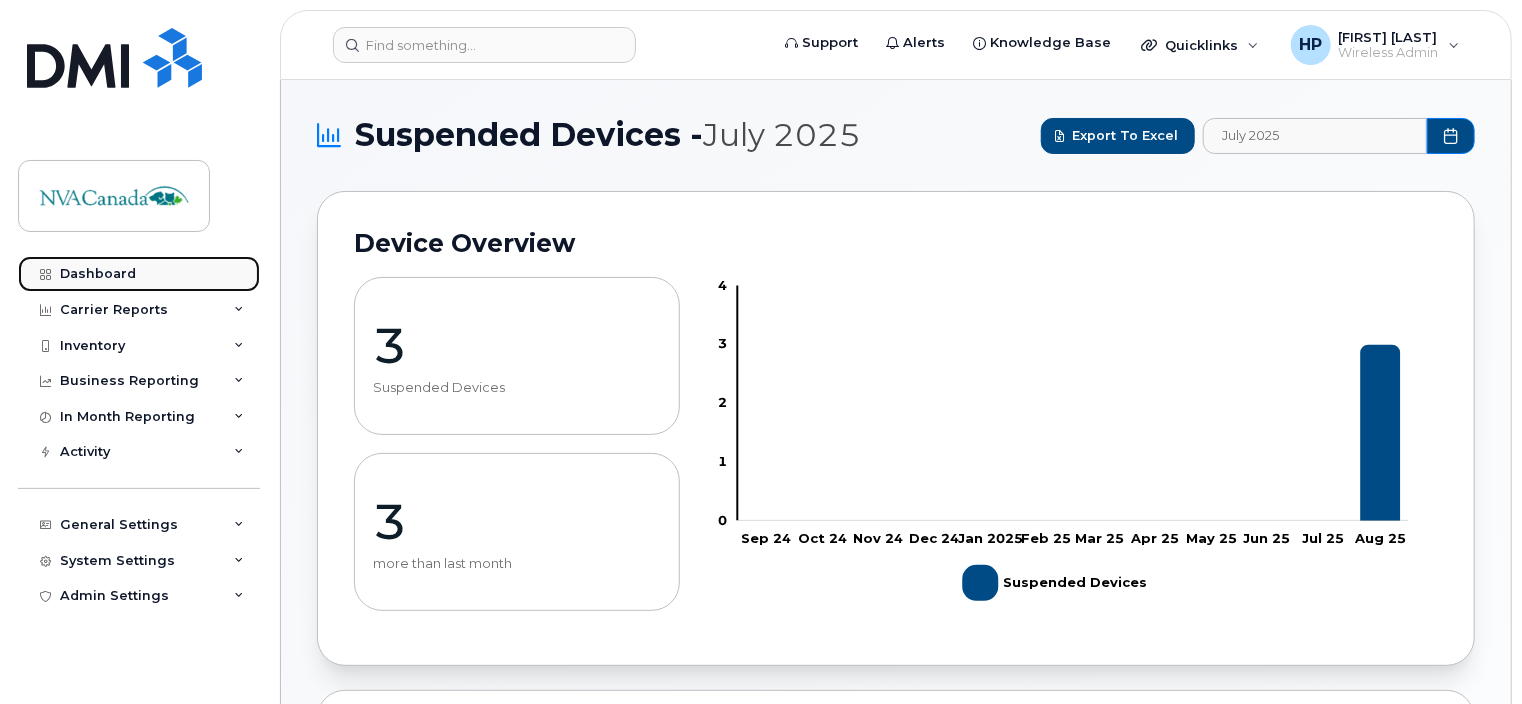 click on "Dashboard" at bounding box center [139, 274] 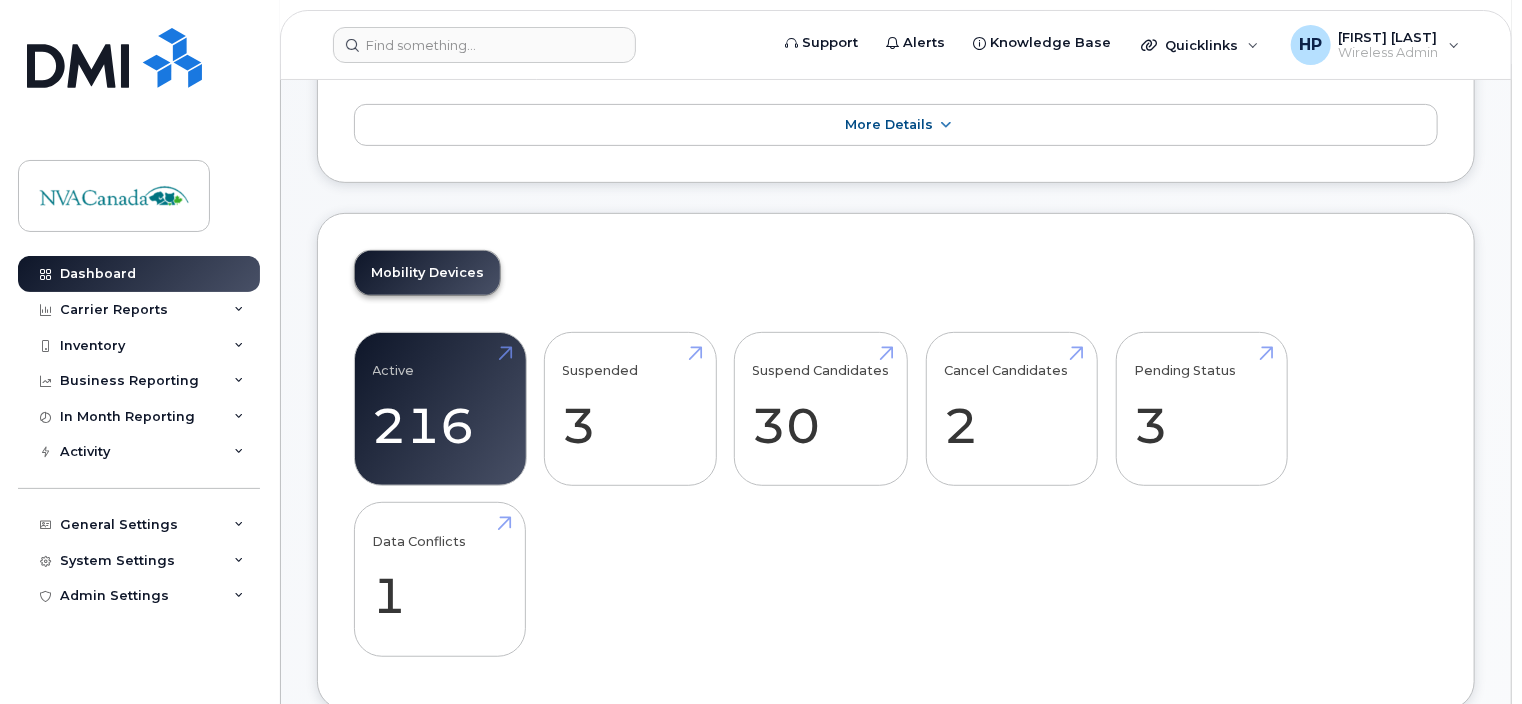 scroll, scrollTop: 304, scrollLeft: 0, axis: vertical 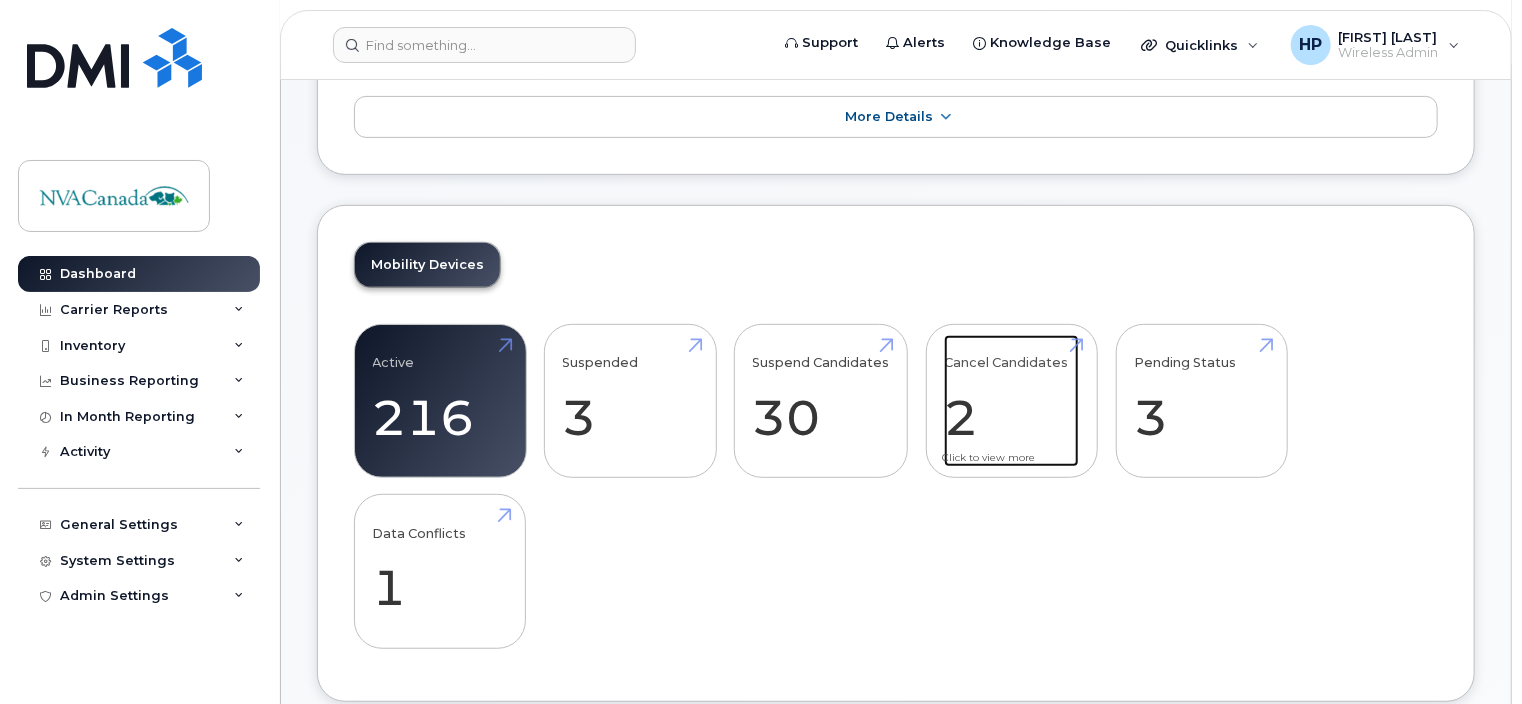 click on "Cancel Candidates
2" 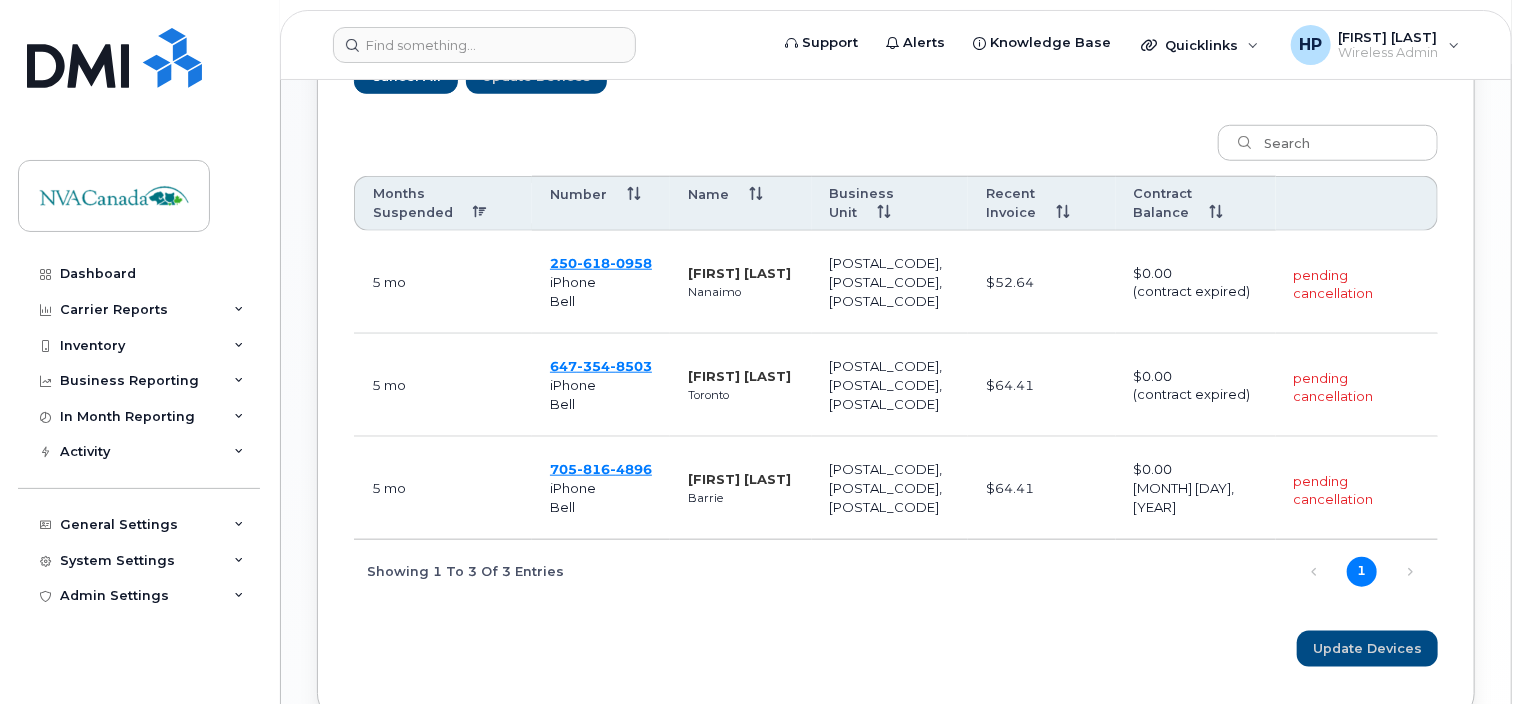 scroll, scrollTop: 800, scrollLeft: 0, axis: vertical 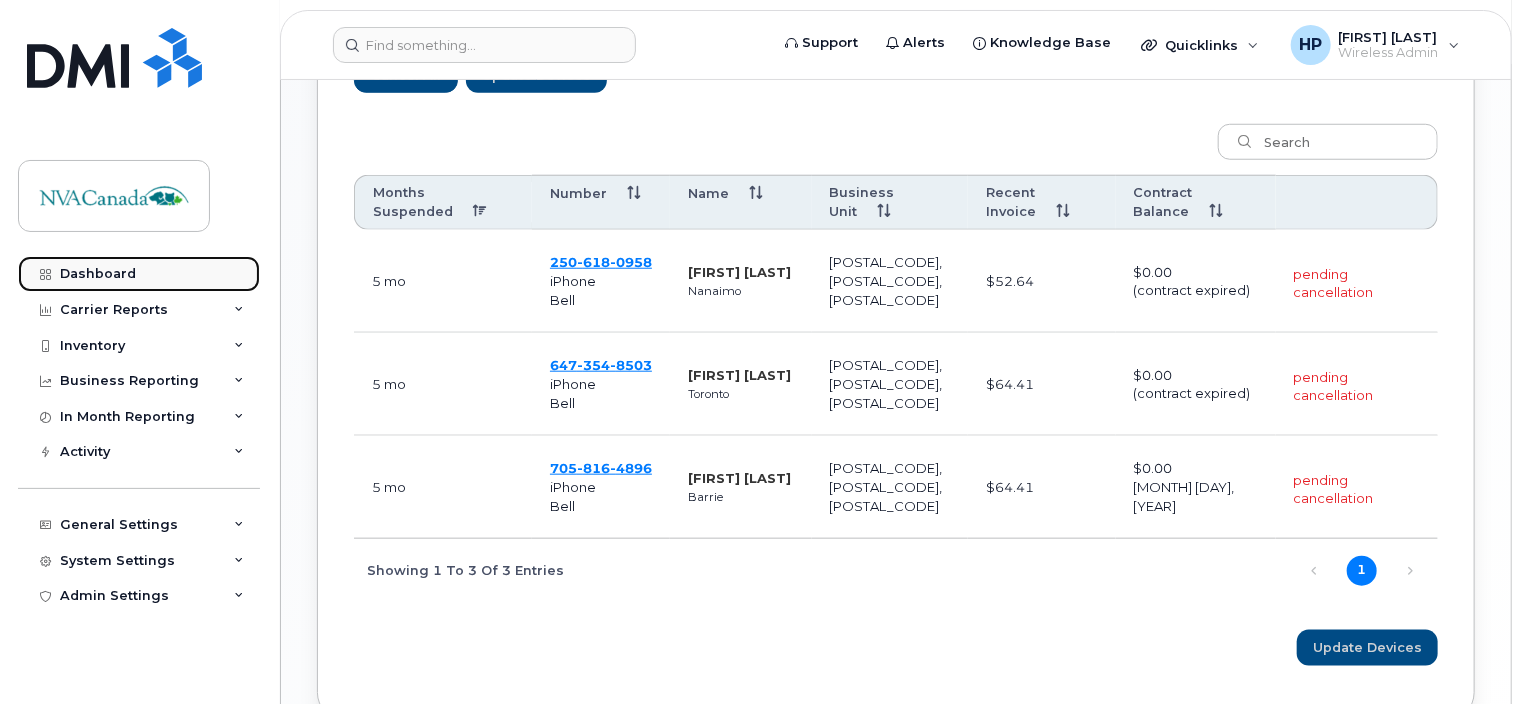 click on "Dashboard" at bounding box center (98, 274) 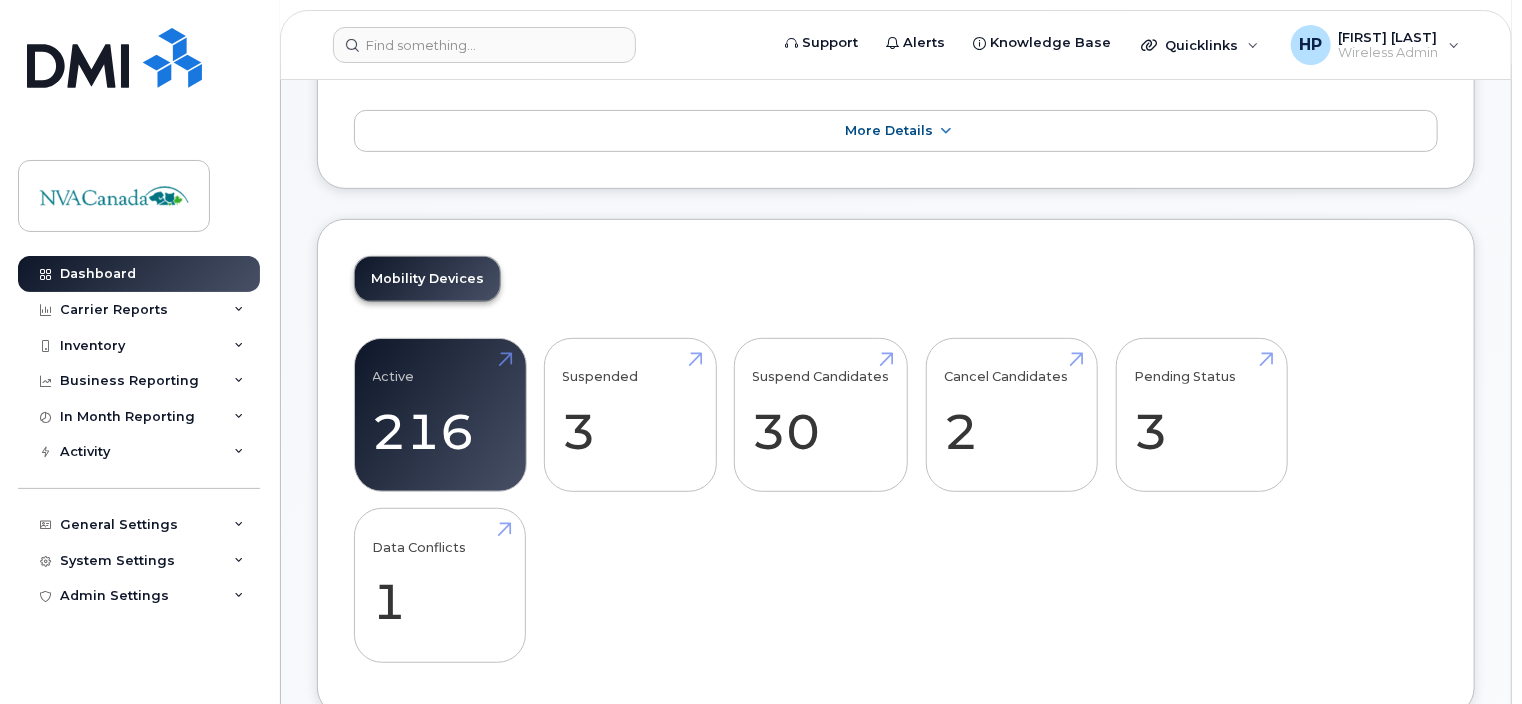 scroll, scrollTop: 291, scrollLeft: 0, axis: vertical 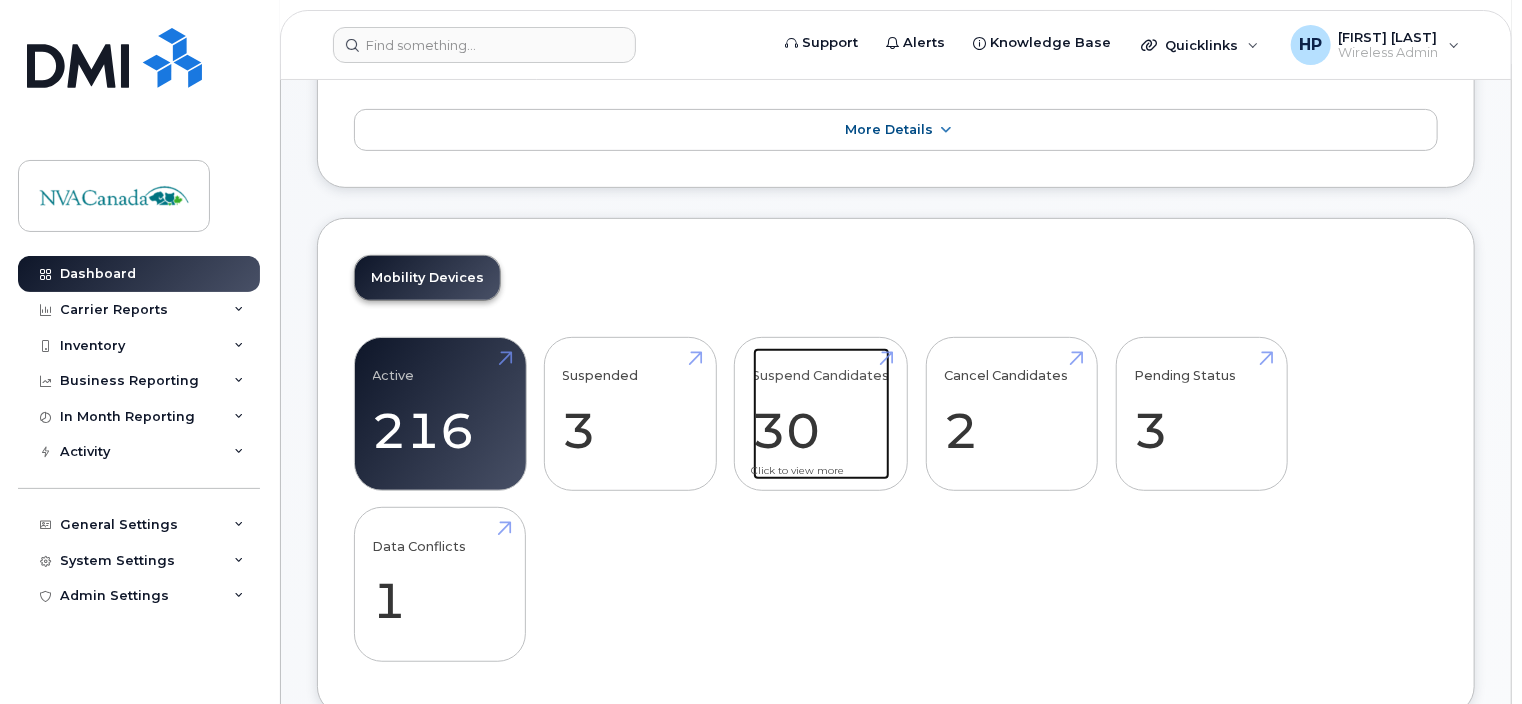 click on "Suspend Candidates
30" 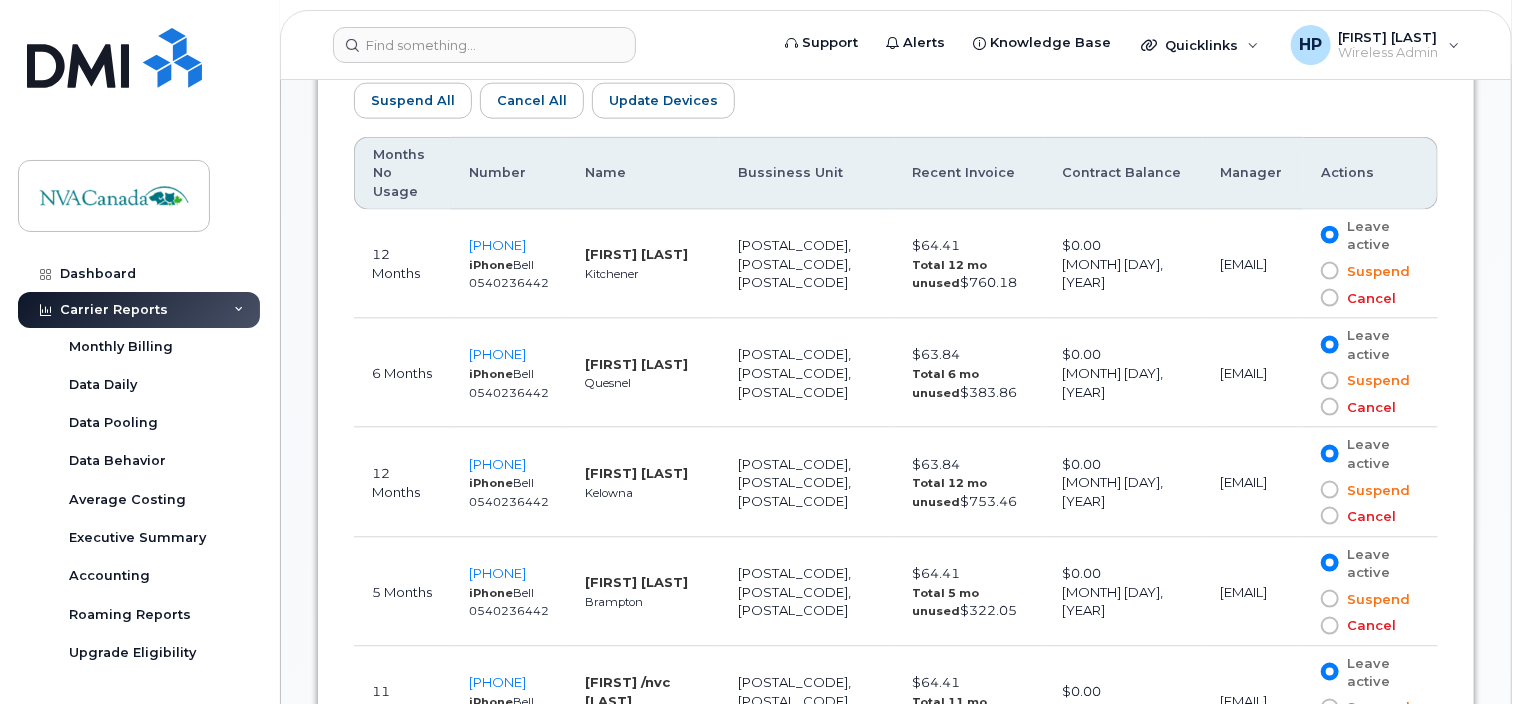 scroll, scrollTop: 1196, scrollLeft: 0, axis: vertical 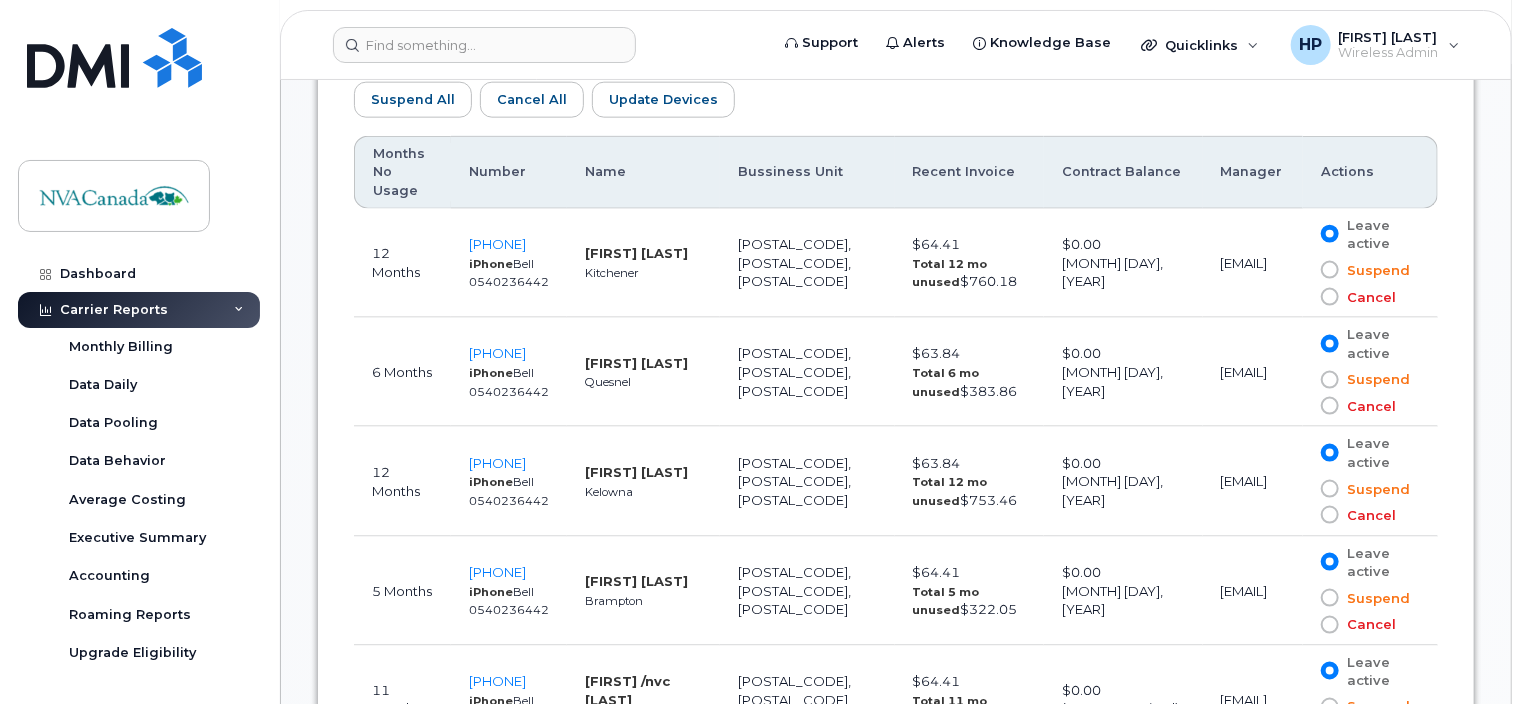 click on "Cancel" 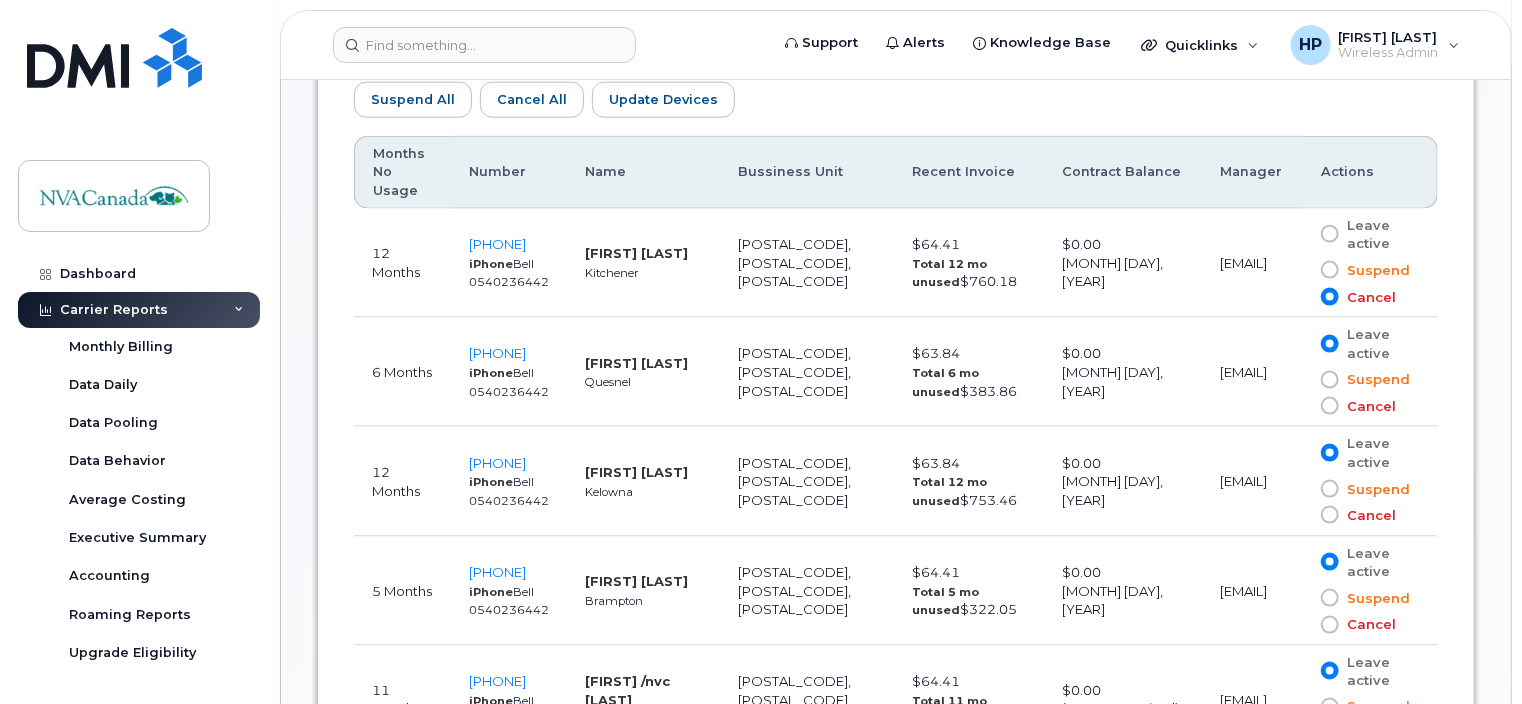 click at bounding box center (1330, 297) 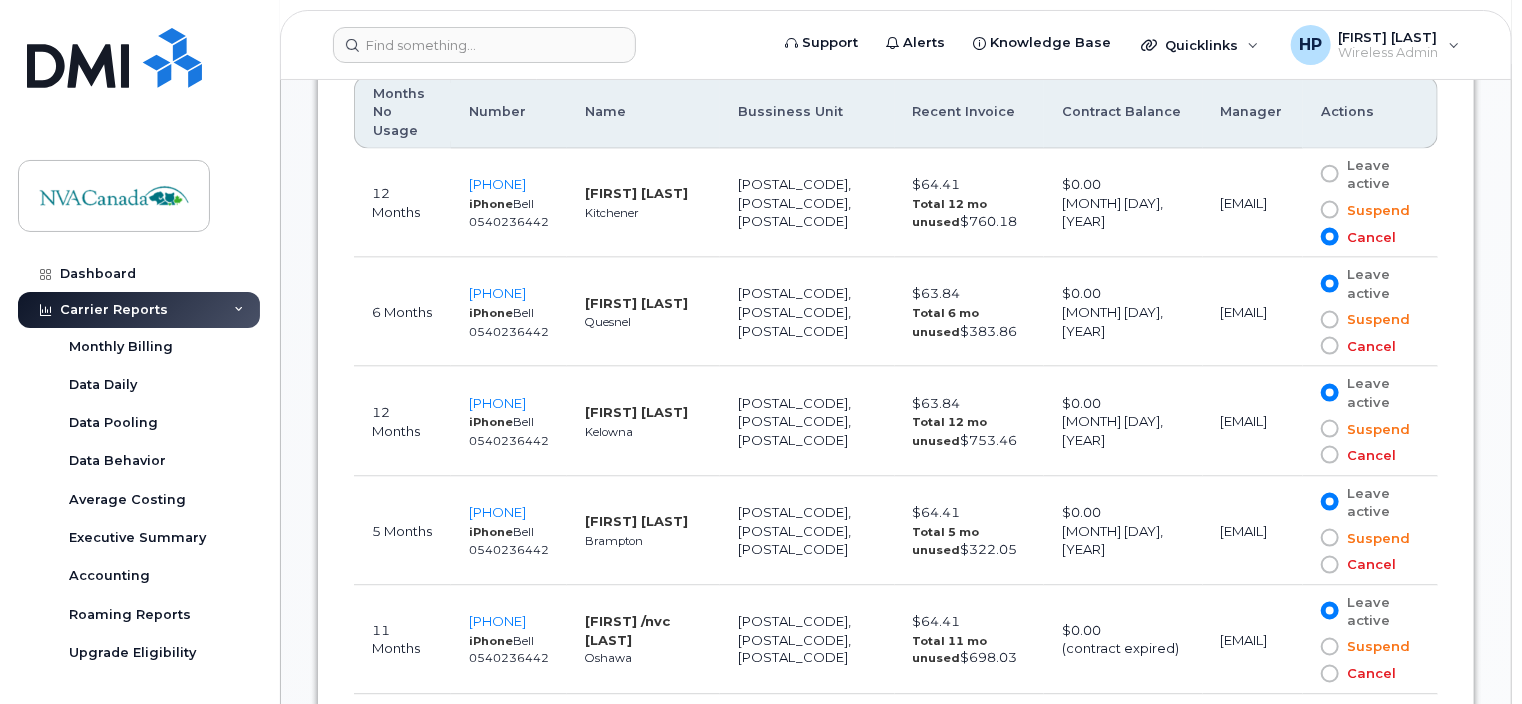 scroll, scrollTop: 1260, scrollLeft: 0, axis: vertical 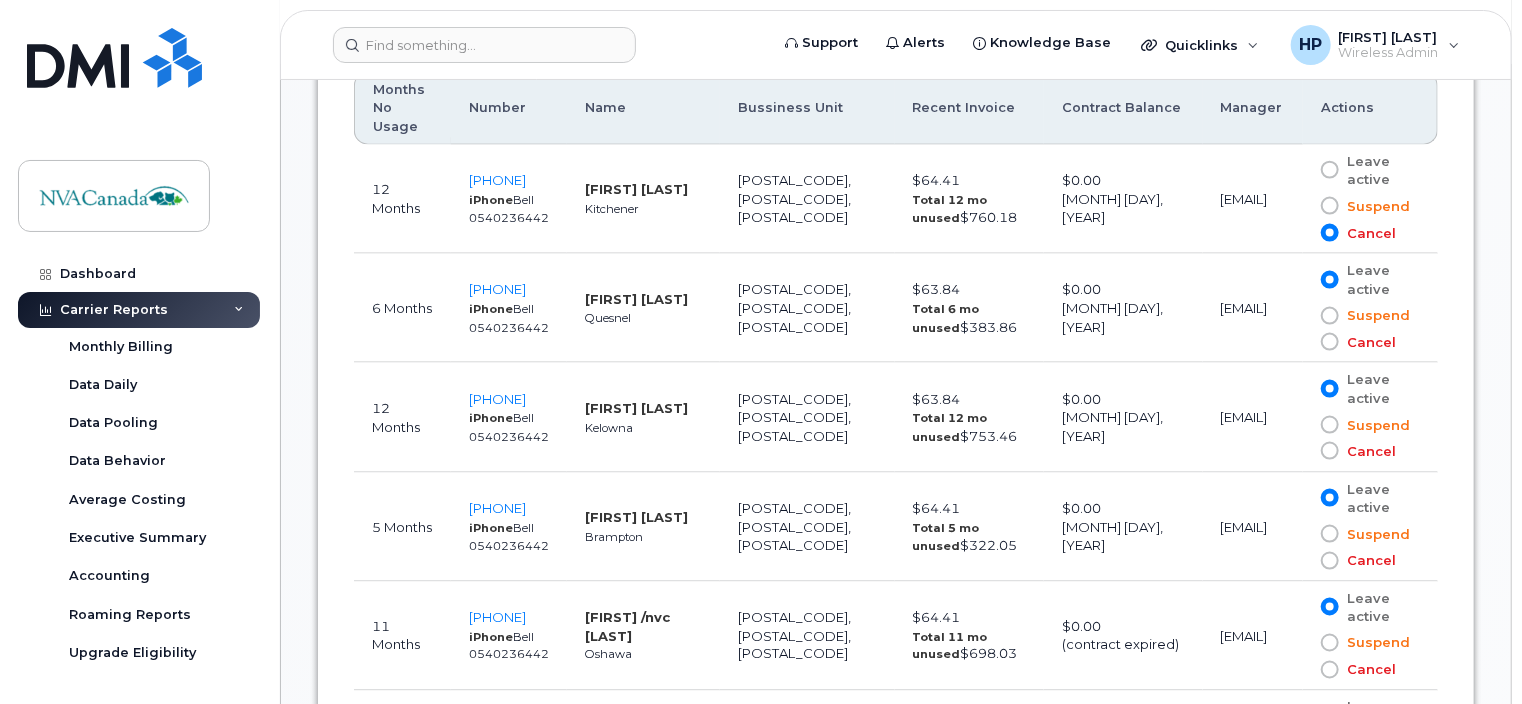 click at bounding box center (1330, 342) 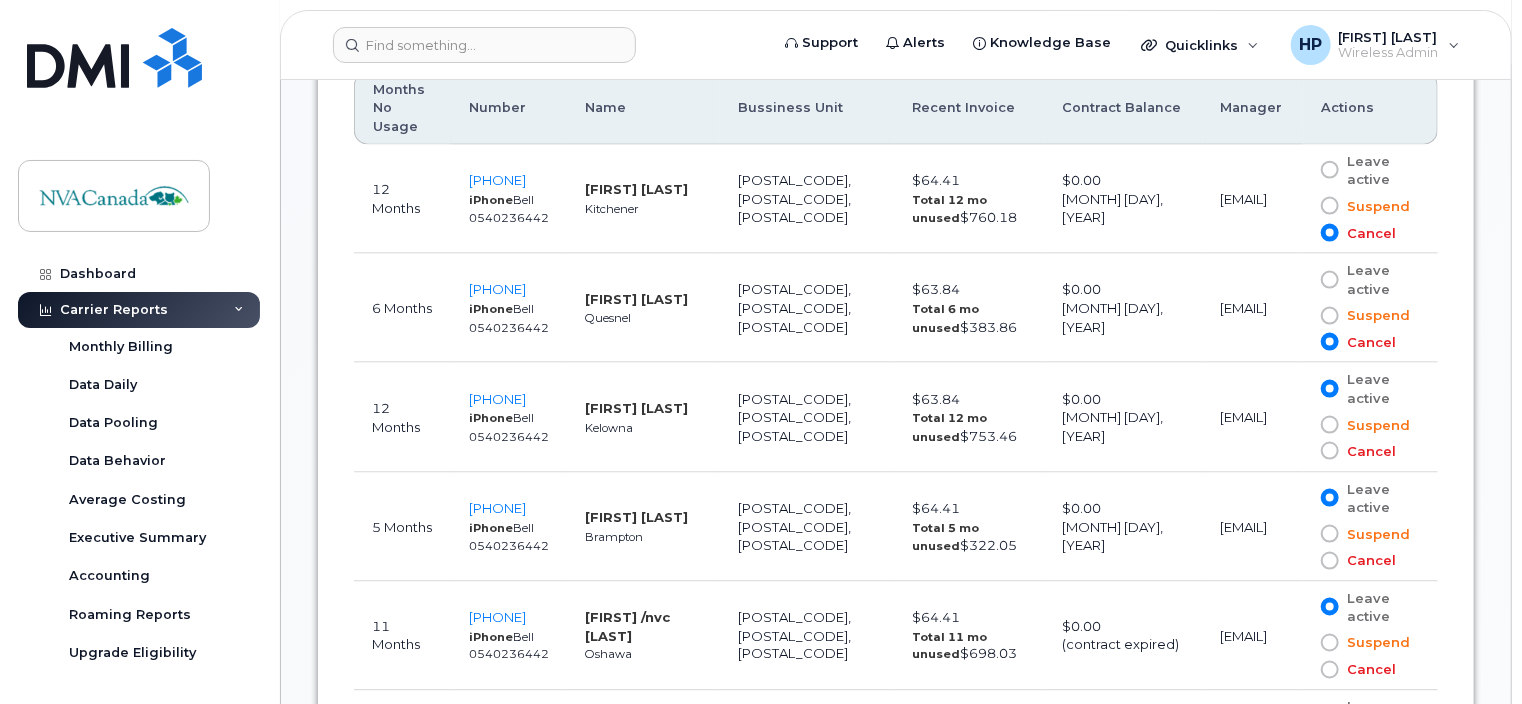 scroll, scrollTop: 1322, scrollLeft: 0, axis: vertical 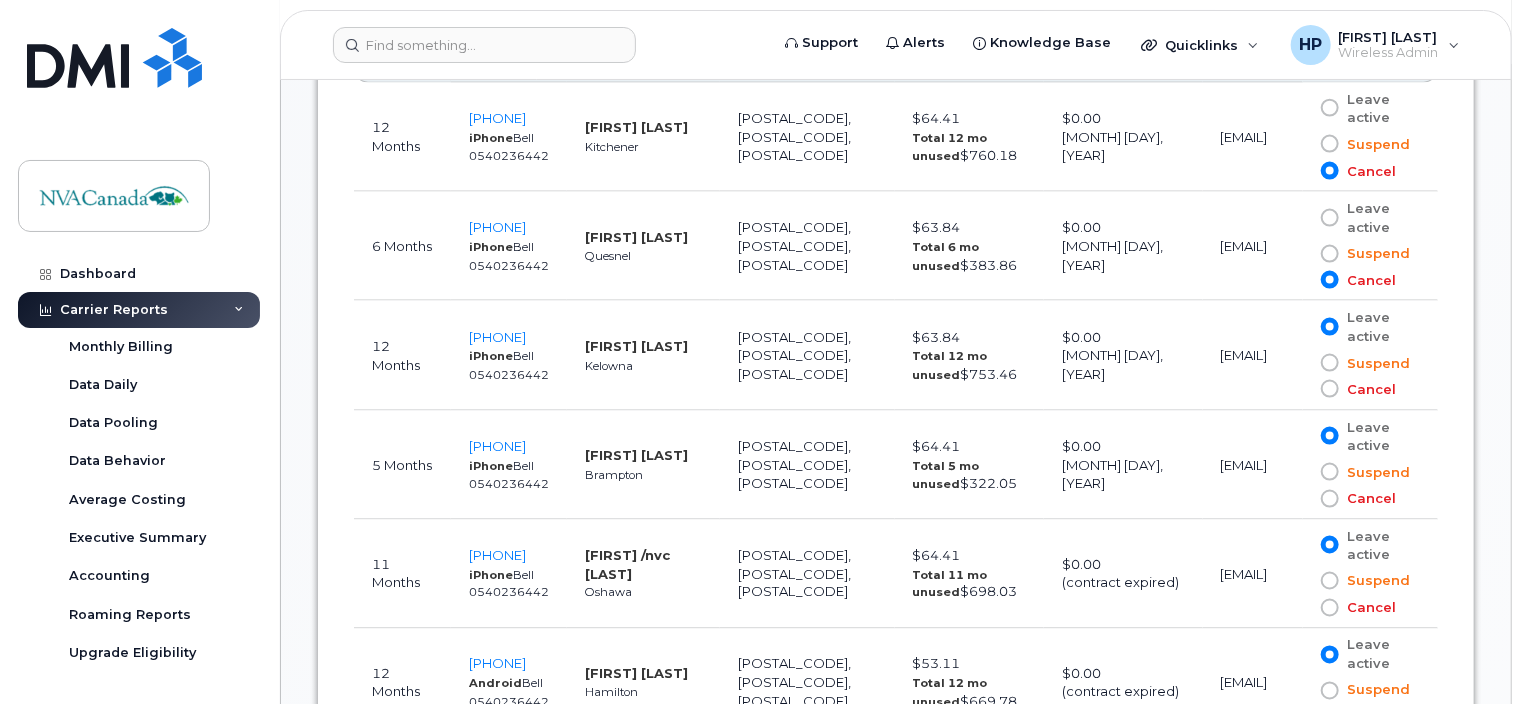 click at bounding box center (1330, 389) 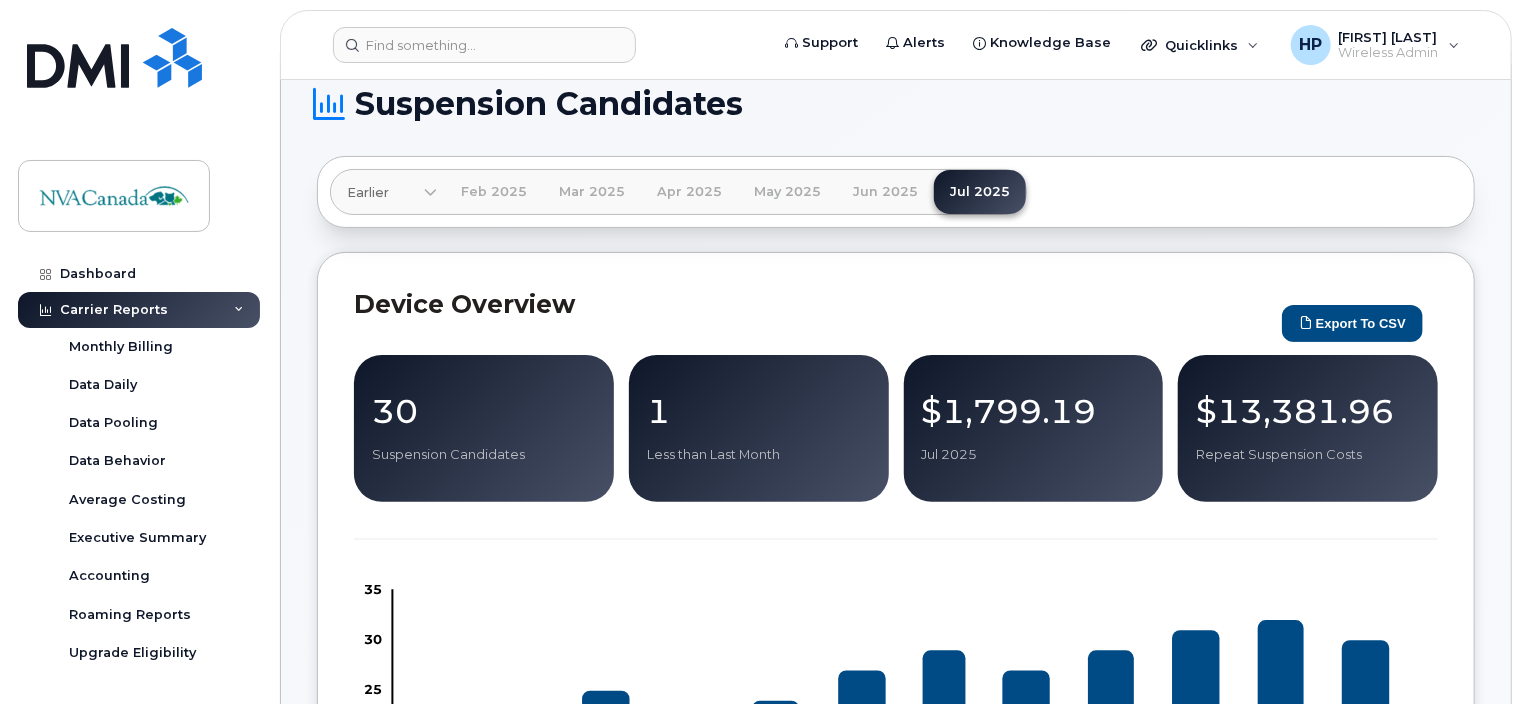scroll, scrollTop: 0, scrollLeft: 0, axis: both 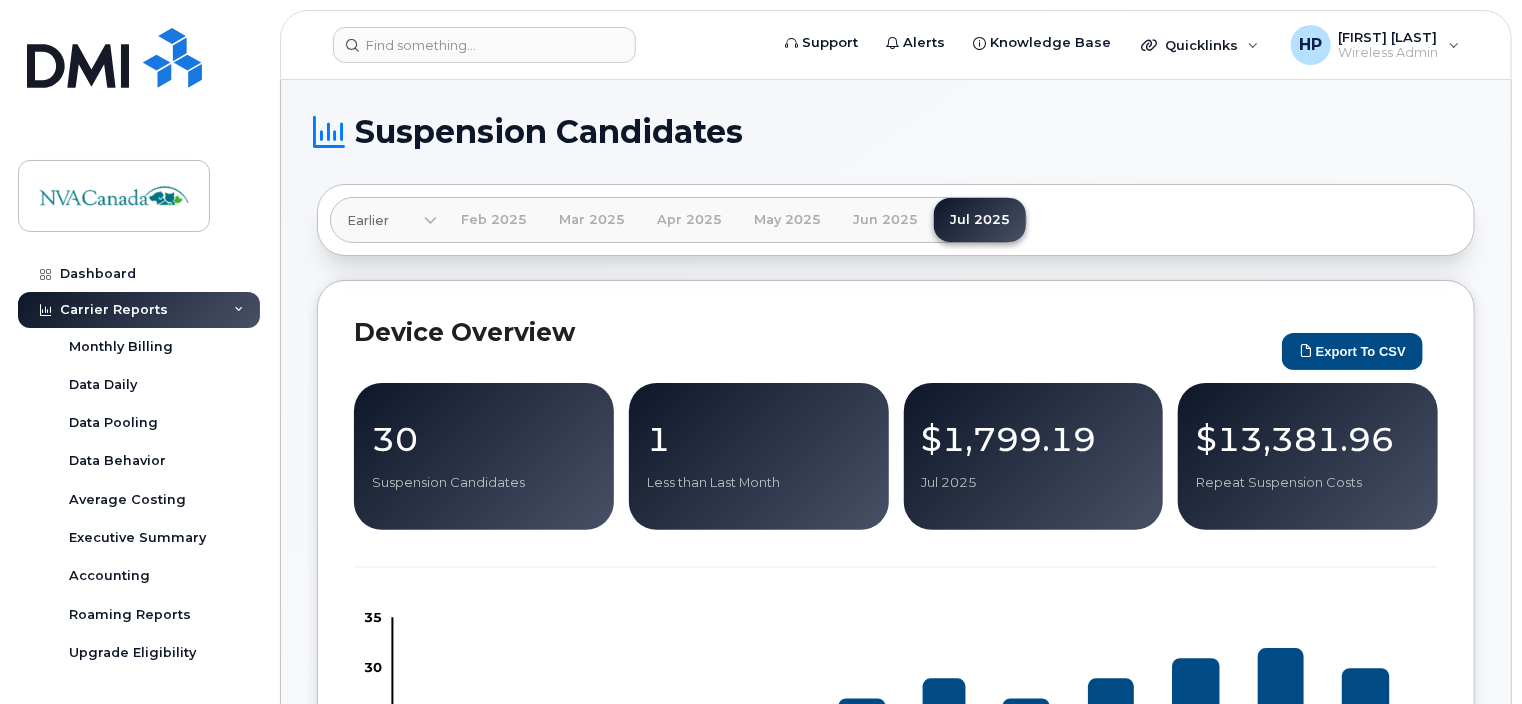 click on "Device Overview  Export to CSV 30 Suspension Candidates 1 Less than Last Month $1,799.19 Jul 2025 $13,381.96 Repeat Suspension Costs Zoom Out 10 -10 -5 0 5 10 15 20 25 30 35 40 L Aug 24 Sep 24 Oct 24 Nov 24 Dec 24 Jan 2025 Feb 25 Mar 25 Apr 25 May 25 Jun 25 Jul 25 Aug 25 Sep 25 Suspension Candidates 100%" at bounding box center [896, 688] 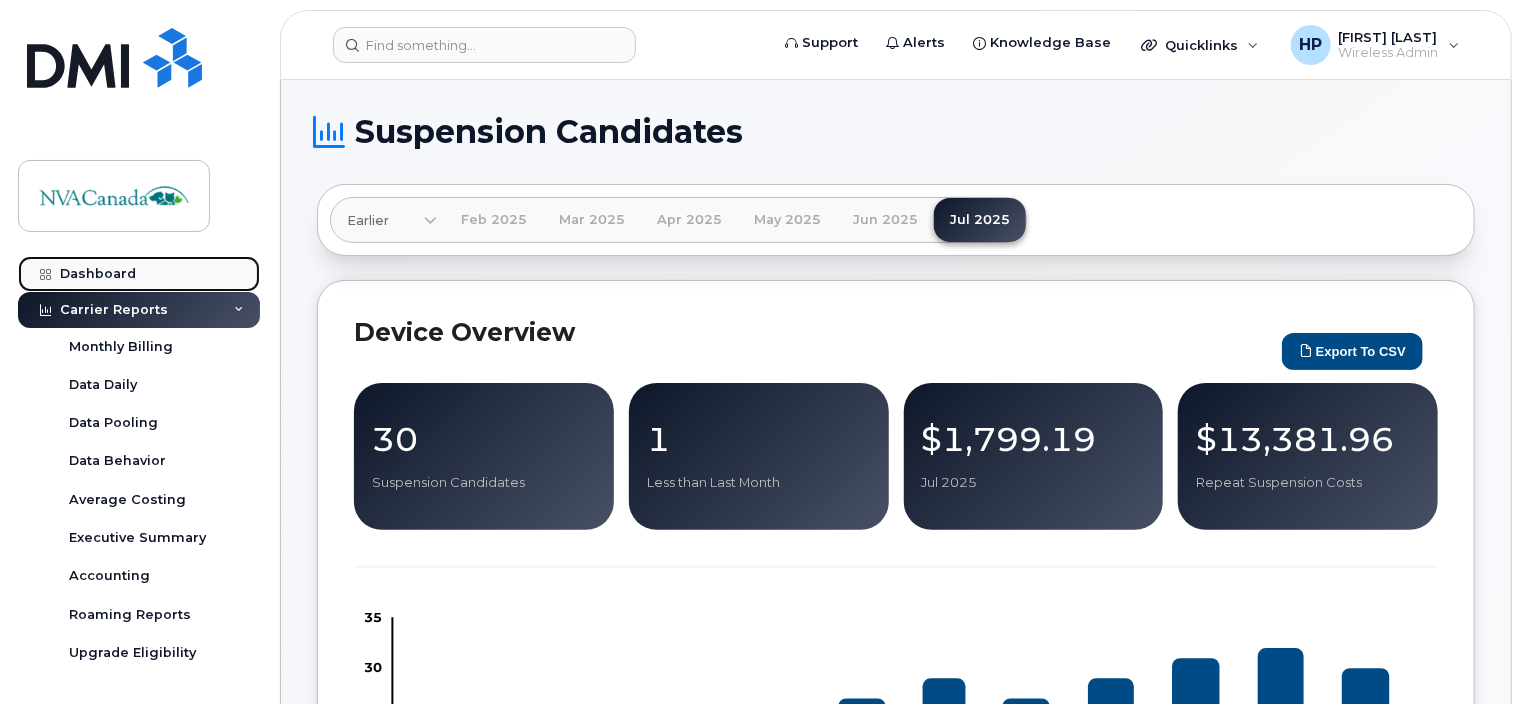 click on "Dashboard" at bounding box center (139, 274) 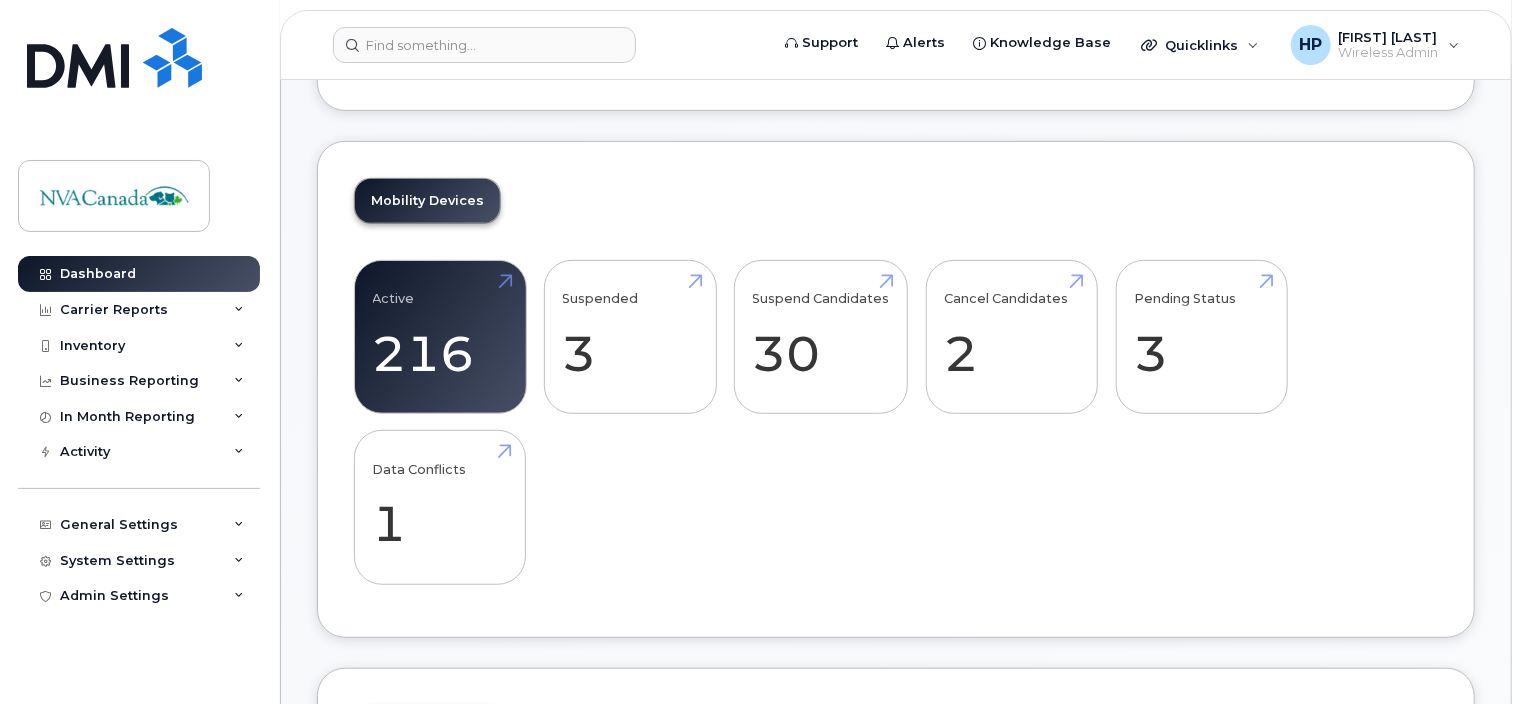 scroll, scrollTop: 392, scrollLeft: 0, axis: vertical 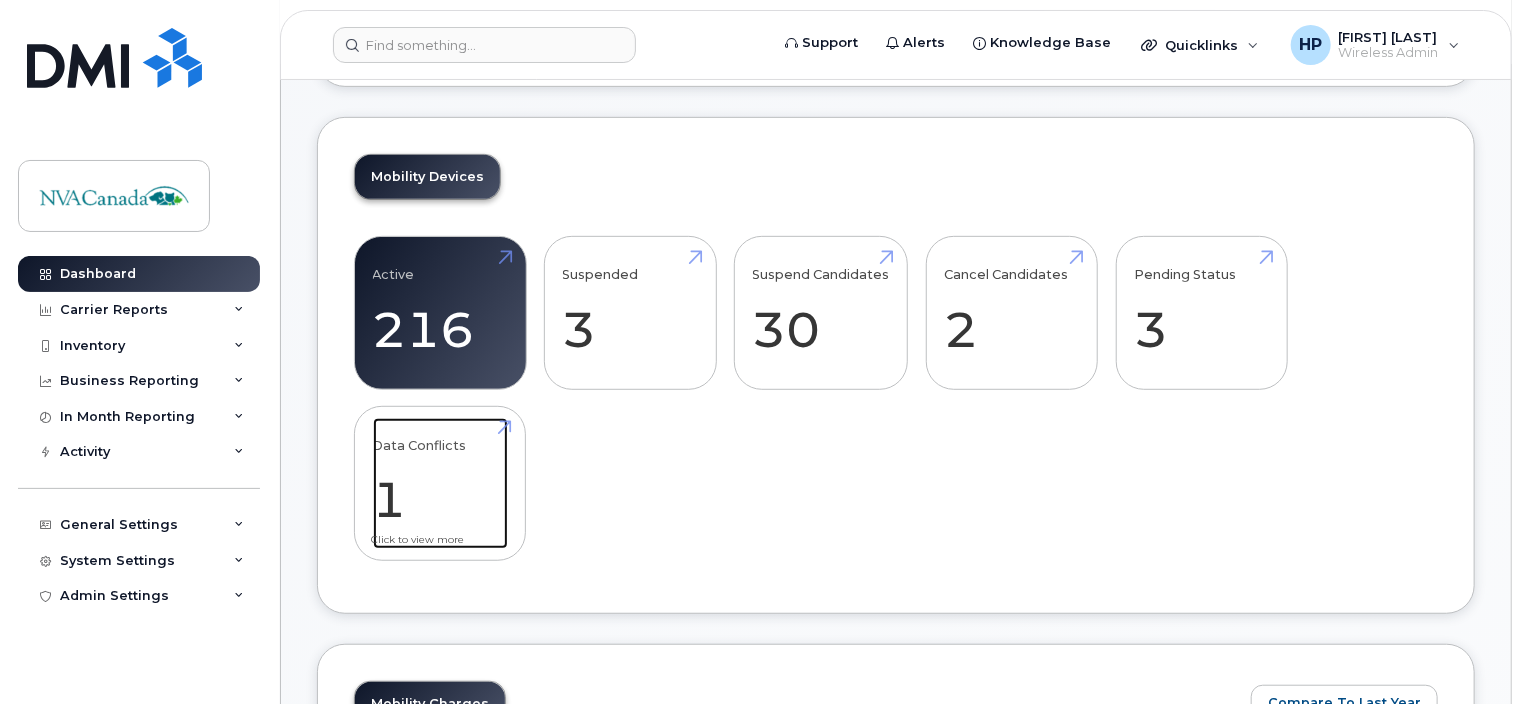 click on "Data Conflicts
1" 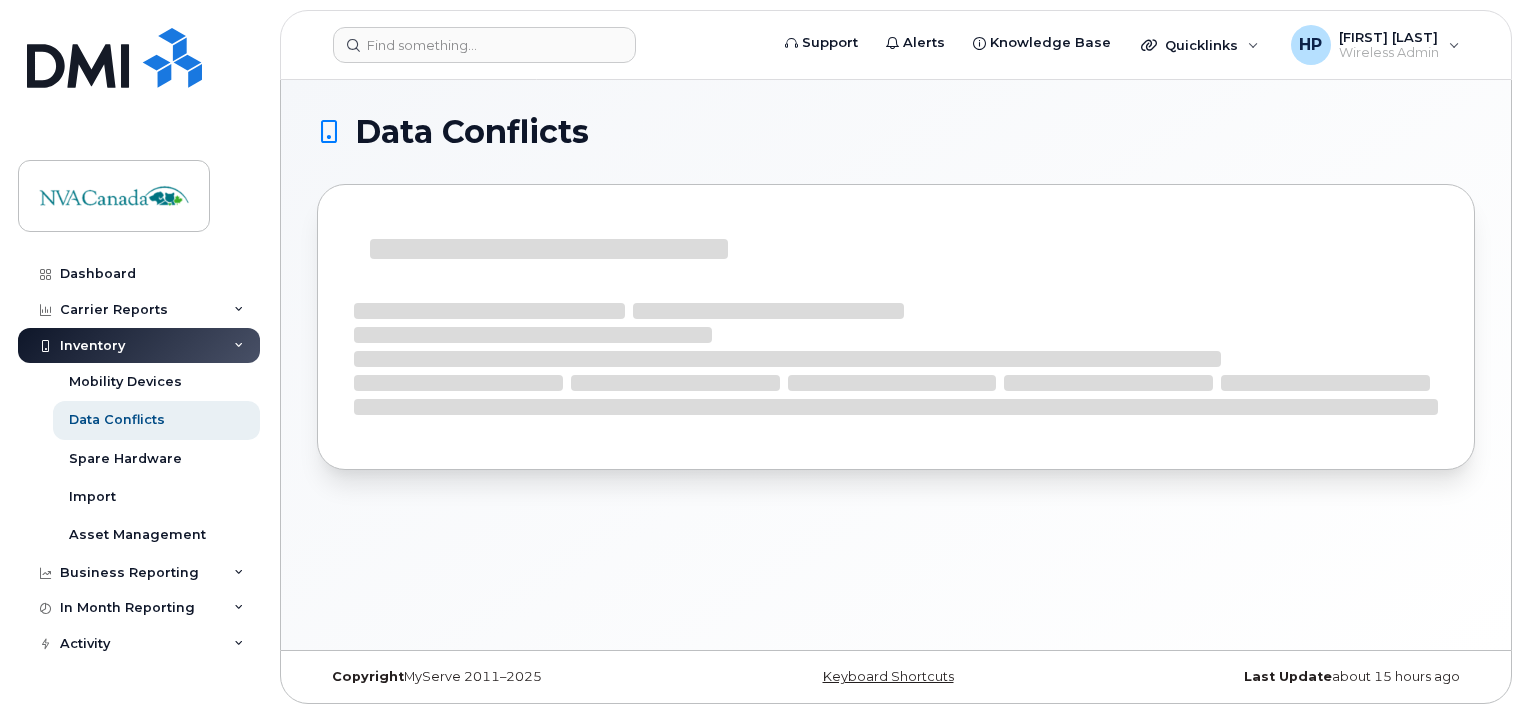 scroll, scrollTop: 0, scrollLeft: 0, axis: both 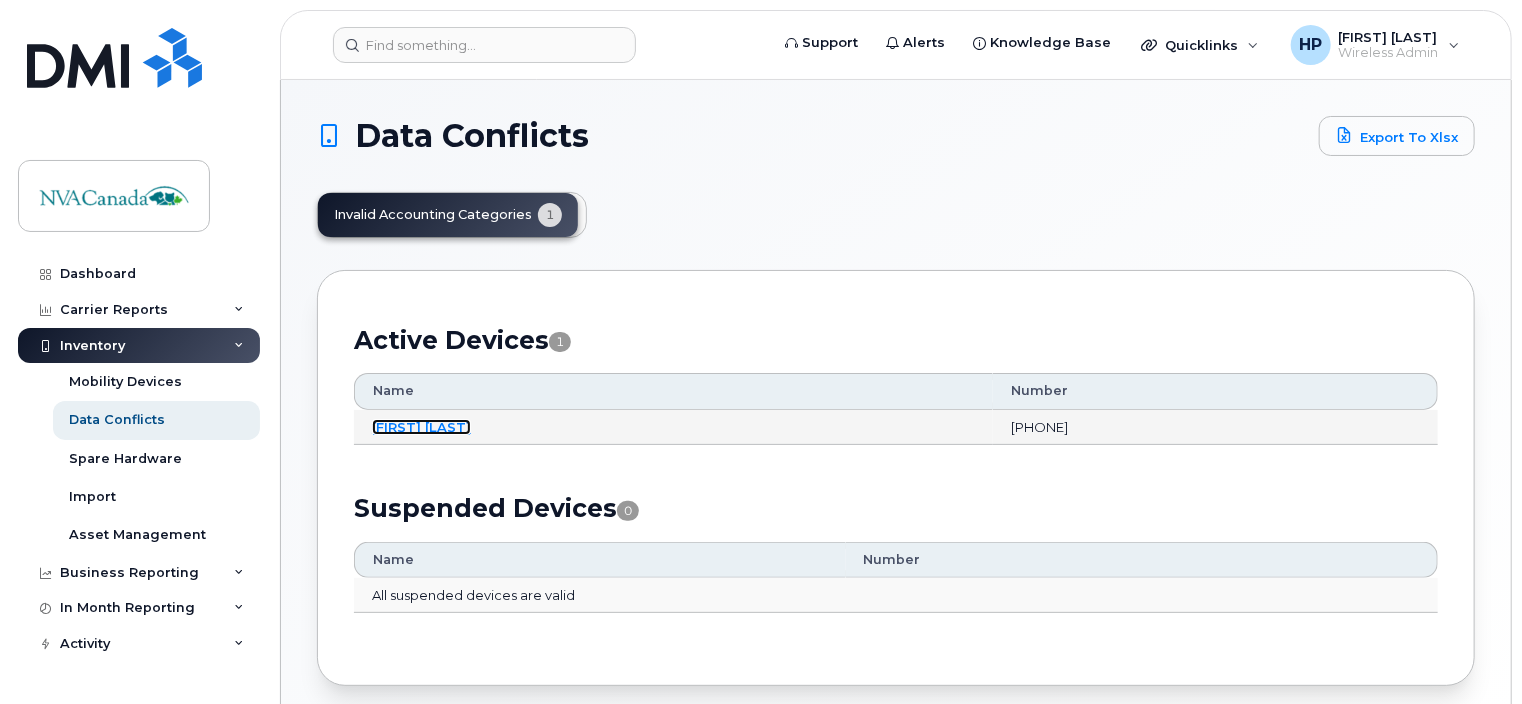 click on "Jason Mathews" at bounding box center [421, 427] 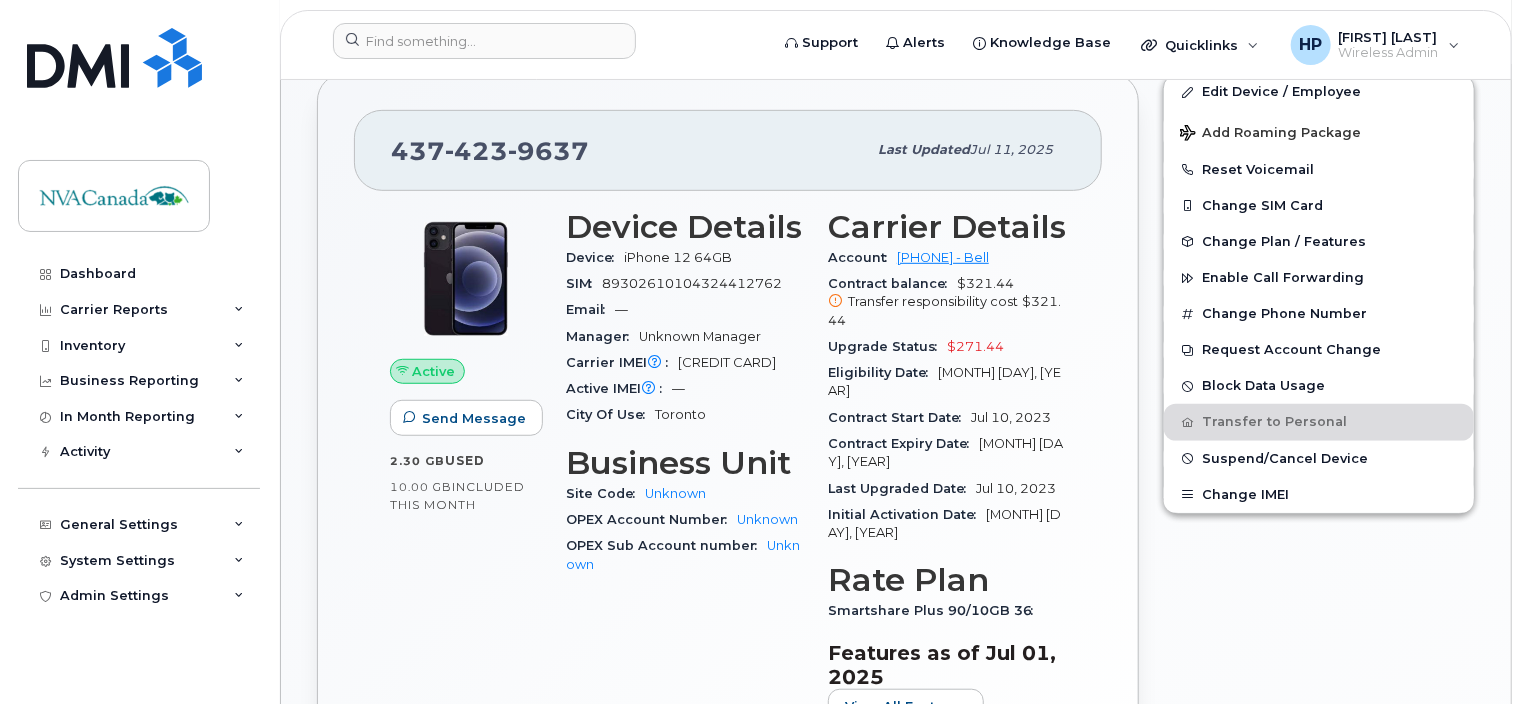 scroll, scrollTop: 586, scrollLeft: 0, axis: vertical 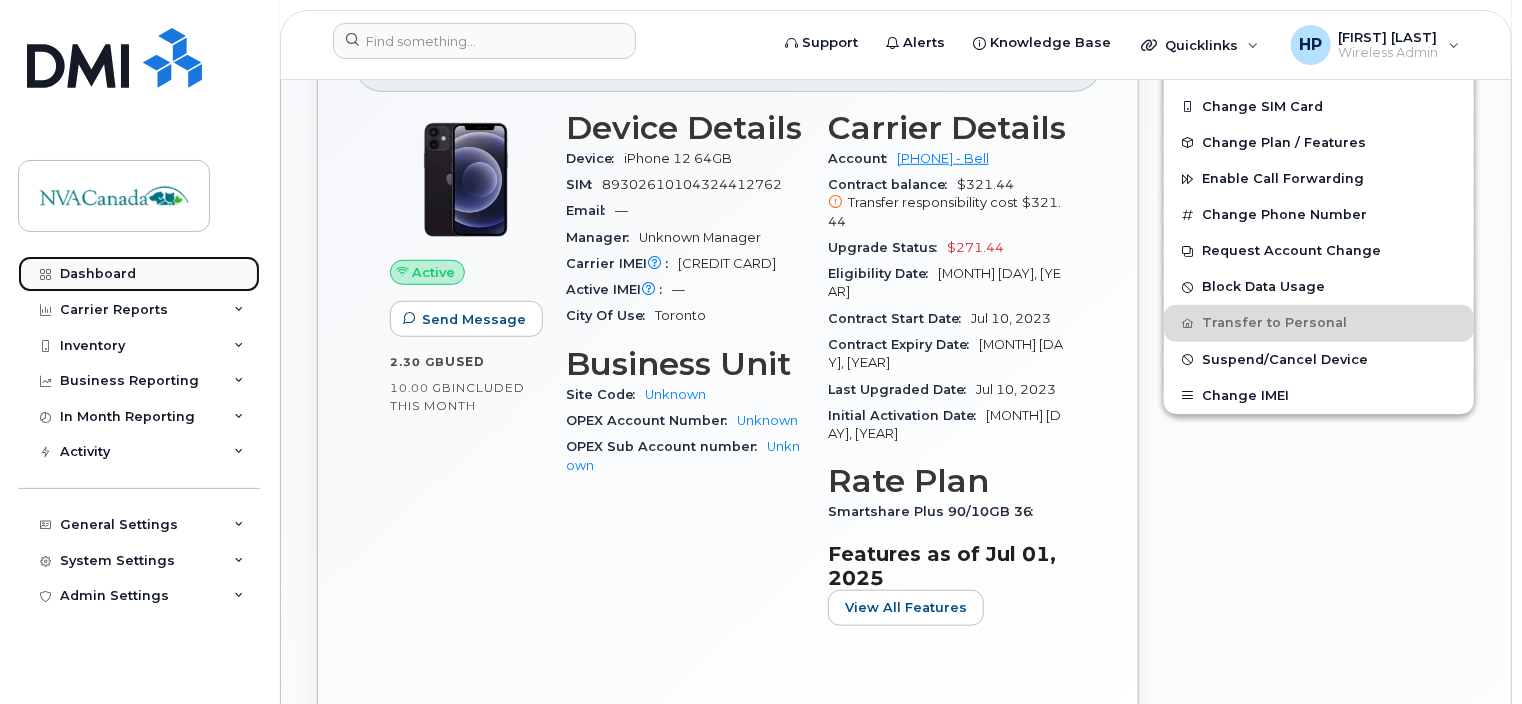 click on "Dashboard" at bounding box center [139, 274] 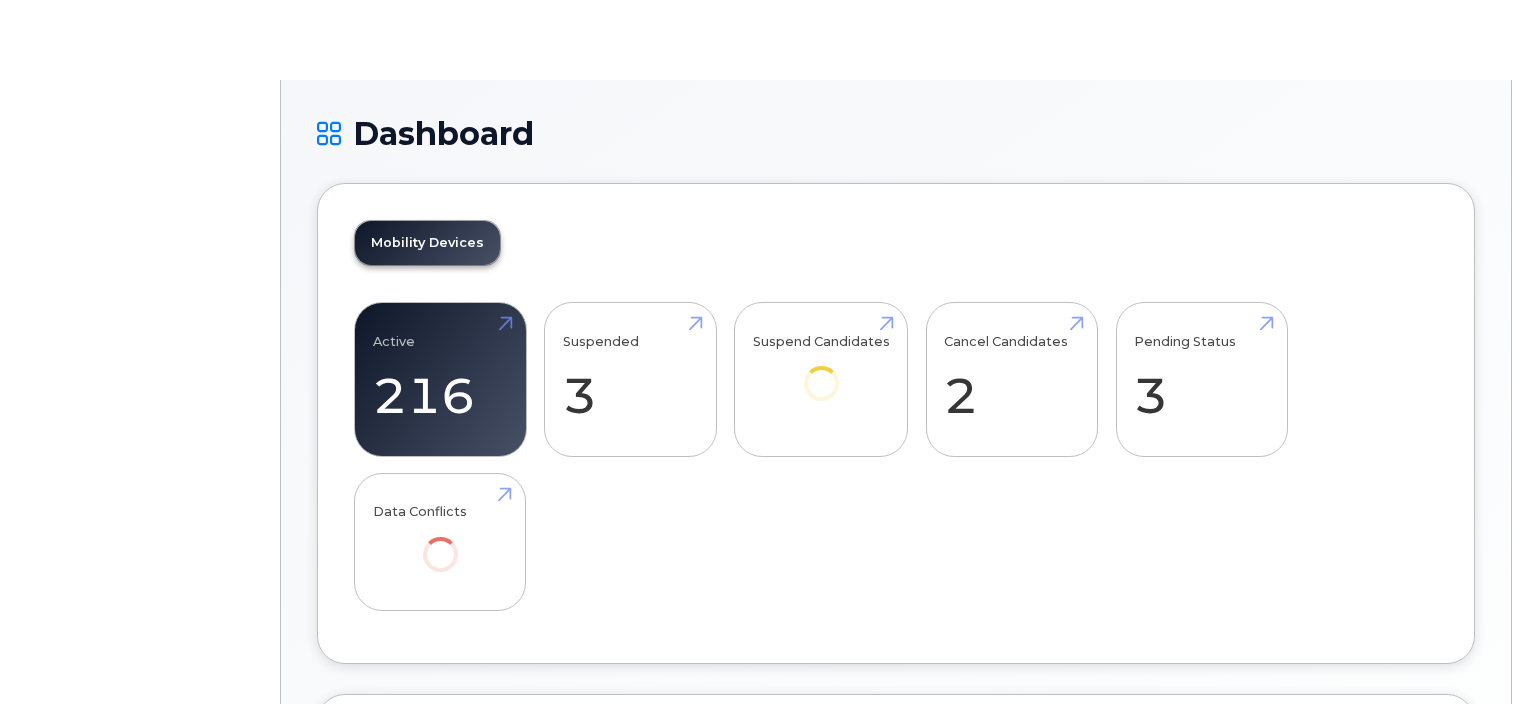 scroll, scrollTop: 0, scrollLeft: 0, axis: both 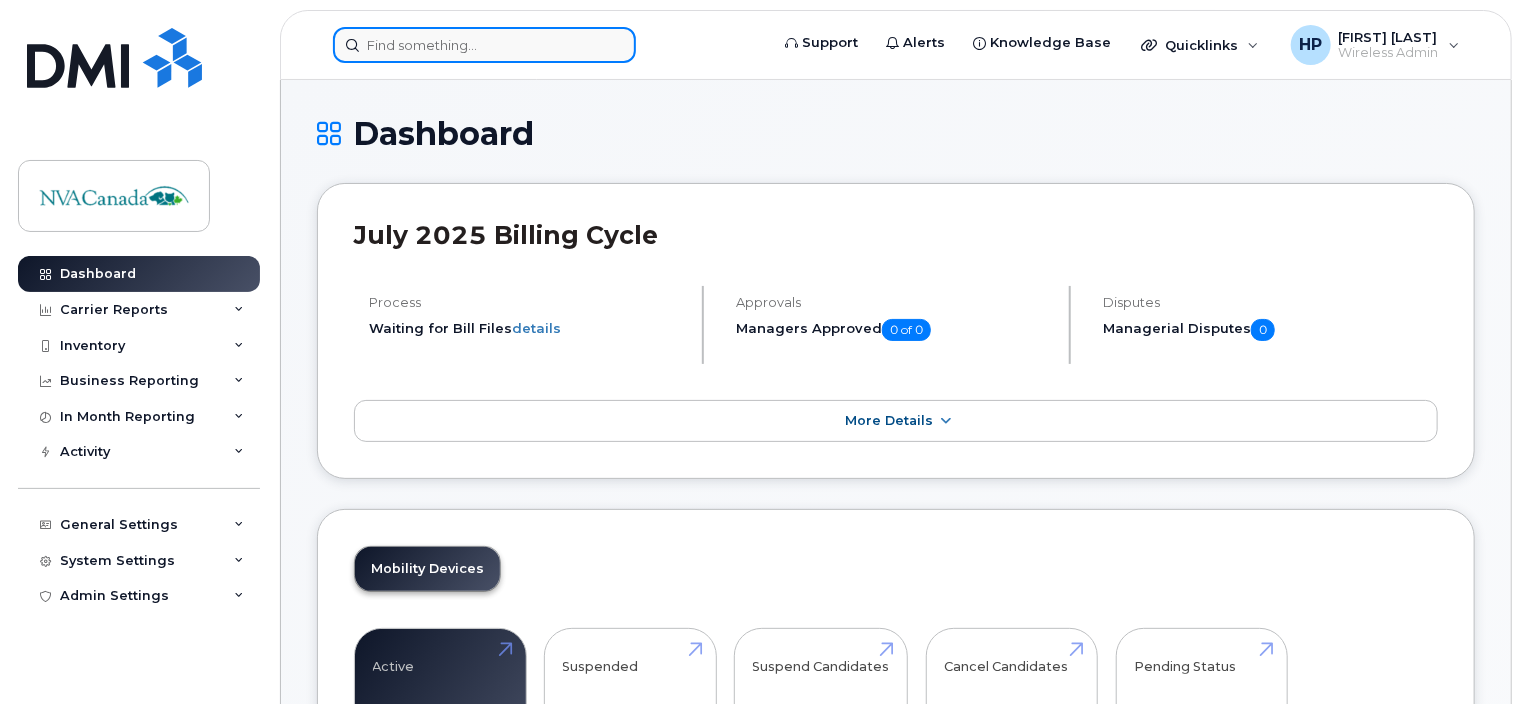 click 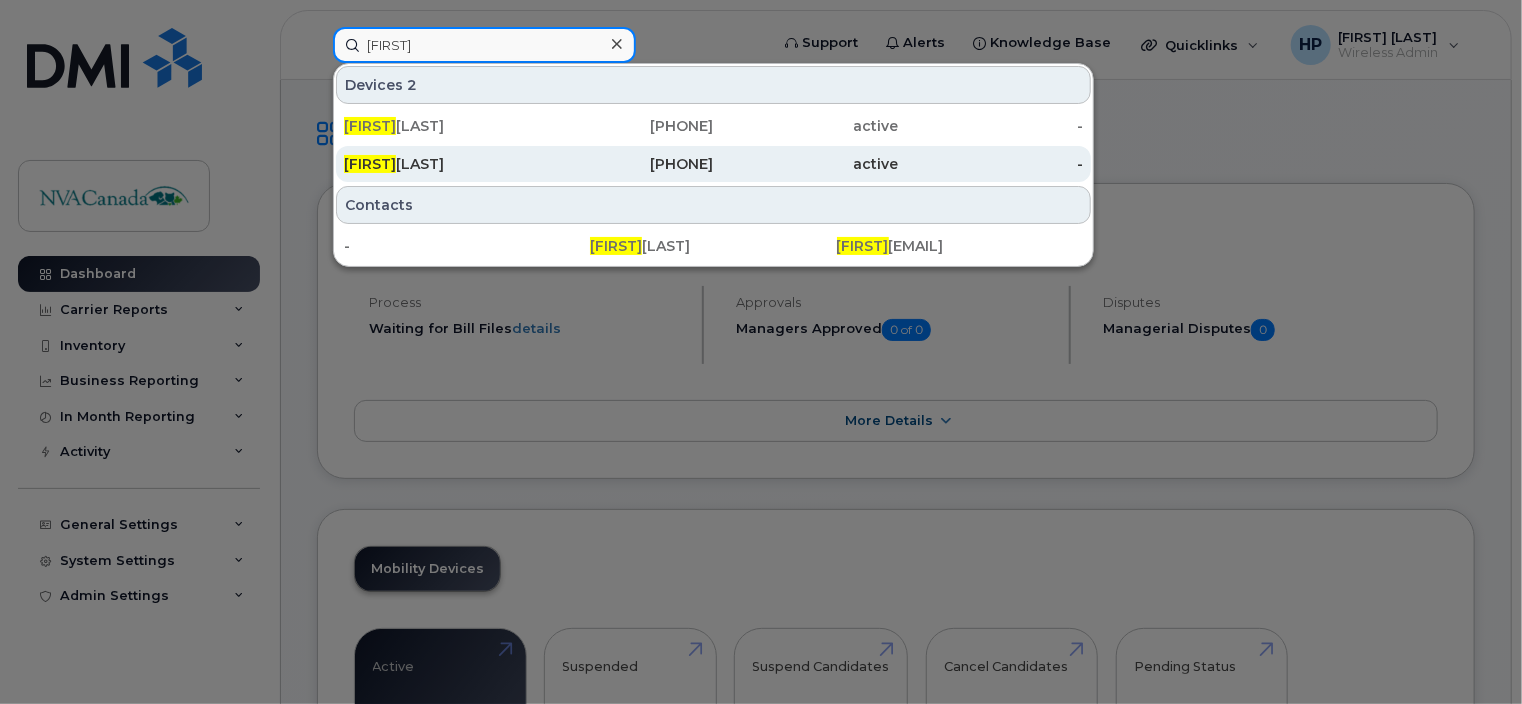type on "kerri" 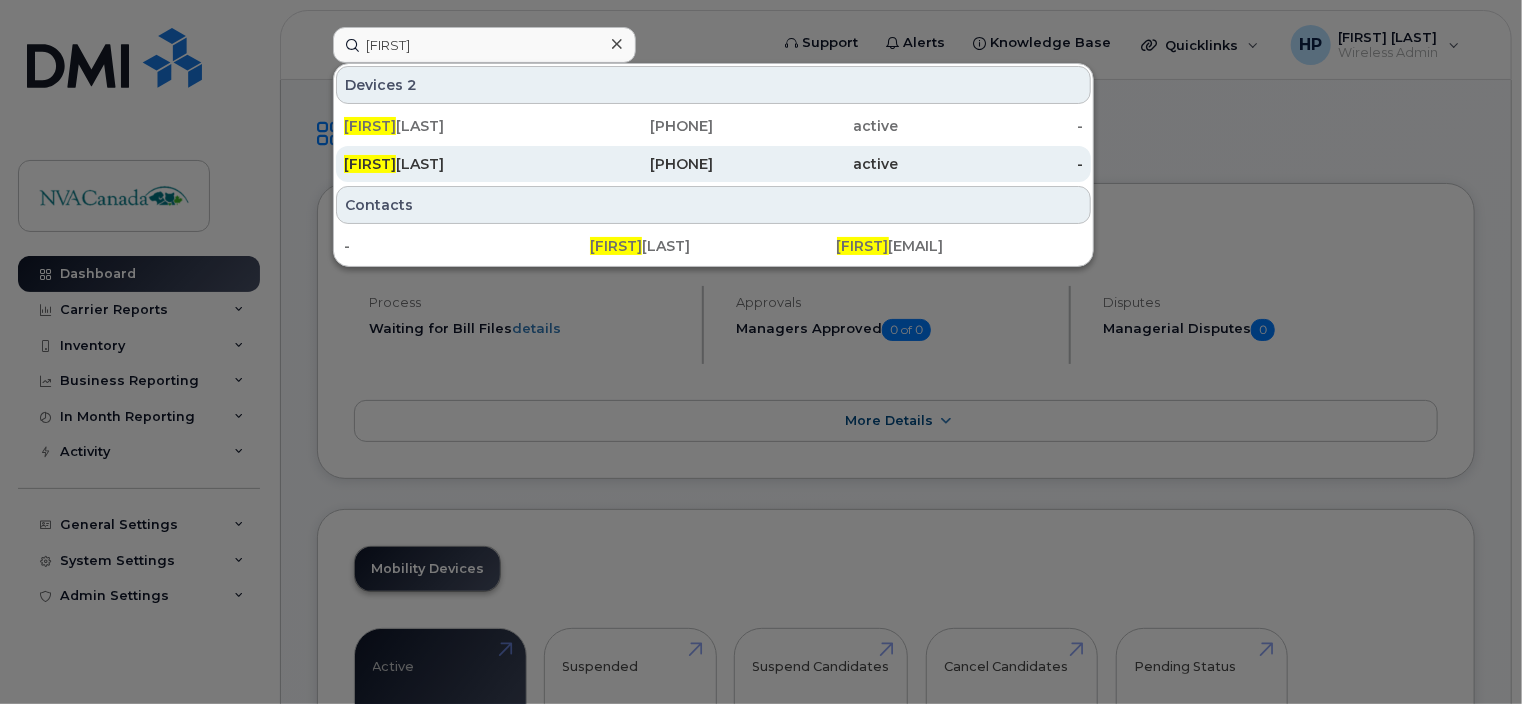 click on "Kerri  Klassen" 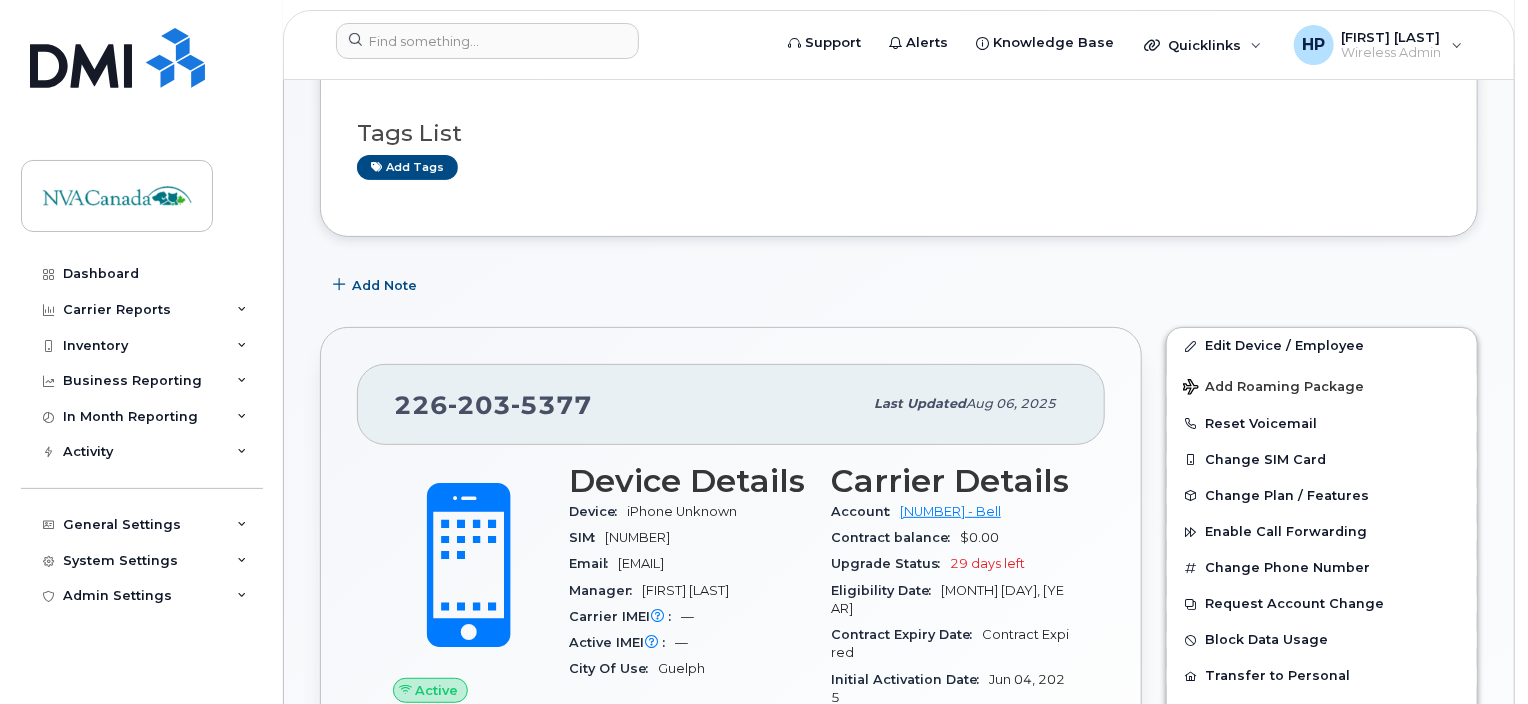 scroll, scrollTop: 154, scrollLeft: 0, axis: vertical 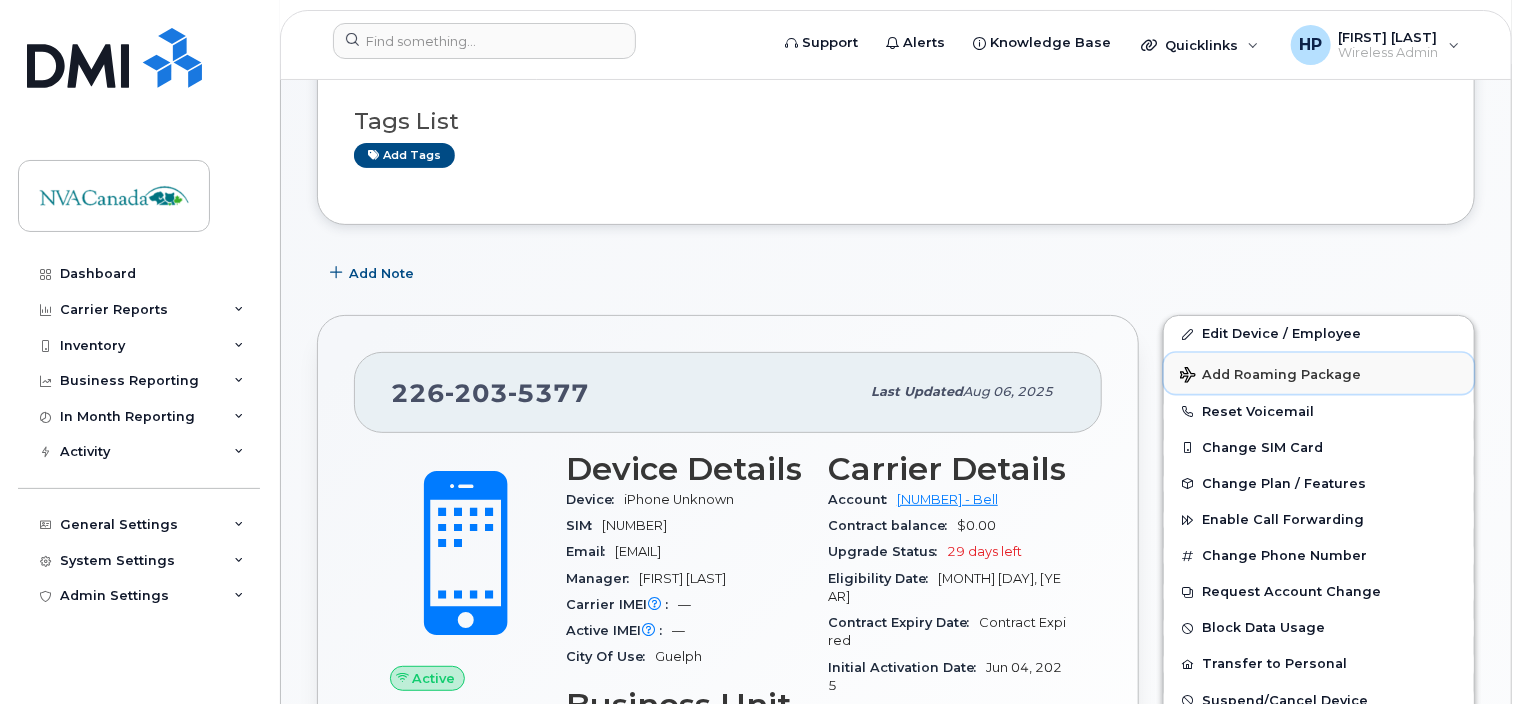 click on "Add Roaming Package" at bounding box center [1270, 376] 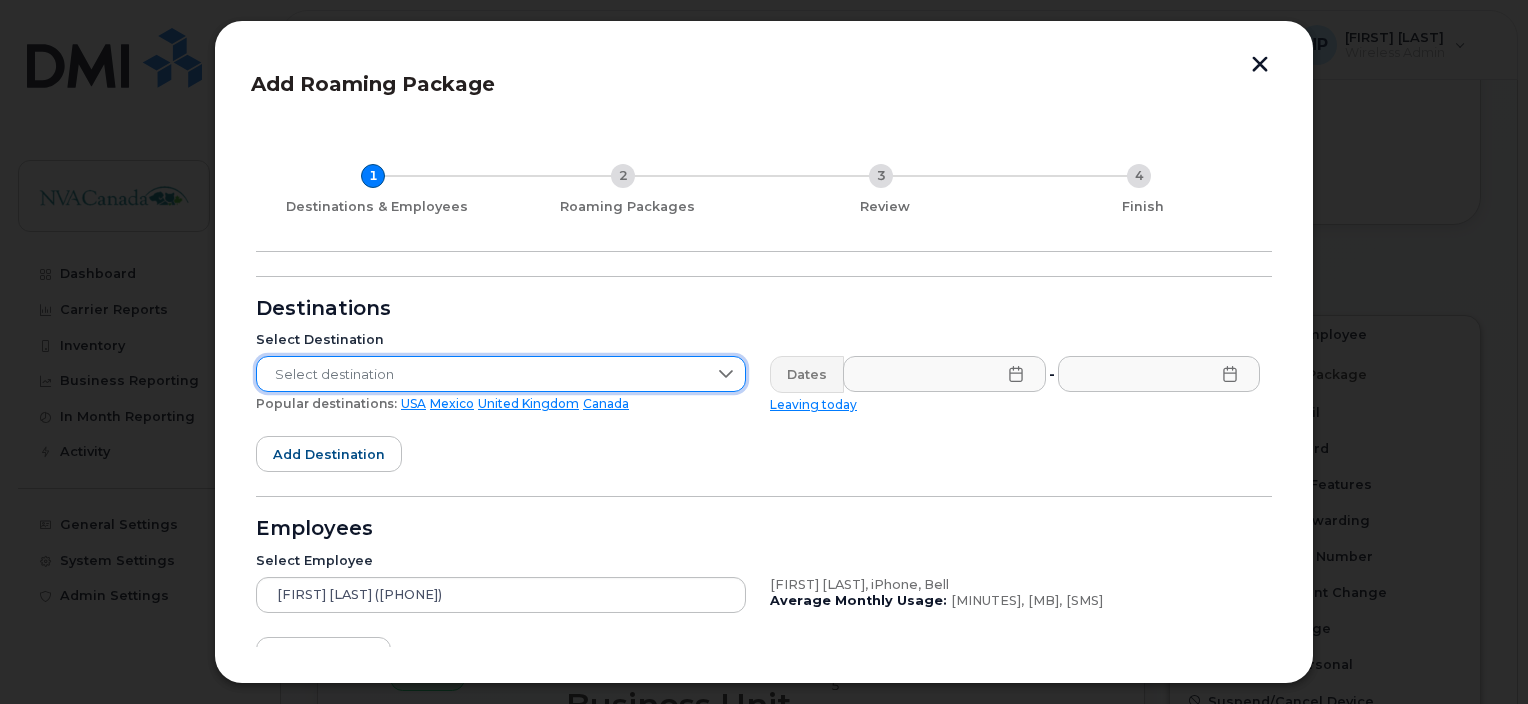 click on "Select destination" at bounding box center (482, 375) 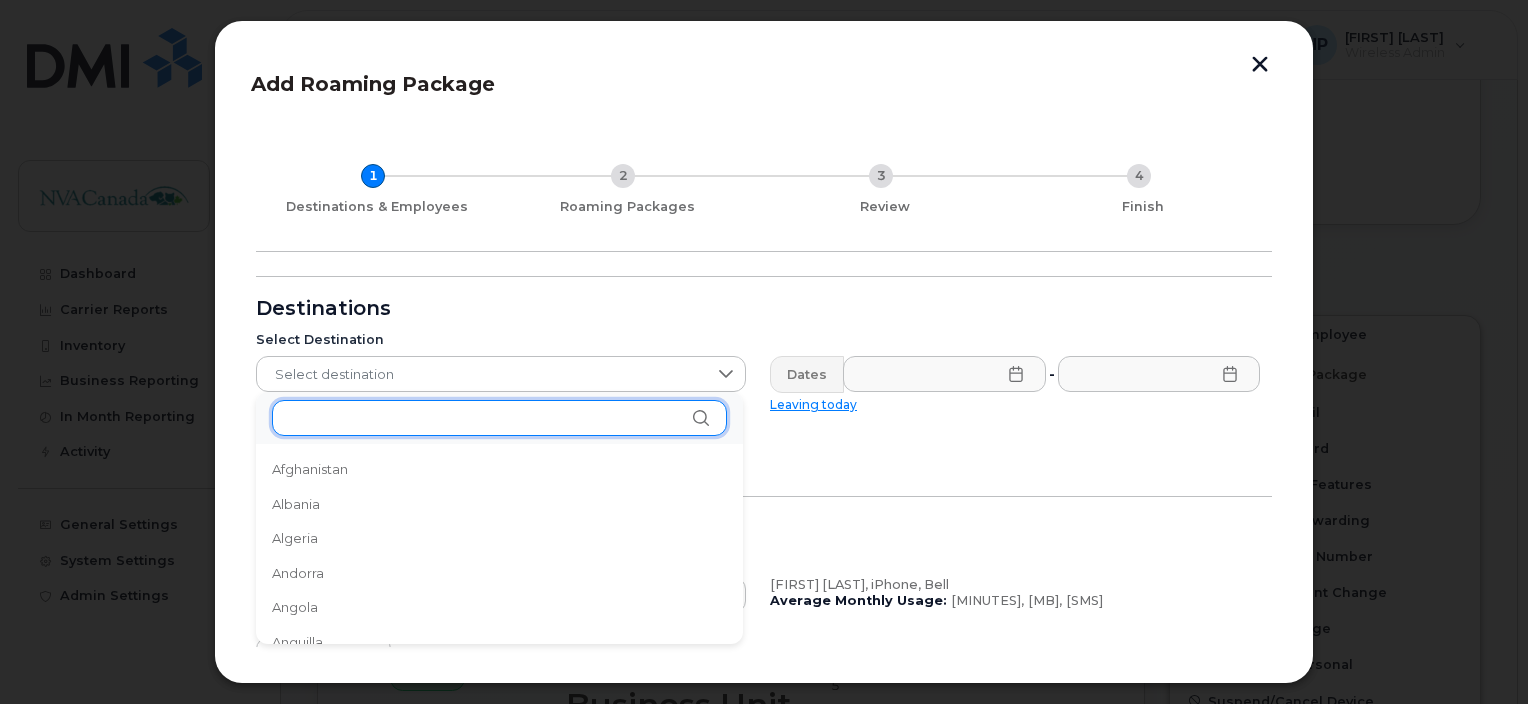 click at bounding box center [499, 418] 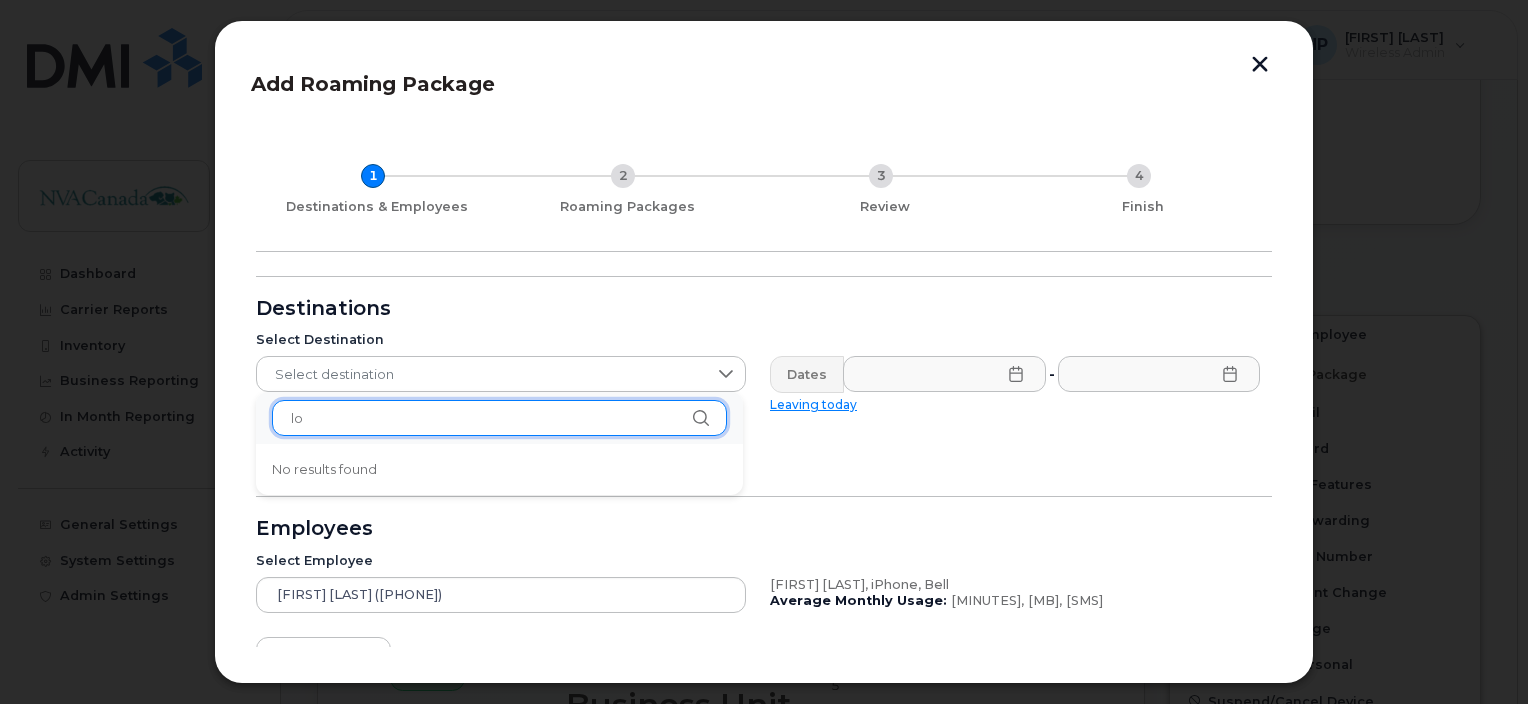 type on "l" 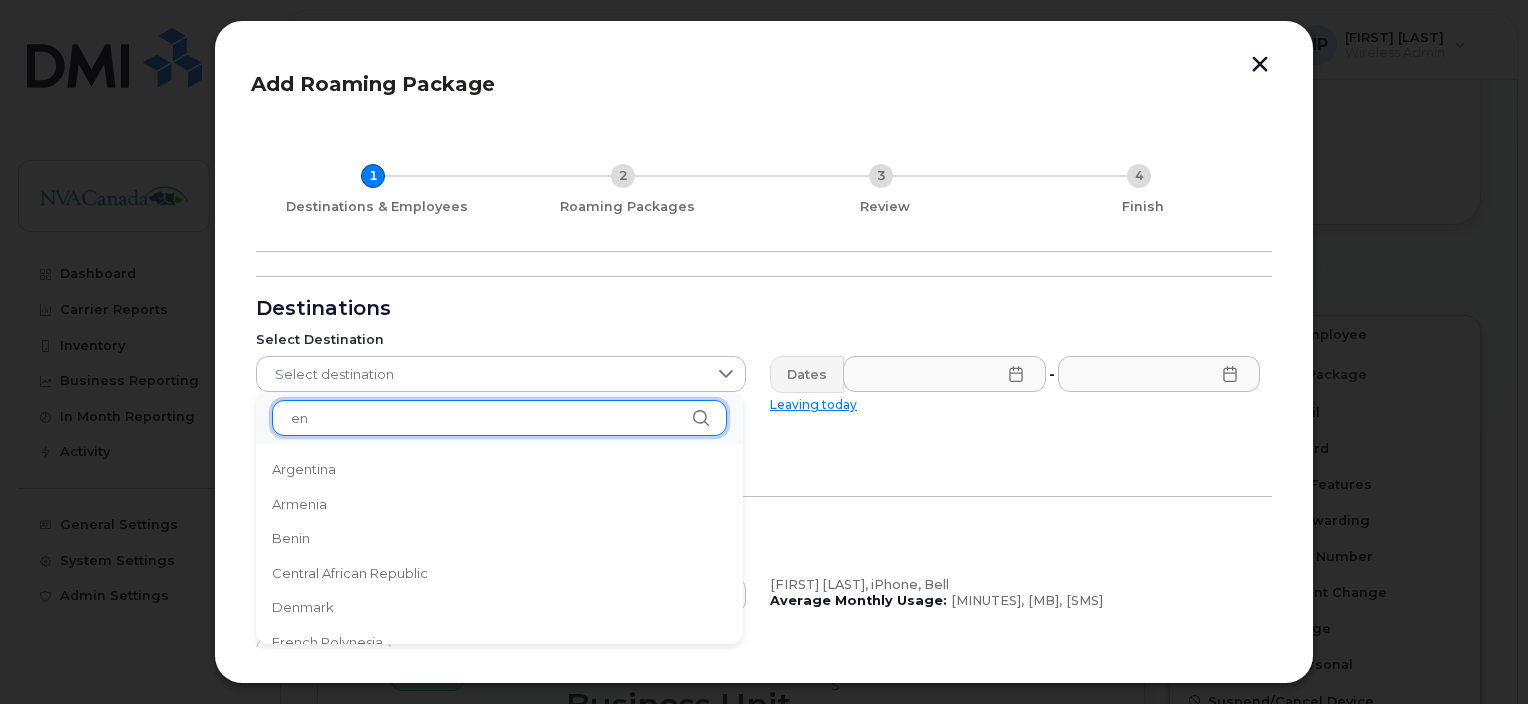 type on "e" 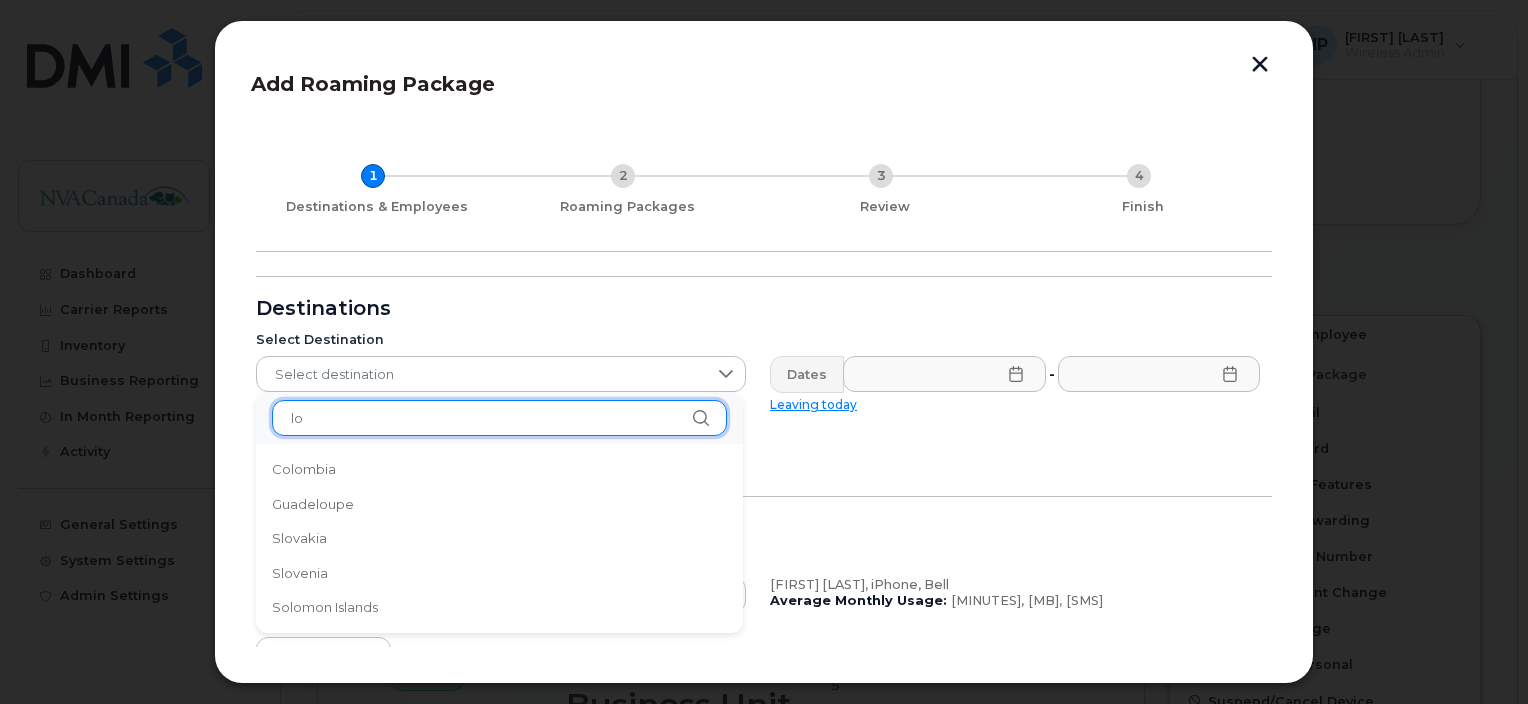 type on "l" 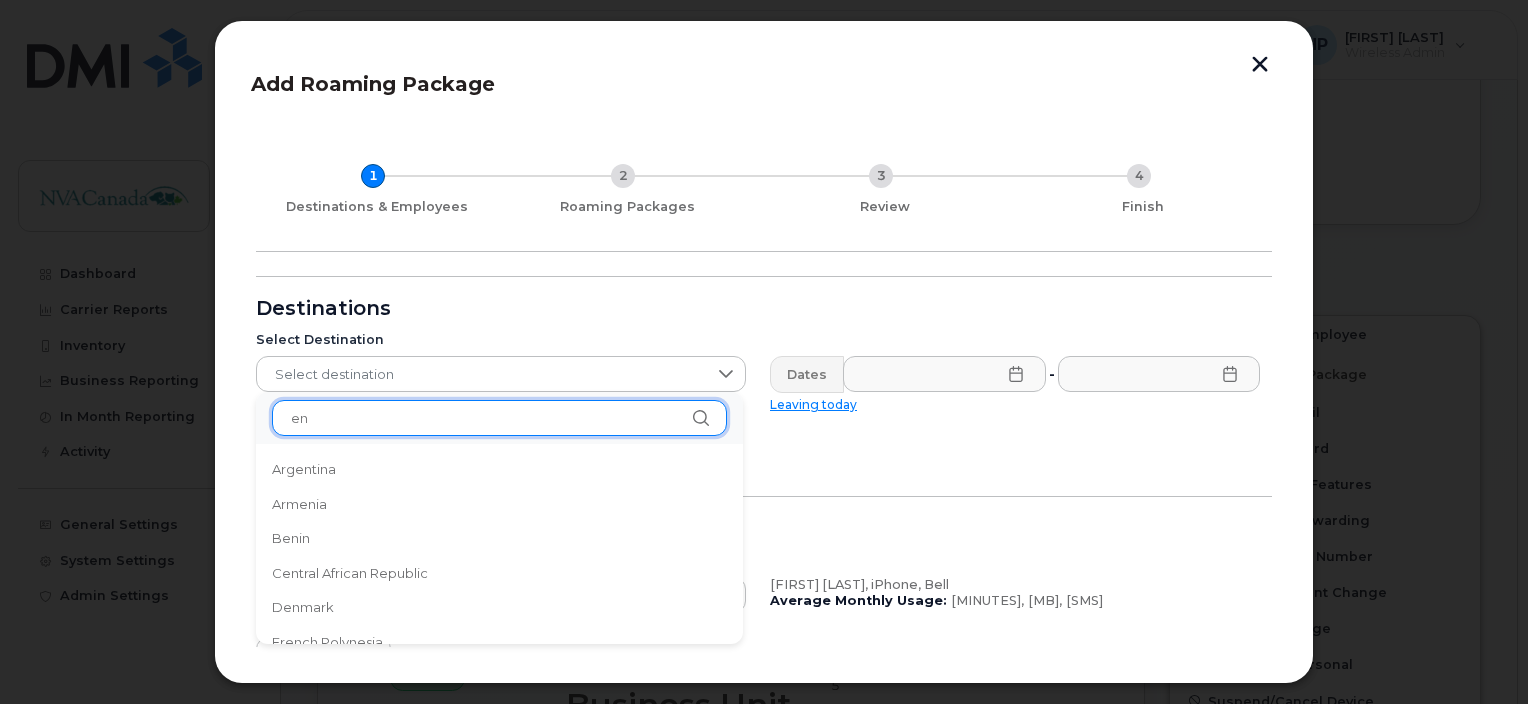 type on "e" 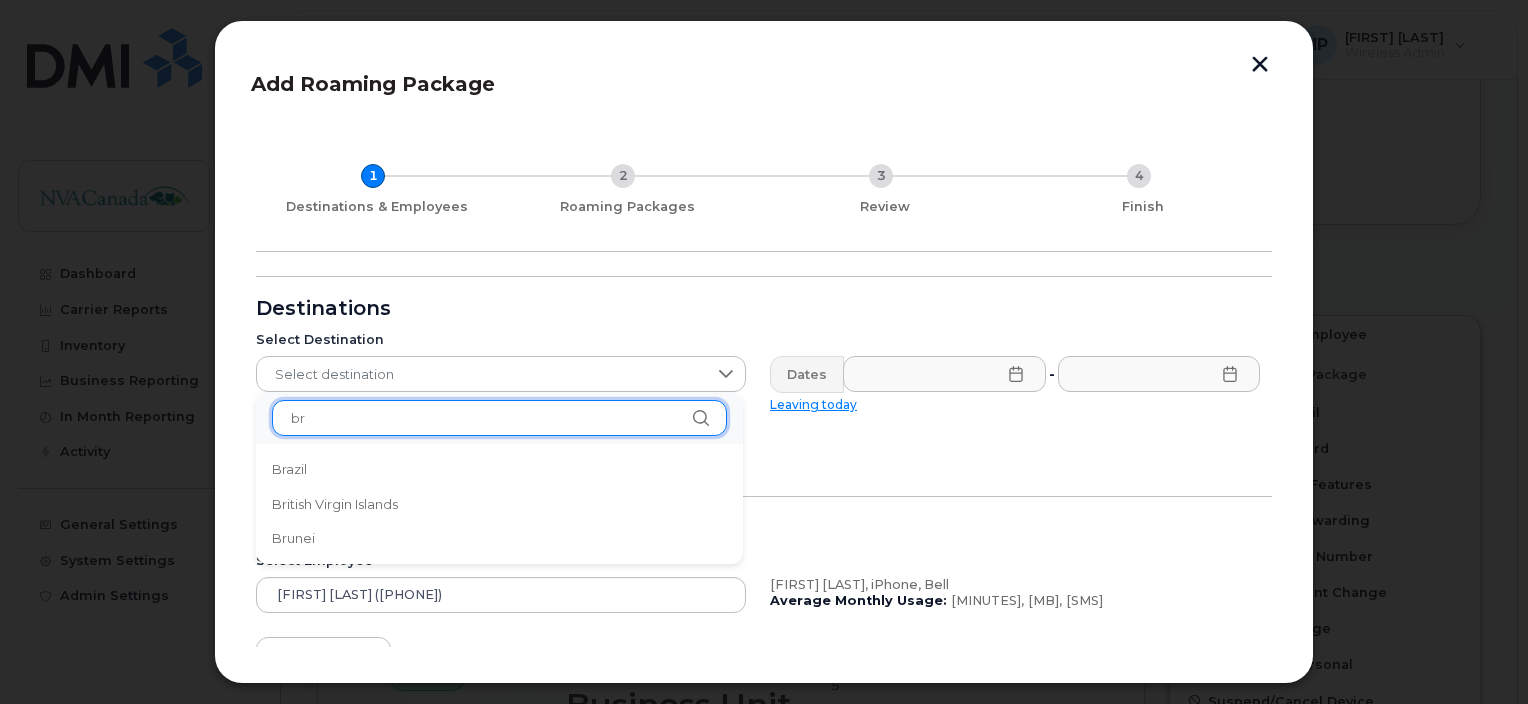 type on "b" 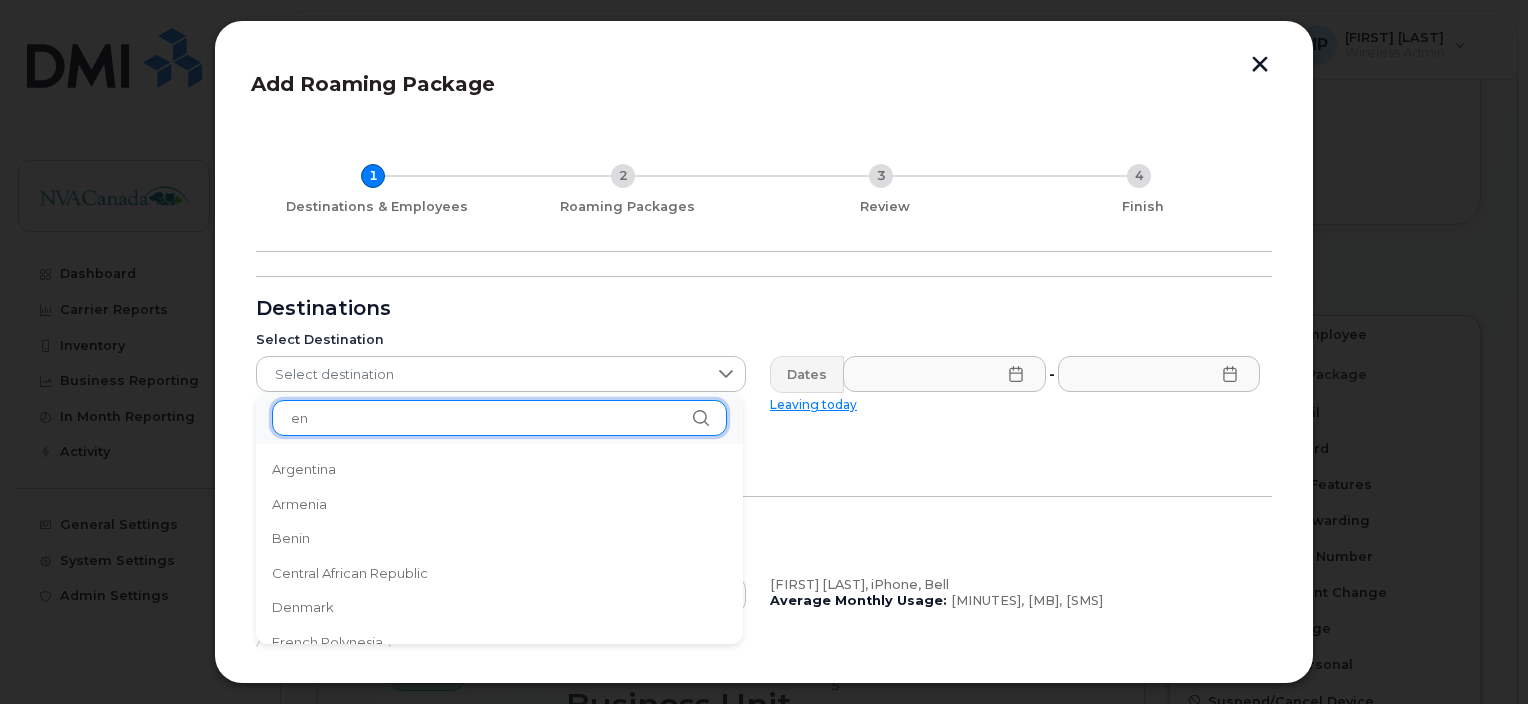 type on "e" 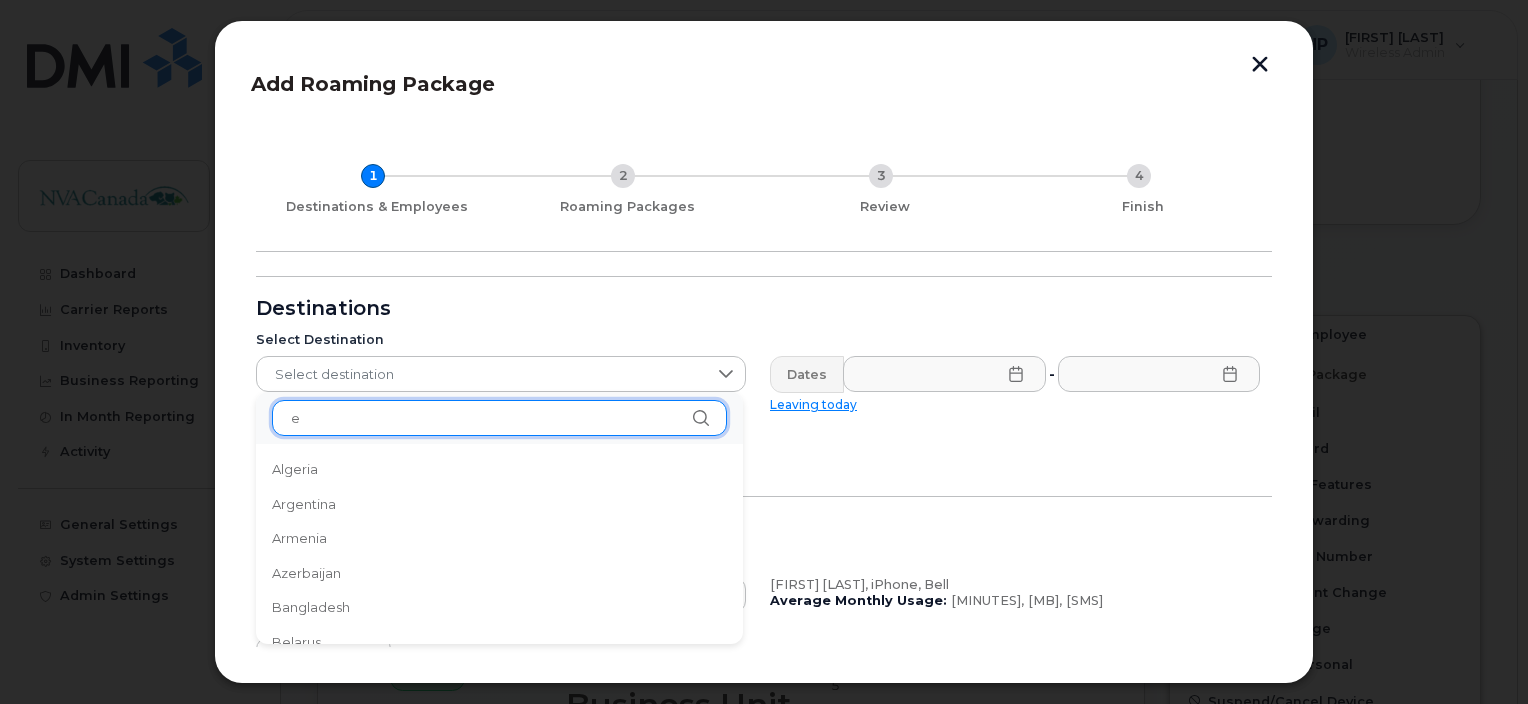 type 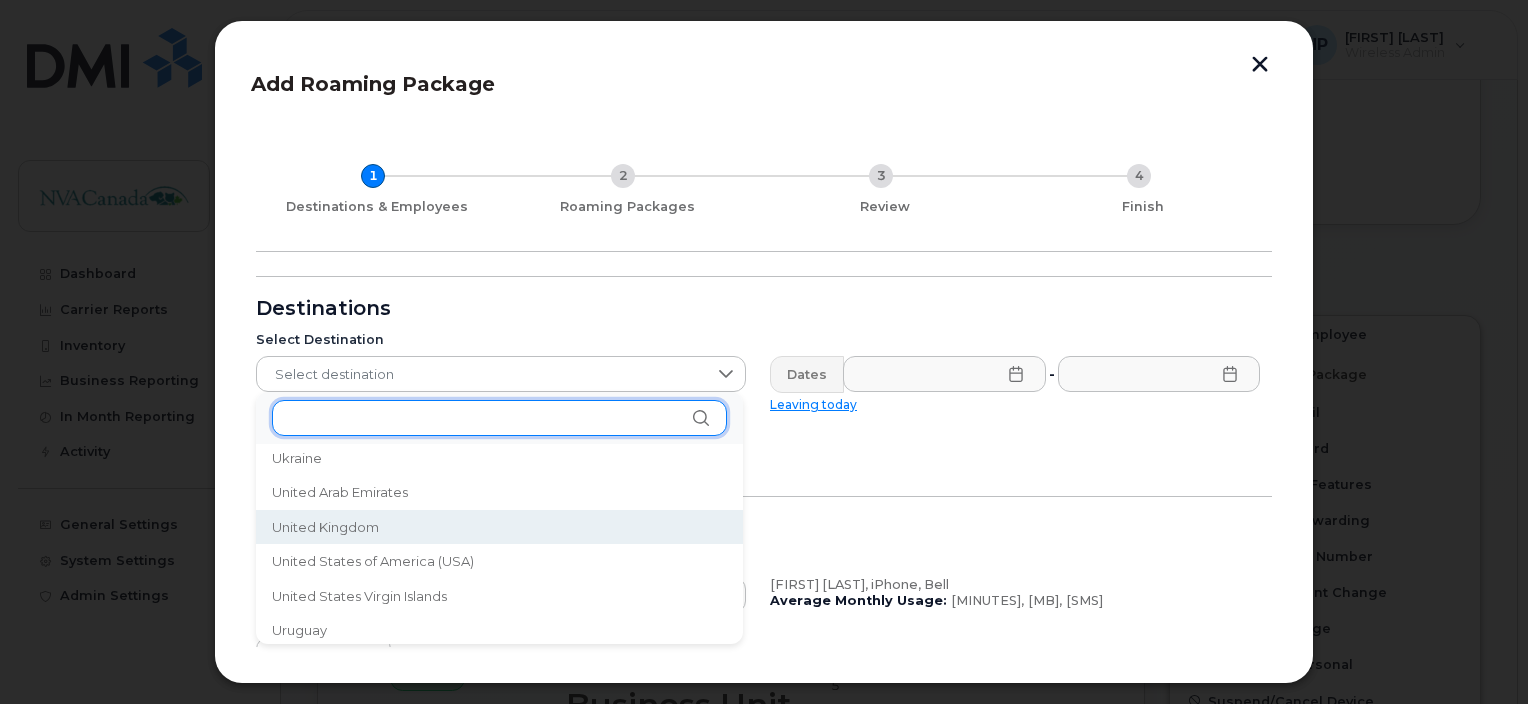 scroll, scrollTop: 6678, scrollLeft: 0, axis: vertical 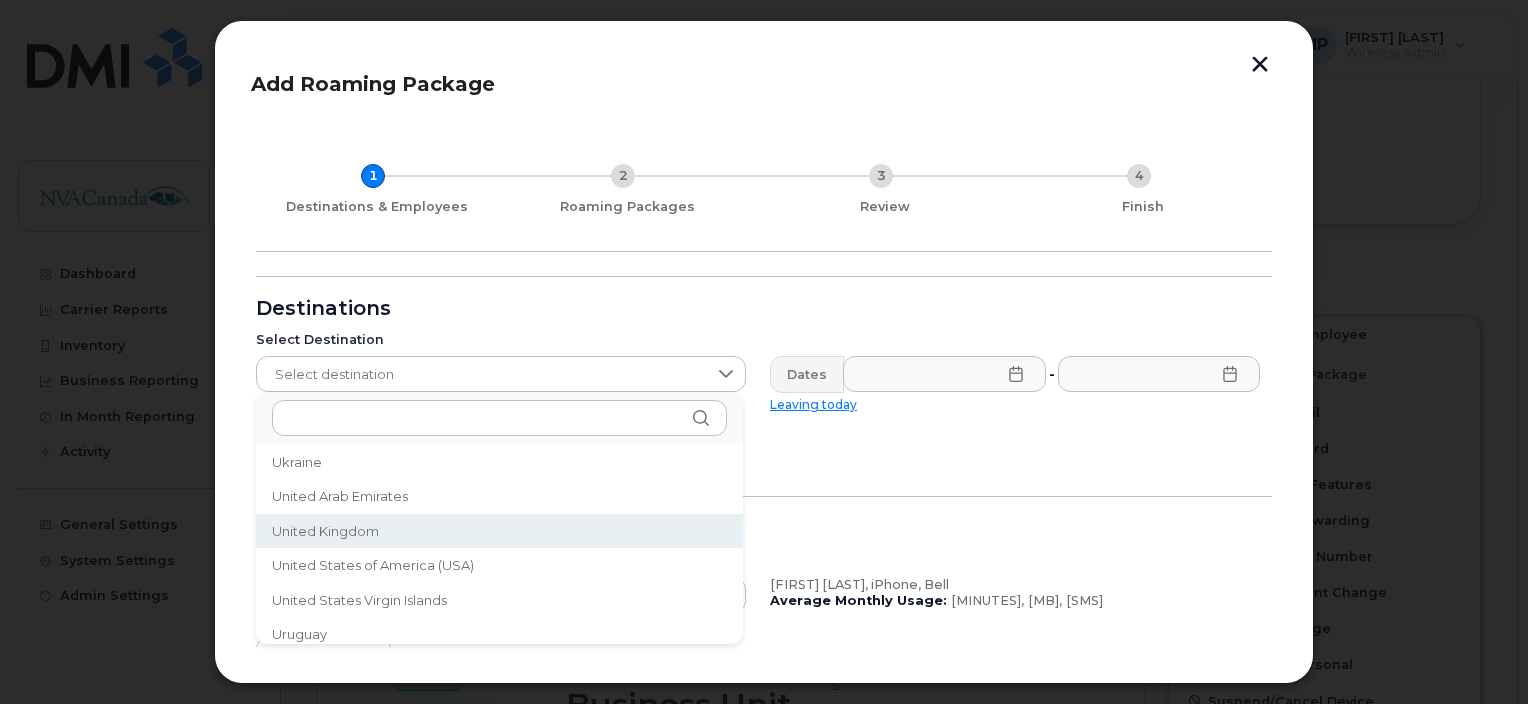 click on "United Kingdom" 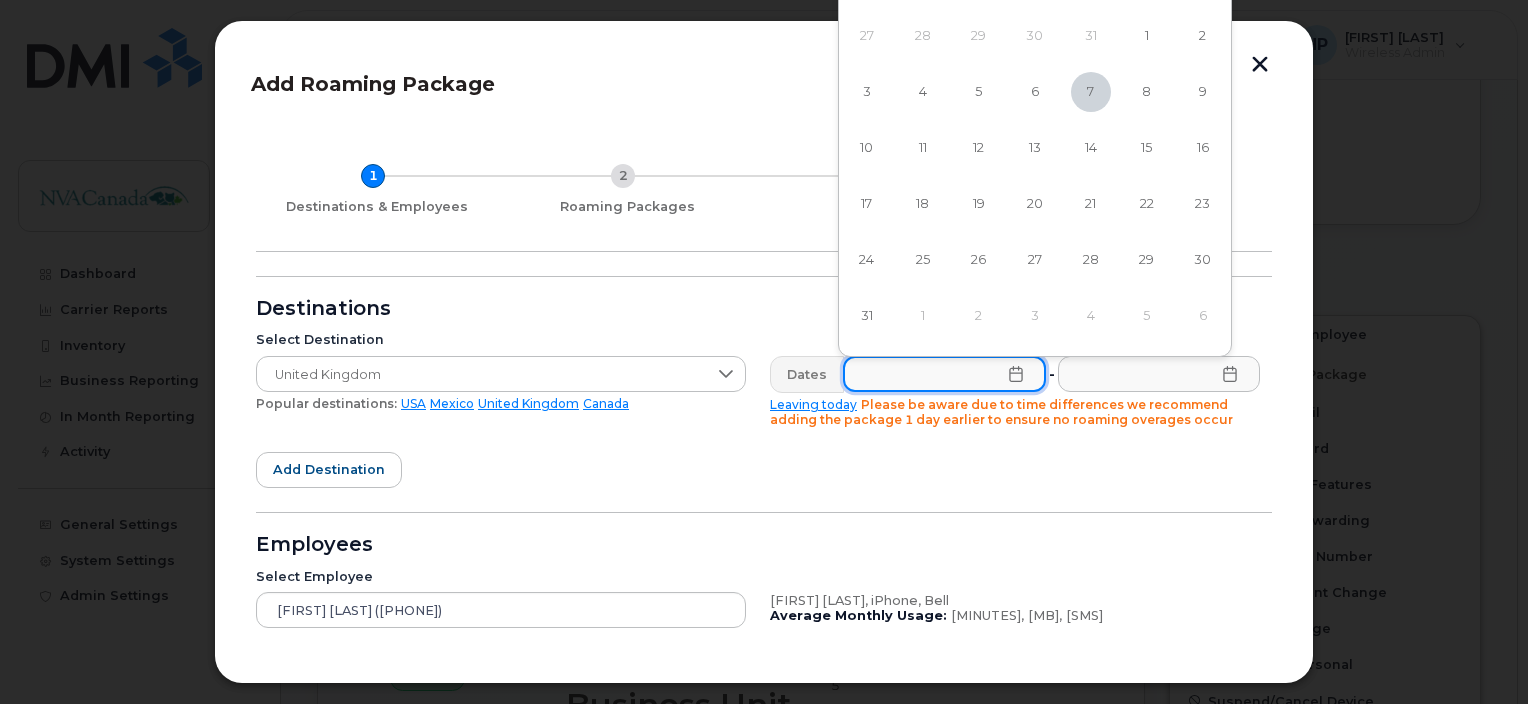 click at bounding box center [944, 374] 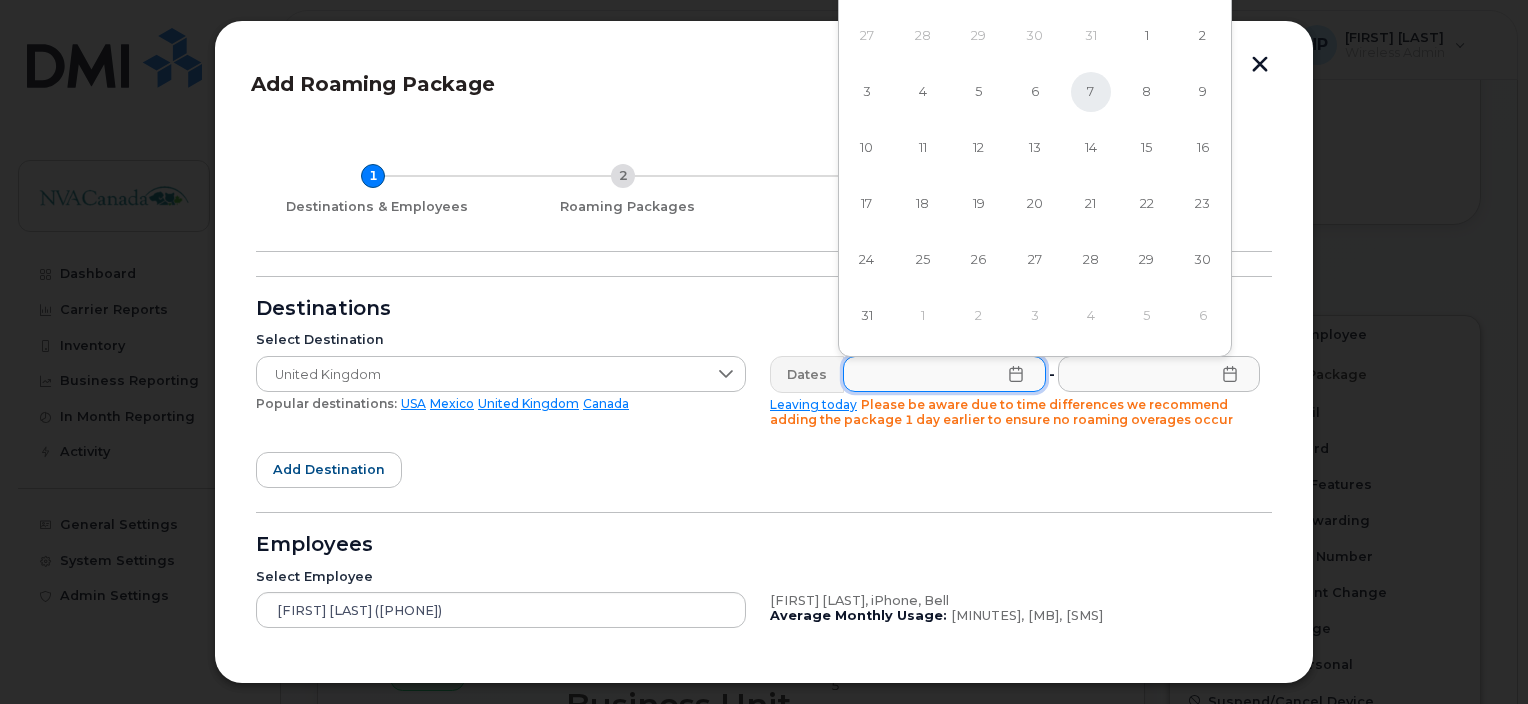 click on "7" at bounding box center [1091, 92] 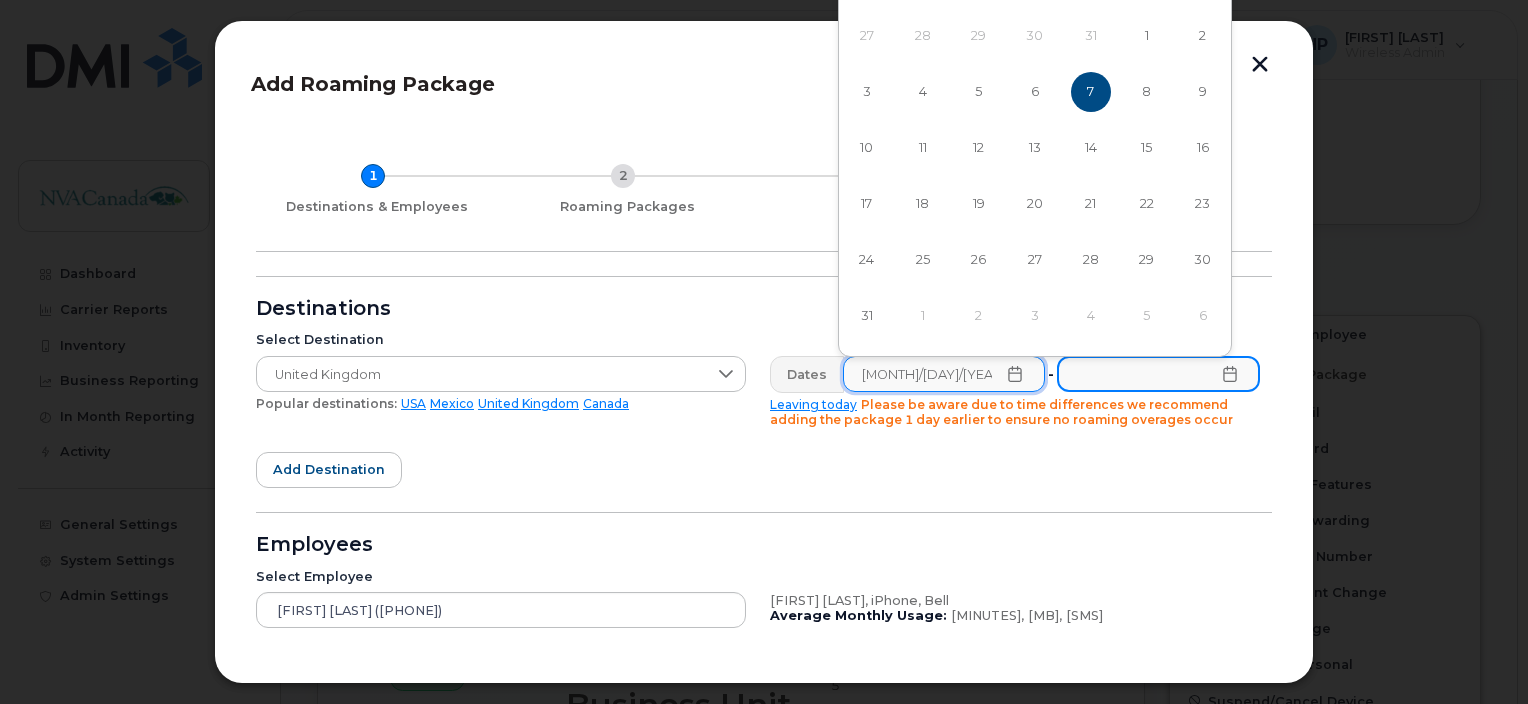click at bounding box center [1158, 374] 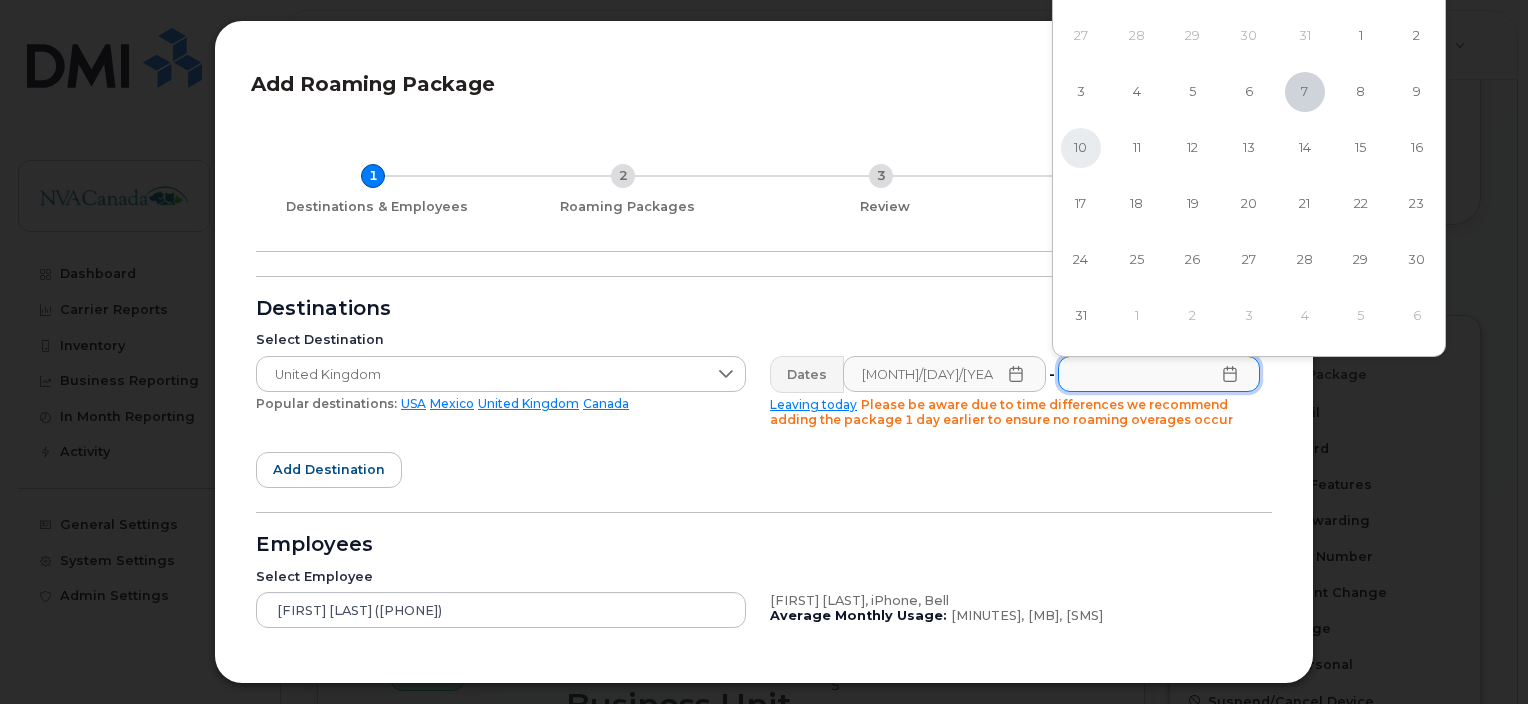click on "10" at bounding box center [1081, 148] 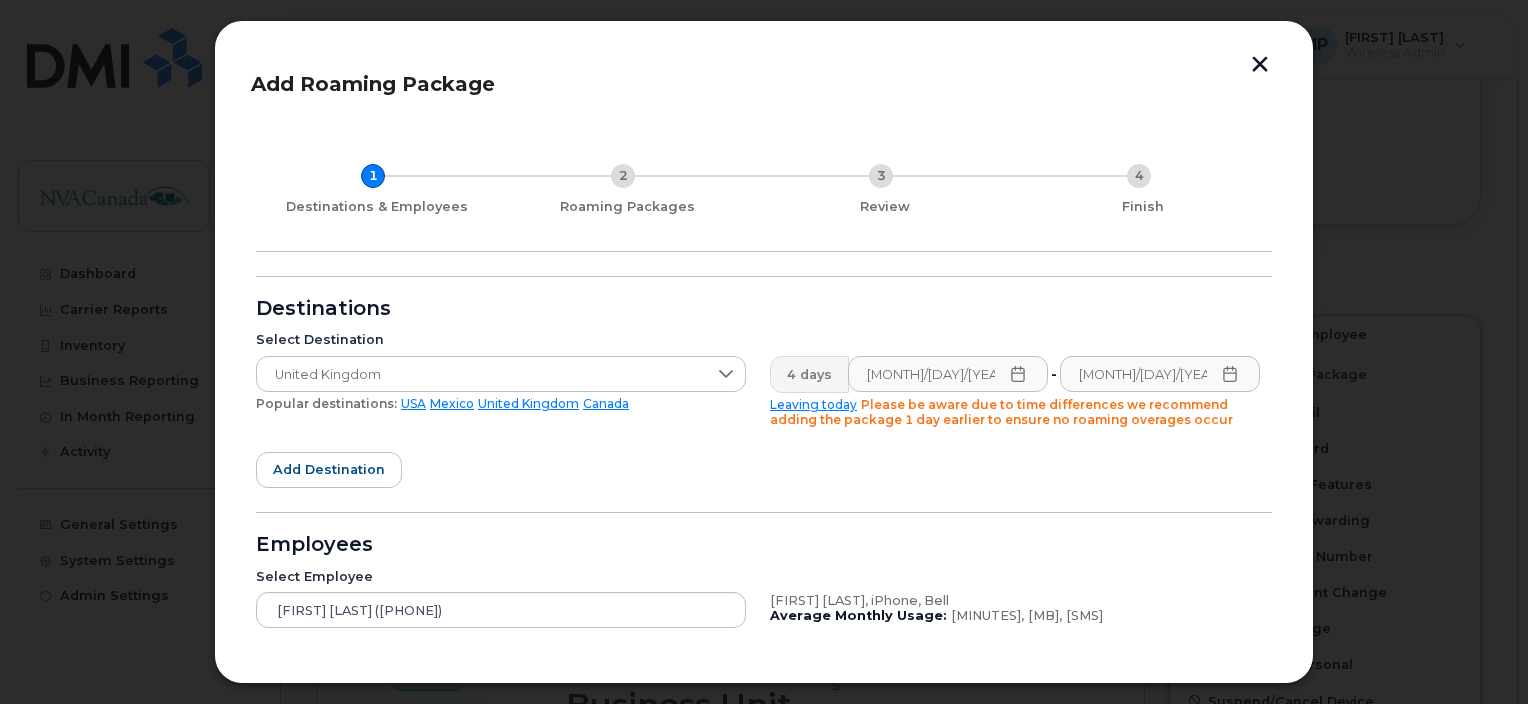 click on "Destinations Select Destination [COUNTRY] Popular destinations: USA Mexico [COUNTRY] Canada [DAYS] days [DATE] - [DATE] Leaving today Please be aware due to time differences we recommend adding the package 1 day earlier to ensure no roaming overages occur Add destination Employees Select Employee [FIRST] [LAST] - [PHONE] [FIRST] [LAST], iPhone, Bell Average Monthly Usage: [MINUTES] min, [MB] MB, [SMS] sms Add employee Roaming Packages" at bounding box center [764, 536] 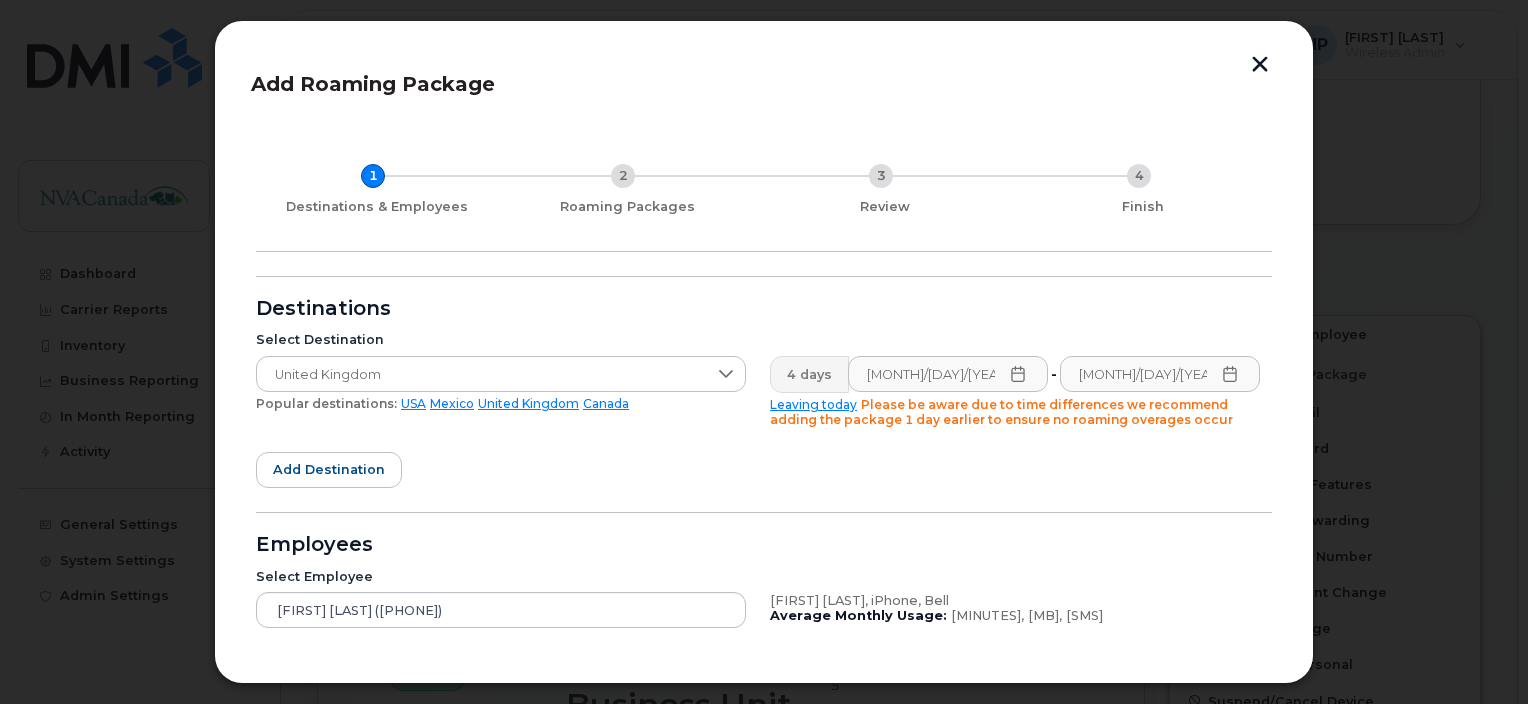 scroll, scrollTop: 154, scrollLeft: 0, axis: vertical 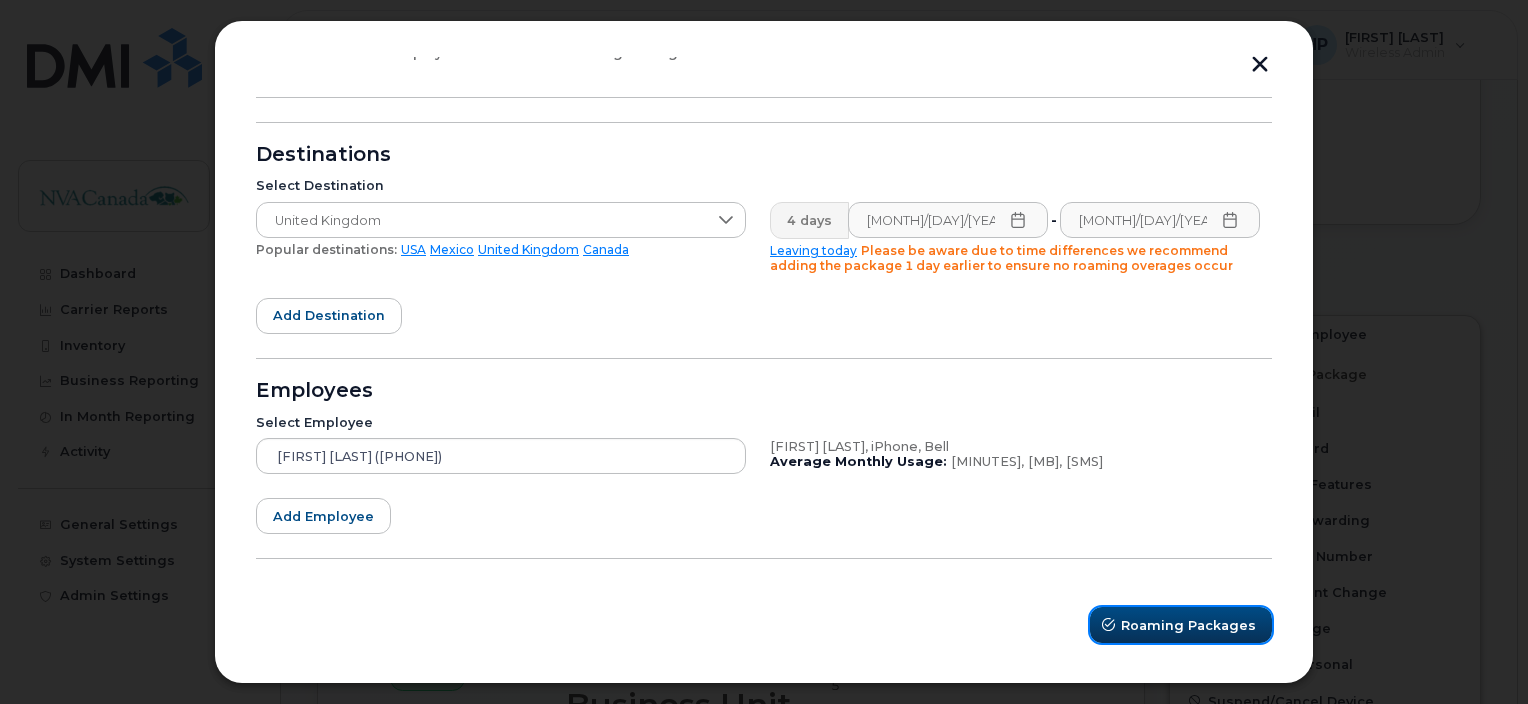 click on "Roaming Packages" at bounding box center (1188, 625) 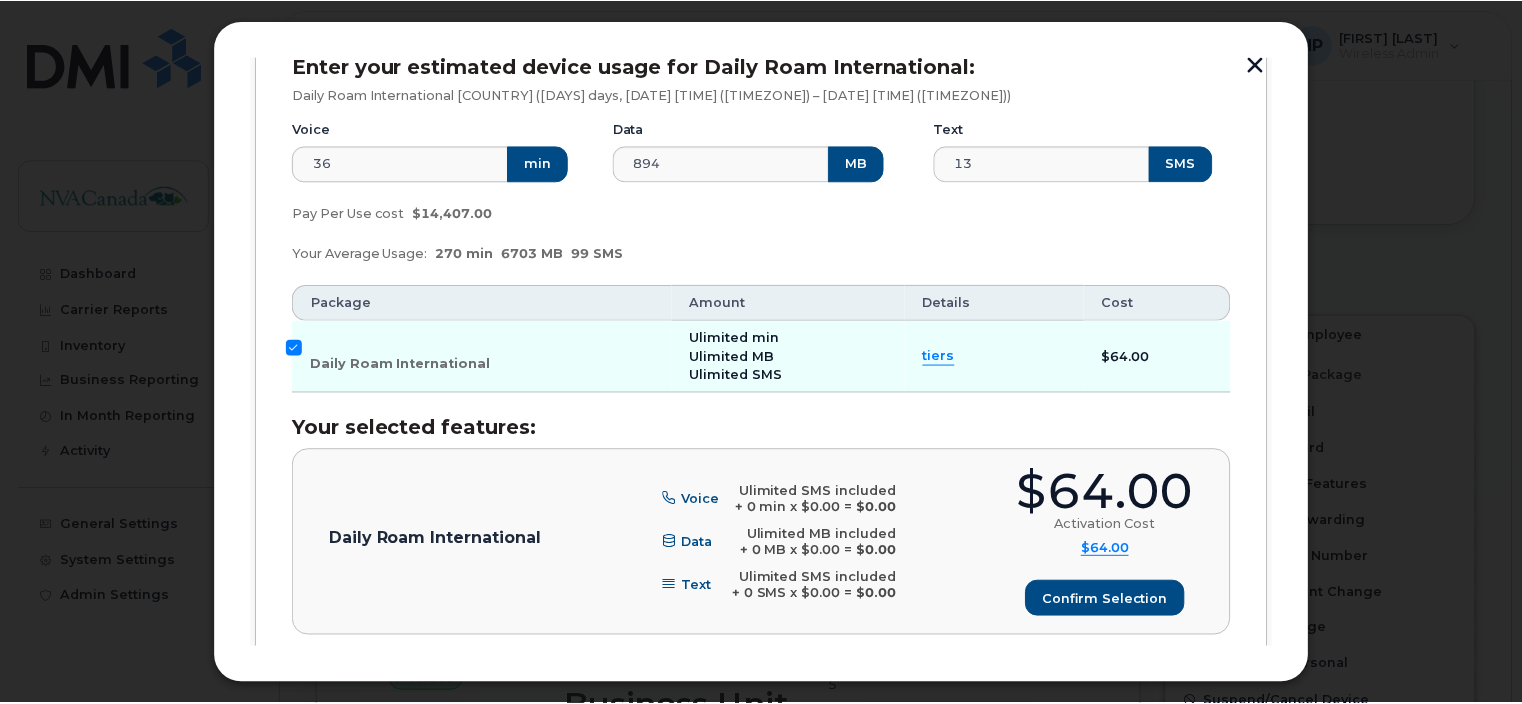 scroll, scrollTop: 0, scrollLeft: 0, axis: both 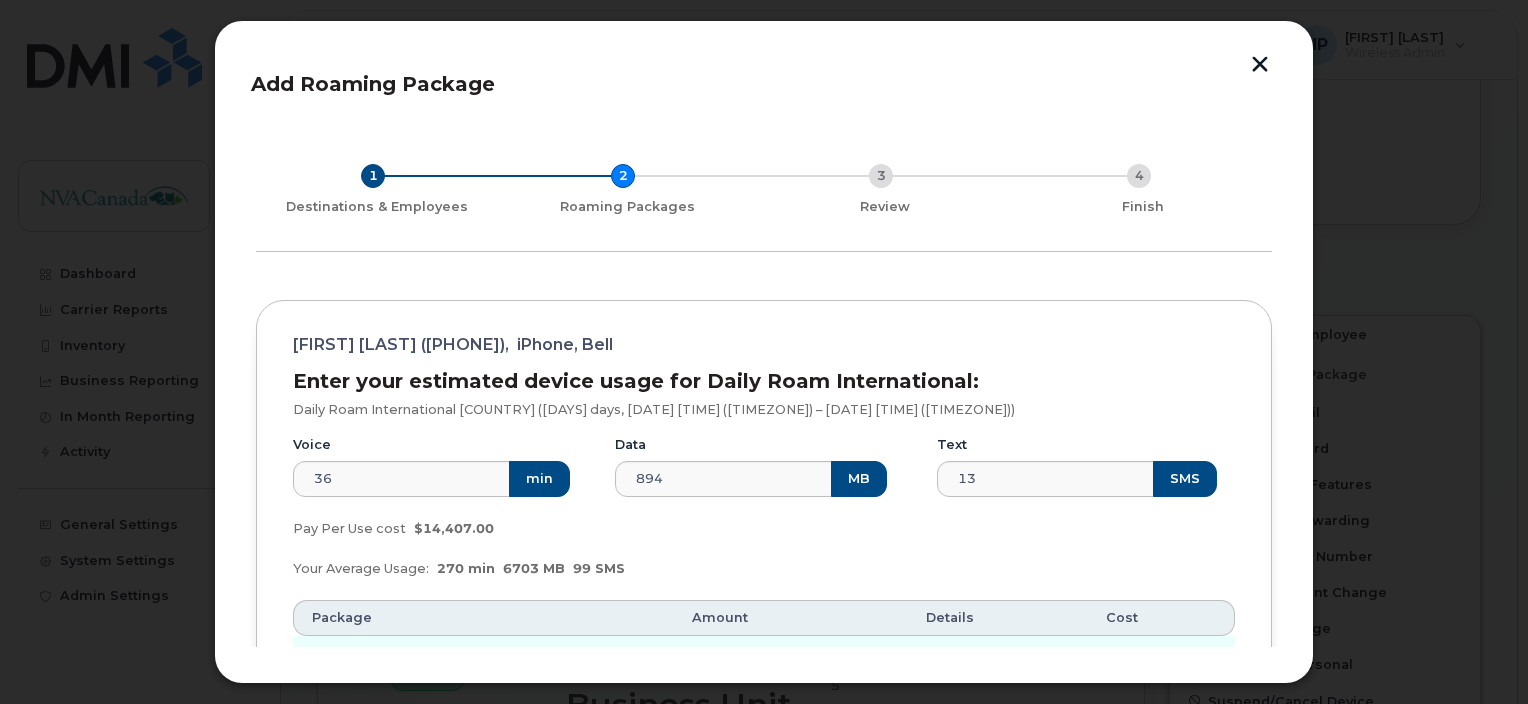 click at bounding box center [1260, 66] 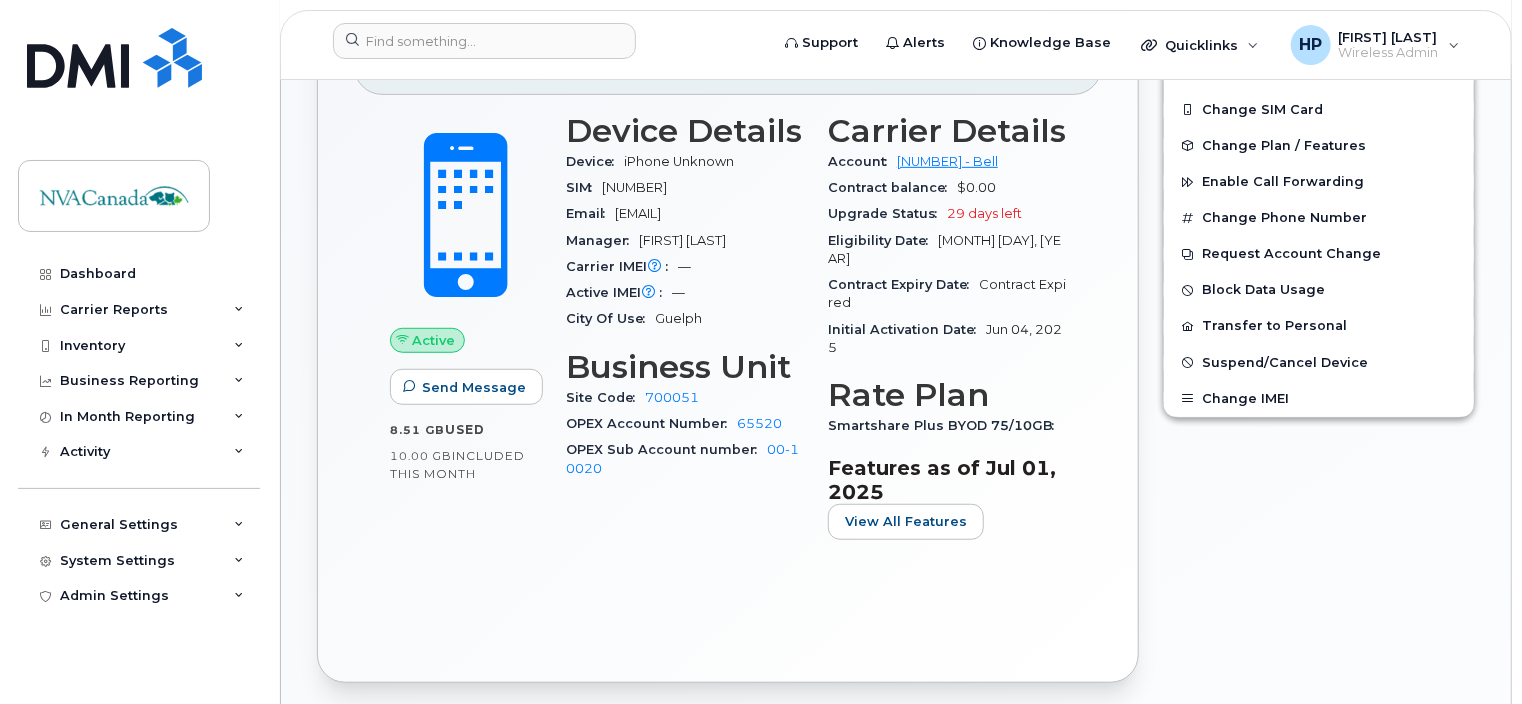 scroll, scrollTop: 494, scrollLeft: 0, axis: vertical 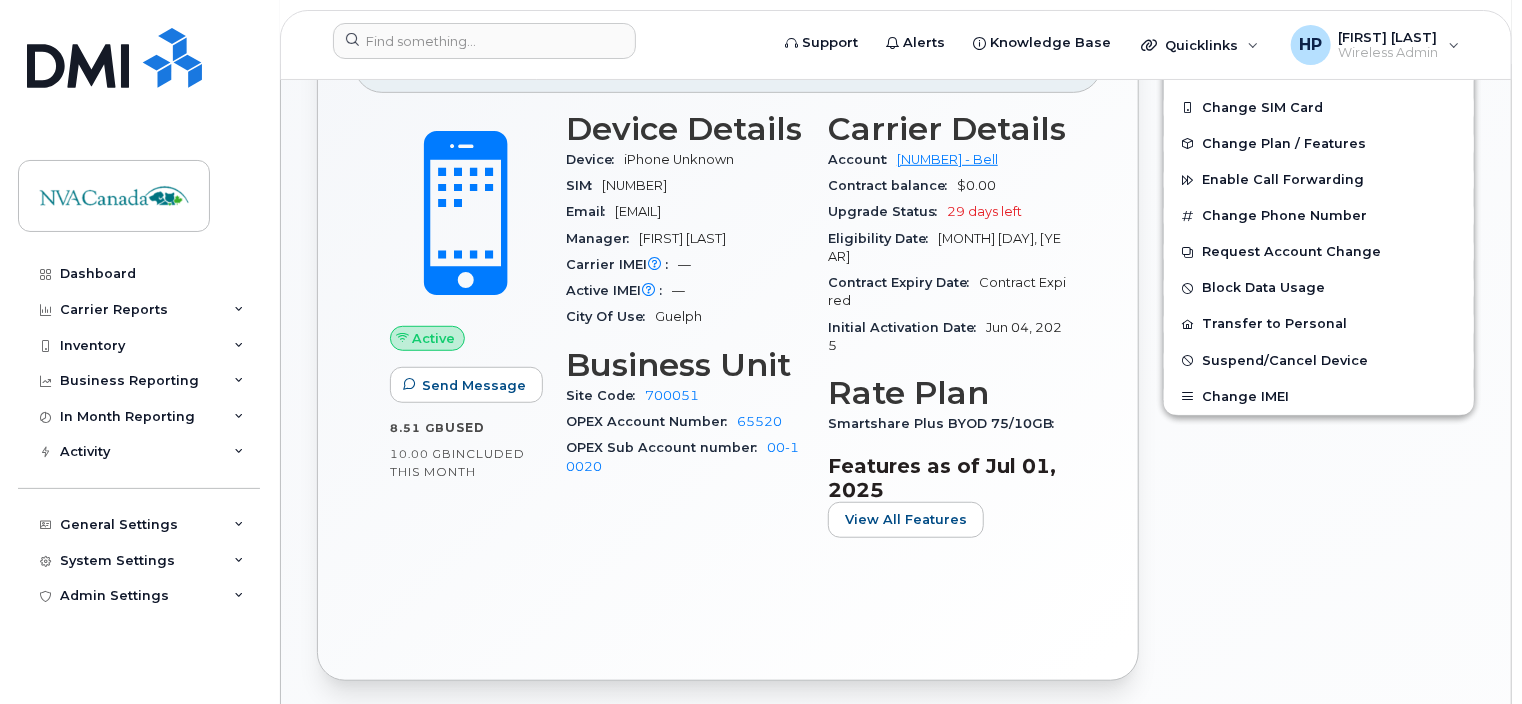 click on "Carrier Details Account [NUMBER] - Bell Contract balance $0.00 Upgrade Status [DAYS] days left Eligibility Date [MONTH] [DAY], [YEAR] Contract Expiry Date Contract Expired Initial Activation Date [MONTH] [DAY], [YEAR] Rate Plan Smartshare Plus BYOD 75/10GB Features as of [MONTH] [DAY], [YEAR] View All Features" at bounding box center (947, 332) 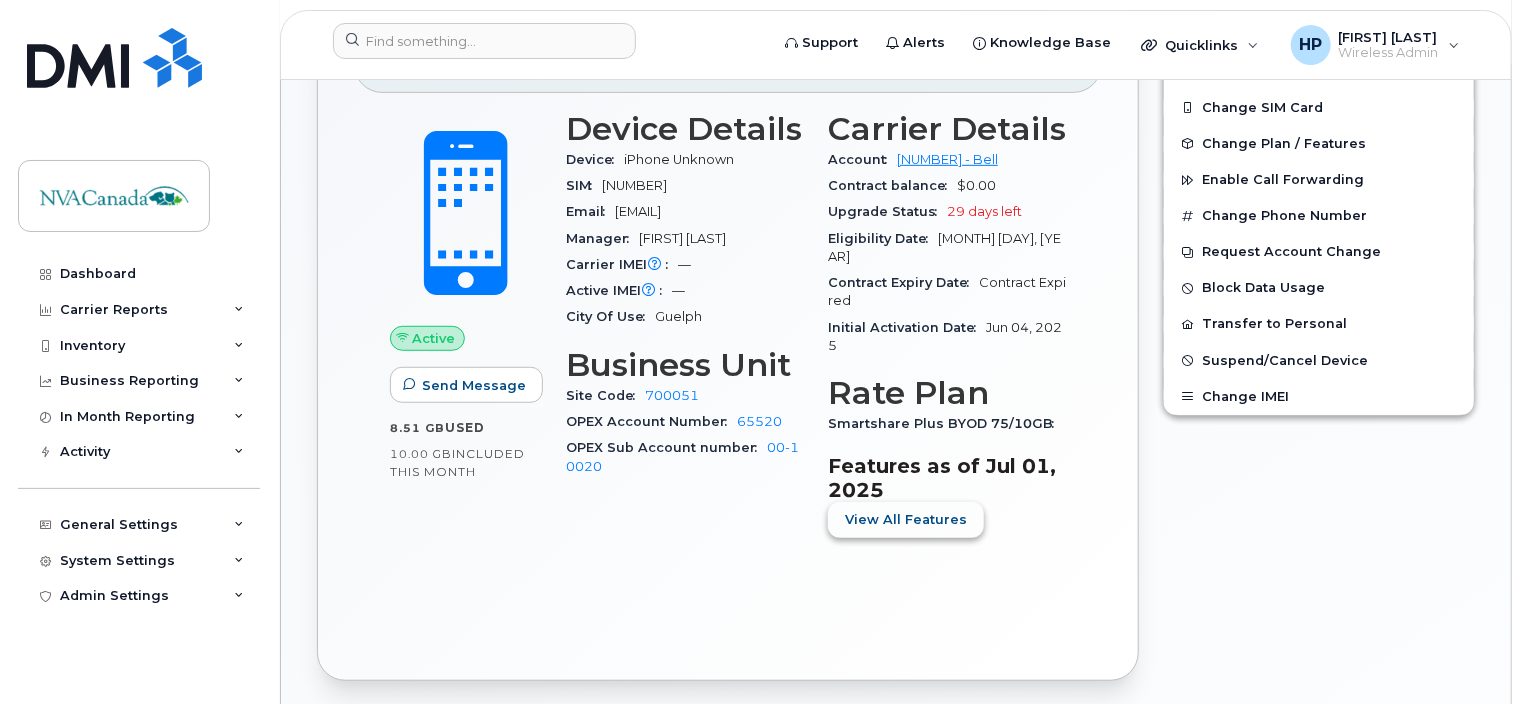 click on "View All Features" at bounding box center (906, 520) 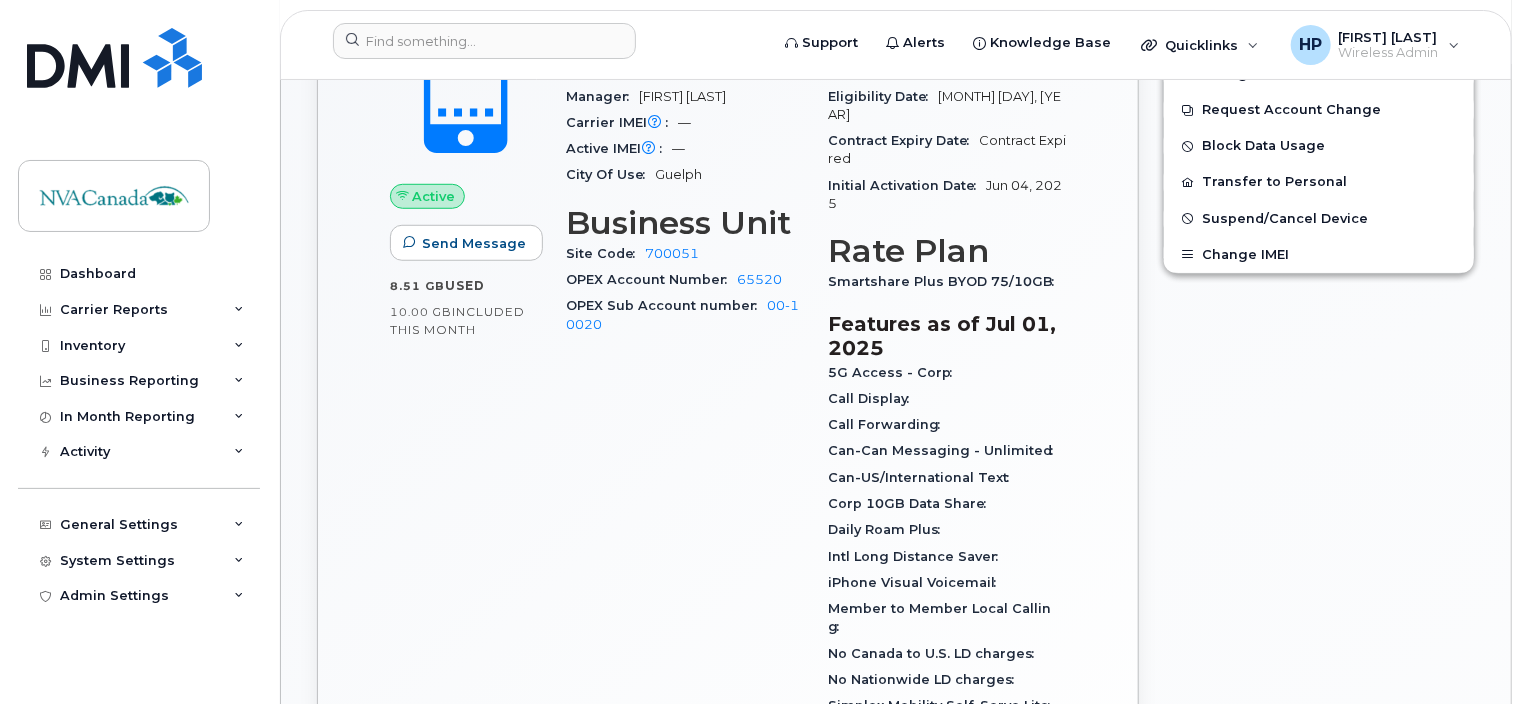 scroll, scrollTop: 633, scrollLeft: 0, axis: vertical 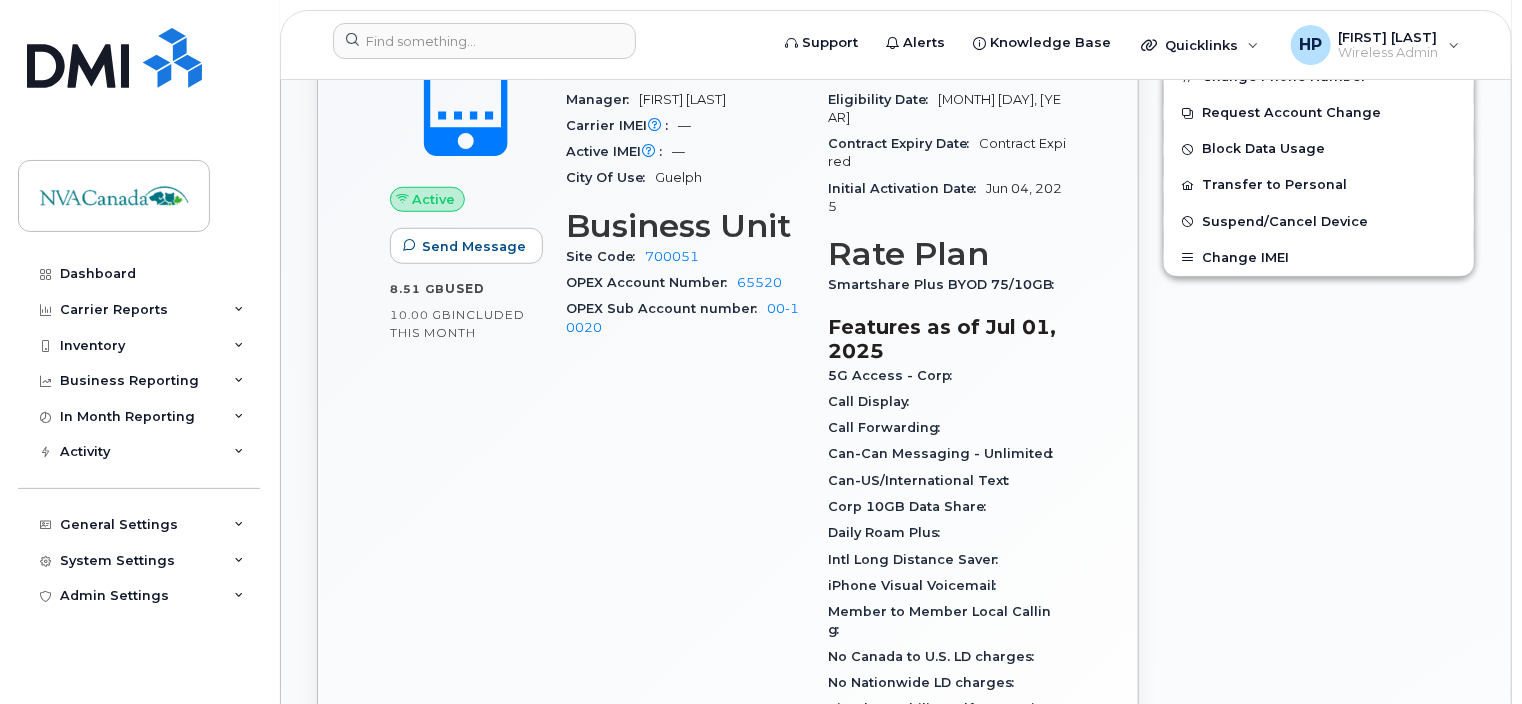 click on "Features as of Jul 01, 2025" at bounding box center (947, 339) 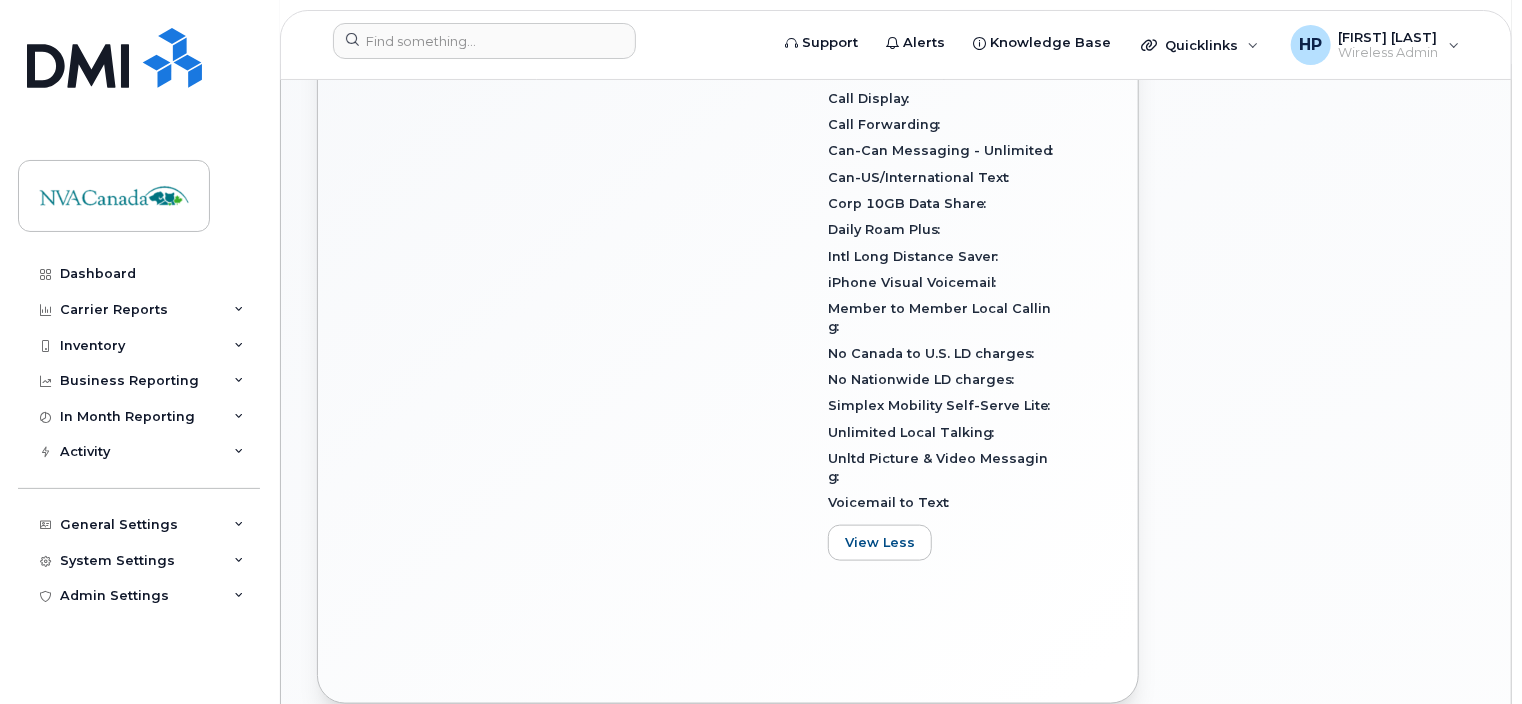 scroll, scrollTop: 937, scrollLeft: 0, axis: vertical 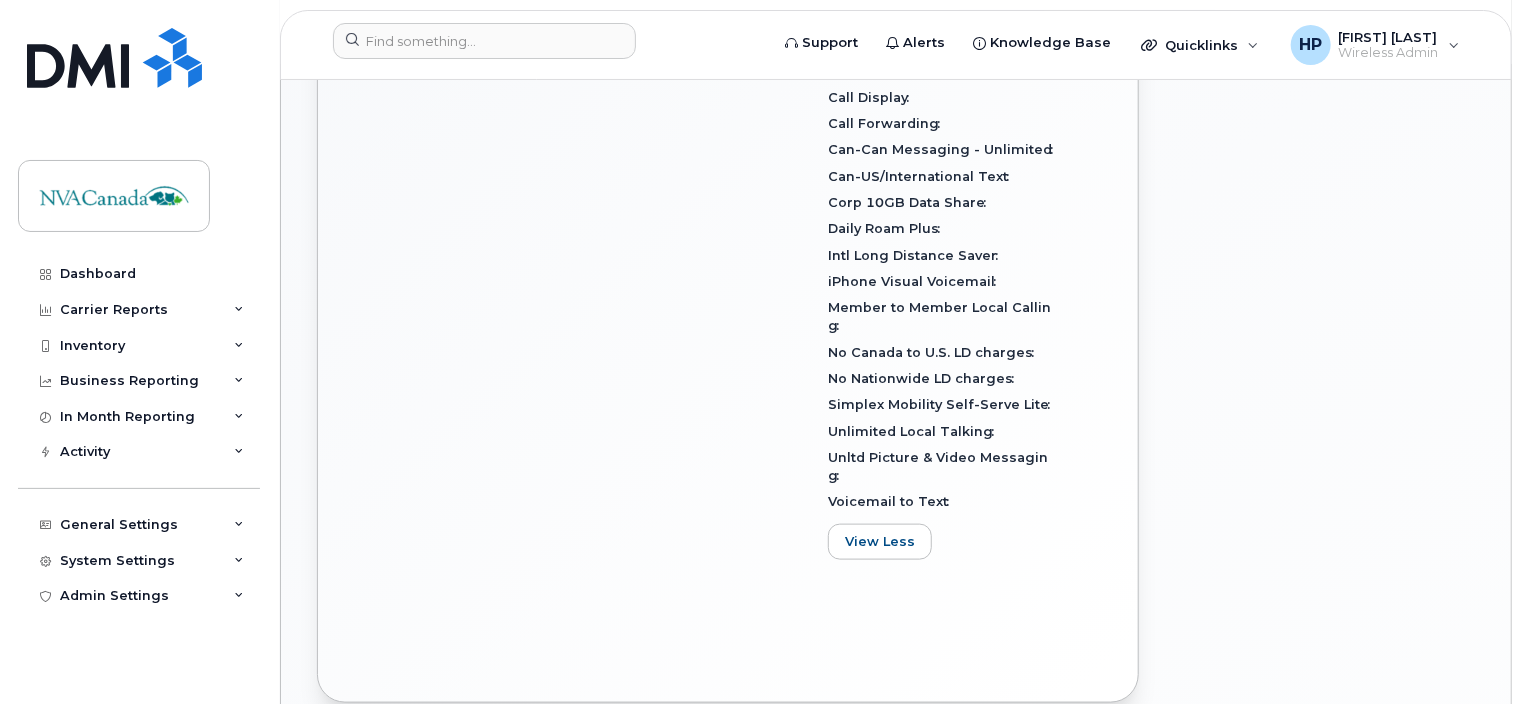 click on "Simplex Mobility Self-Serve Lite" 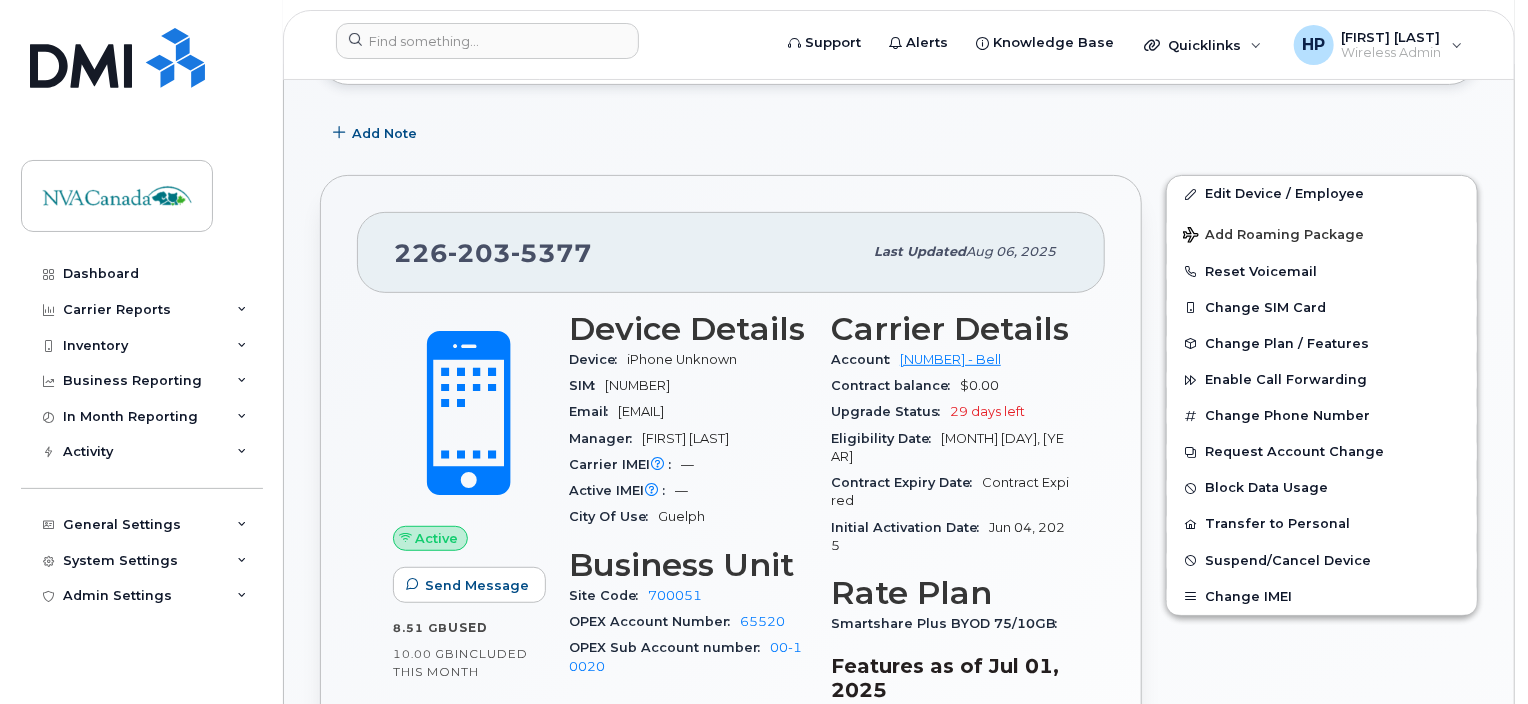 scroll, scrollTop: 292, scrollLeft: 0, axis: vertical 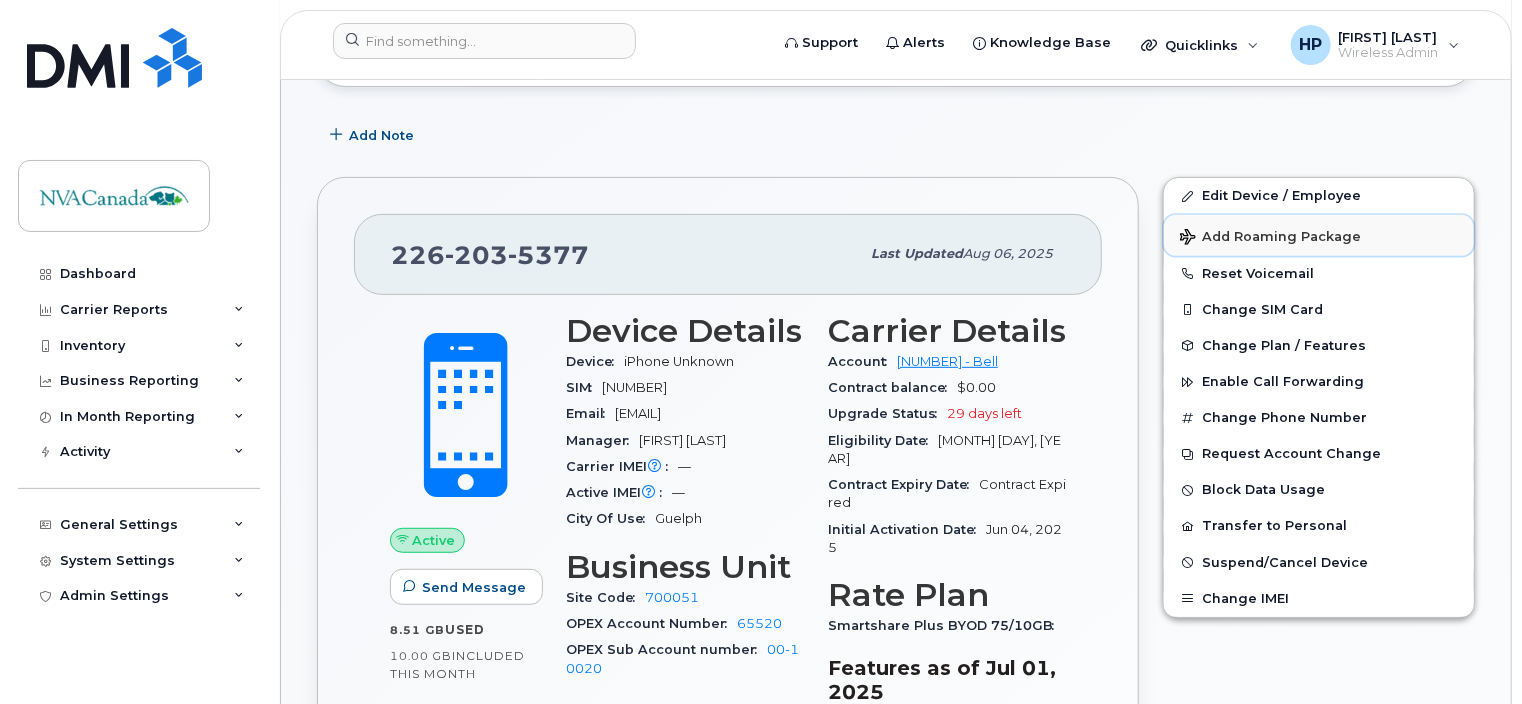 click on "Add Roaming Package" at bounding box center (1270, 238) 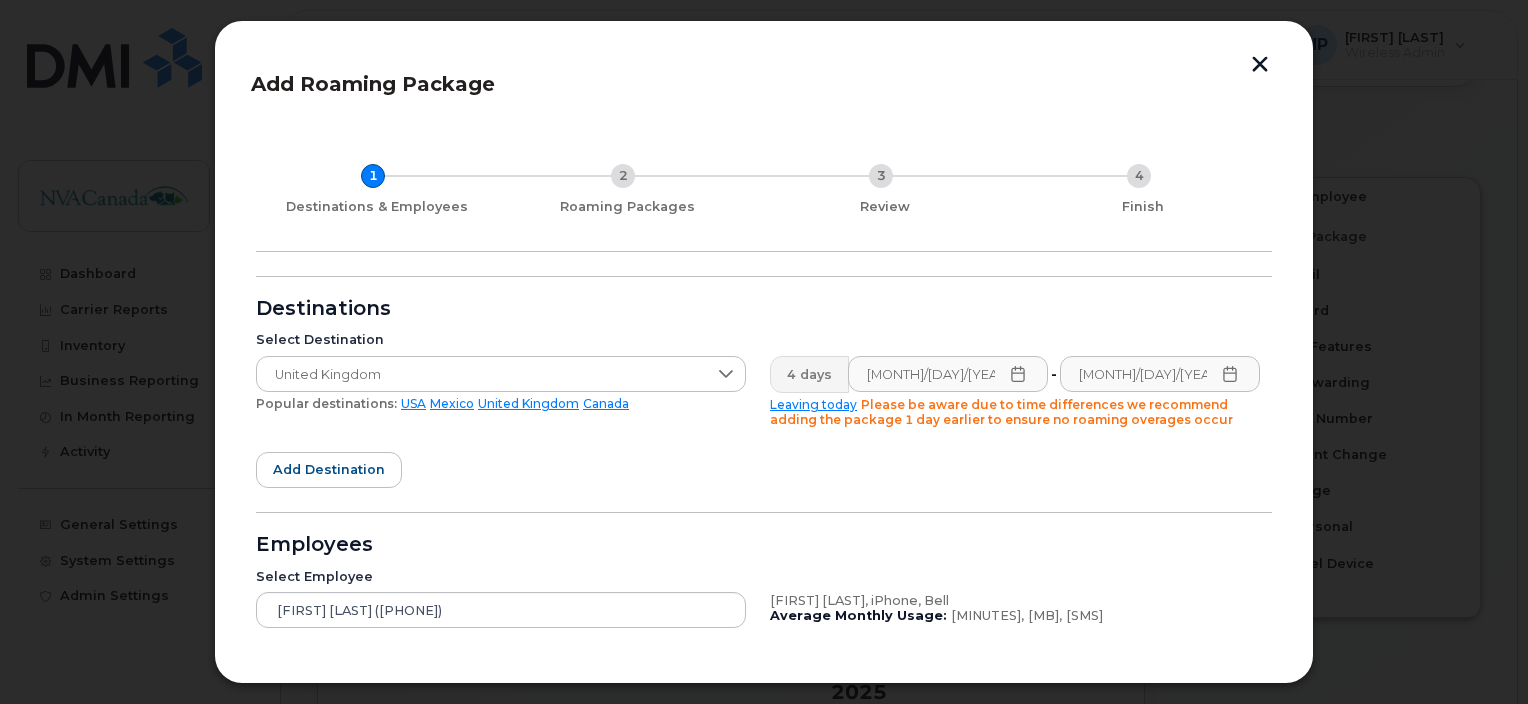 click on "United Kingdom" 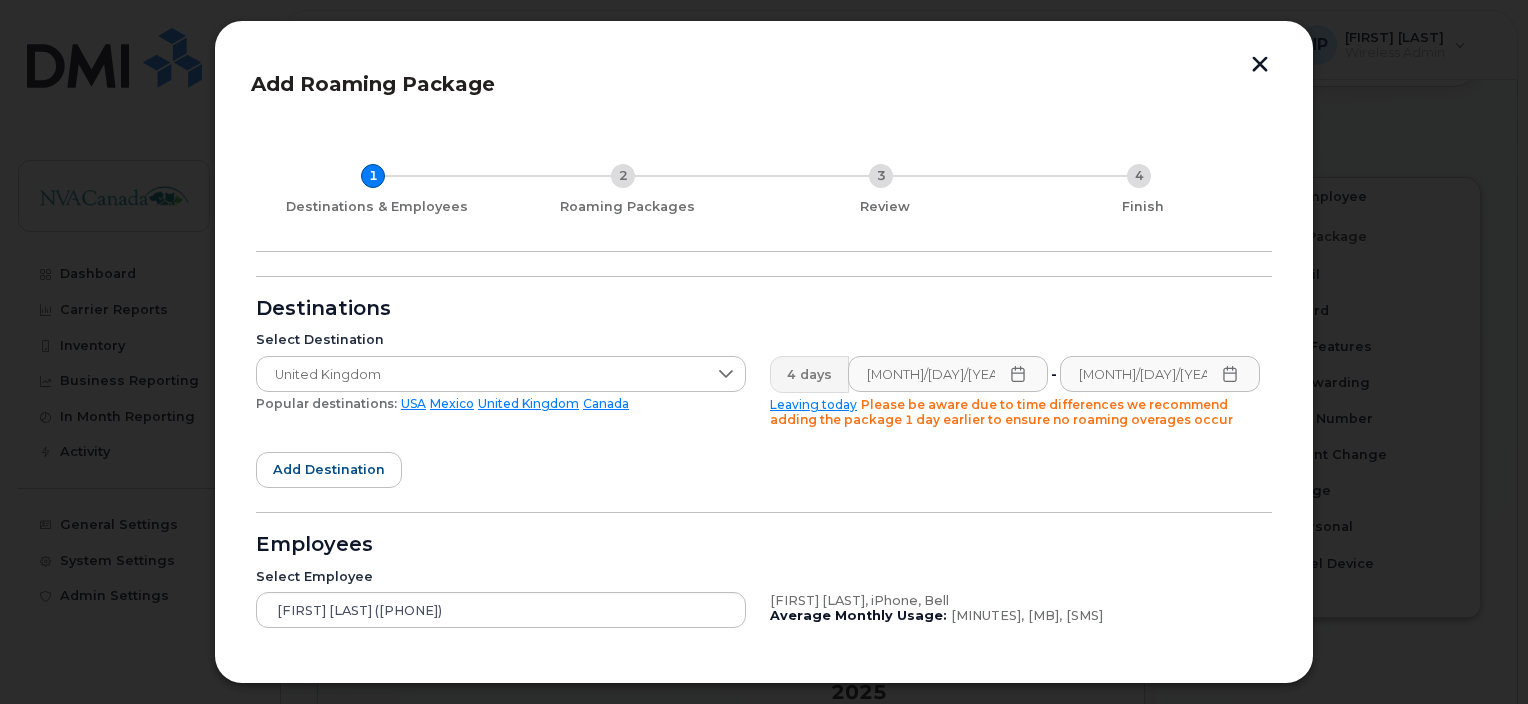 scroll, scrollTop: 154, scrollLeft: 0, axis: vertical 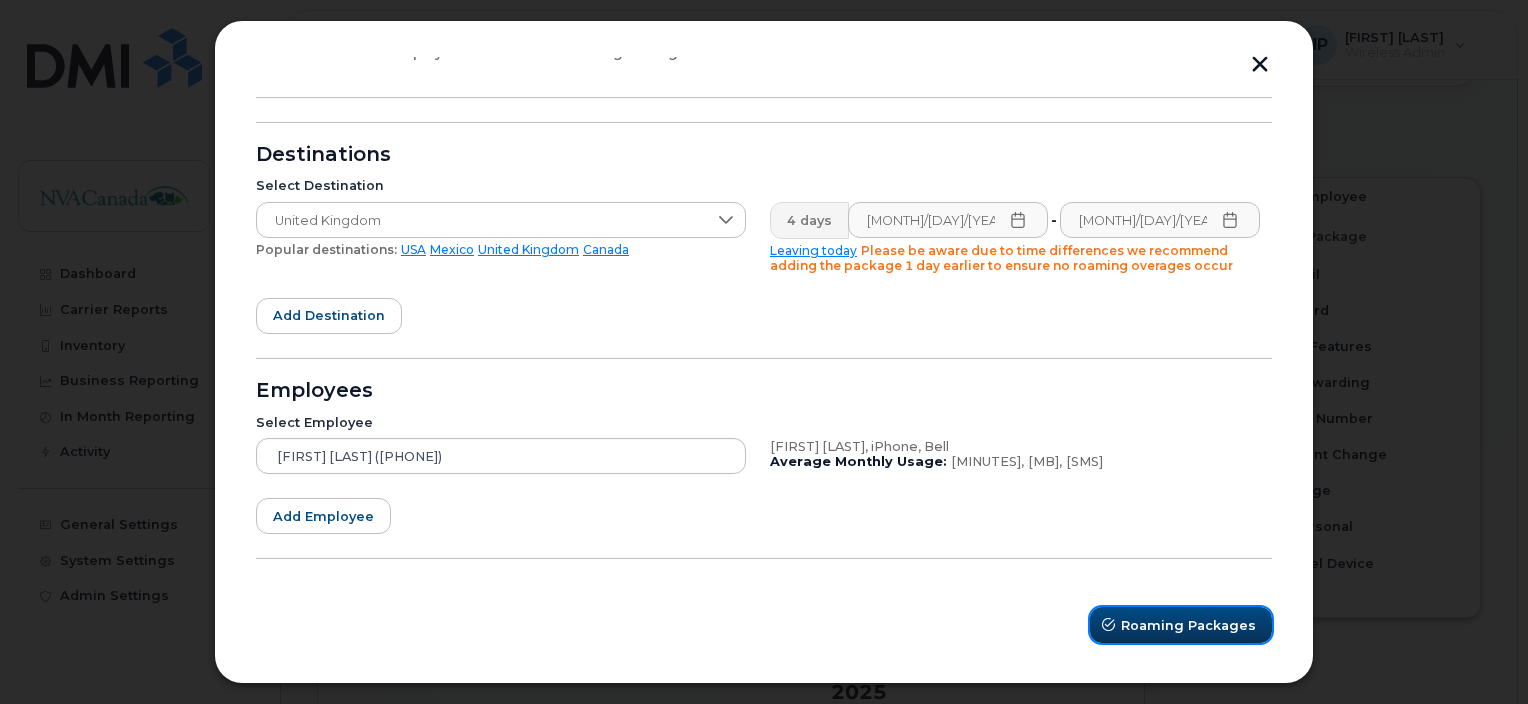 click on "Roaming Packages" at bounding box center [1181, 625] 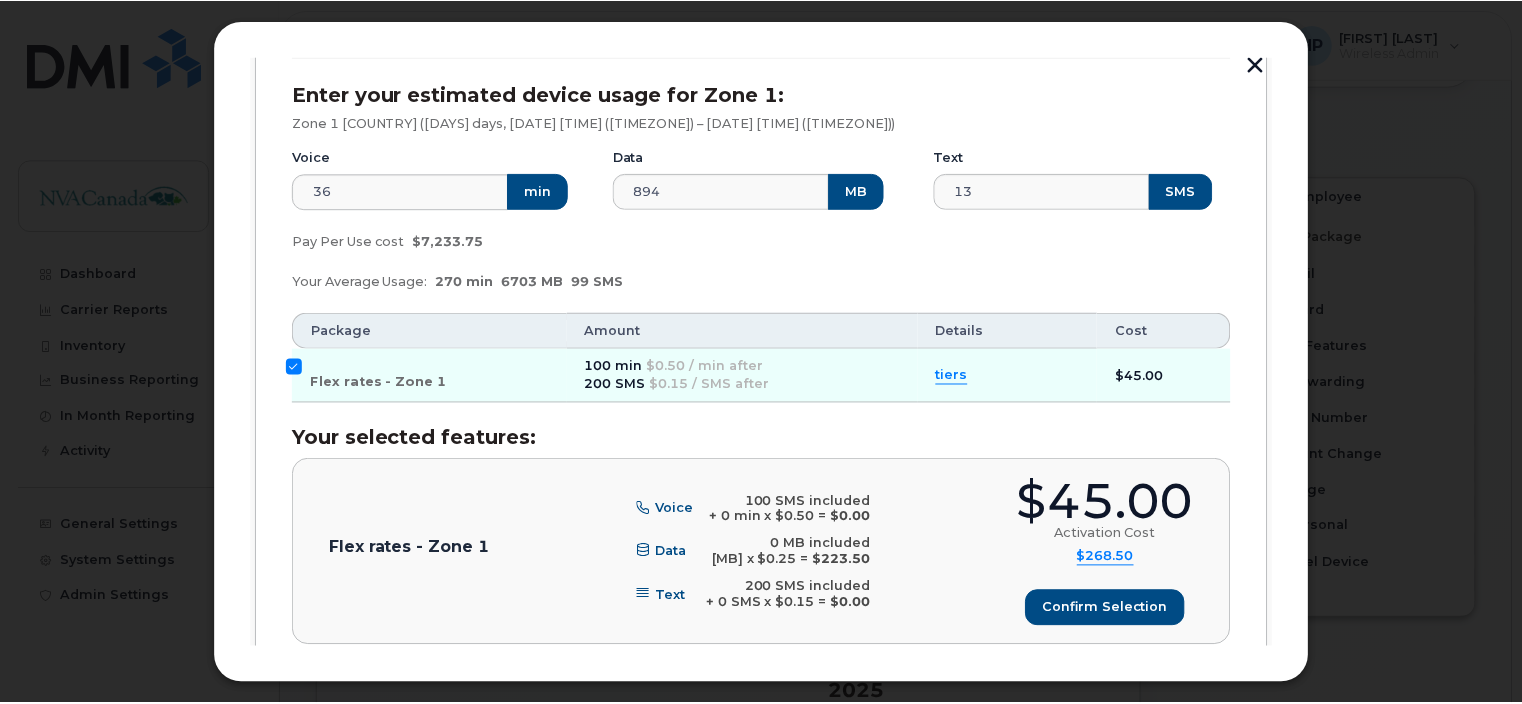 scroll, scrollTop: 1091, scrollLeft: 0, axis: vertical 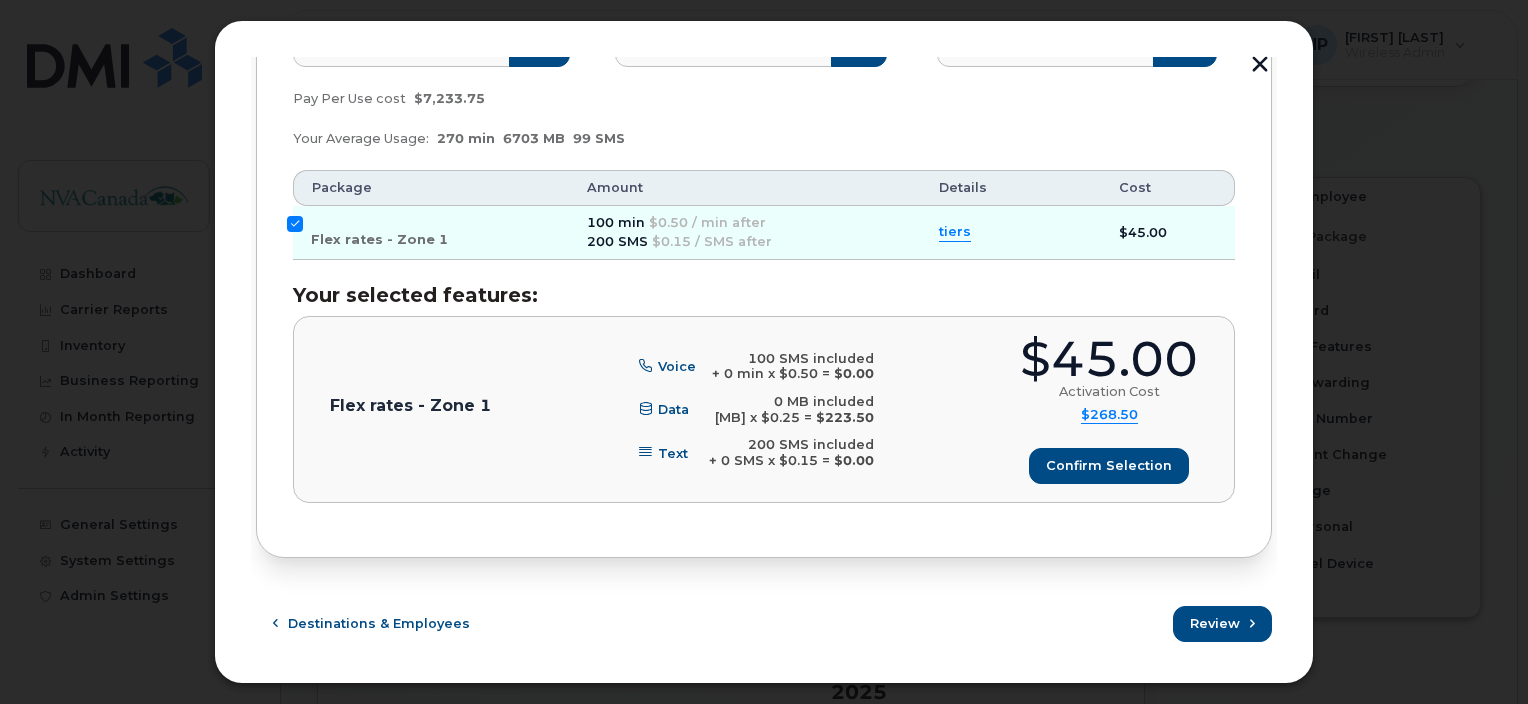 click at bounding box center [1260, 66] 